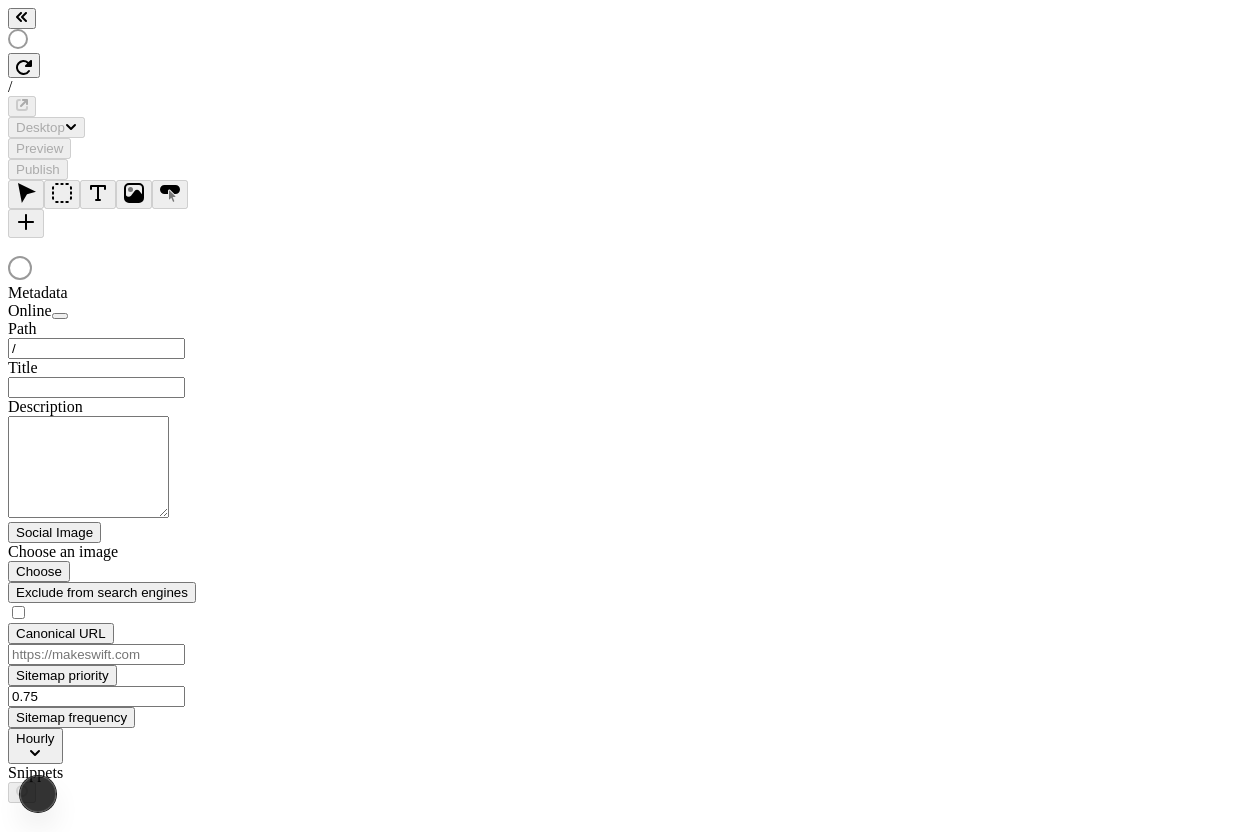 scroll, scrollTop: 0, scrollLeft: 0, axis: both 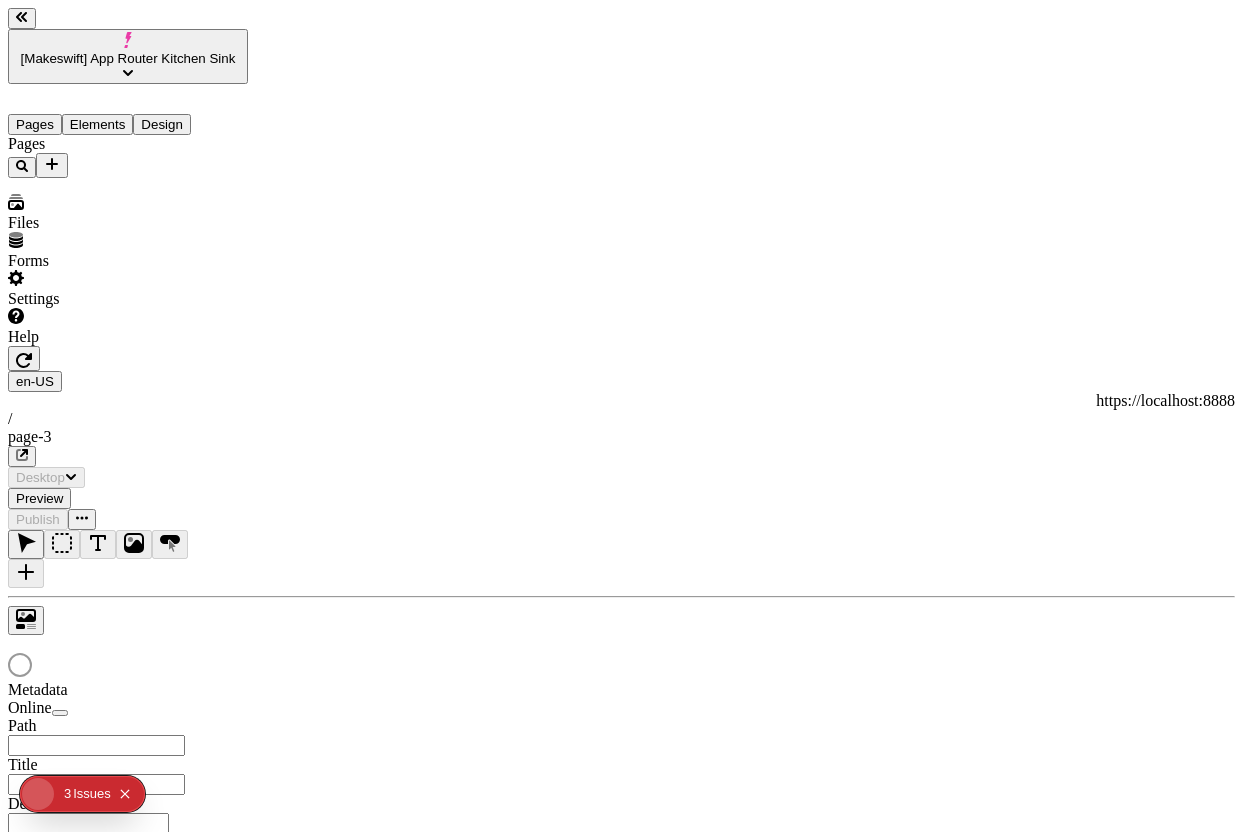 type on "/page-3" 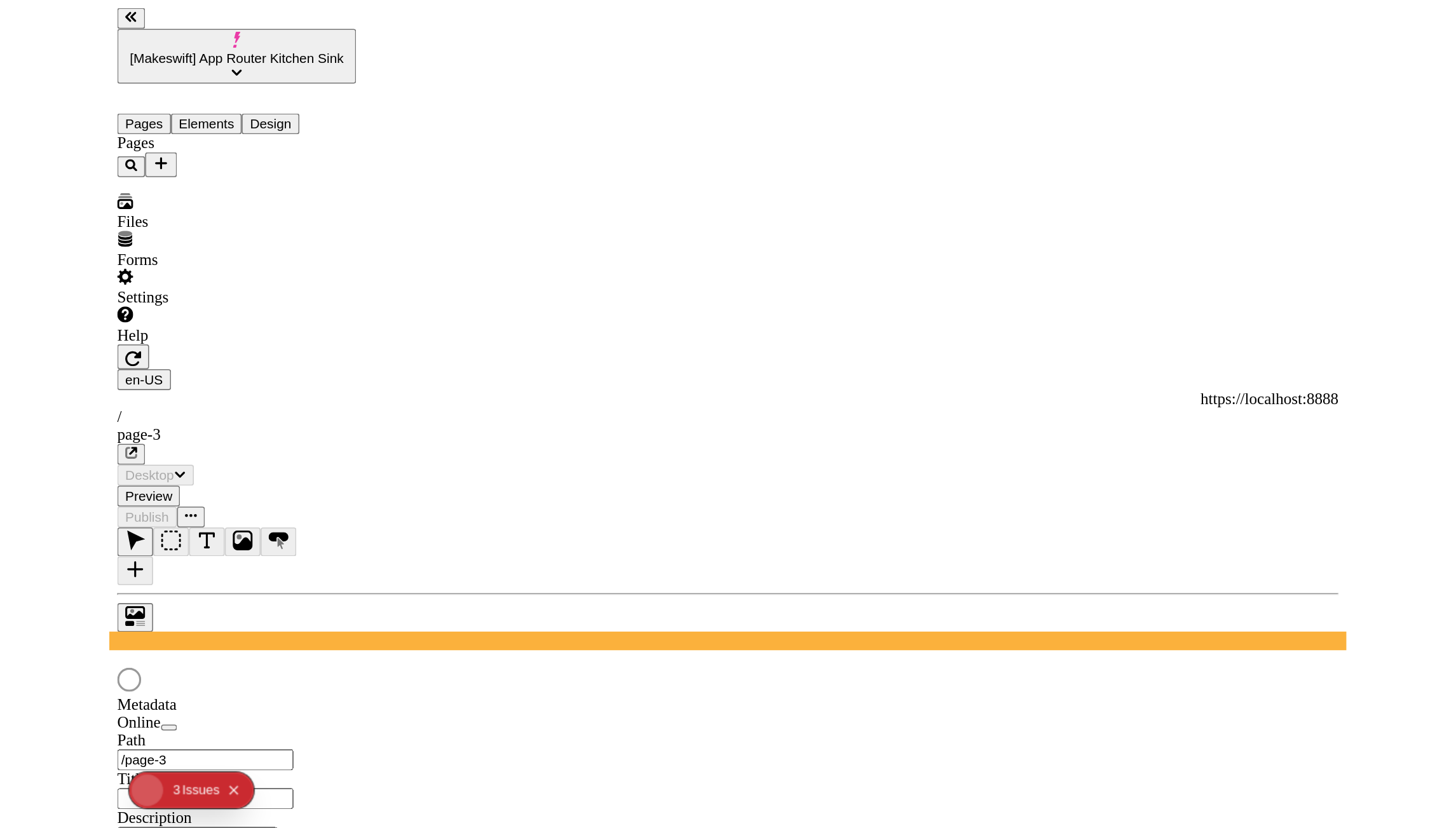 scroll, scrollTop: 0, scrollLeft: 0, axis: both 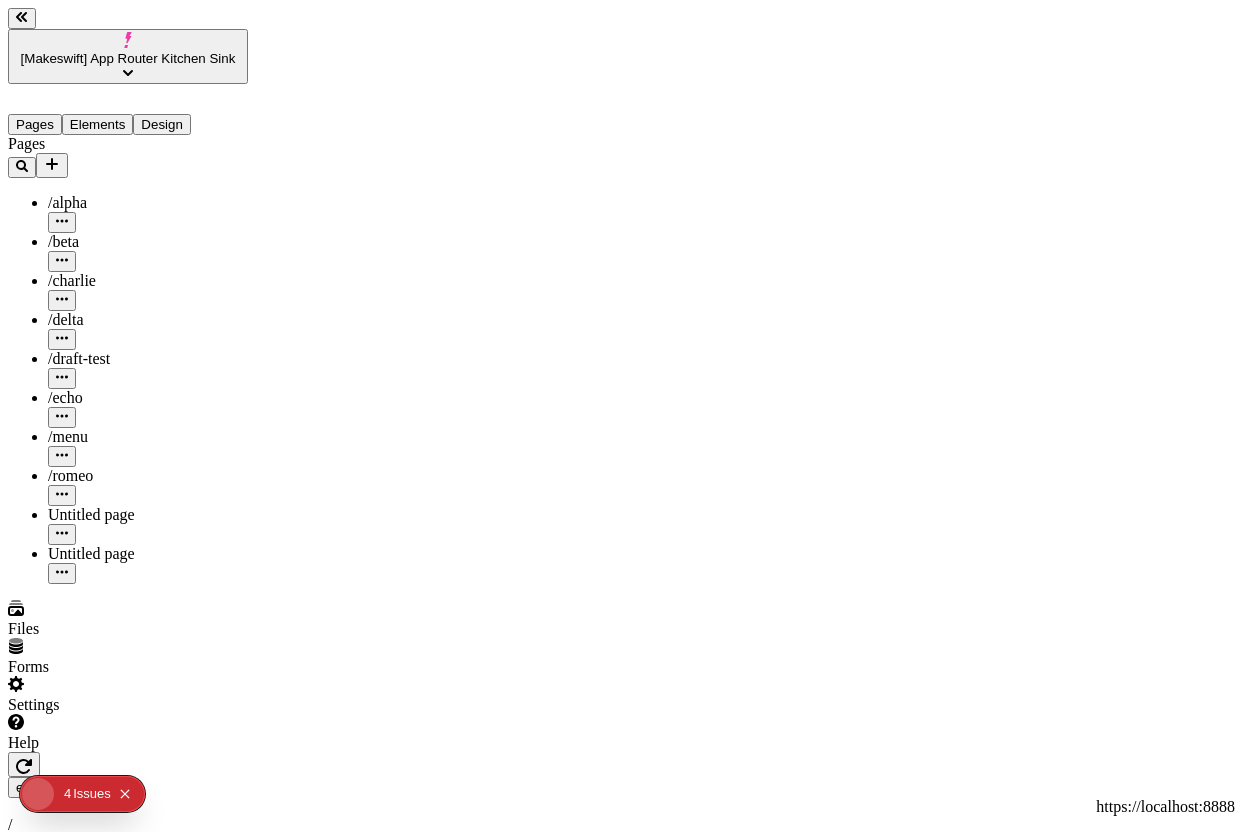 click at bounding box center (82, 925) 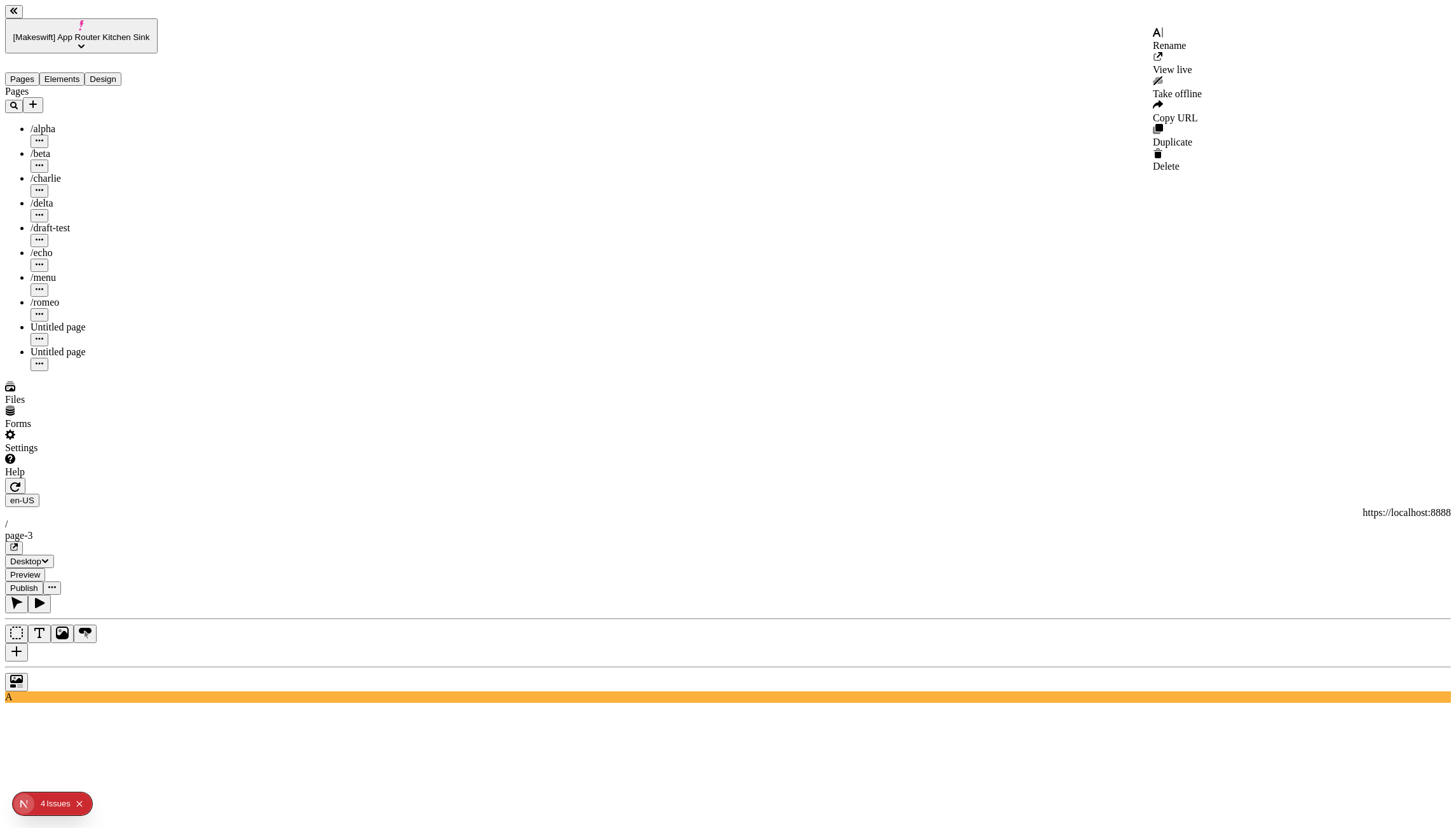 click 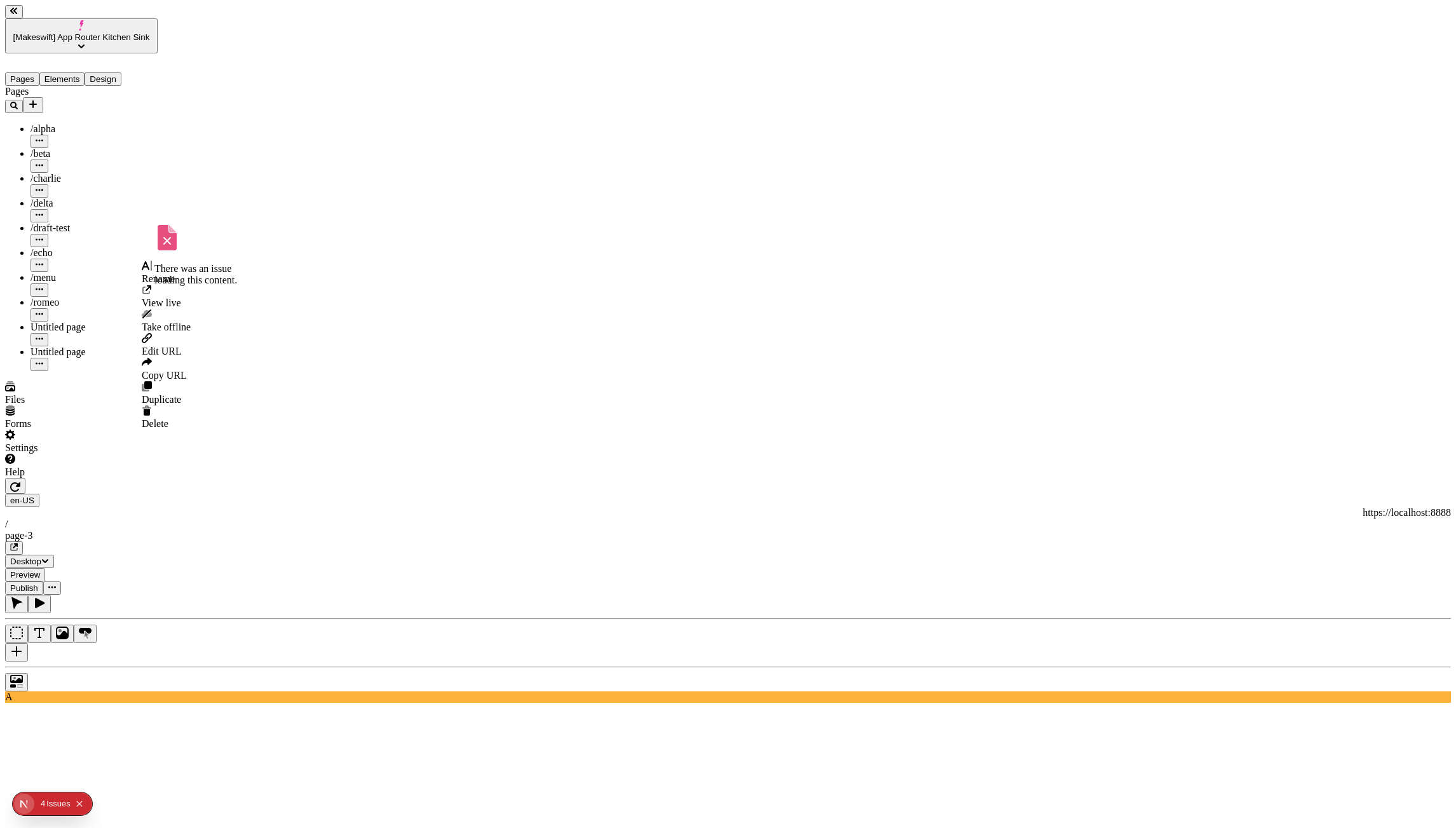 click 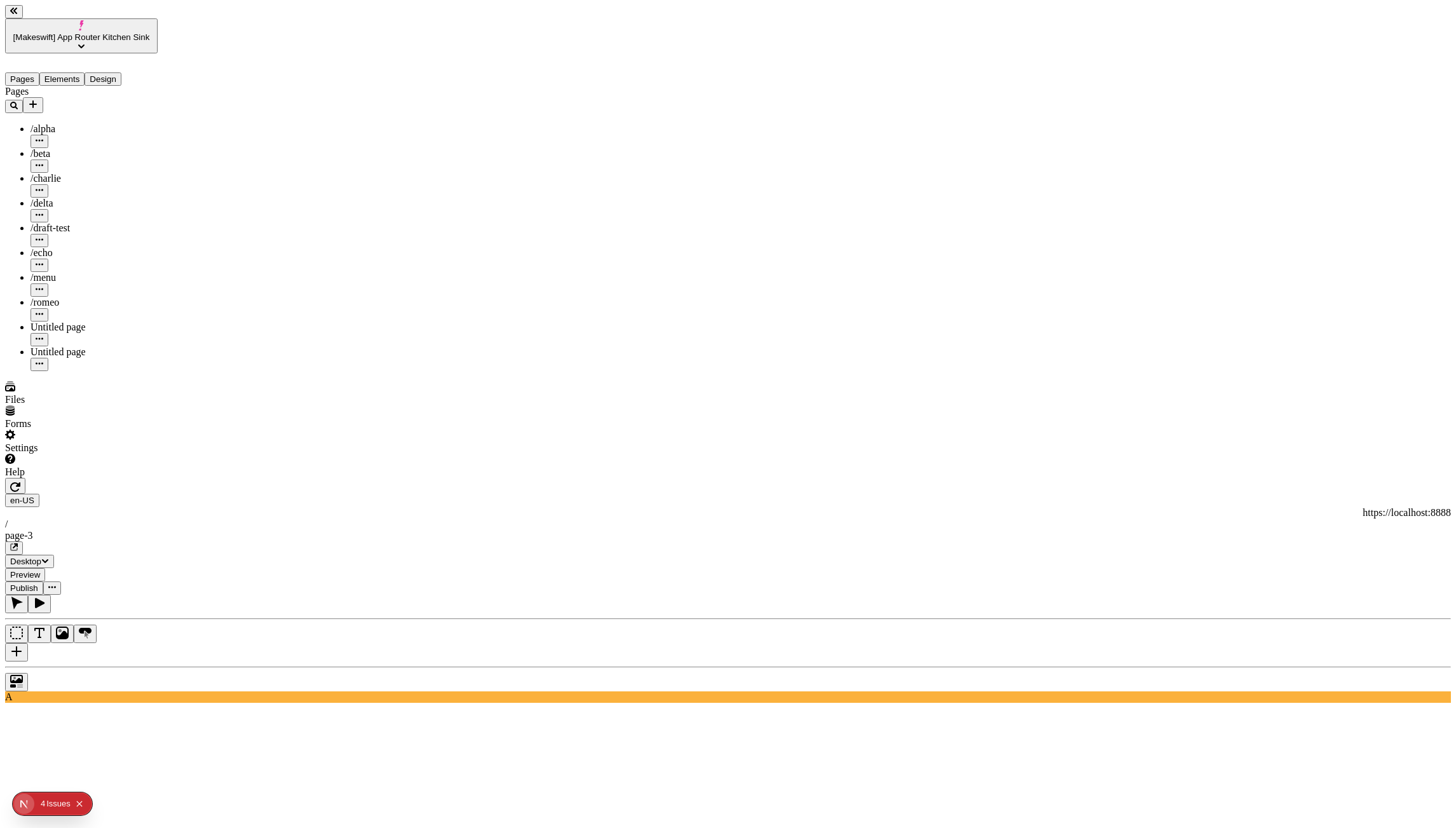 click on "Pages /alpha /beta /charlie /delta /draft-test /echo /menu /romeo Untitled page Untitled page" at bounding box center [81, 228] 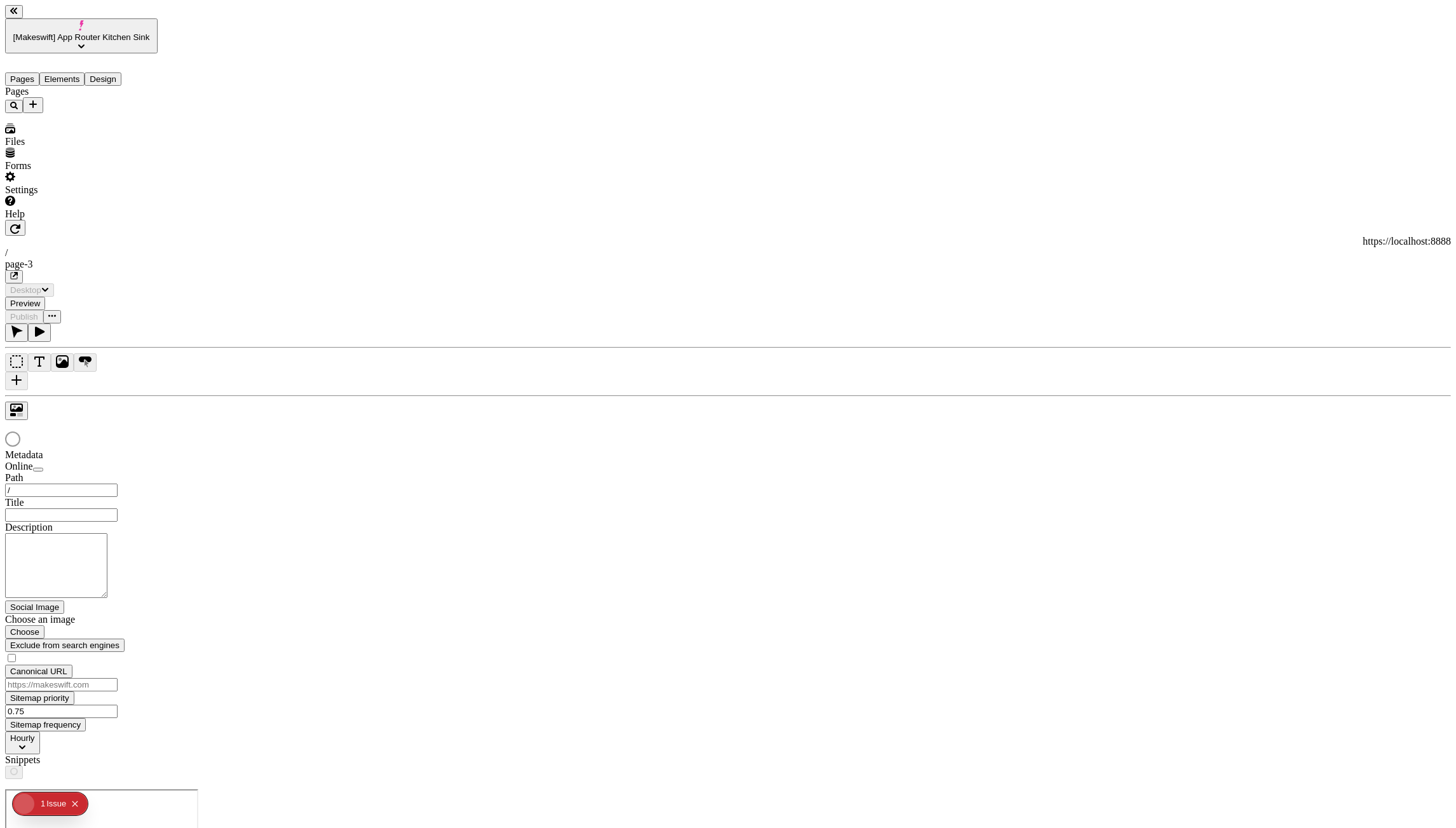 scroll, scrollTop: 0, scrollLeft: 0, axis: both 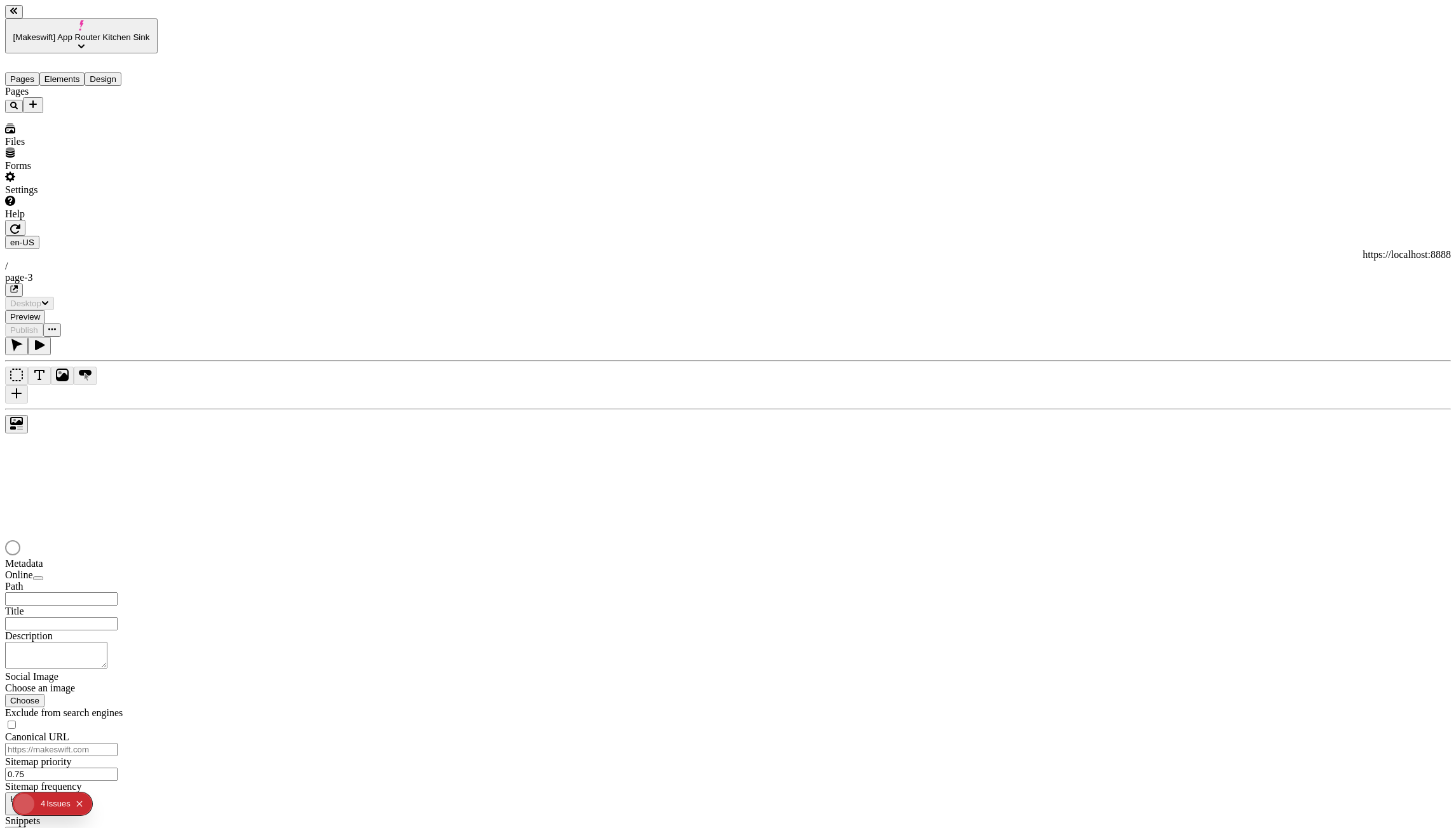 type on "/page-3" 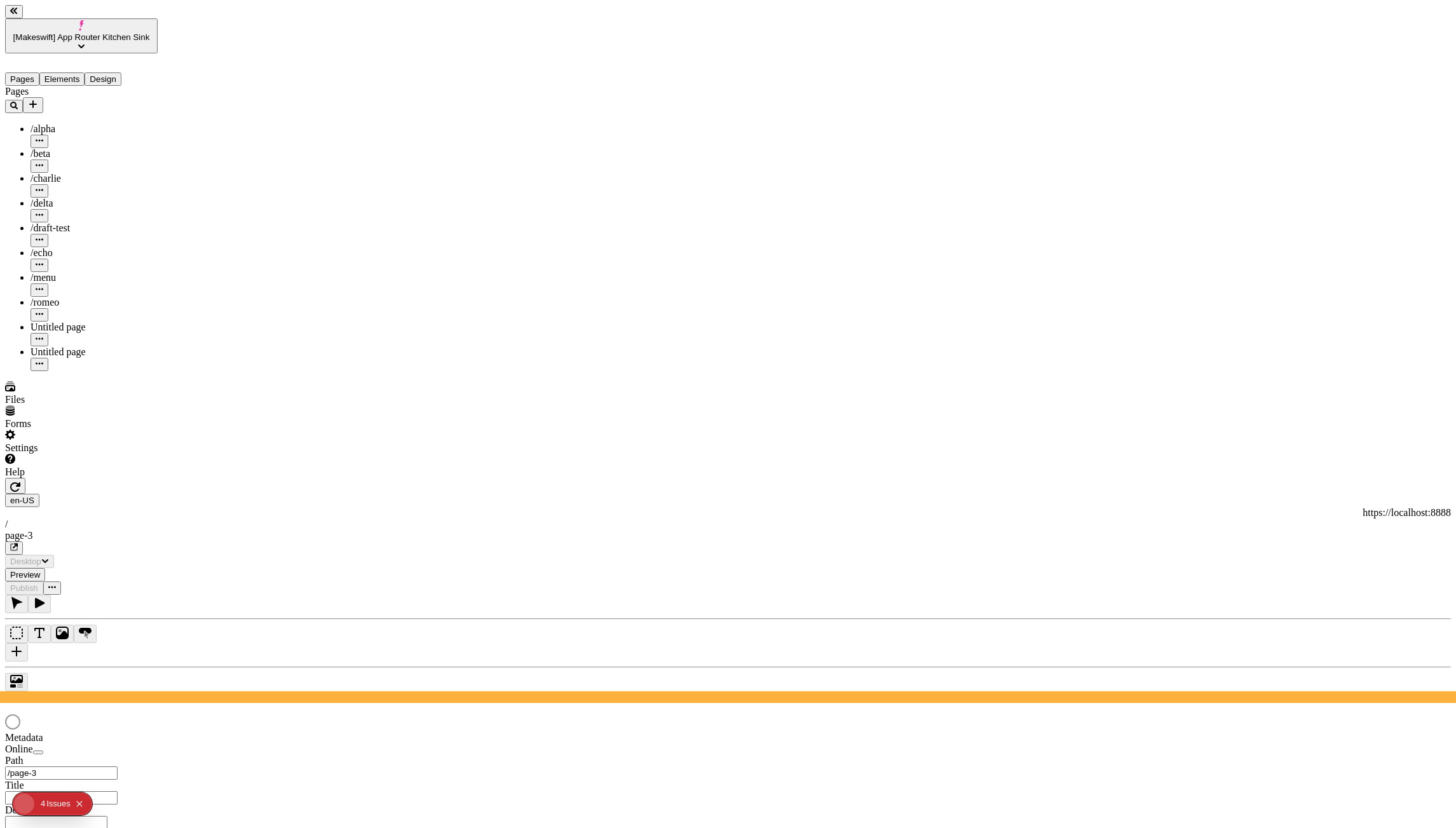 scroll, scrollTop: 0, scrollLeft: 0, axis: both 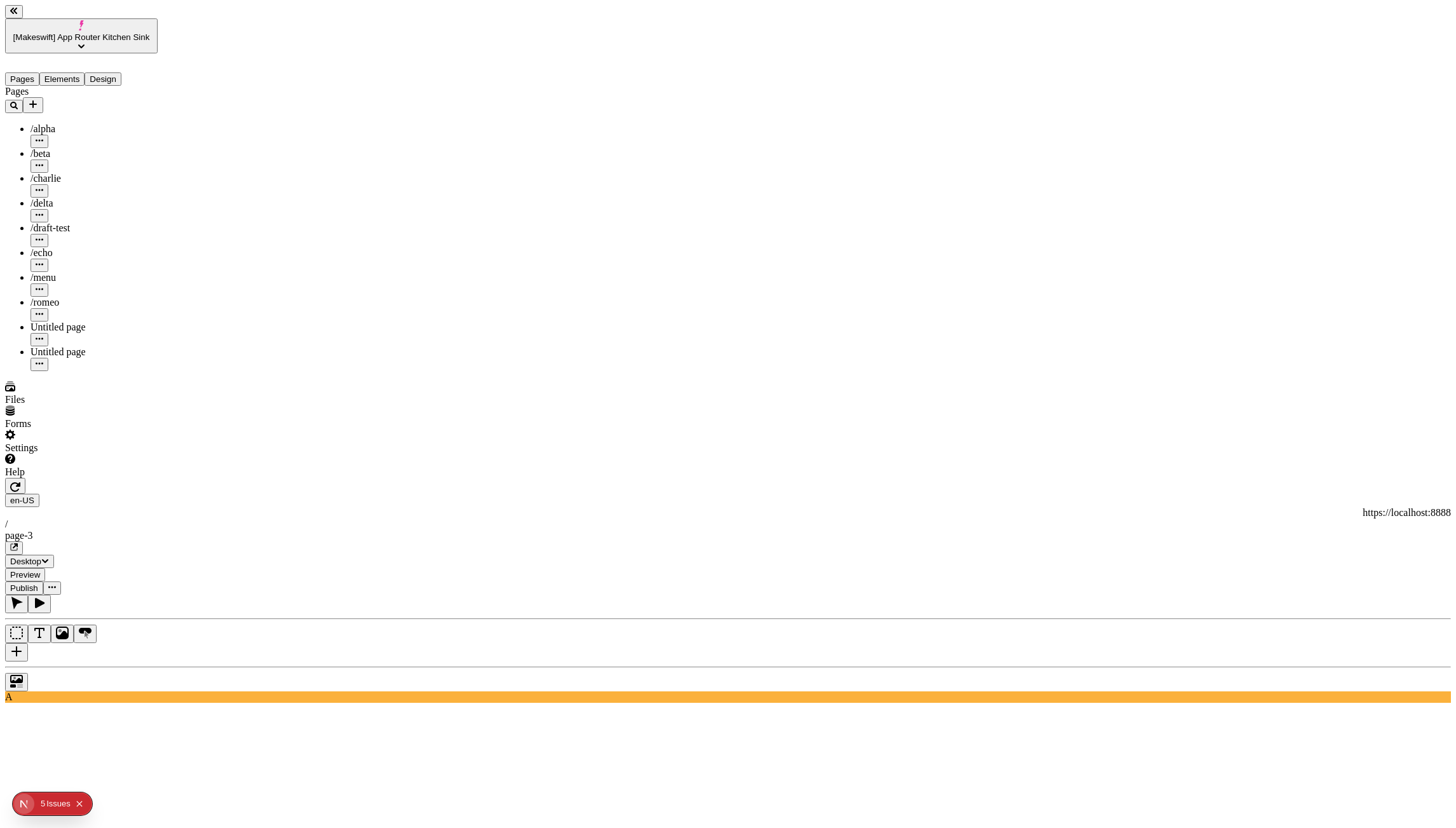 click 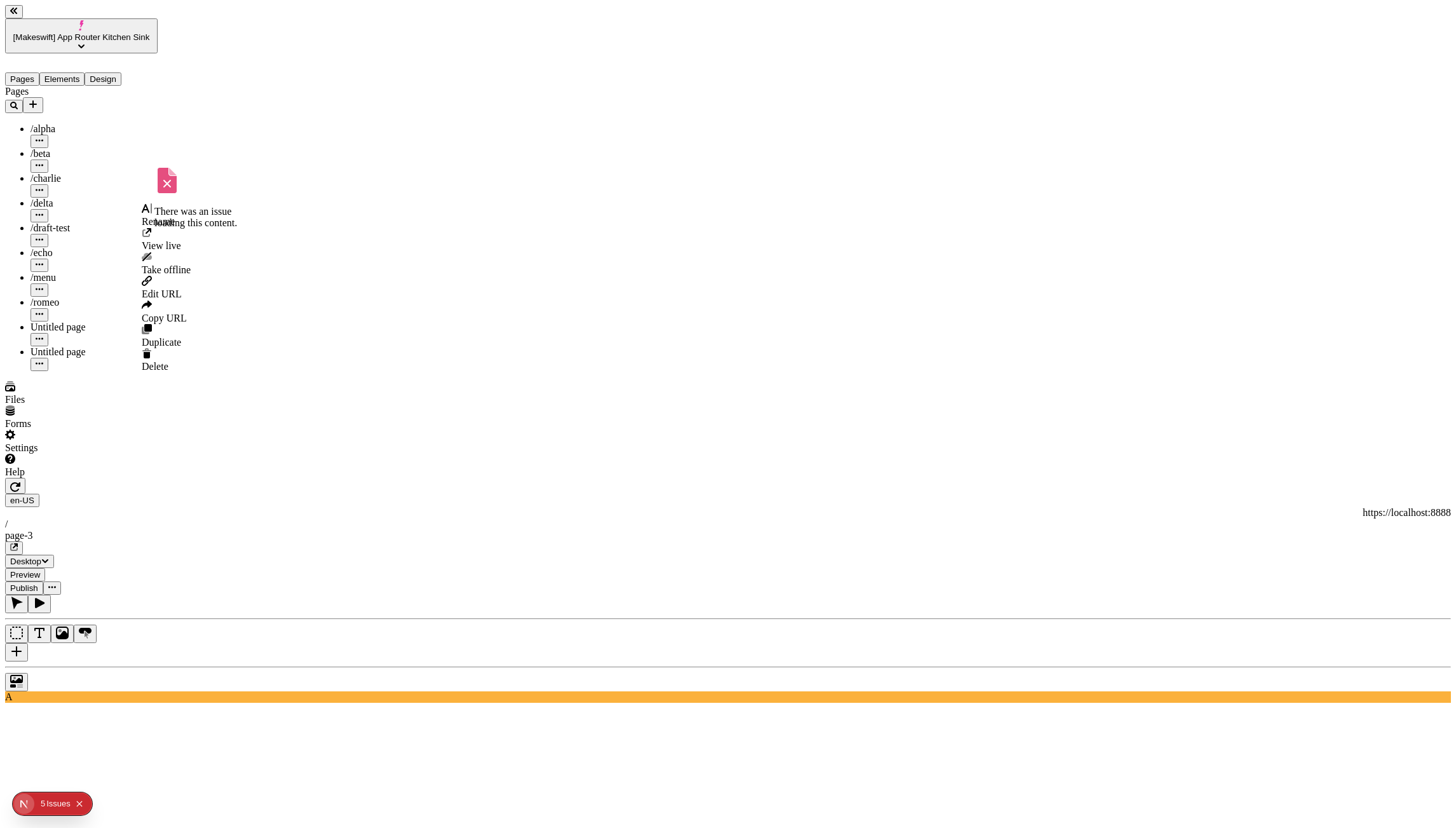 click 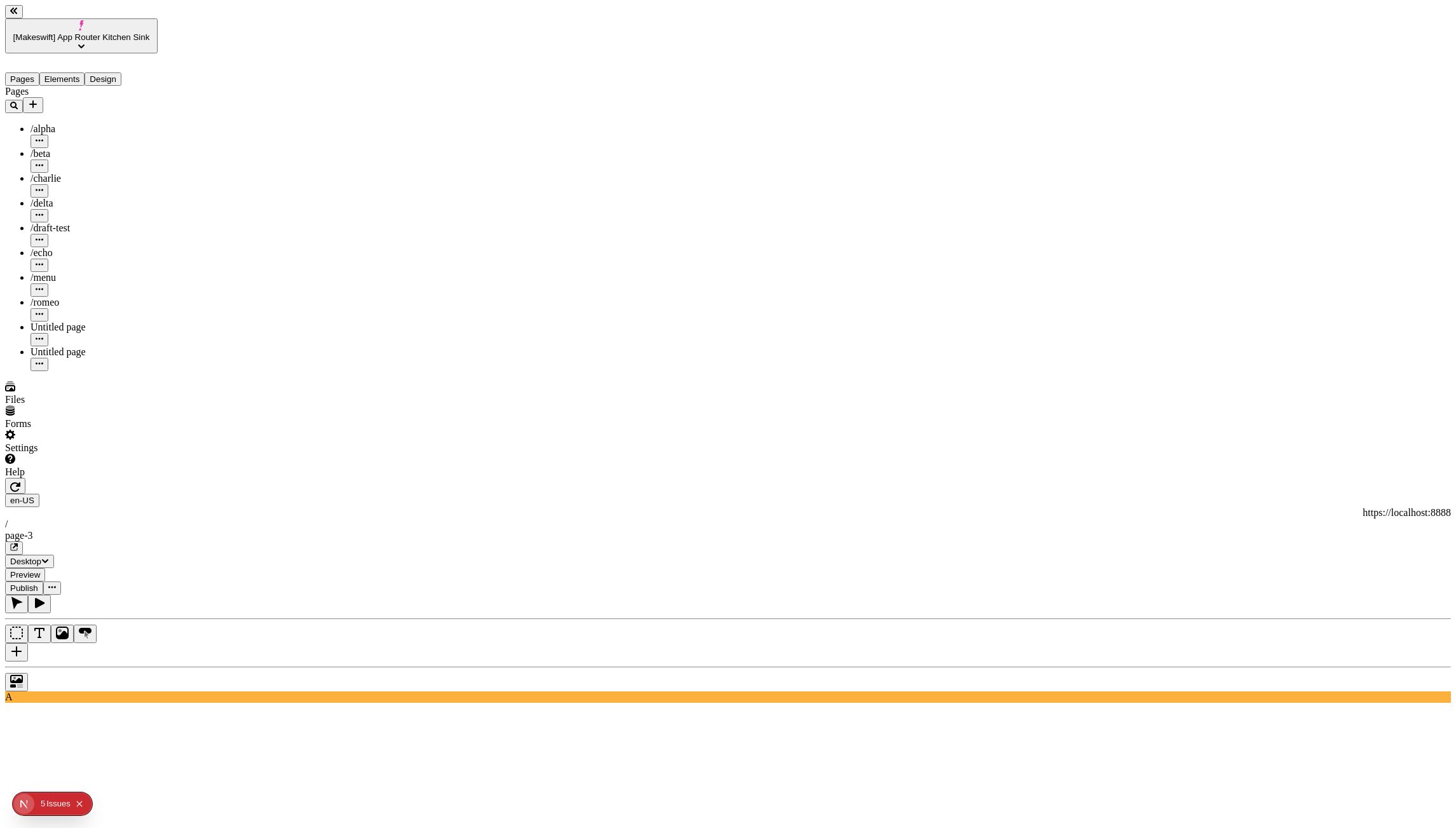 click 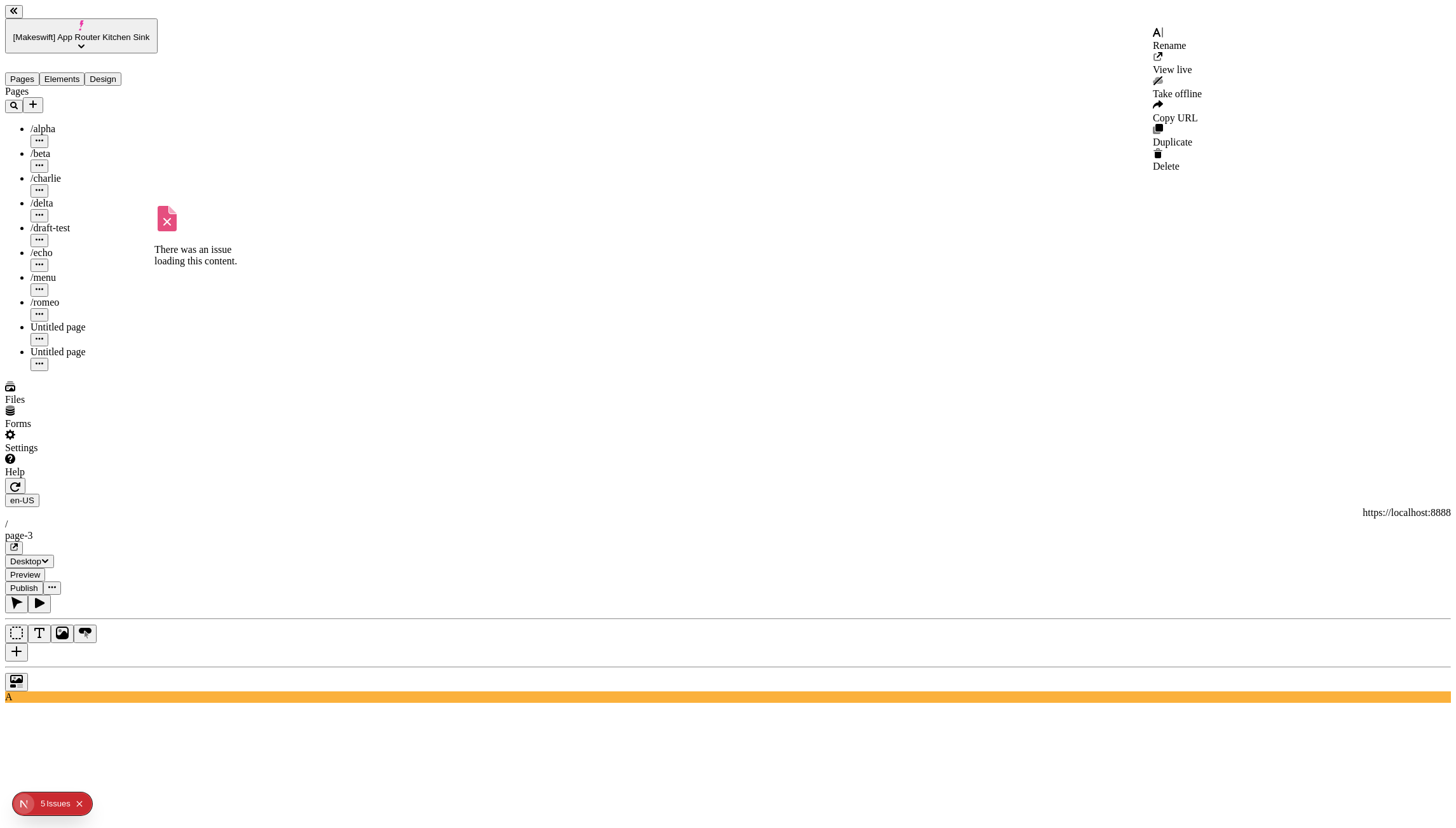 click 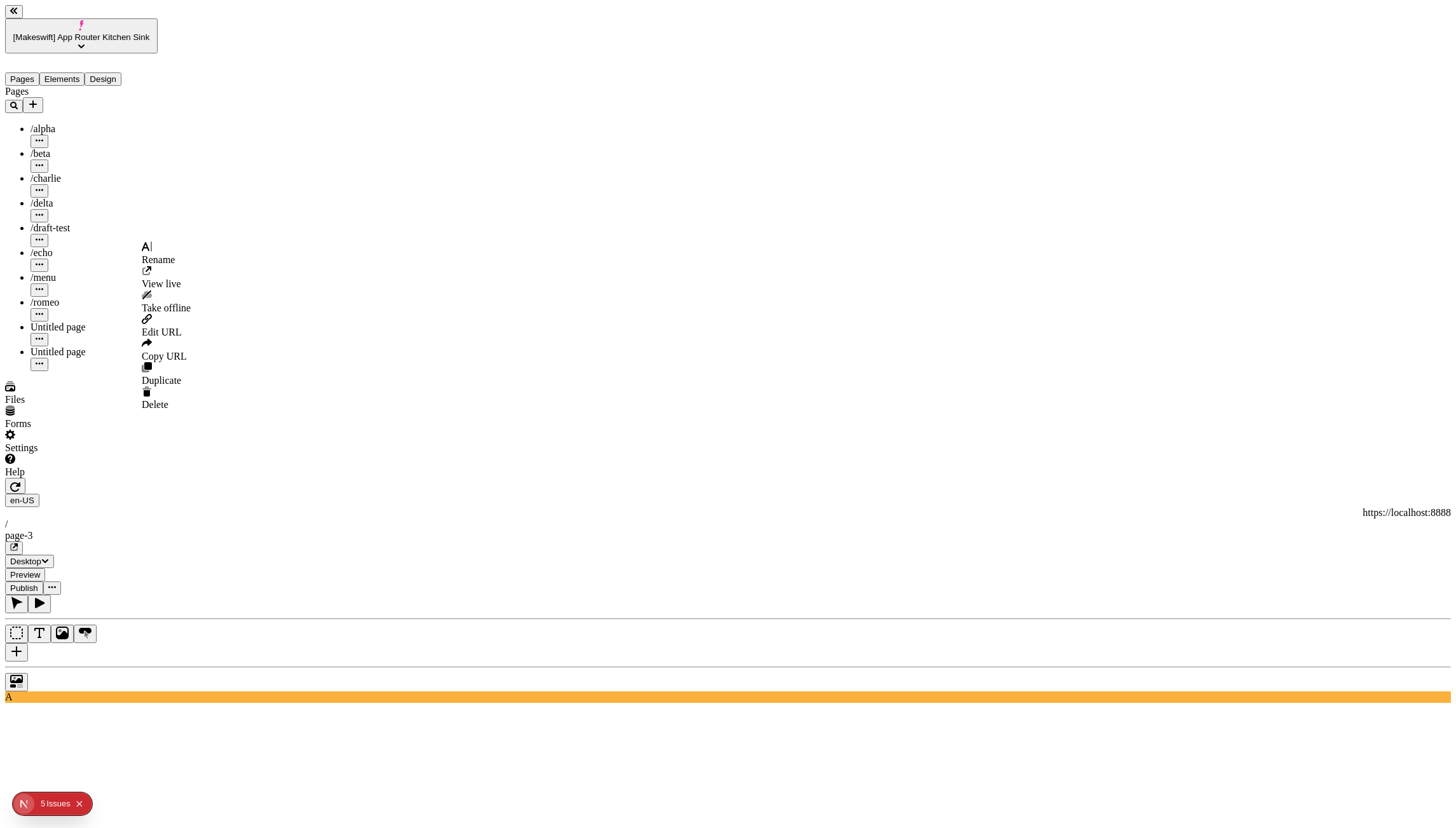 click 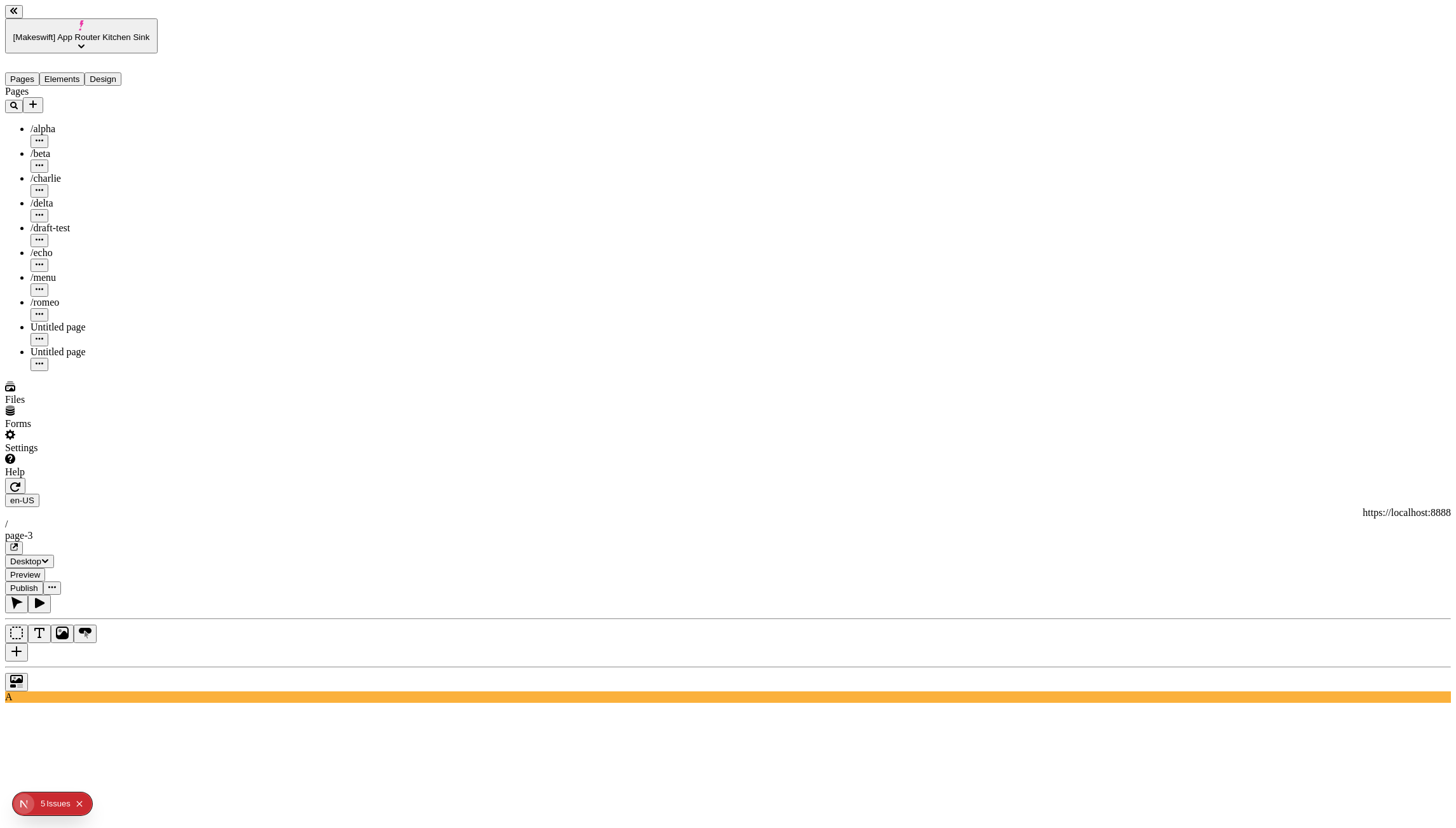 click 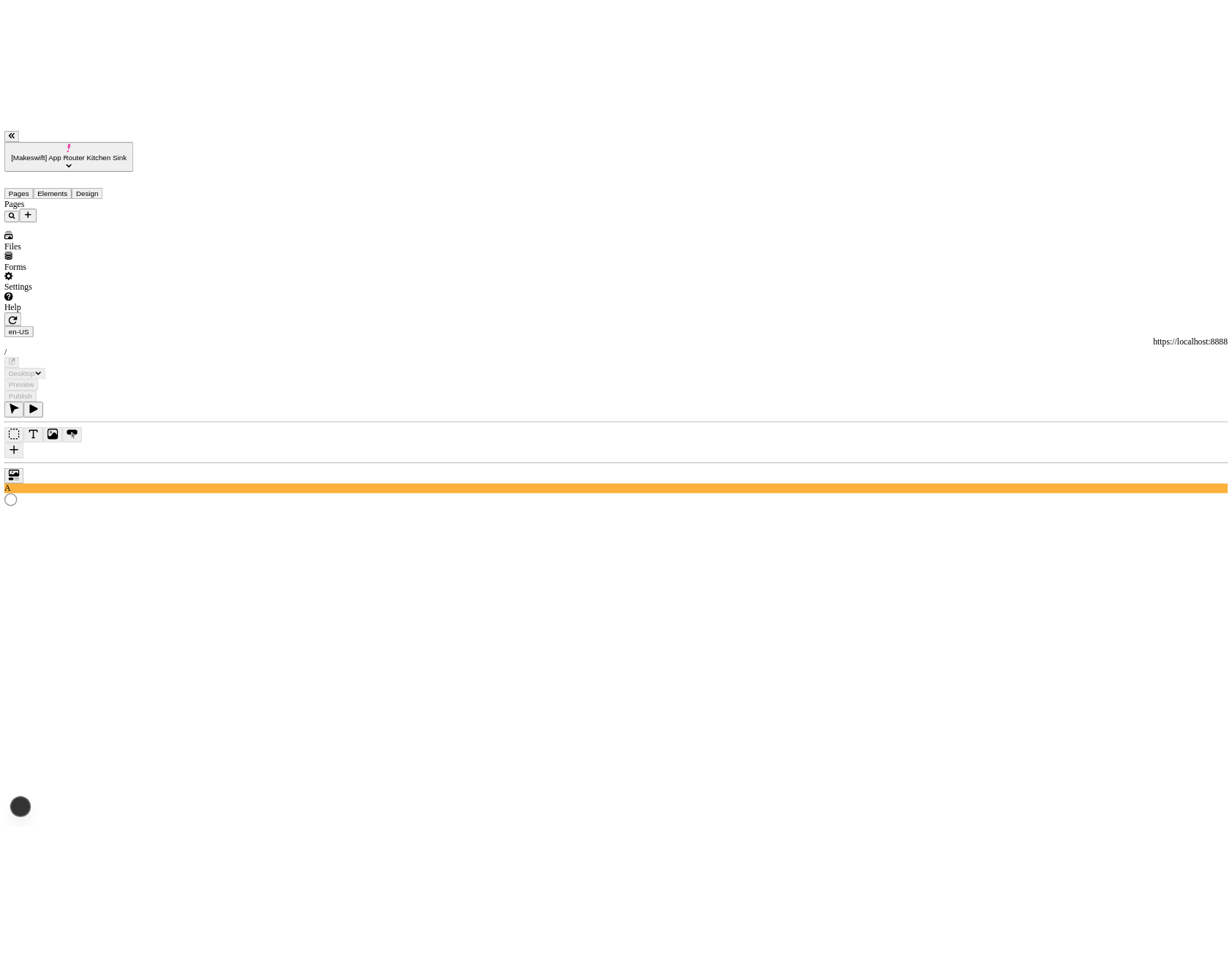 scroll, scrollTop: 0, scrollLeft: 0, axis: both 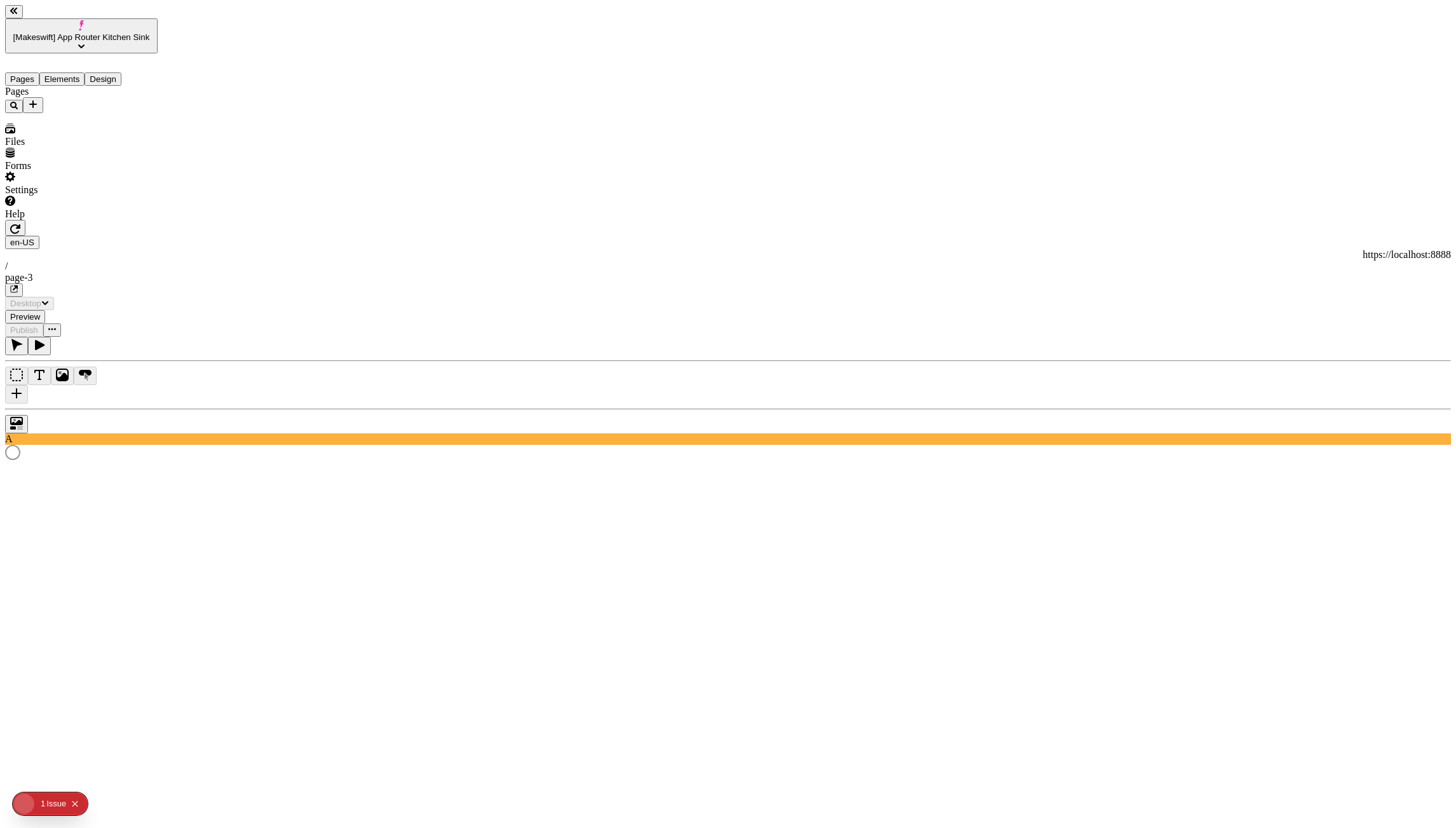 type on "/page-3" 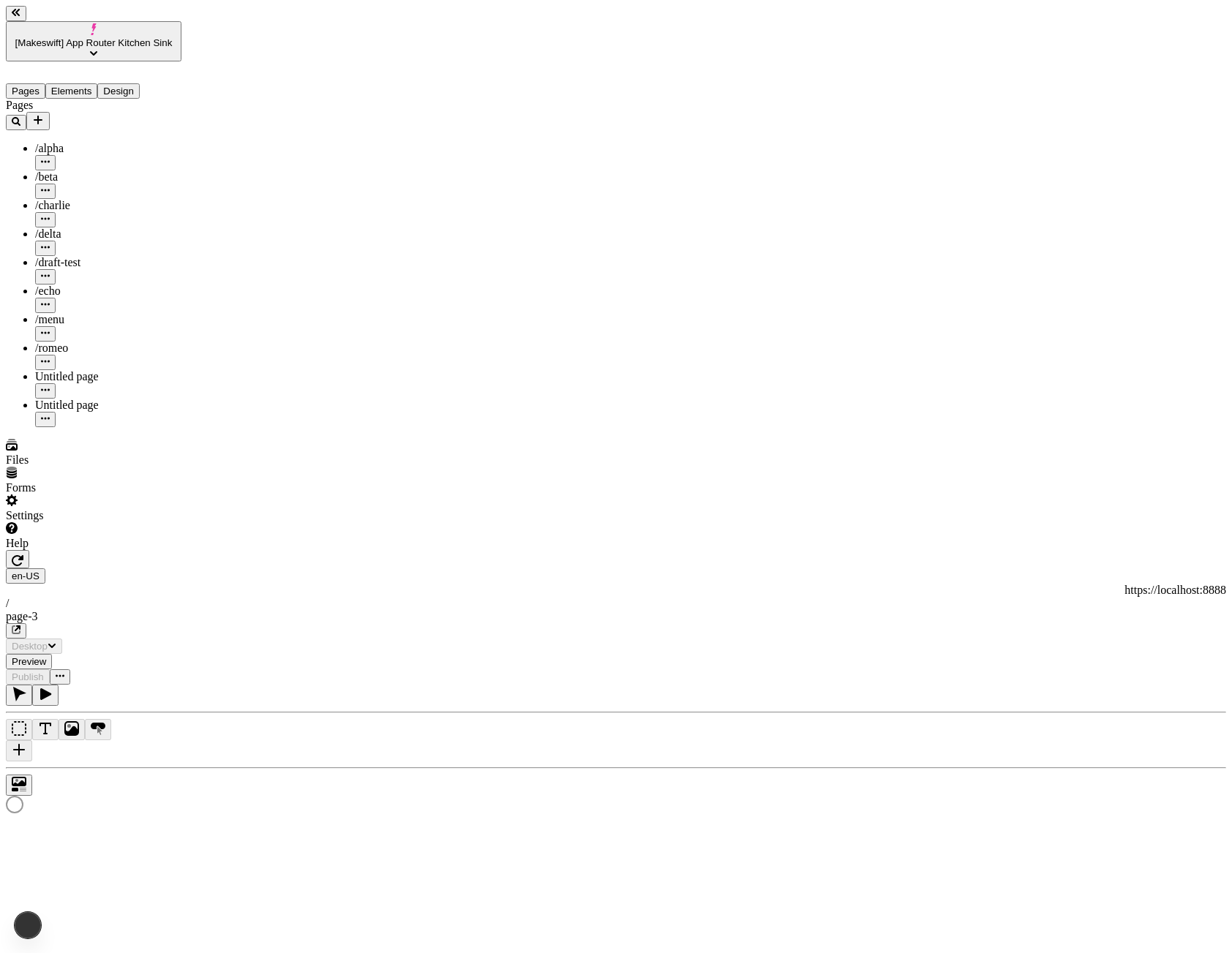 scroll, scrollTop: 0, scrollLeft: 0, axis: both 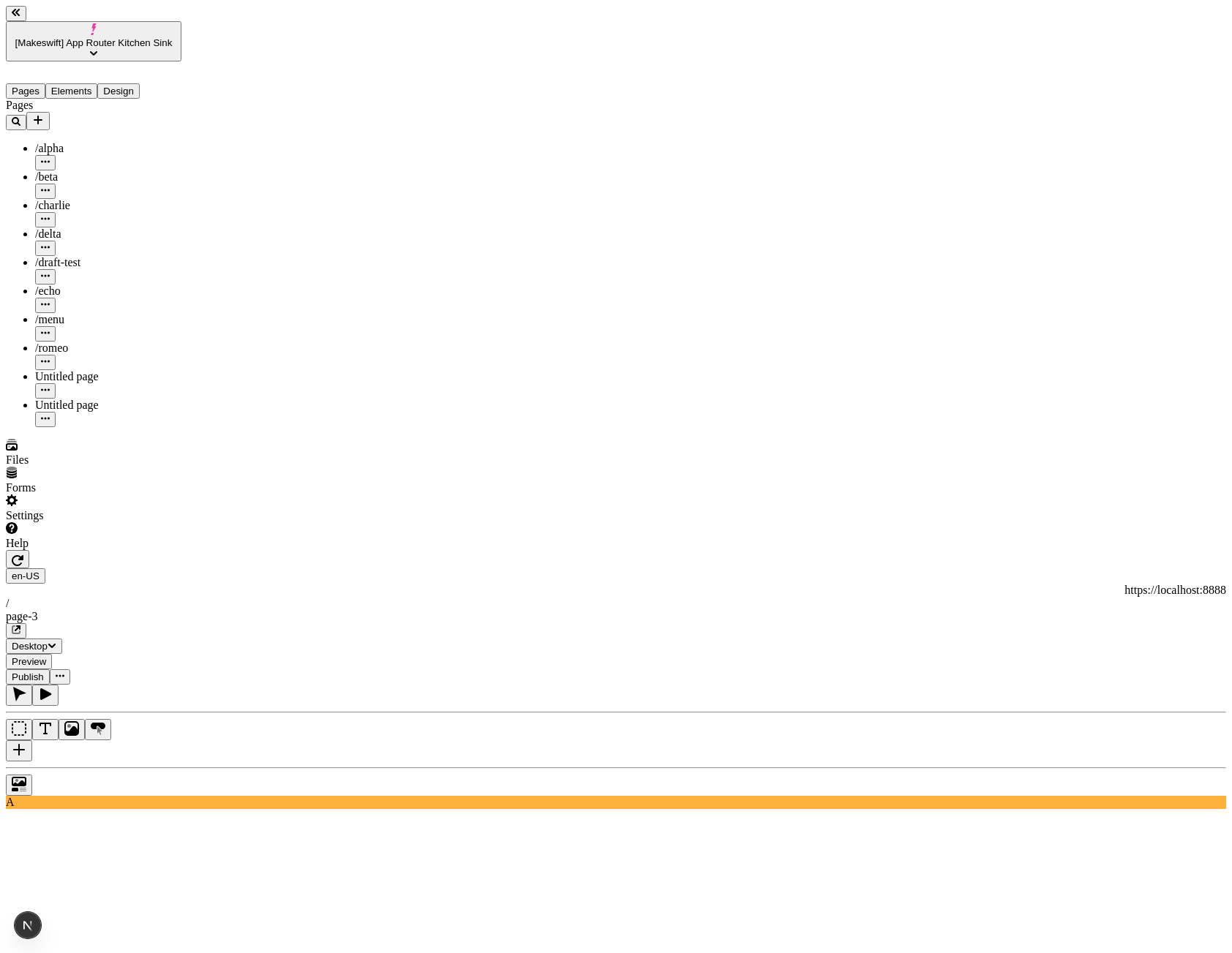 click 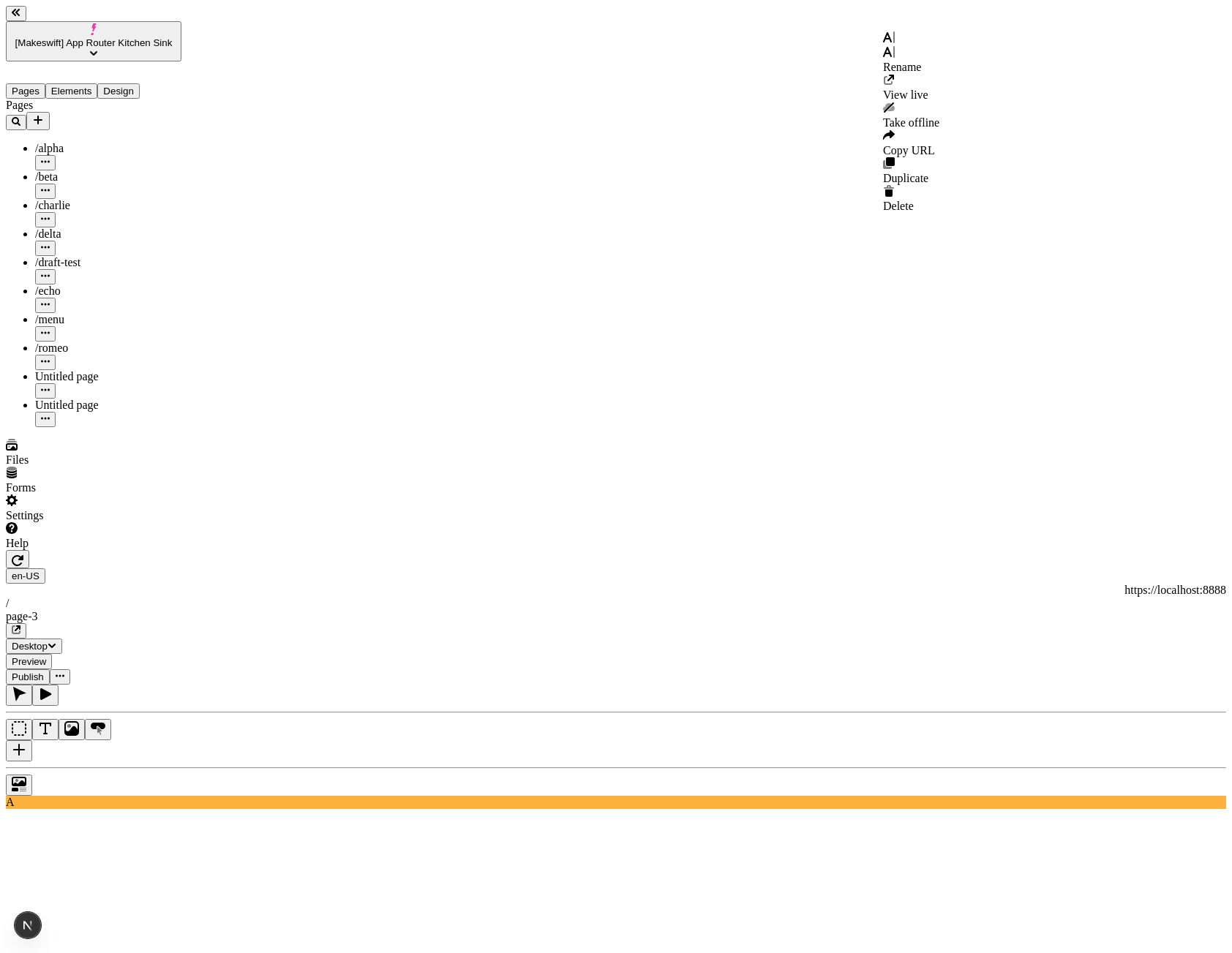 click at bounding box center (911, 39) 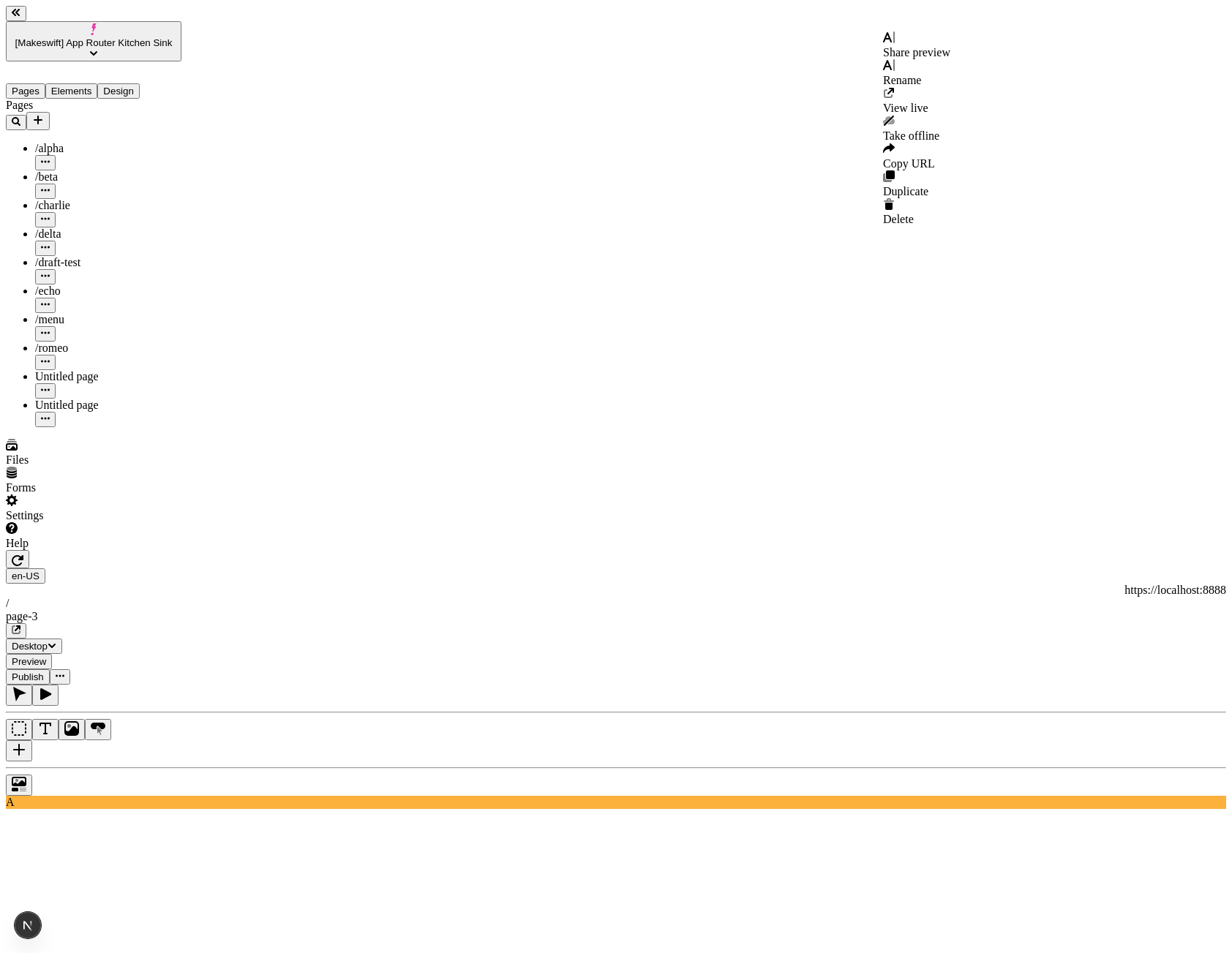 click 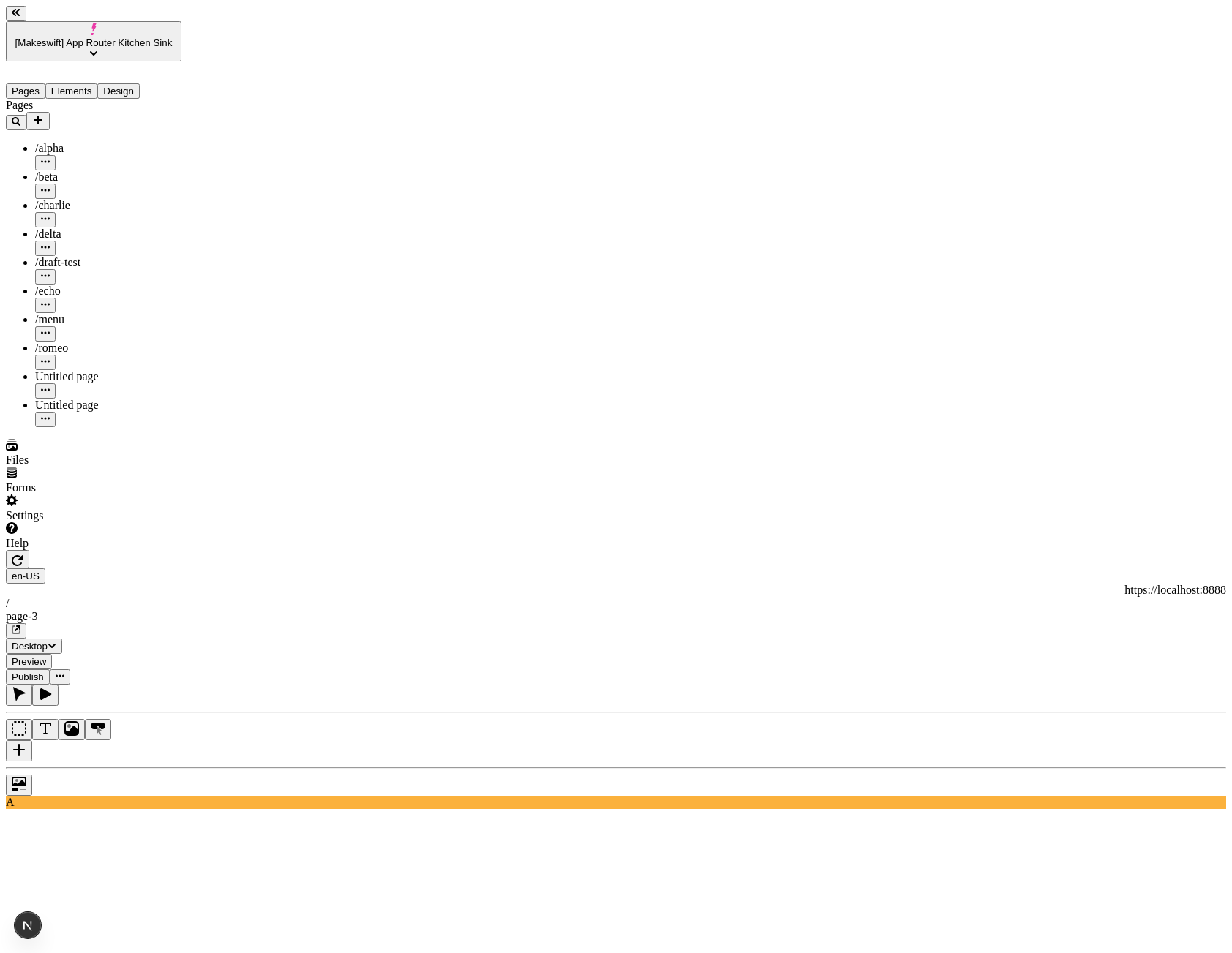 click at bounding box center [60, 677] 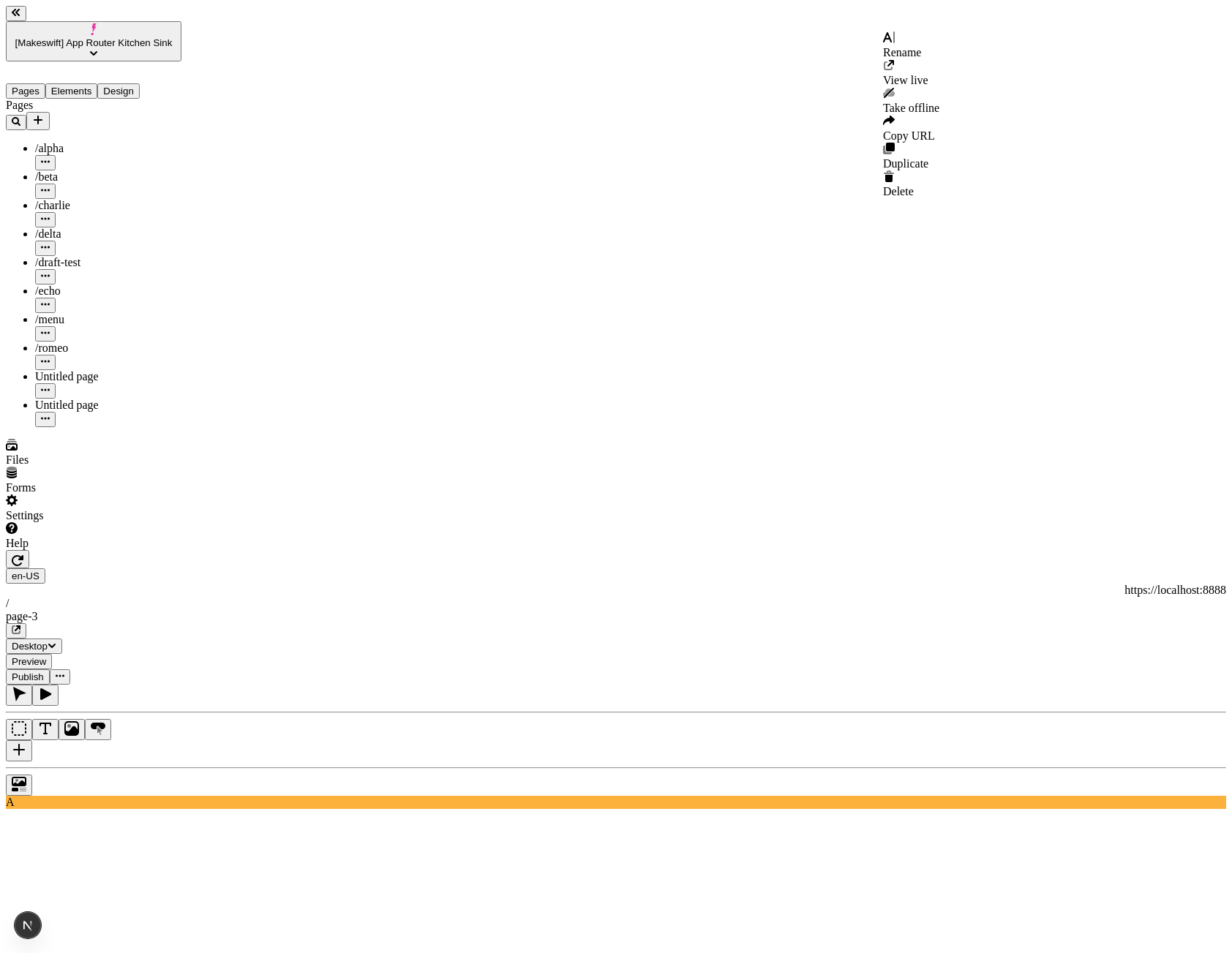 click at bounding box center (60, 677) 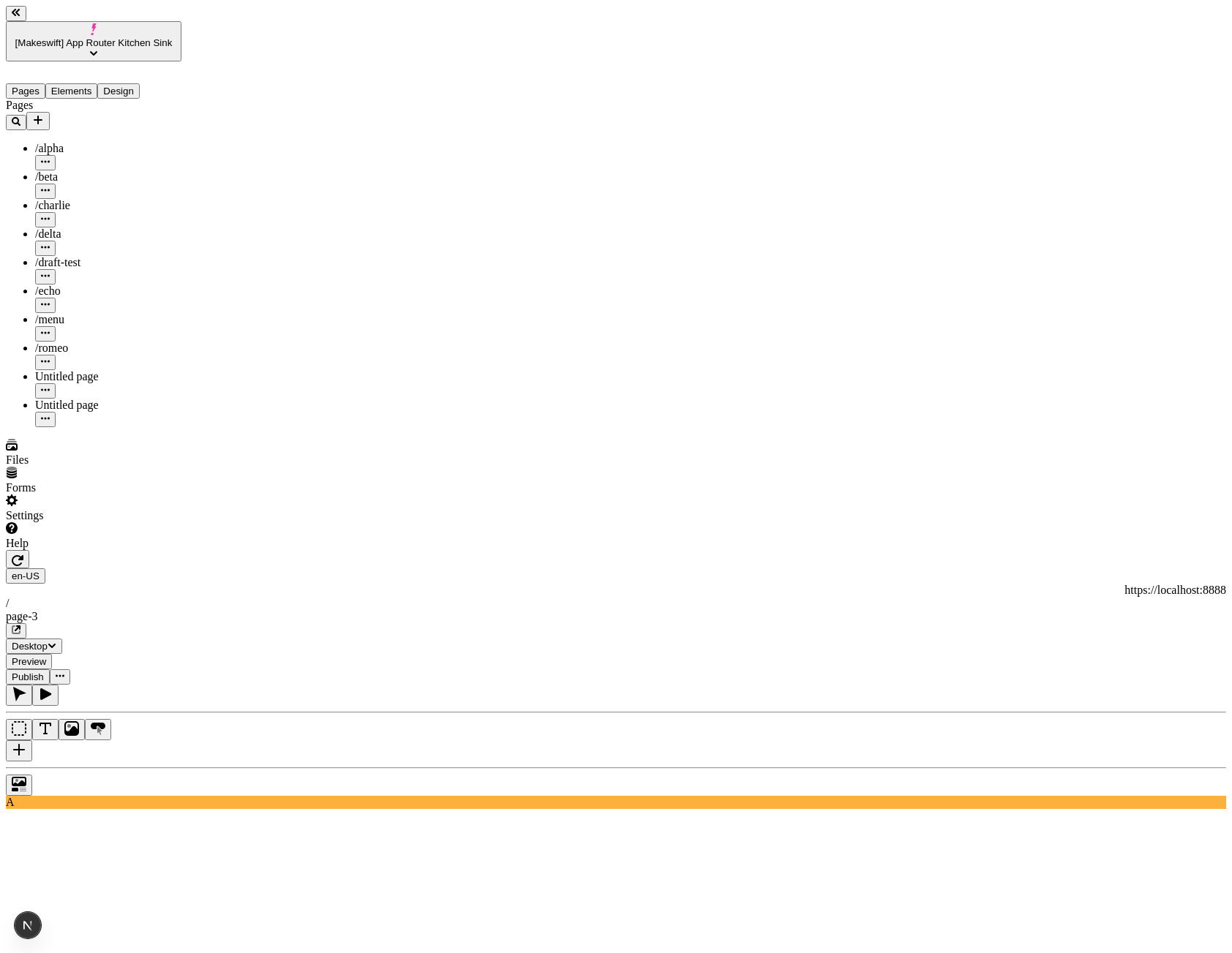 click at bounding box center (60, 677) 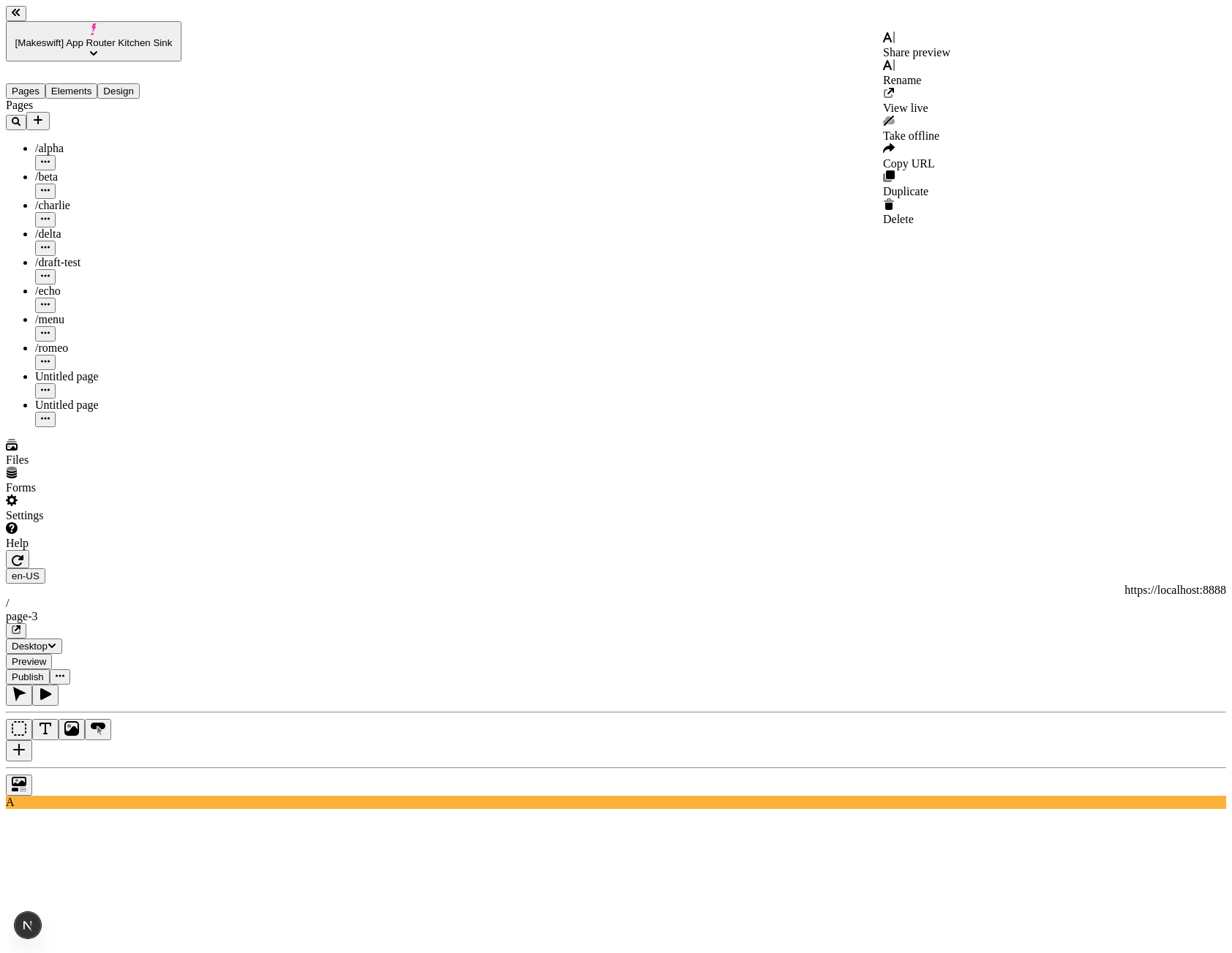 click on "Share preview" at bounding box center [917, 52] 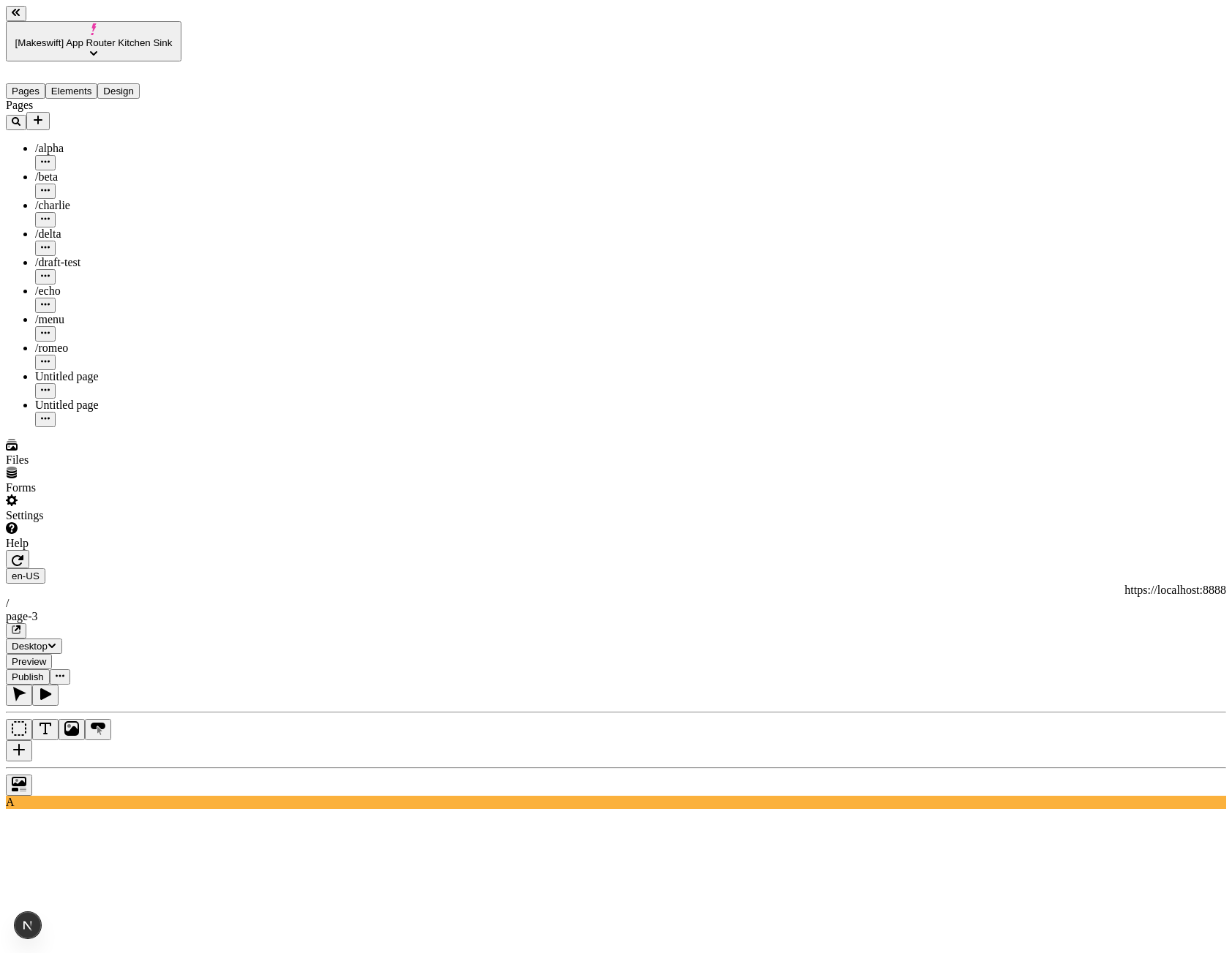 click at bounding box center (60, 677) 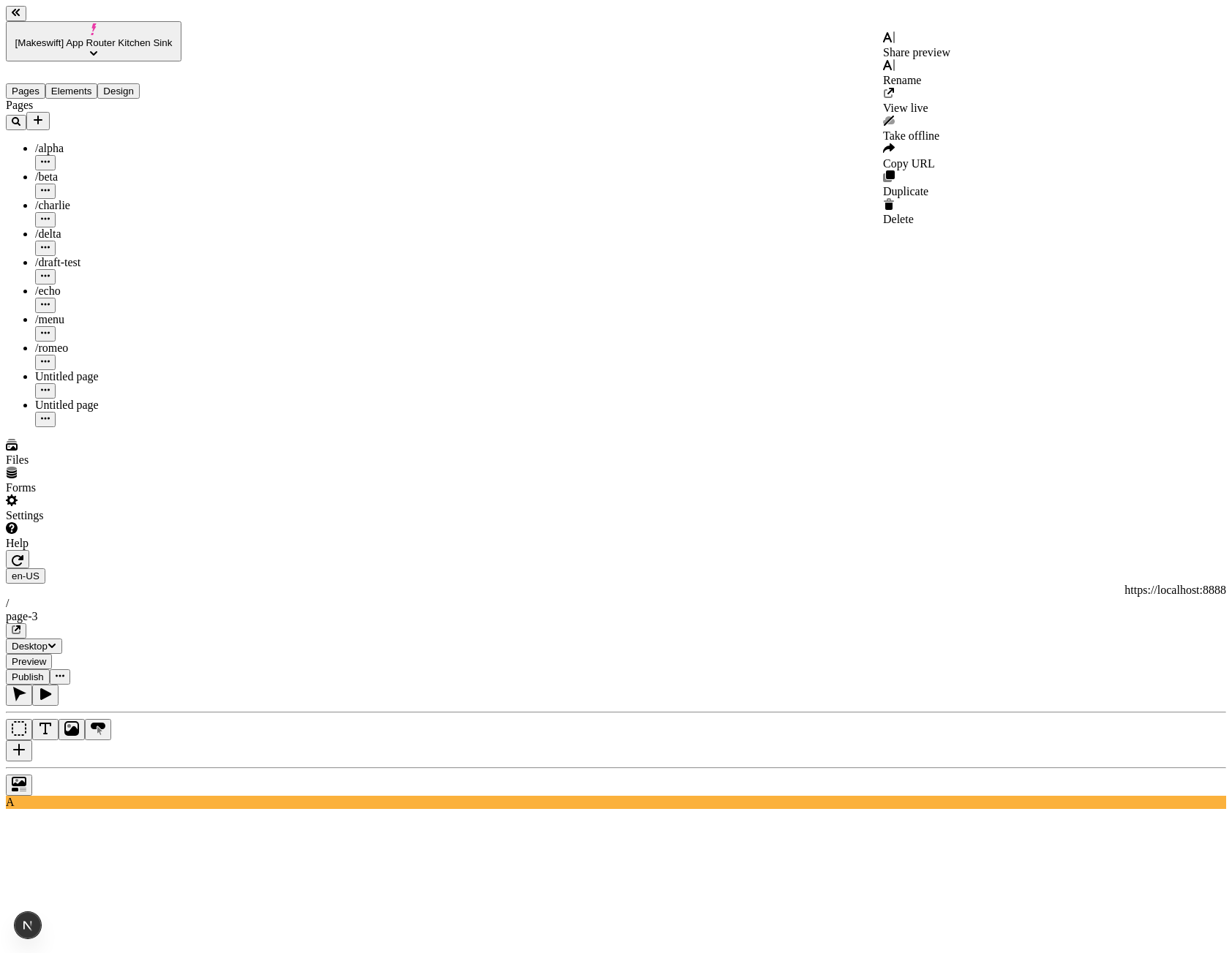 click on "Share preview" at bounding box center [917, 45] 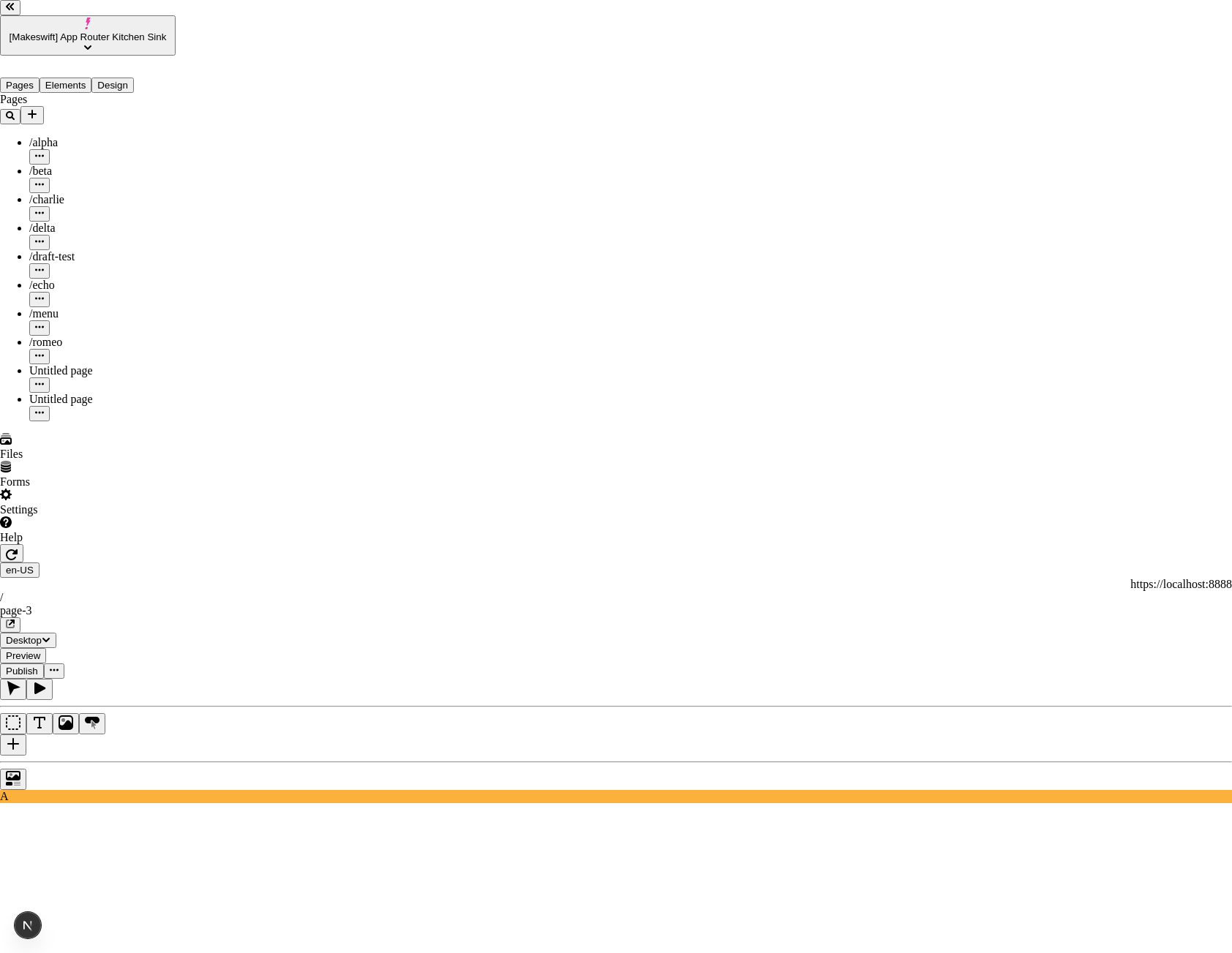click on "Share Links Share links will be available here." at bounding box center [616, 2308] 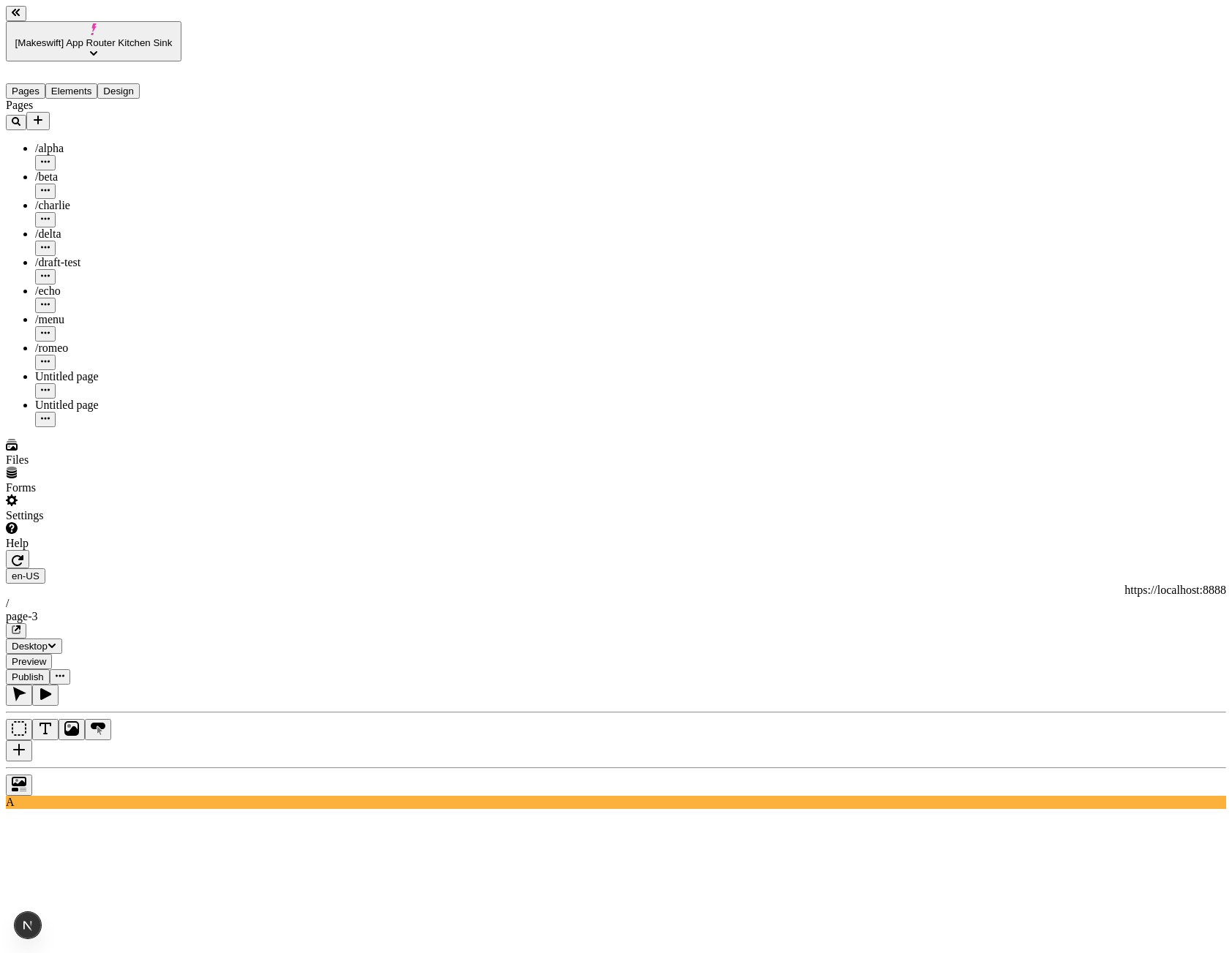click 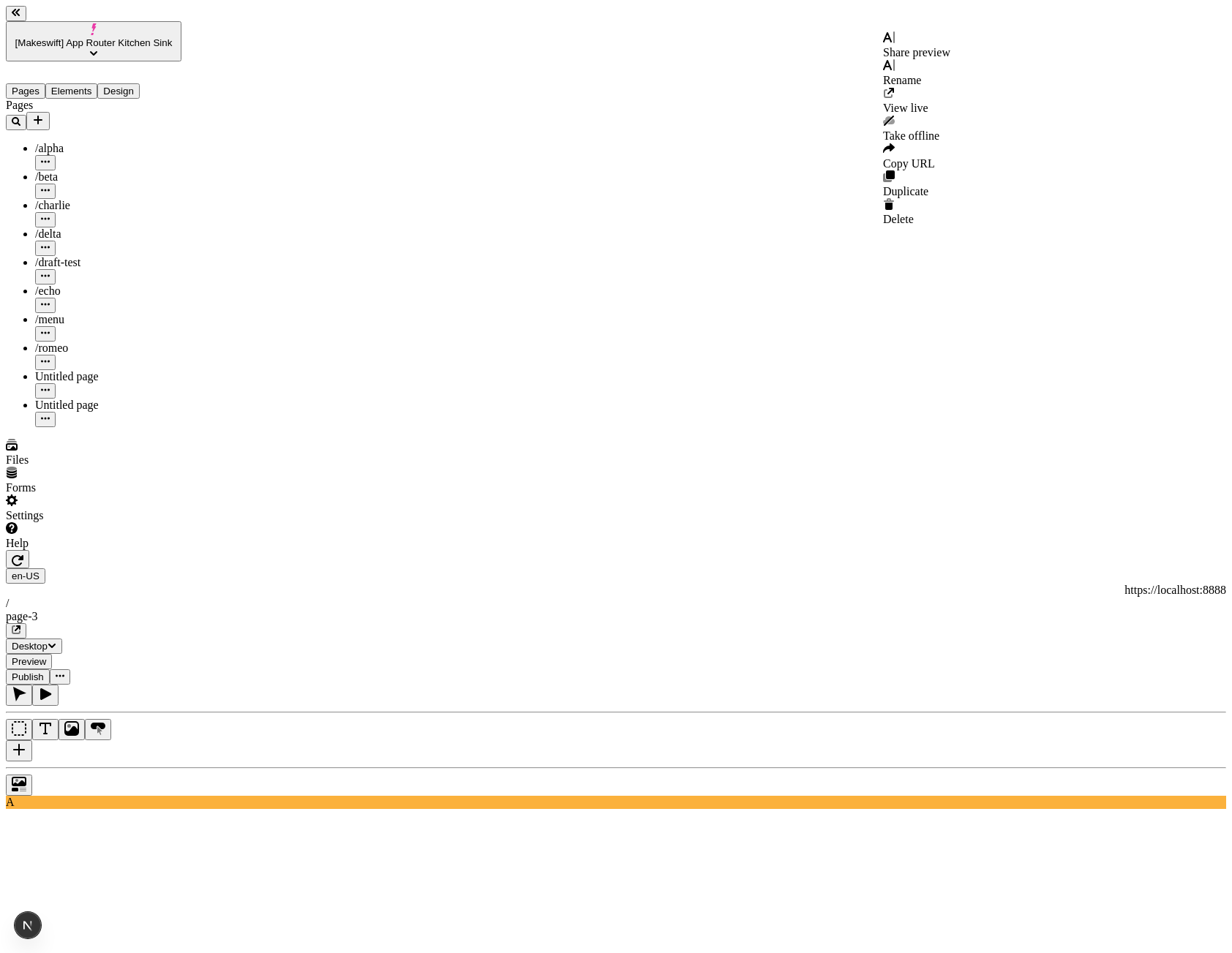 click on "Share preview" at bounding box center (917, 45) 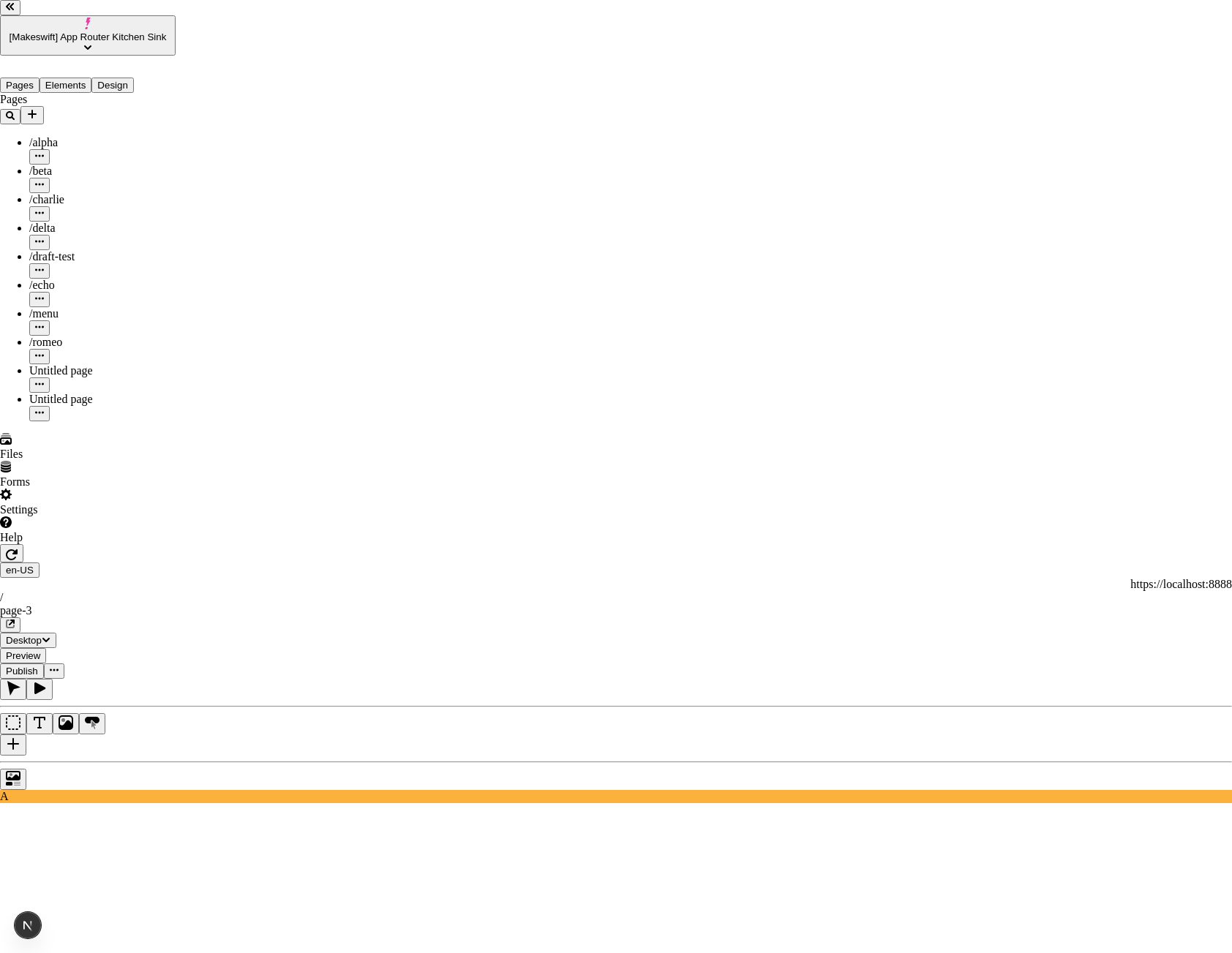 click on "Share Links Share links will be available here." at bounding box center [616, 2308] 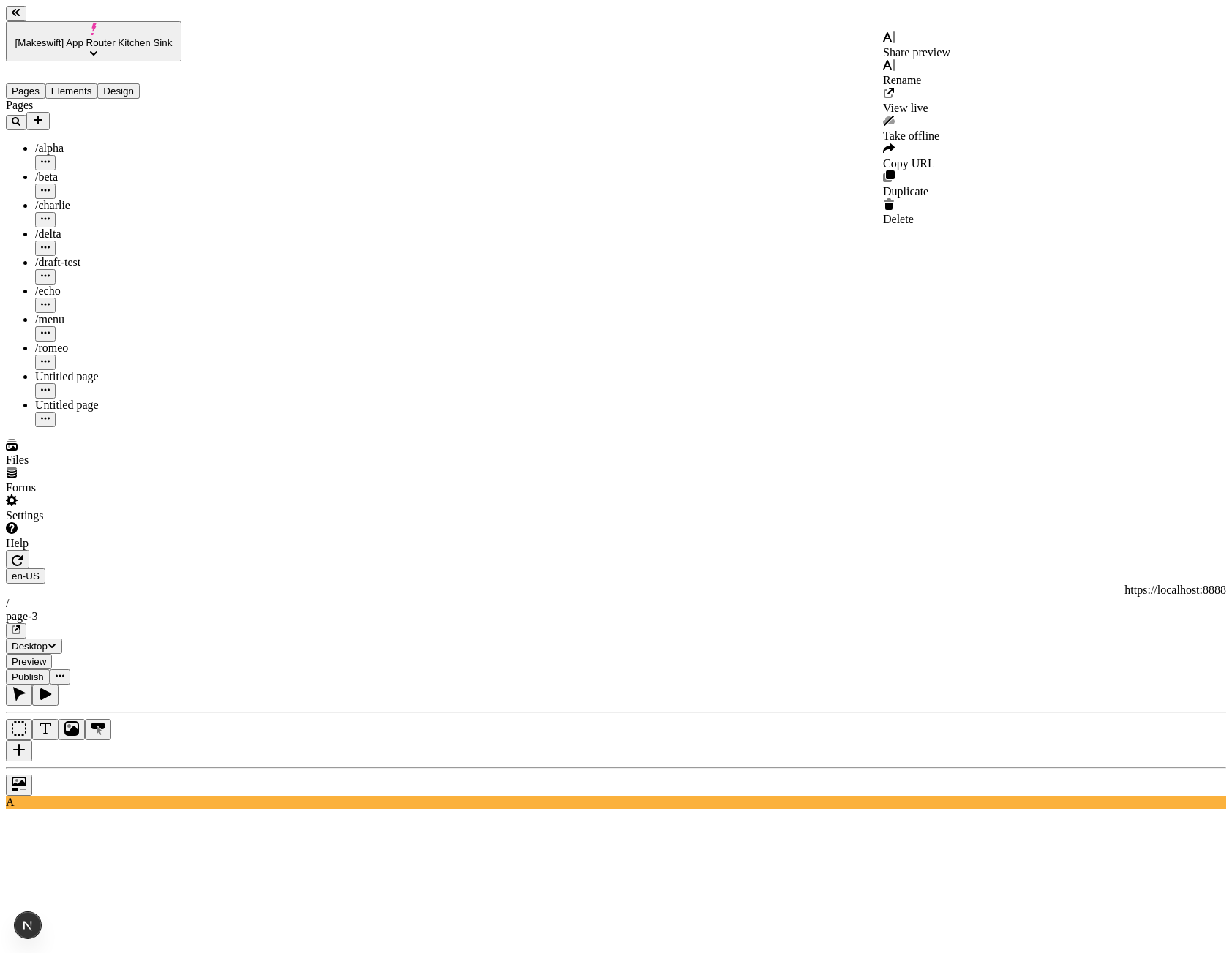 click at bounding box center [60, 677] 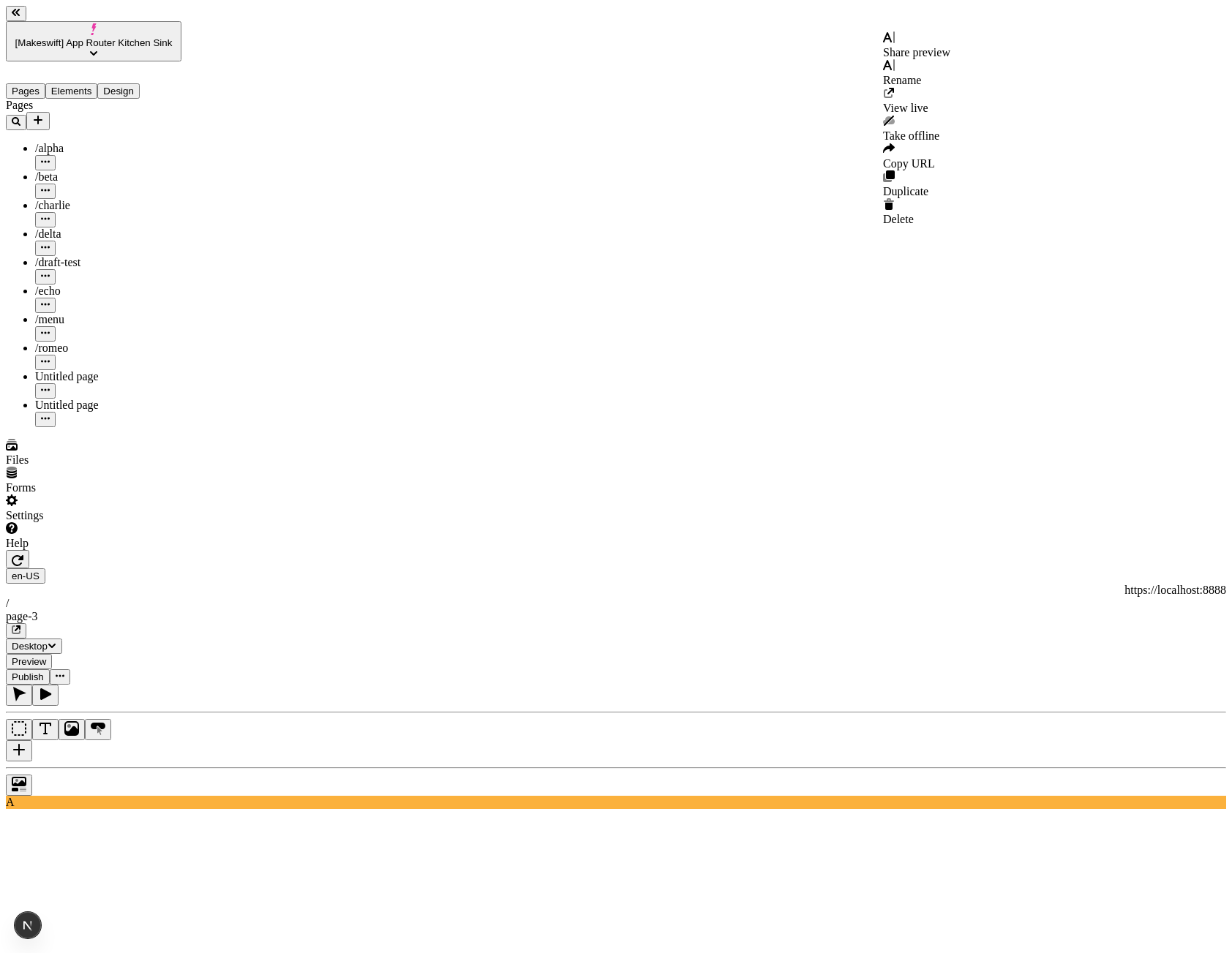 click on "Share preview" at bounding box center (917, 52) 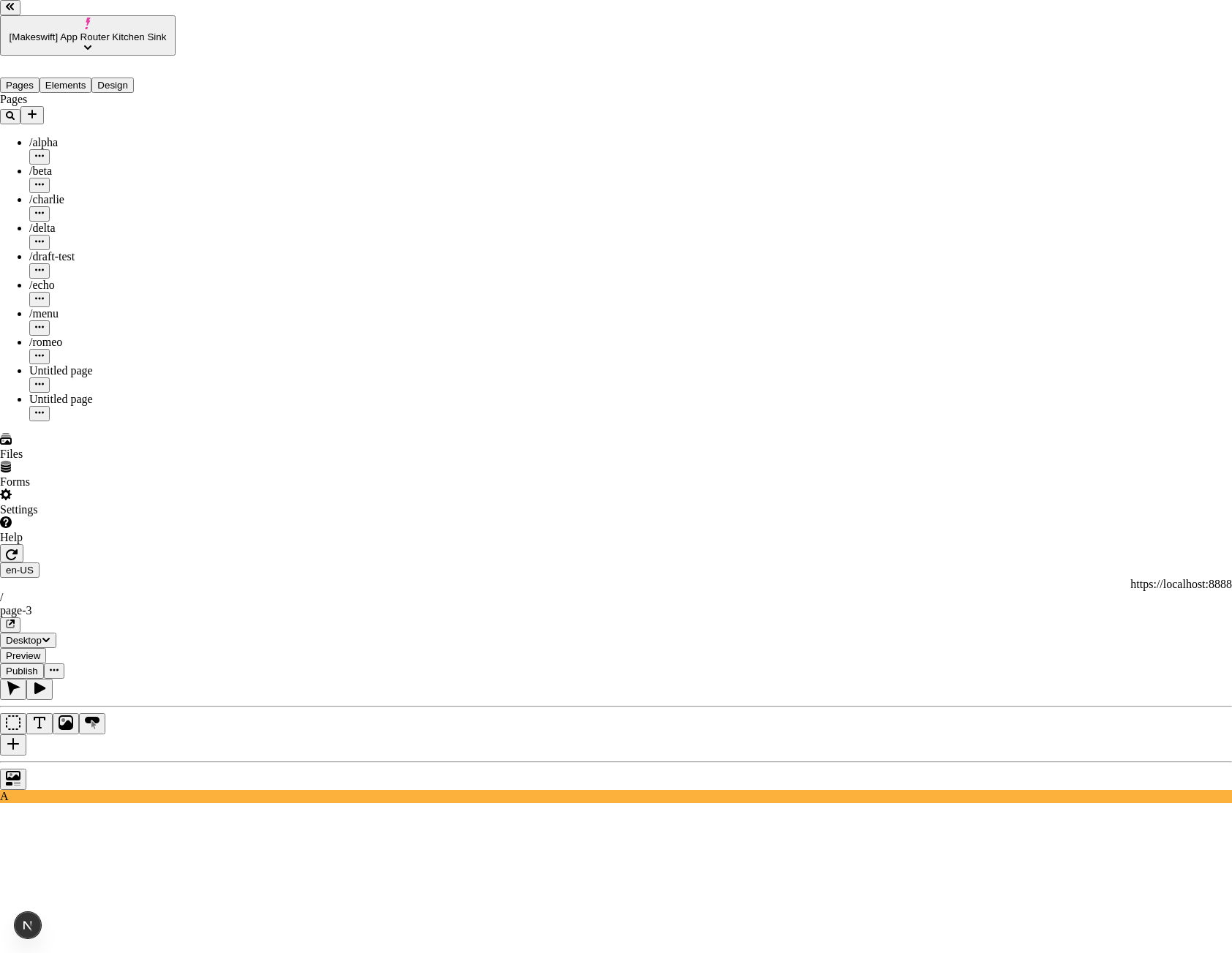 click on "Share Links Share links will be available here." at bounding box center (616, 2308) 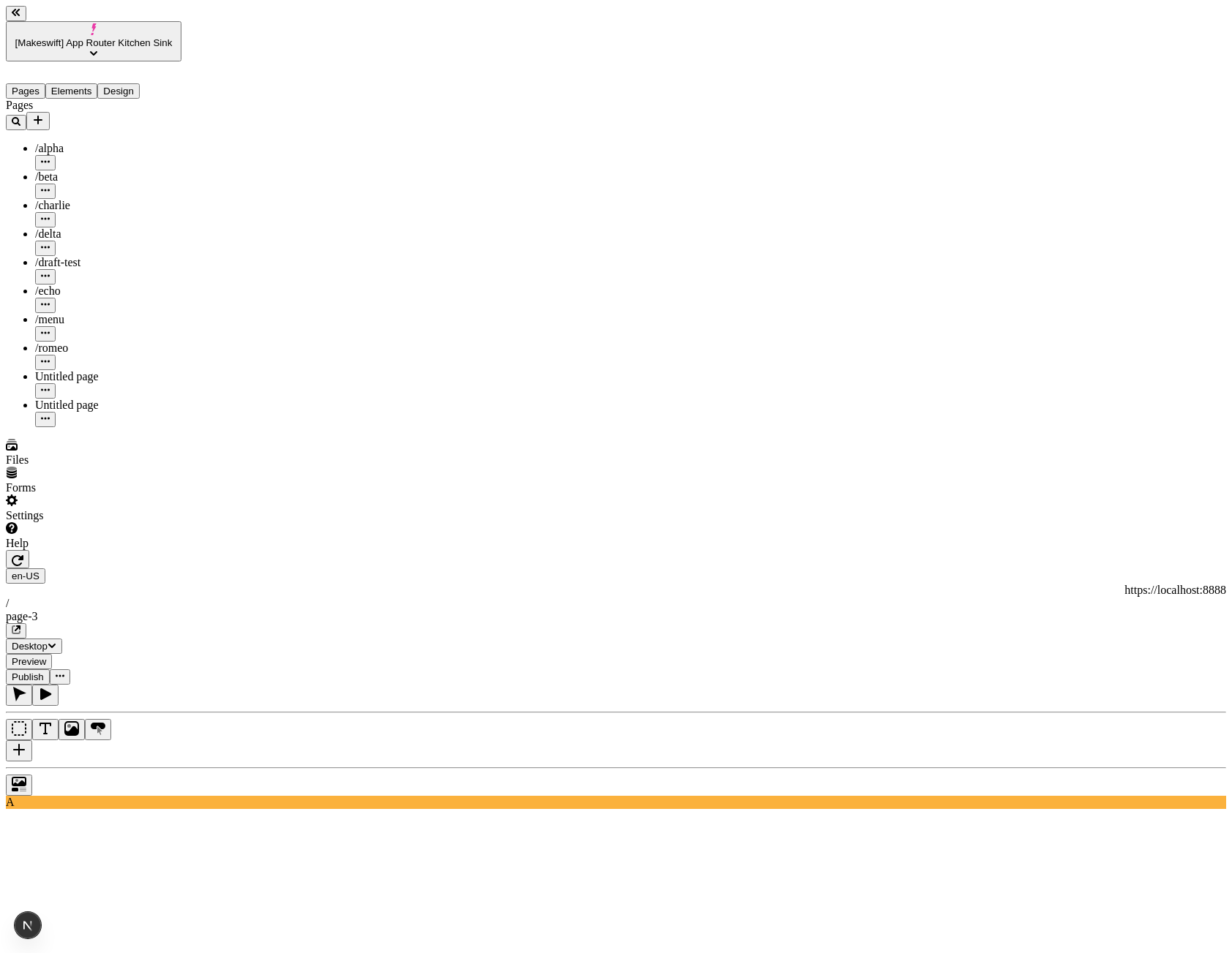 click at bounding box center (60, 677) 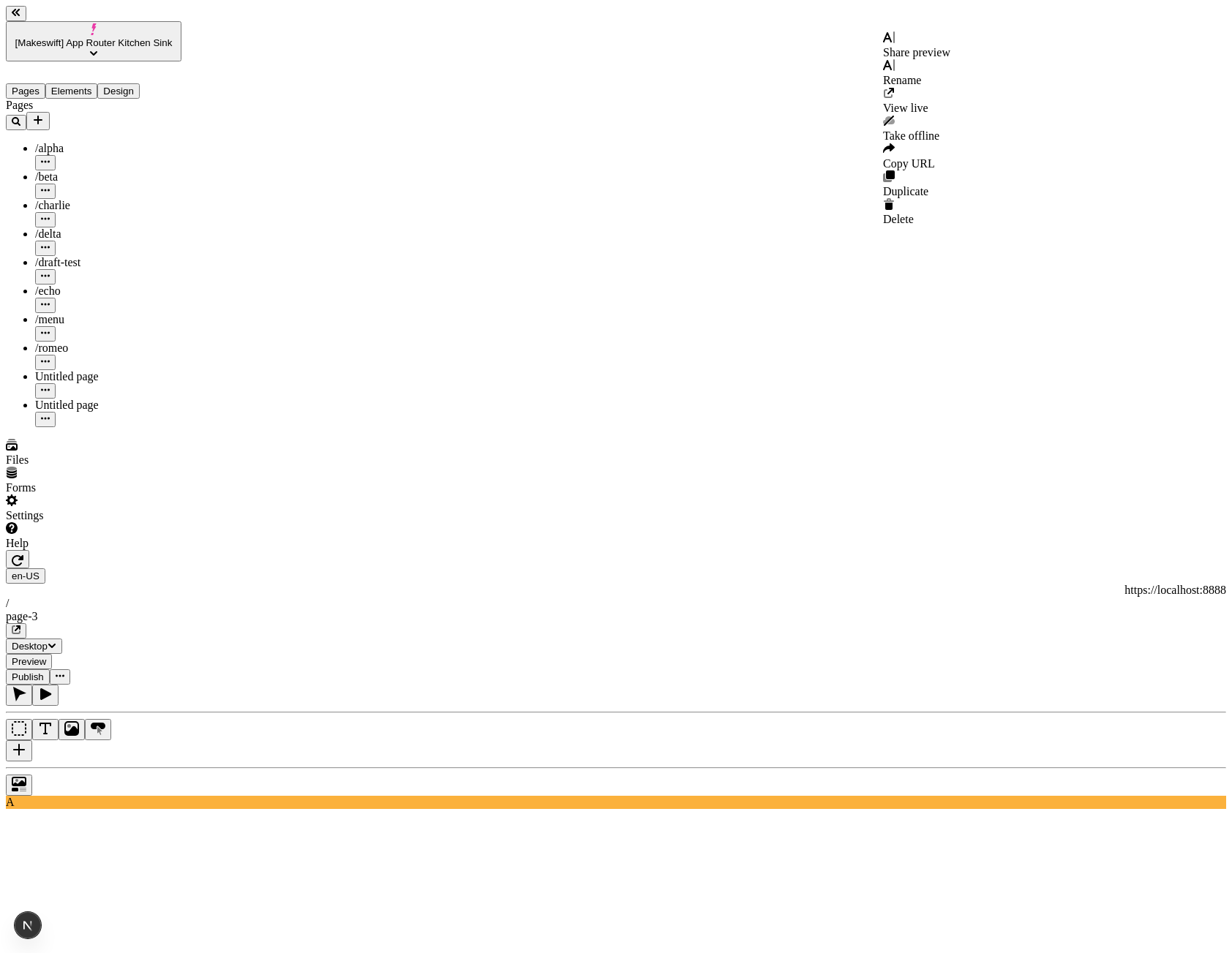 click at bounding box center (60, 677) 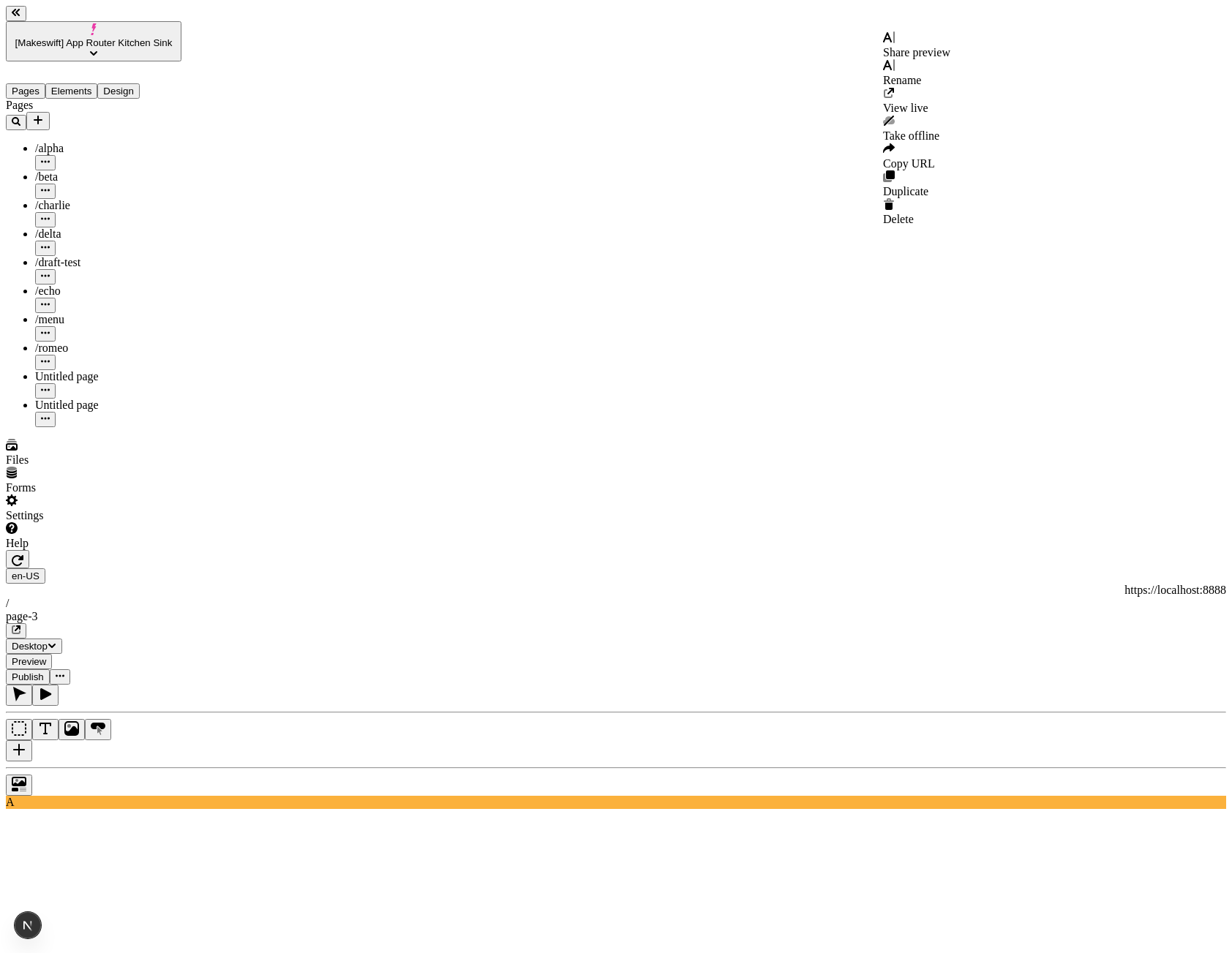 click 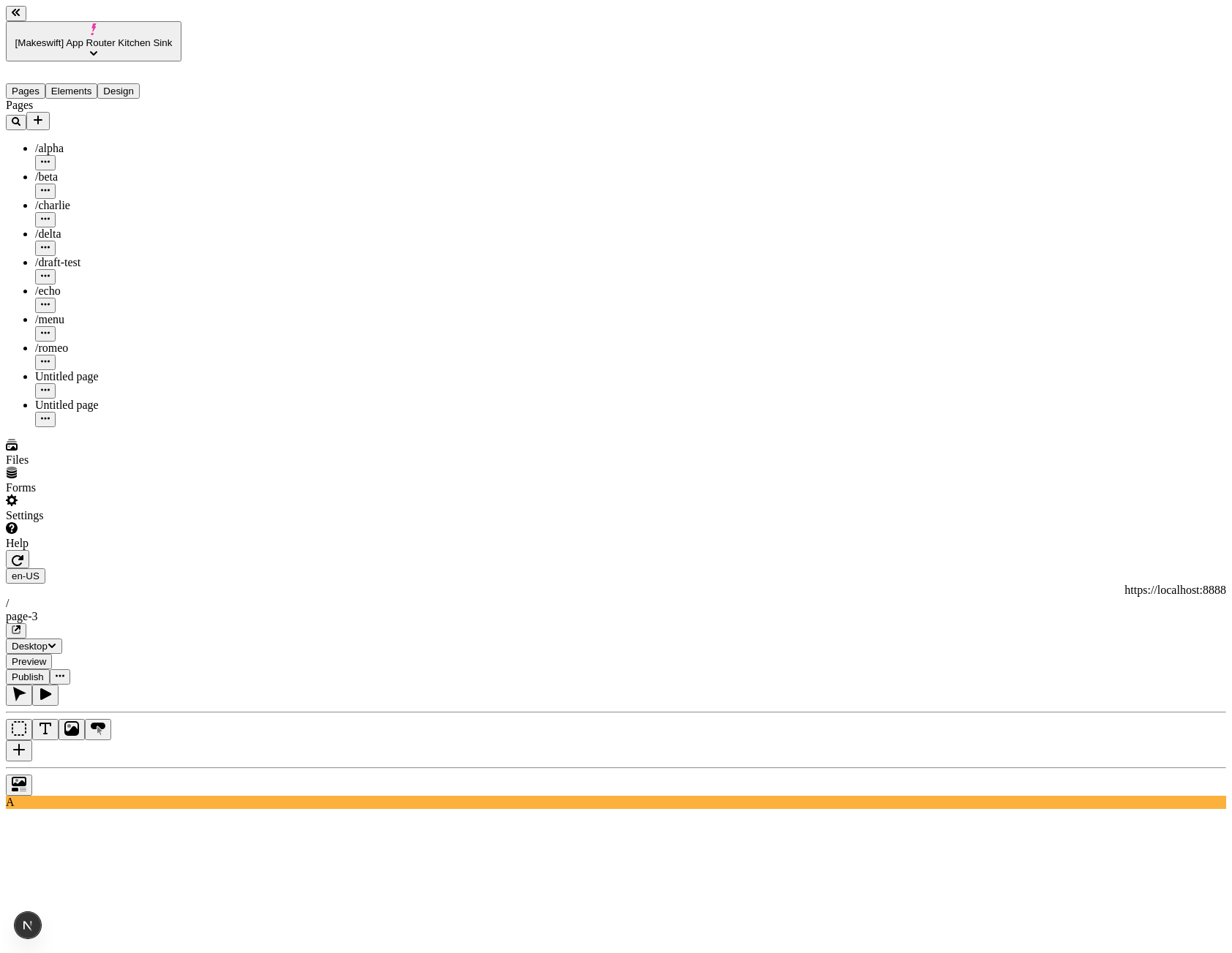 click on "Settings" at bounding box center [94, 516] 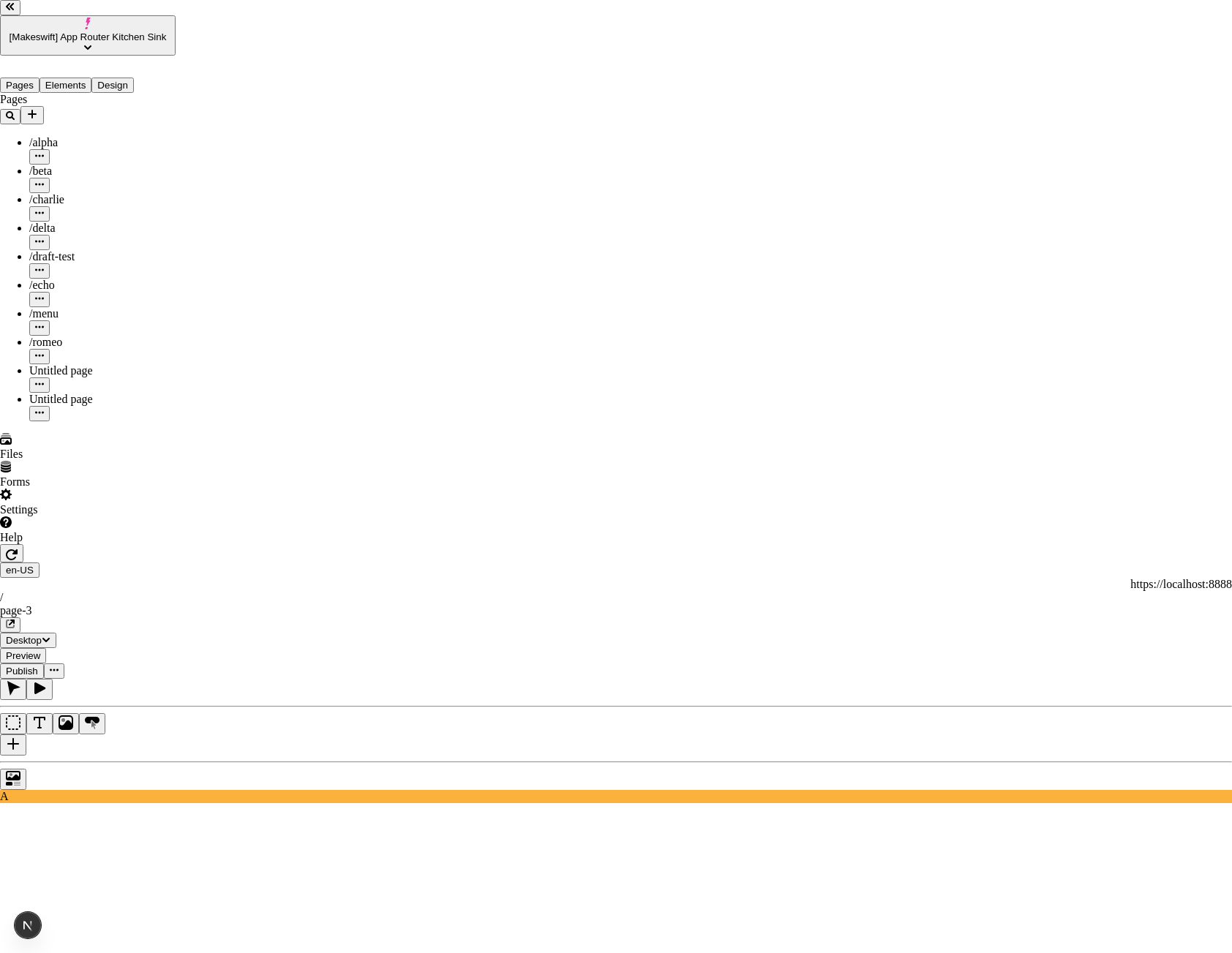 click on "Site settings Site Host Domains Locales Redirects Workspace settings Workspace Users Plans Billing Usage Integrations User settings Profile Login methods Feature previews Site settings Name [Makeswift] App Router Kitchen Sink Save Favicon Replace Sitemap Sitemaps are automatically generated.   Learn more about sitemaps. View sitemap Duplicate site All pages, global components, colors, and text styles will be copied into a new site. Duplicate site Take site offline This site will be taken offline and you will not be billed for it in future invoices. Take site offline Delete site All pages, colors, typography, and code snippets for this site will be permanently deleted. Delete site" at bounding box center (616, 2651) 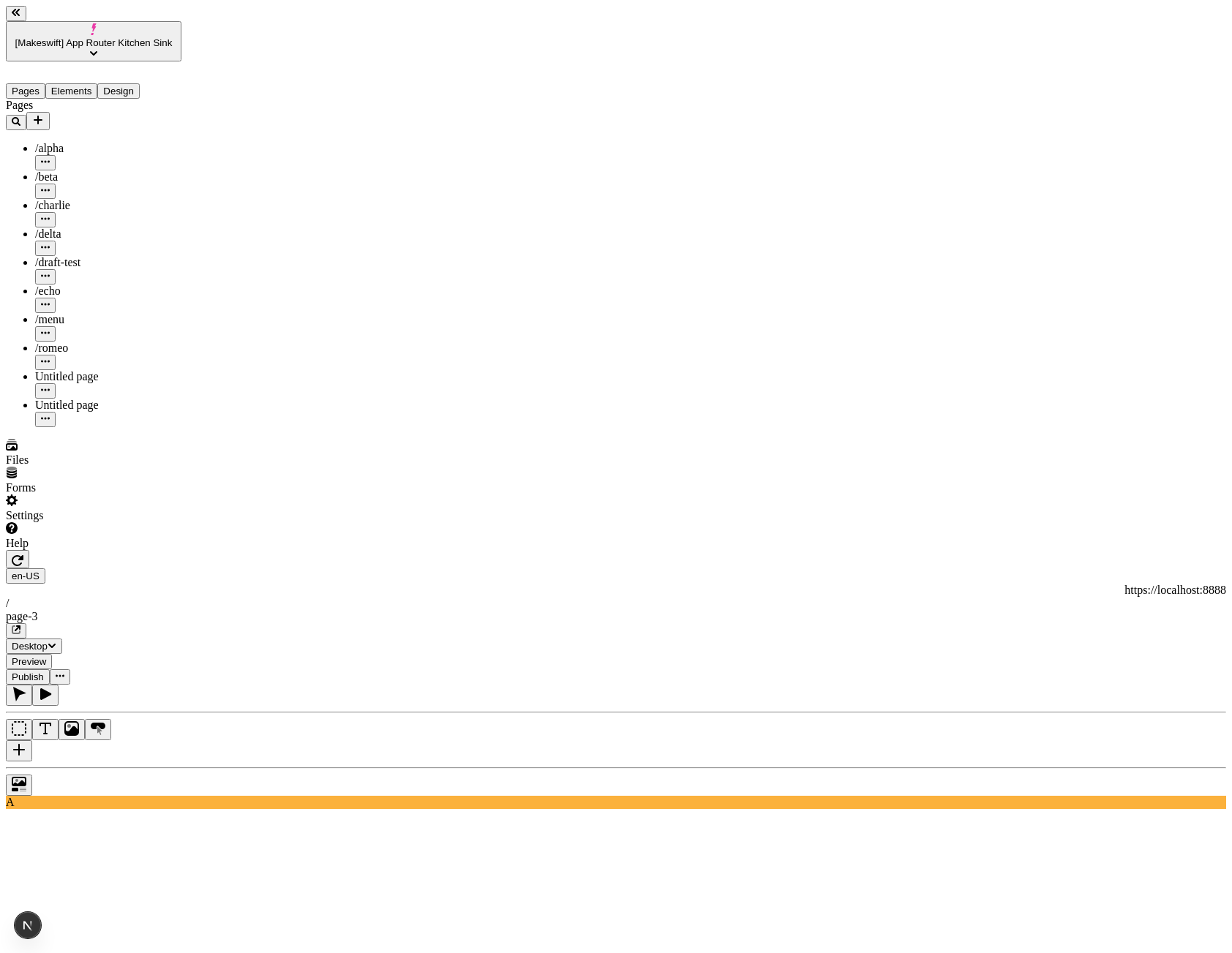 click 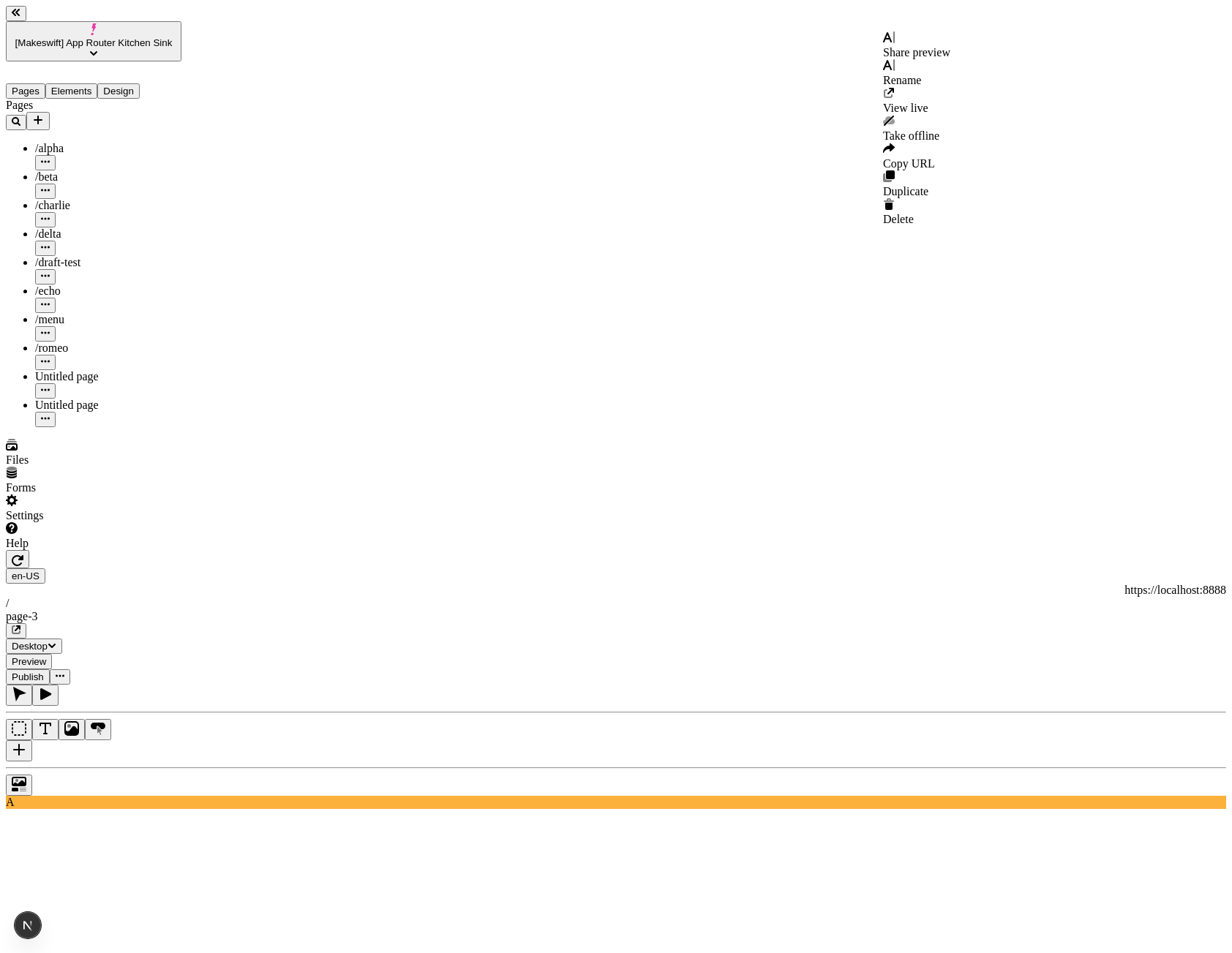 click on "Share preview" at bounding box center [917, 52] 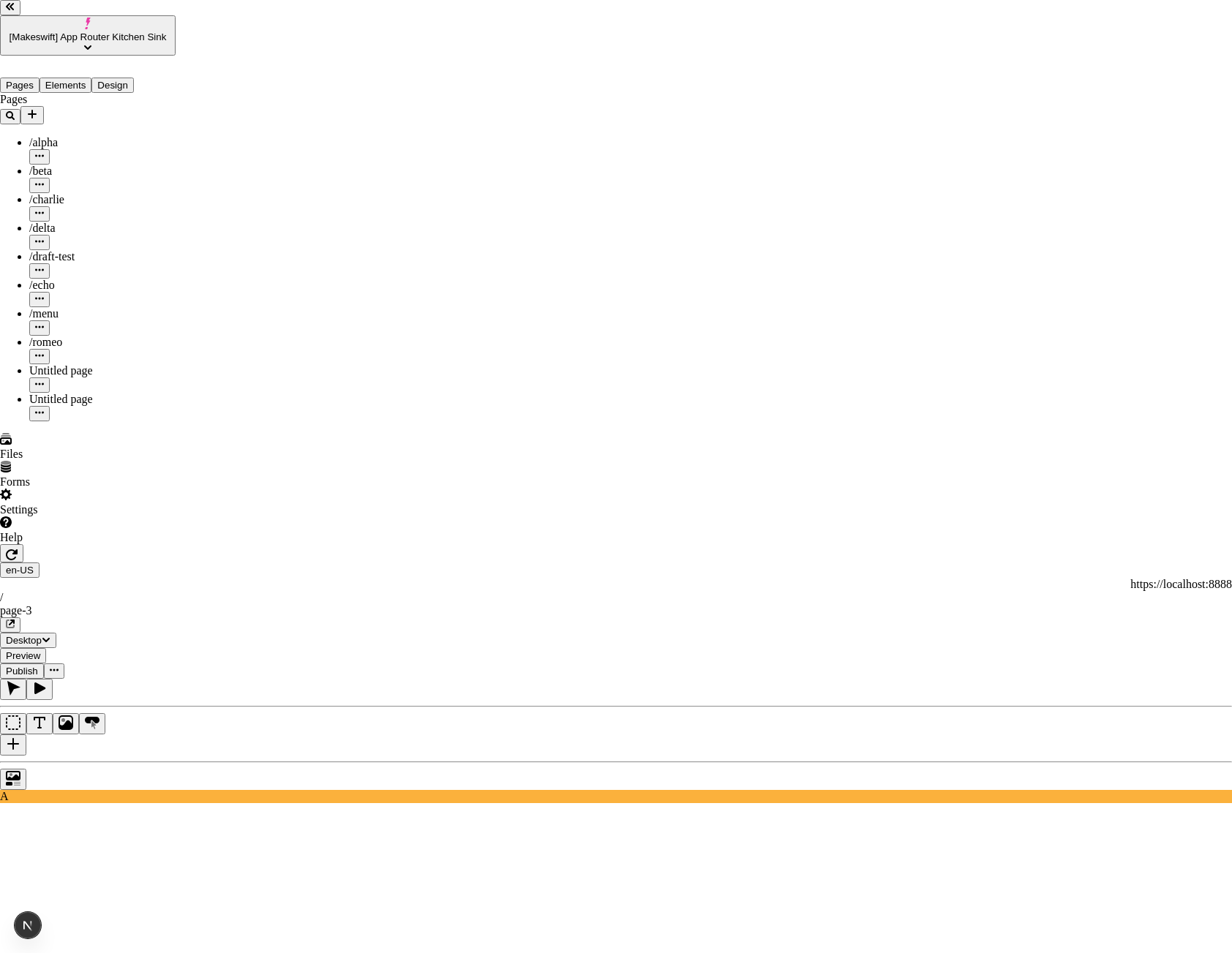 click on "Share Links Share links will be available here." at bounding box center [616, 2308] 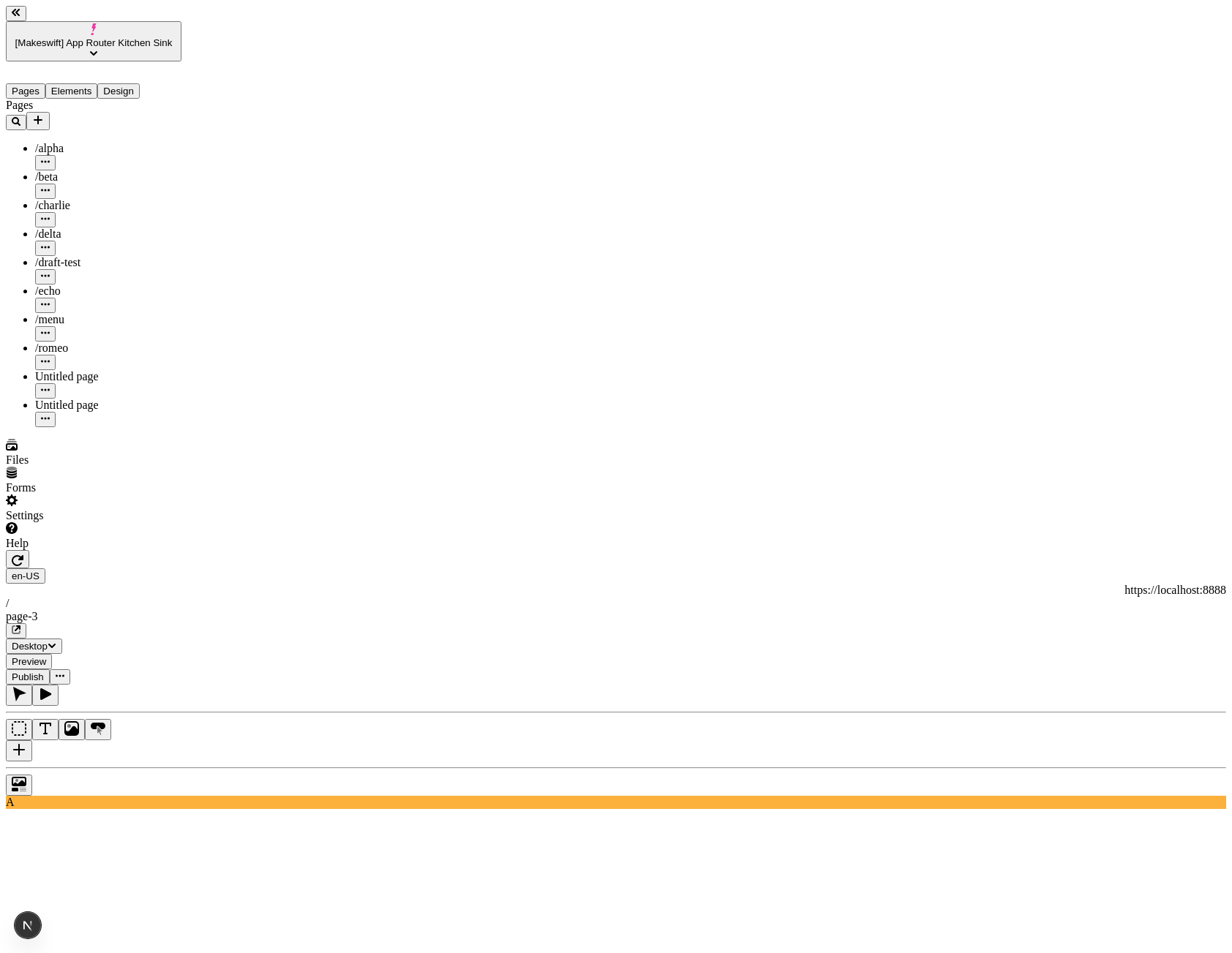 click at bounding box center (60, 677) 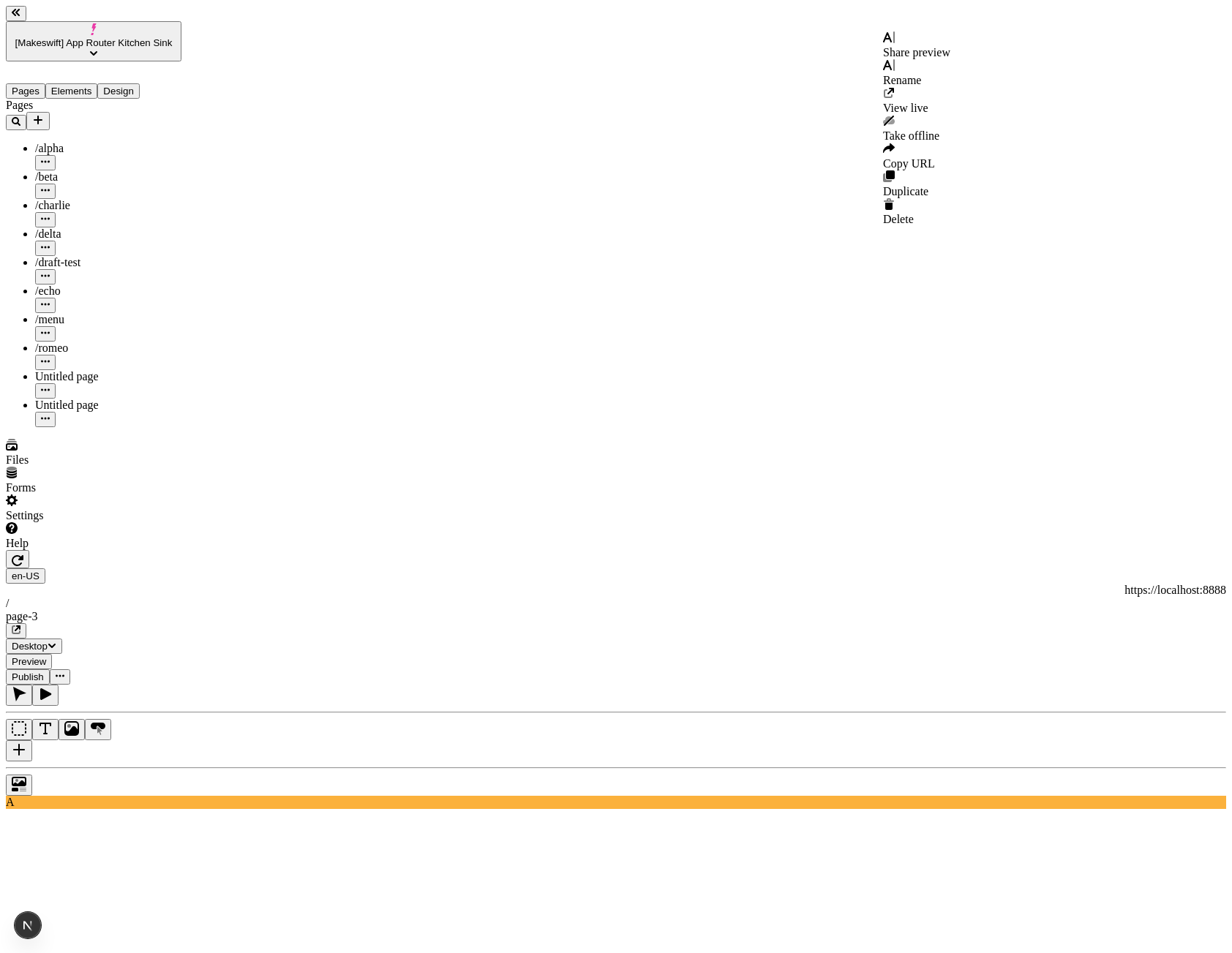 click on "Share preview" at bounding box center [917, 45] 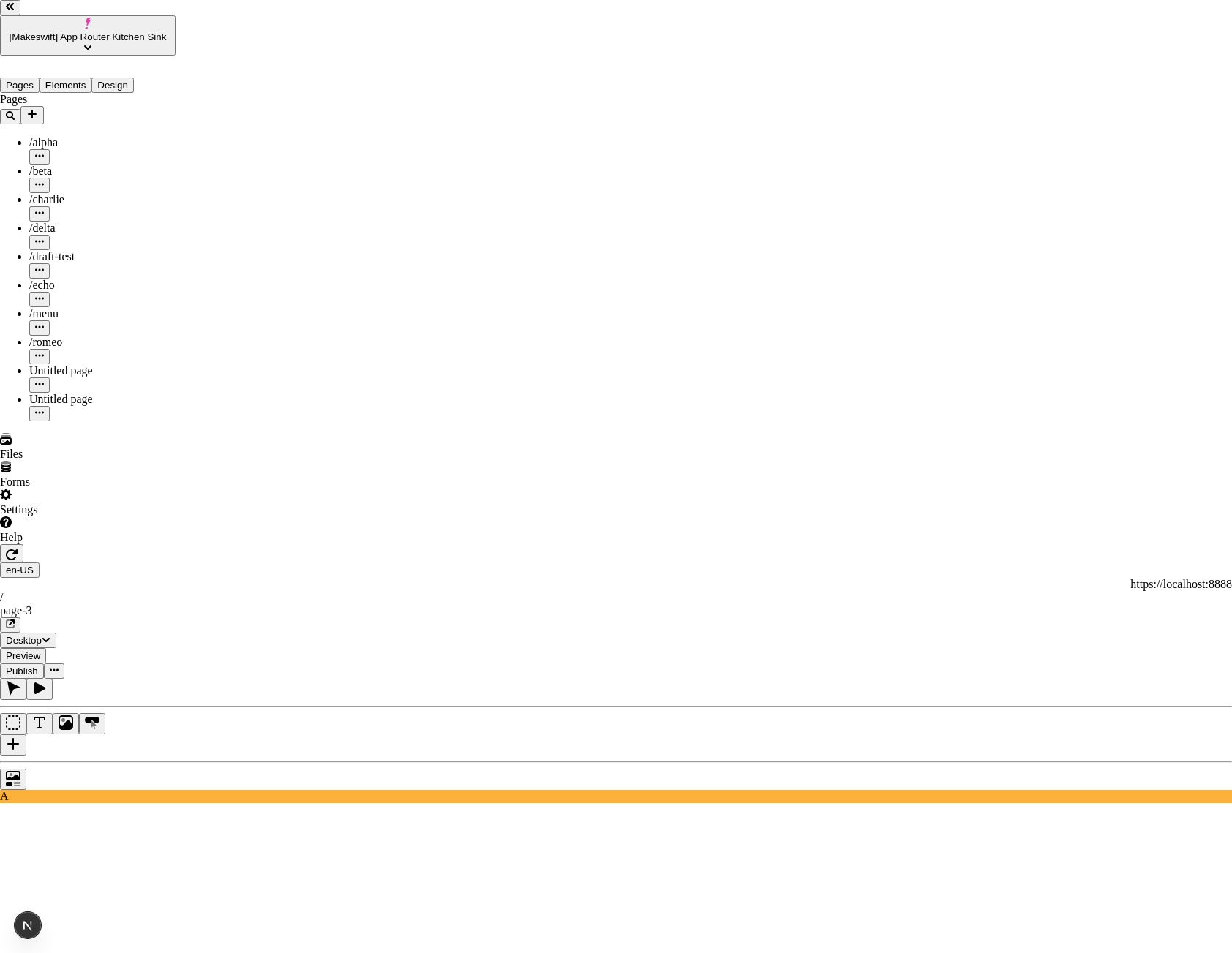 click on "https://example.com/share-link" at bounding box center (64, 2361) 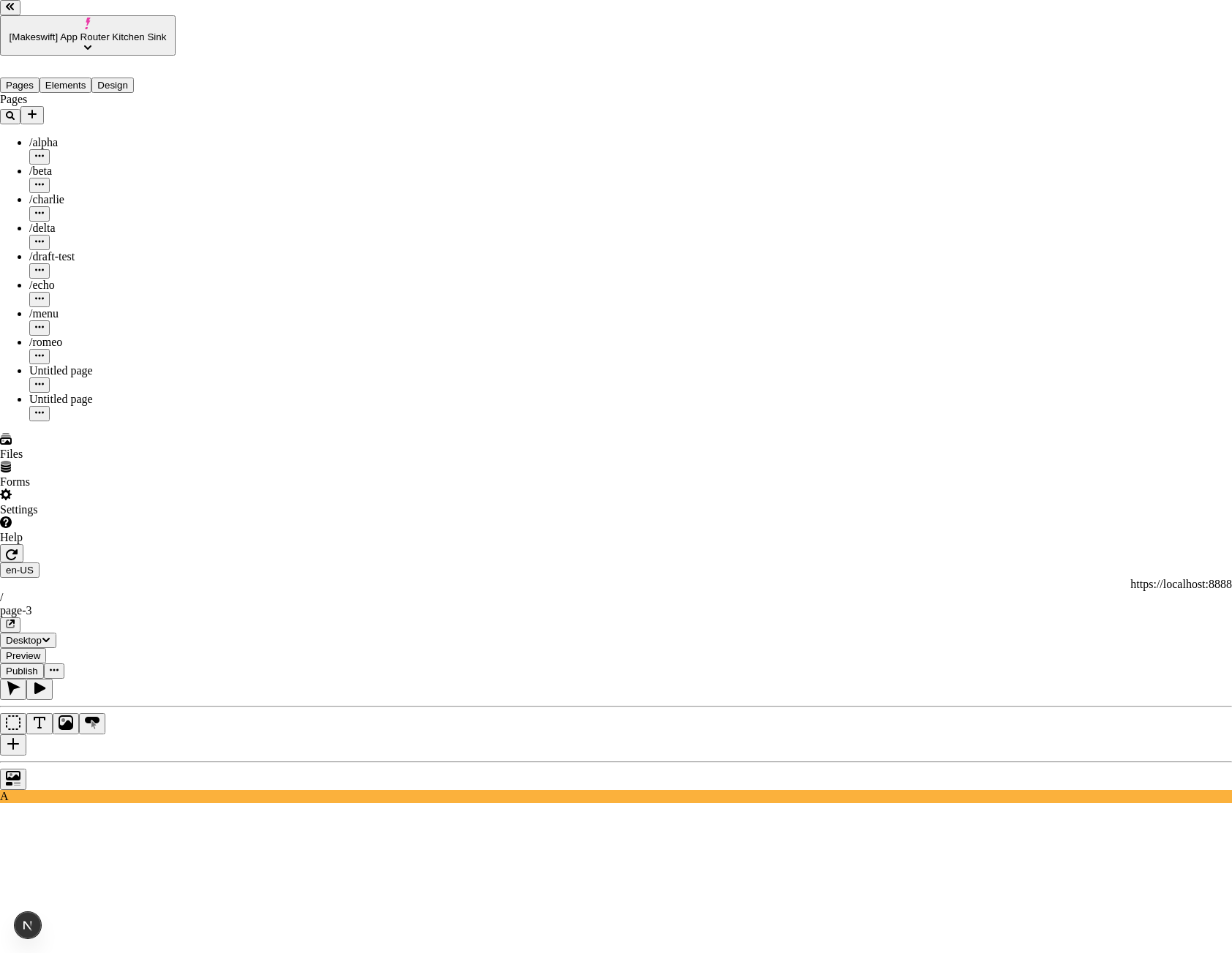 click on "https://example.com/share-link" at bounding box center (64, 2361) 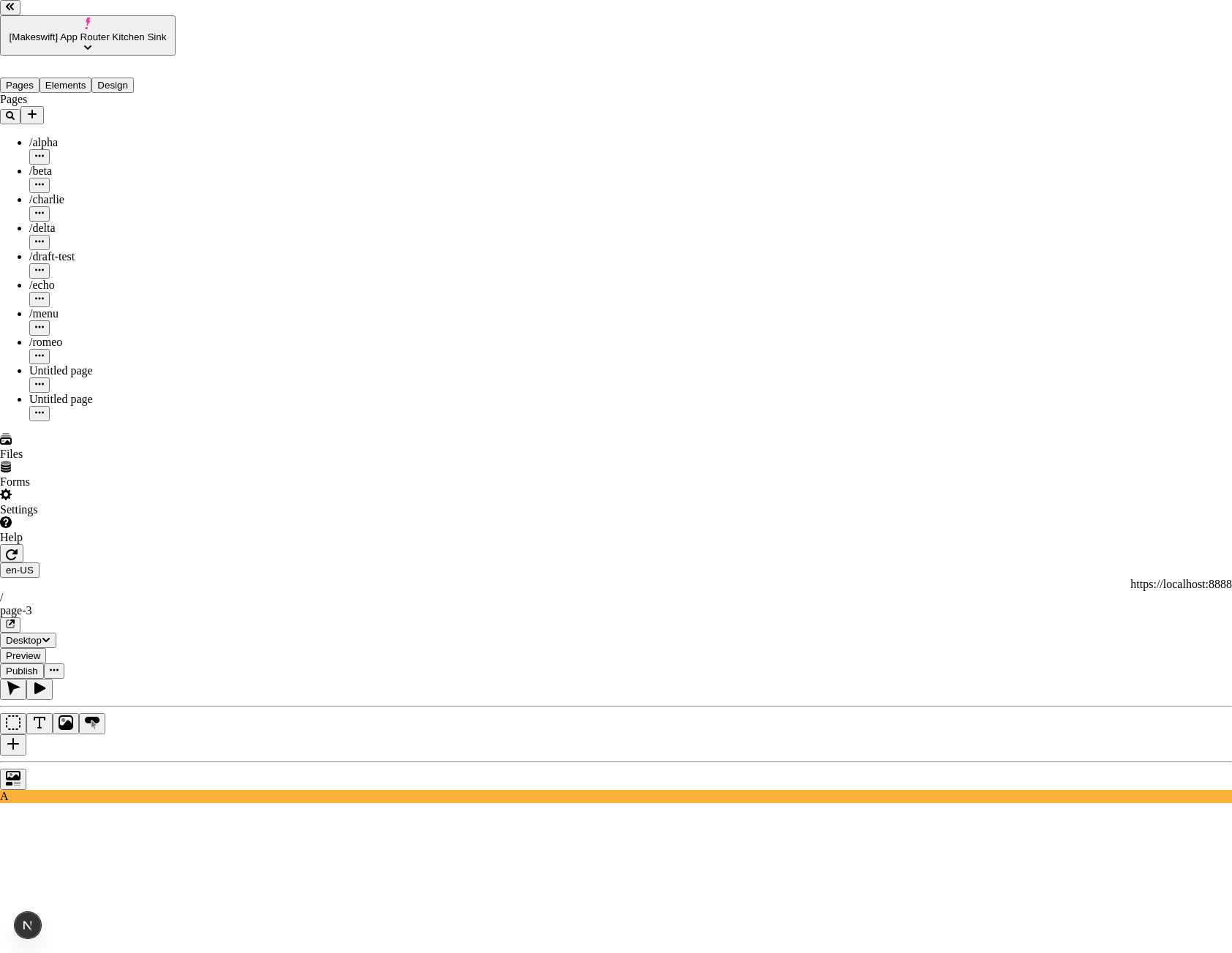 click on "https://example.com/share-link" at bounding box center [64, 2361] 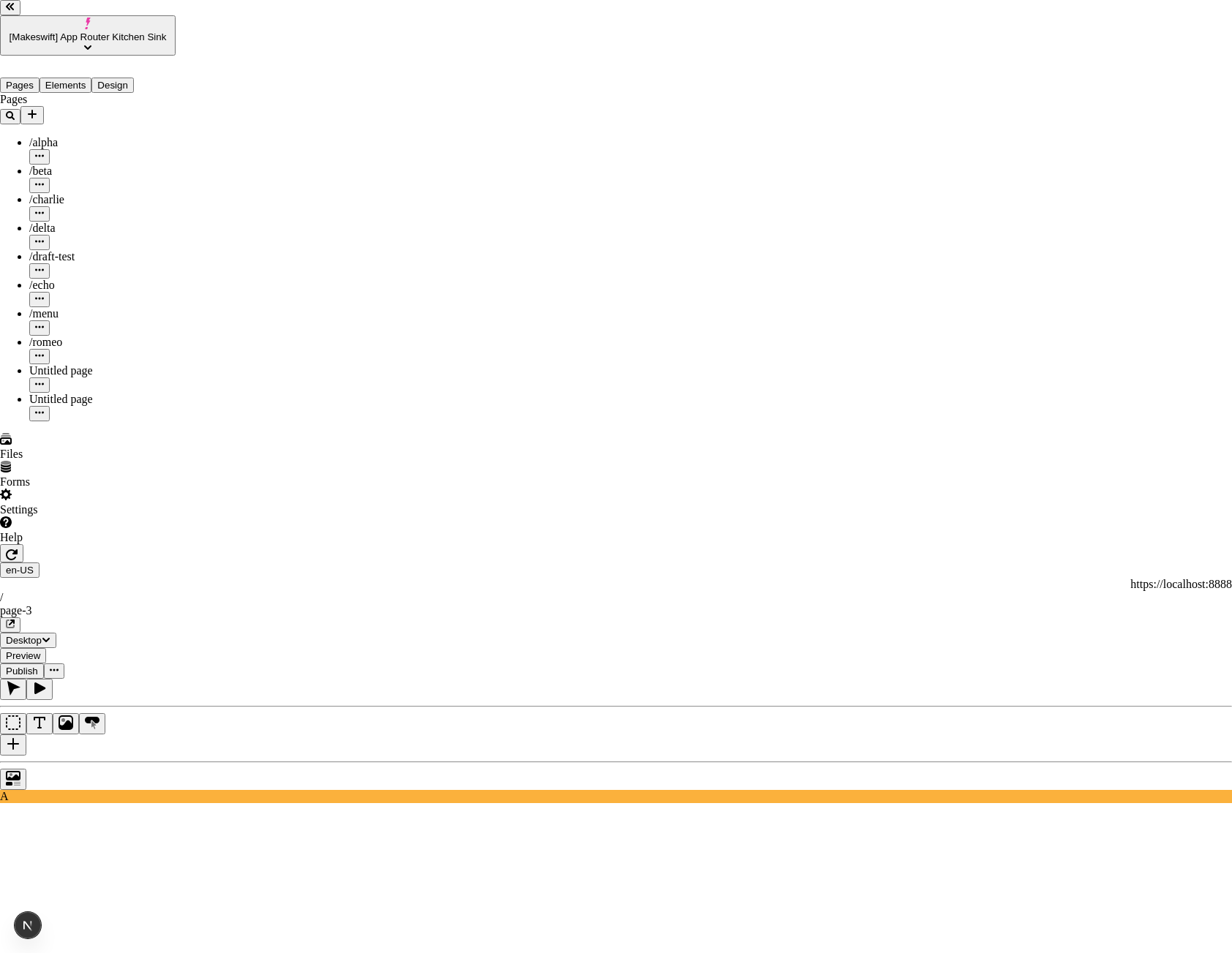 drag, startPoint x: 597, startPoint y: 500, endPoint x: 751, endPoint y: 504, distance: 154.05194 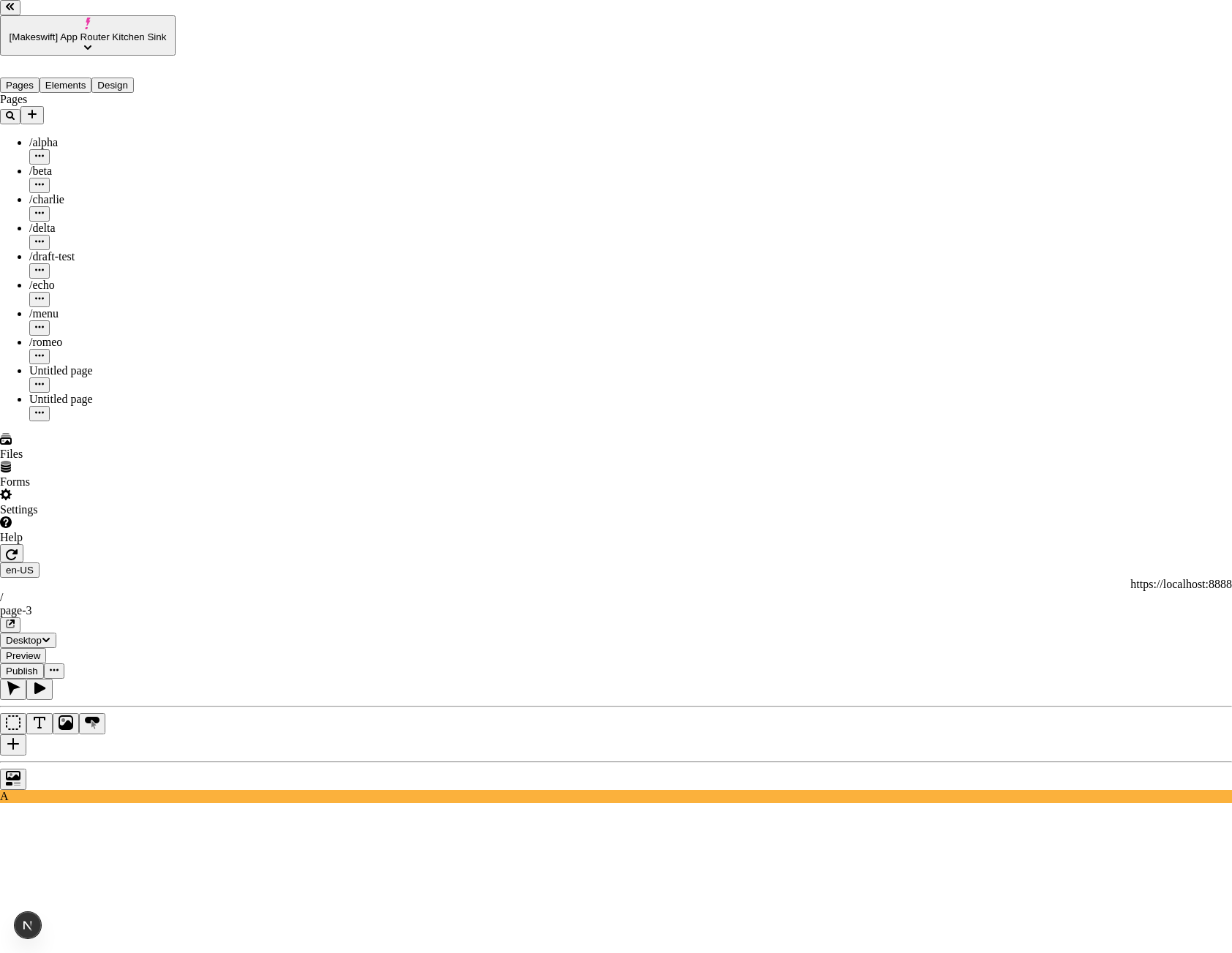 drag, startPoint x: 456, startPoint y: 501, endPoint x: 601, endPoint y: 500, distance: 145.00345 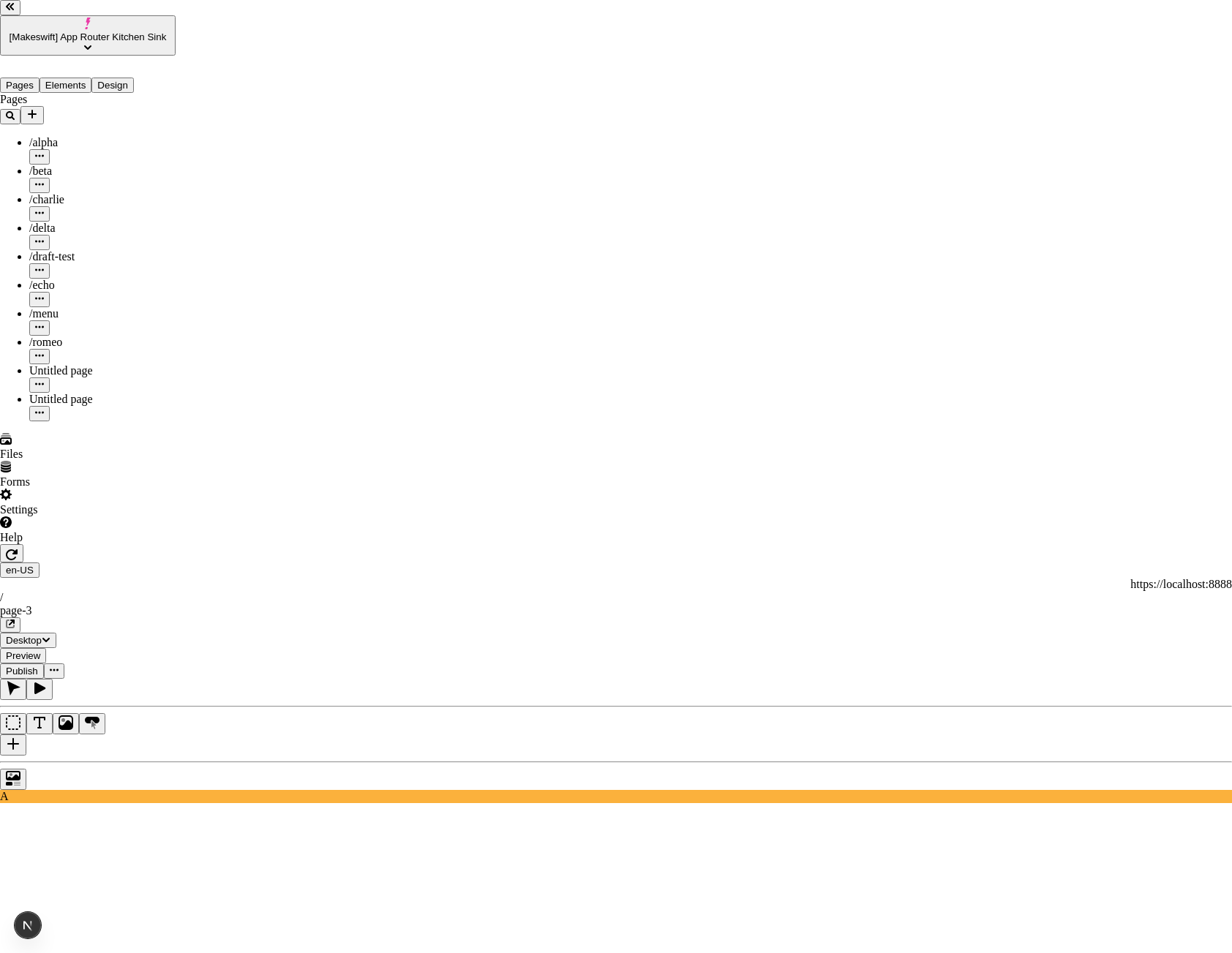drag, startPoint x: 606, startPoint y: 501, endPoint x: 662, endPoint y: 502, distance: 56.00893 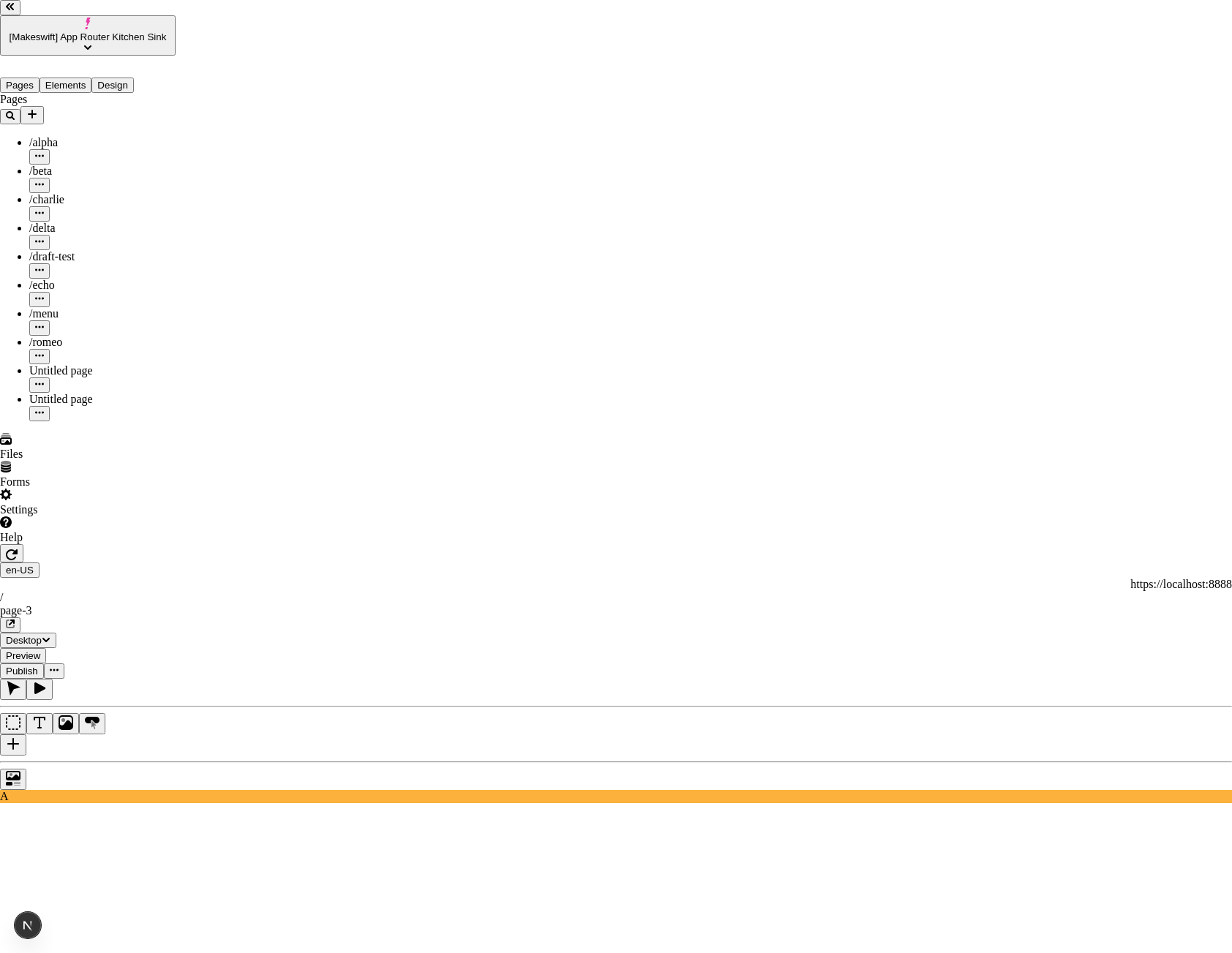 click on "https://example.com/share-link" at bounding box center (616, 2361) 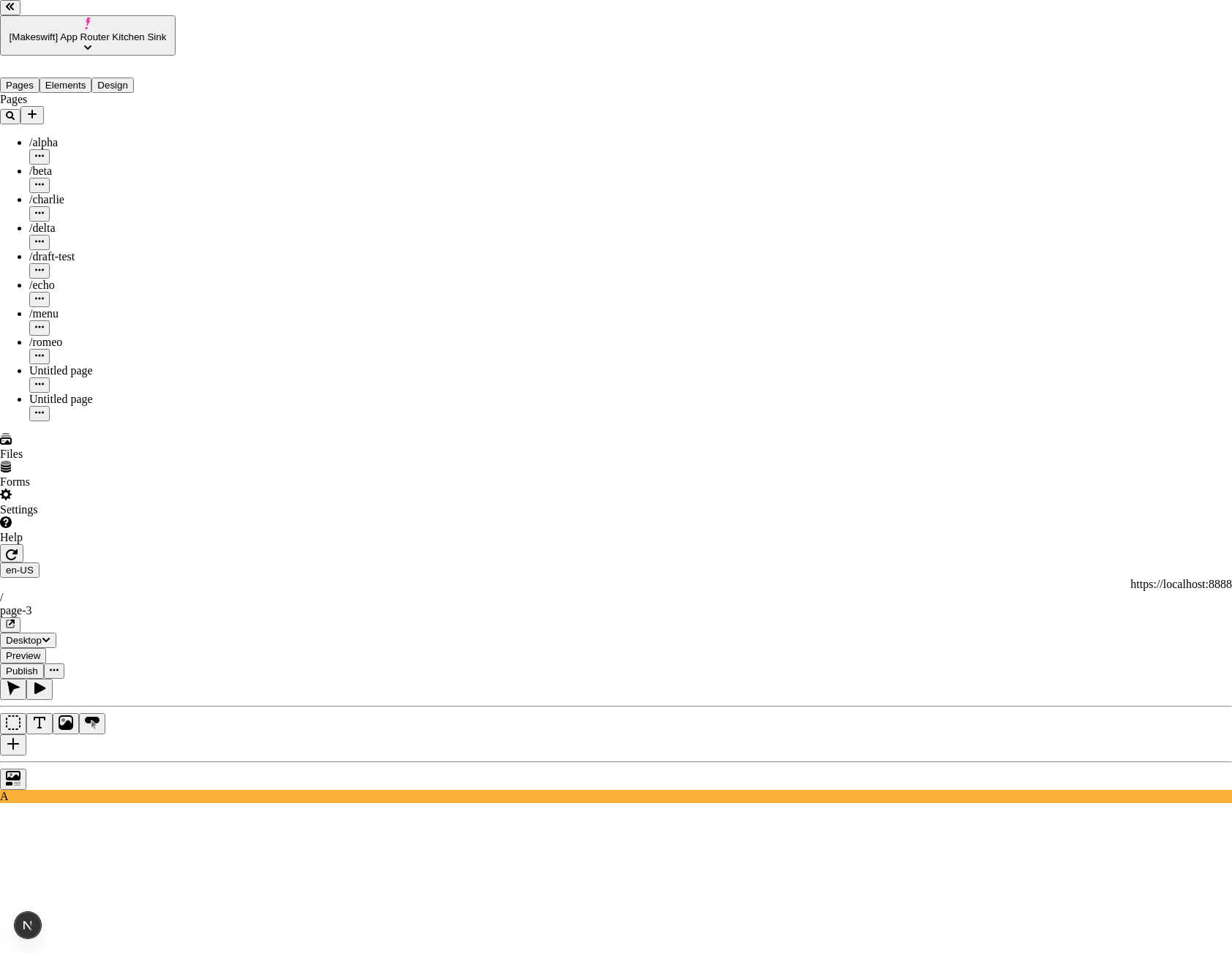 click on "https://example.com/share-link" at bounding box center (616, 2361) 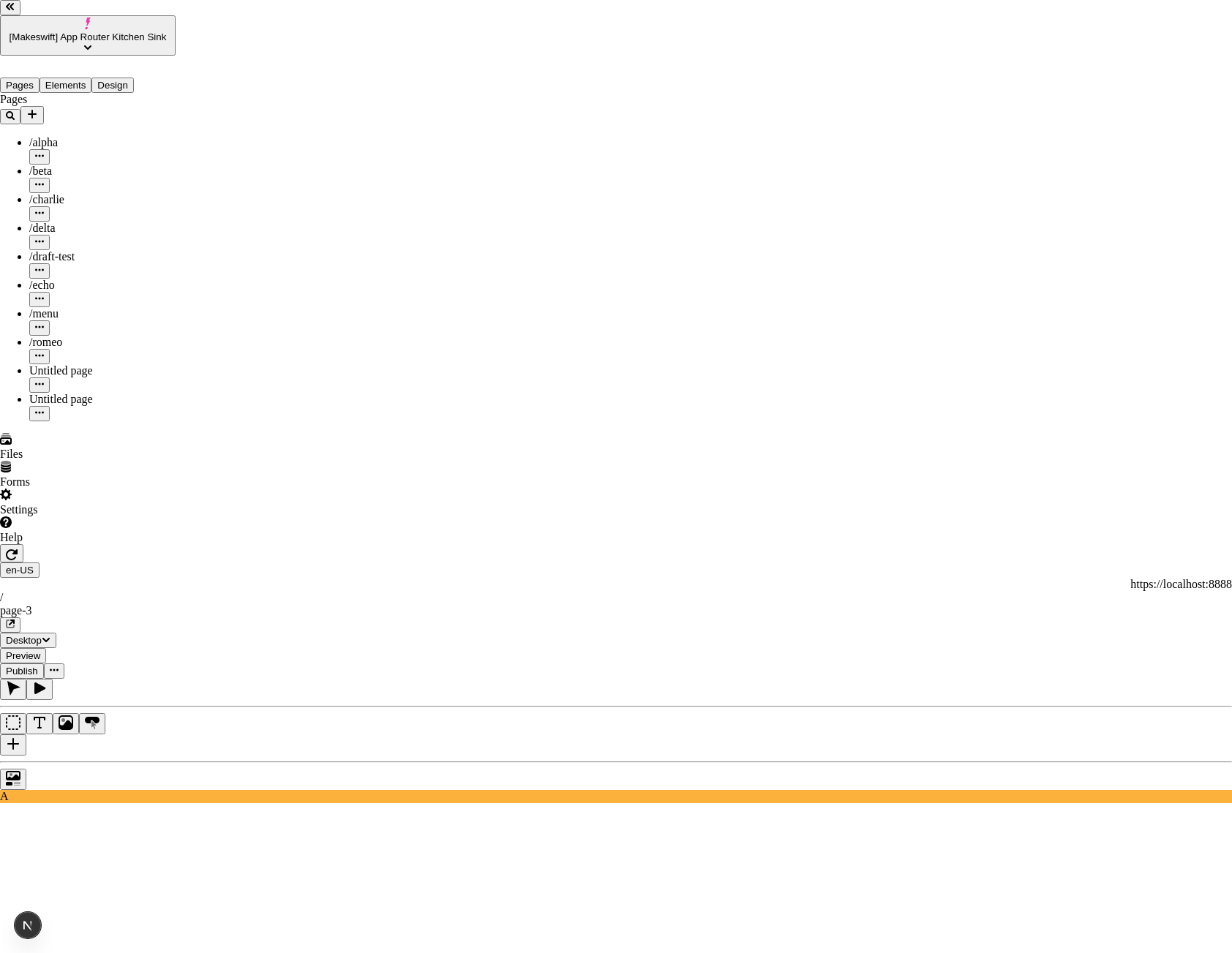 scroll, scrollTop: 0, scrollLeft: 40, axis: horizontal 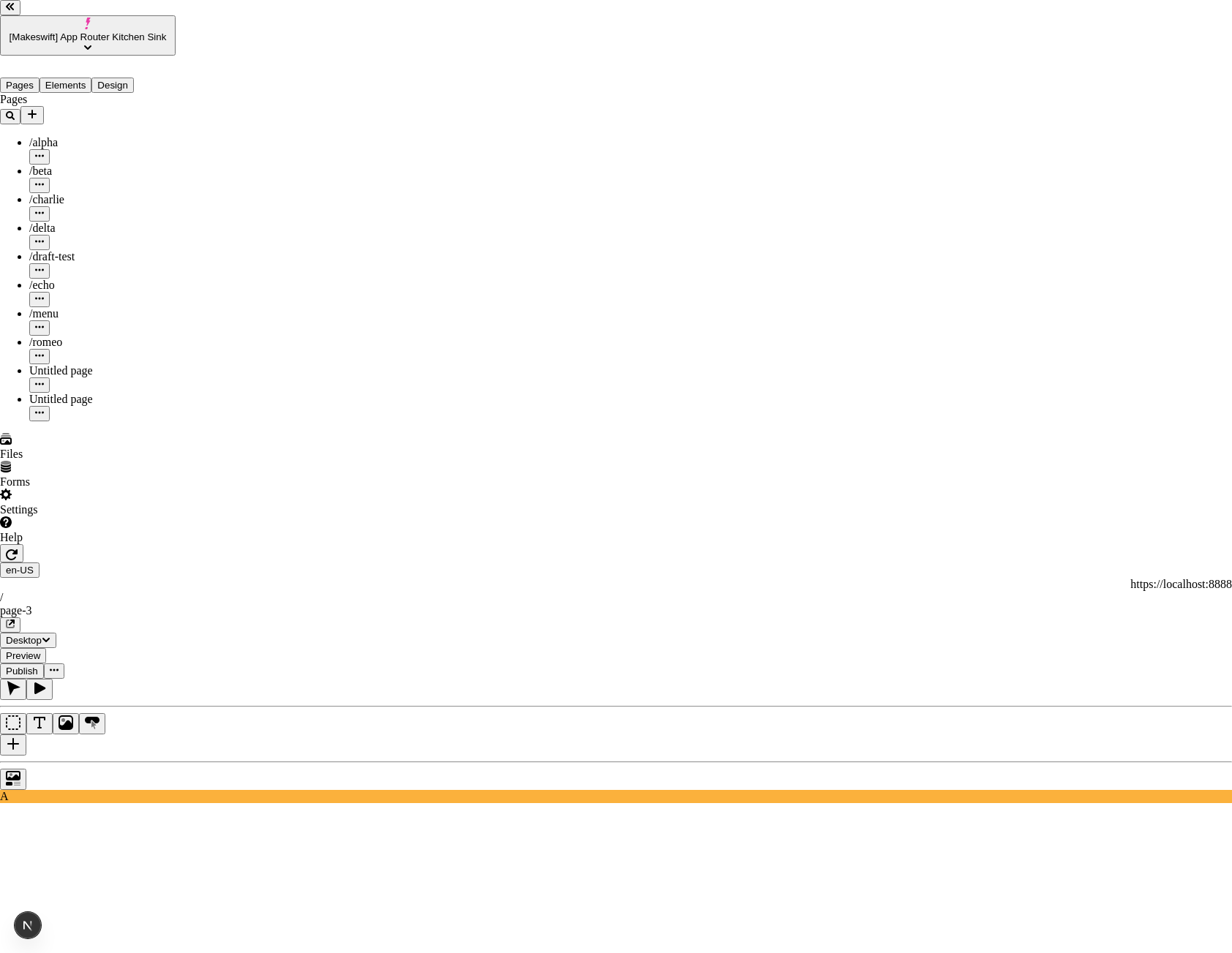 drag, startPoint x: 457, startPoint y: 502, endPoint x: 507, endPoint y: 500, distance: 50.03998 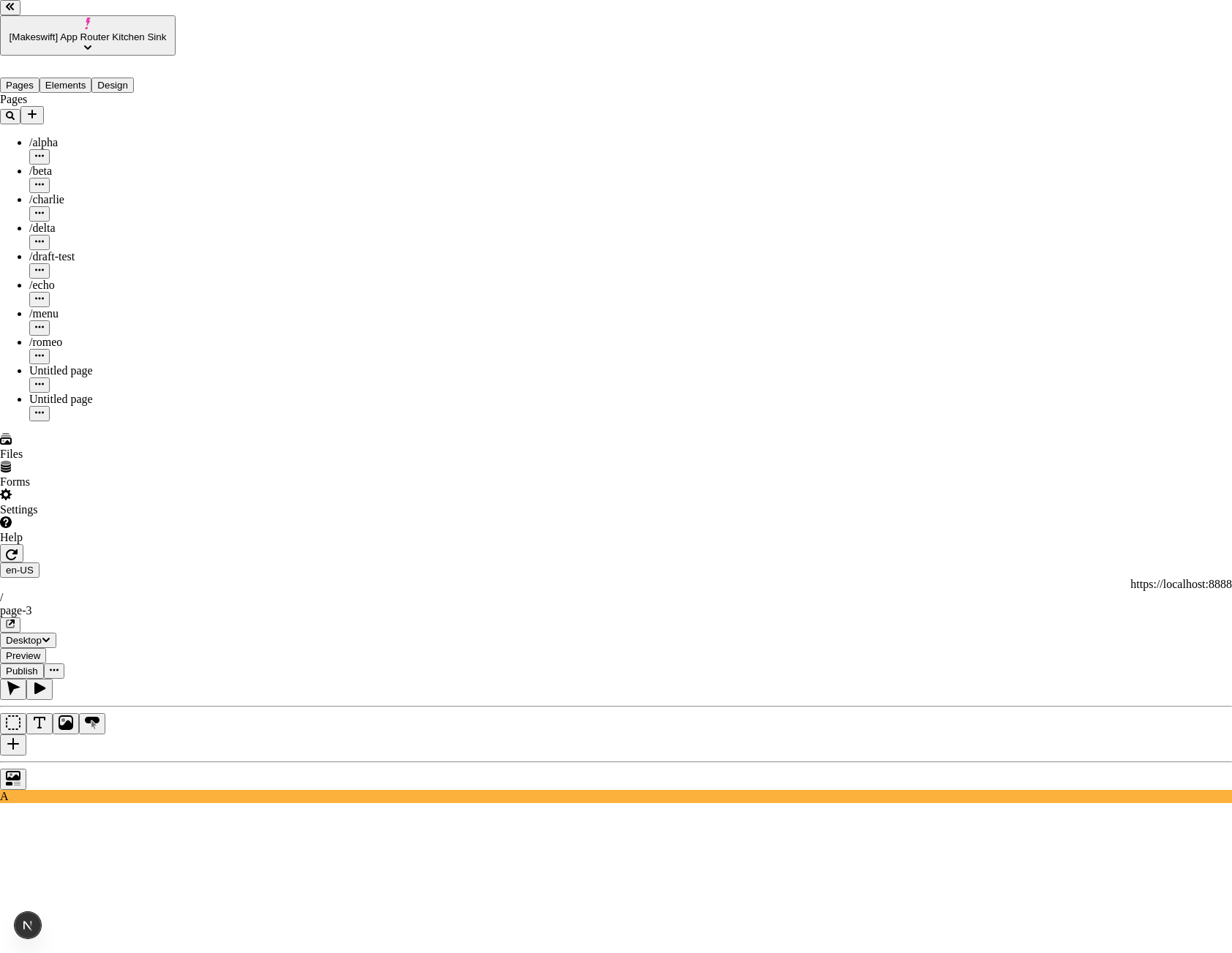 click on "https://example.com/share-link" at bounding box center (64, 2361) 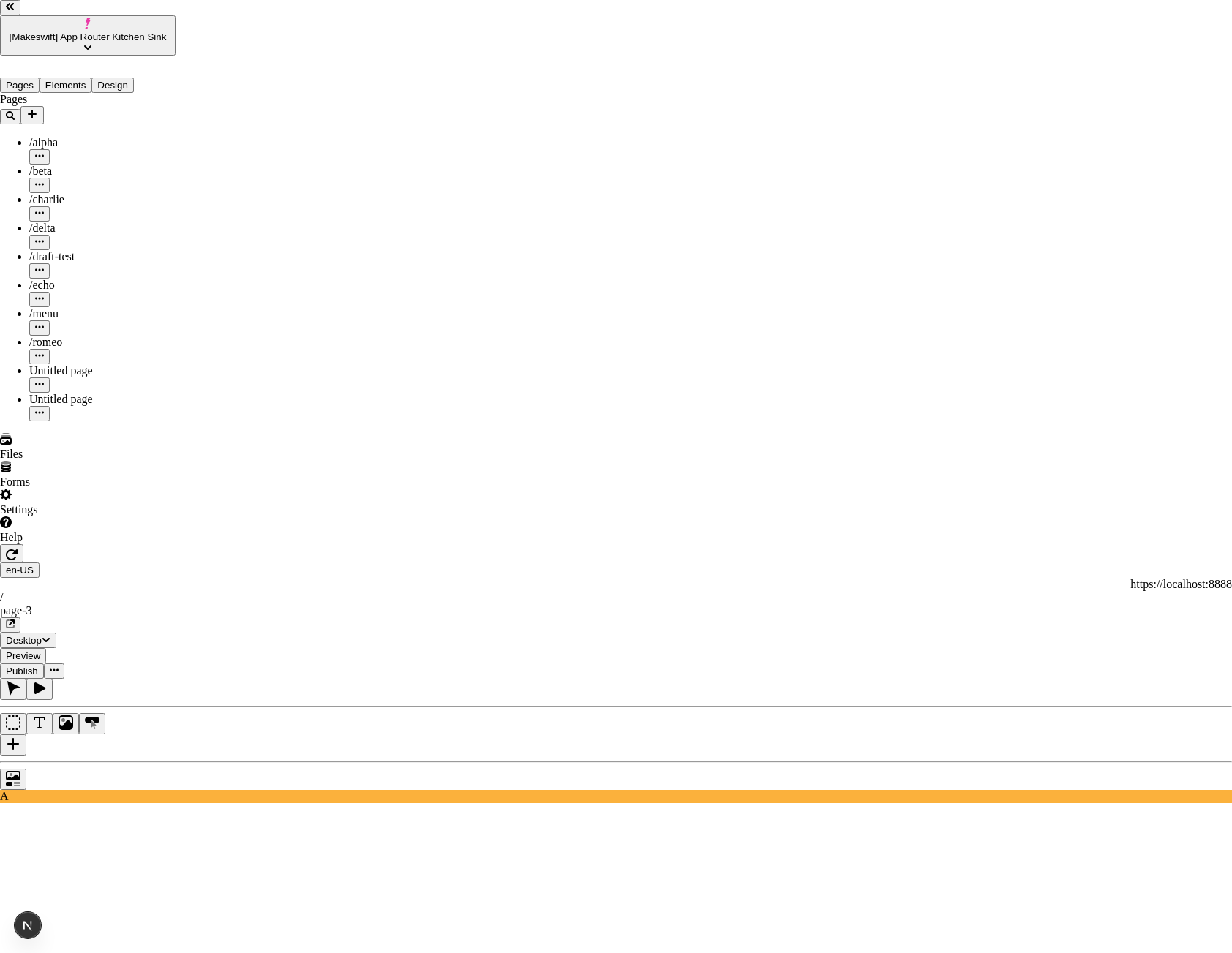 click on "https://example.com/share-link" at bounding box center (64, 2361) 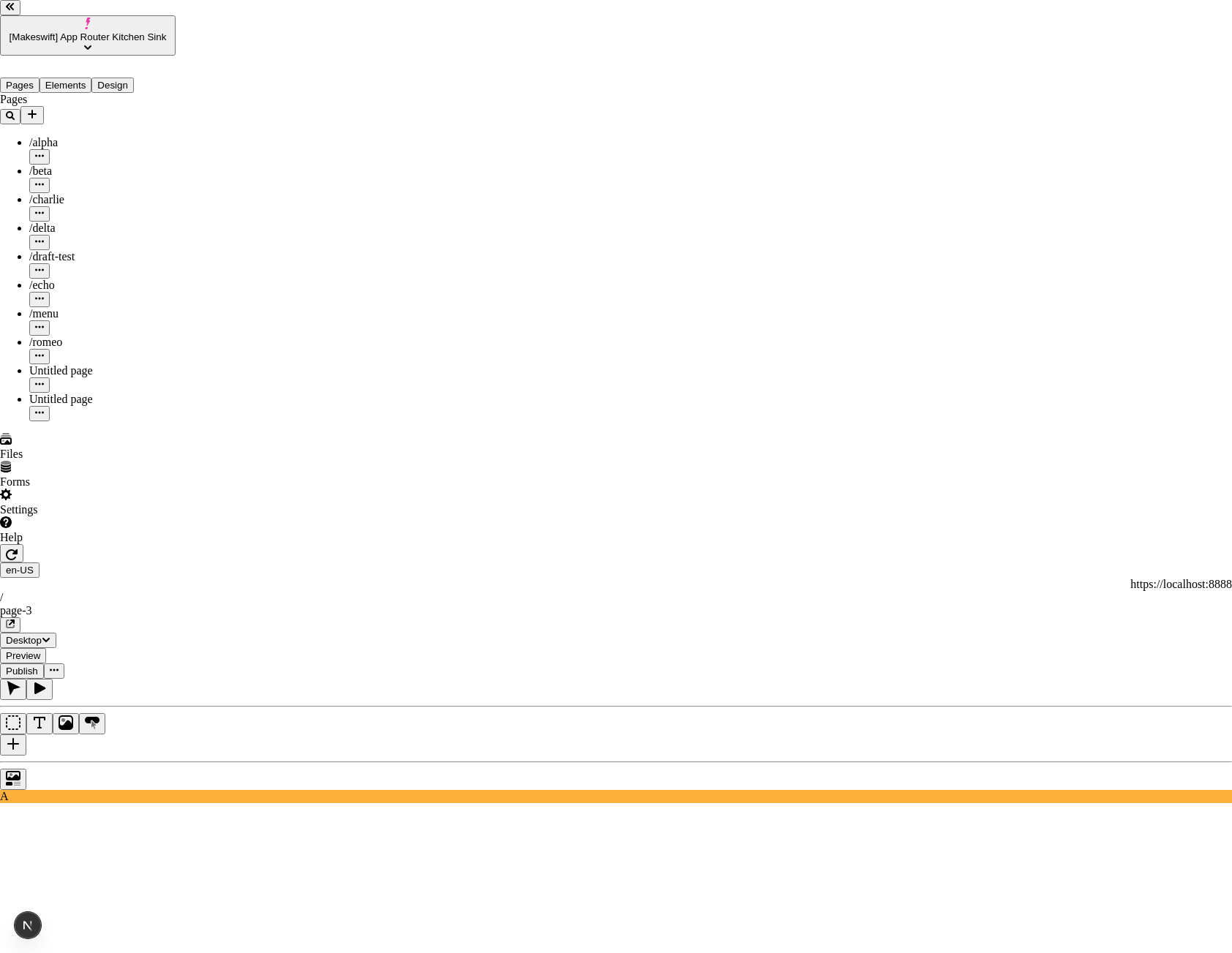 click on "https://example.com/share-link" at bounding box center [616, 2361] 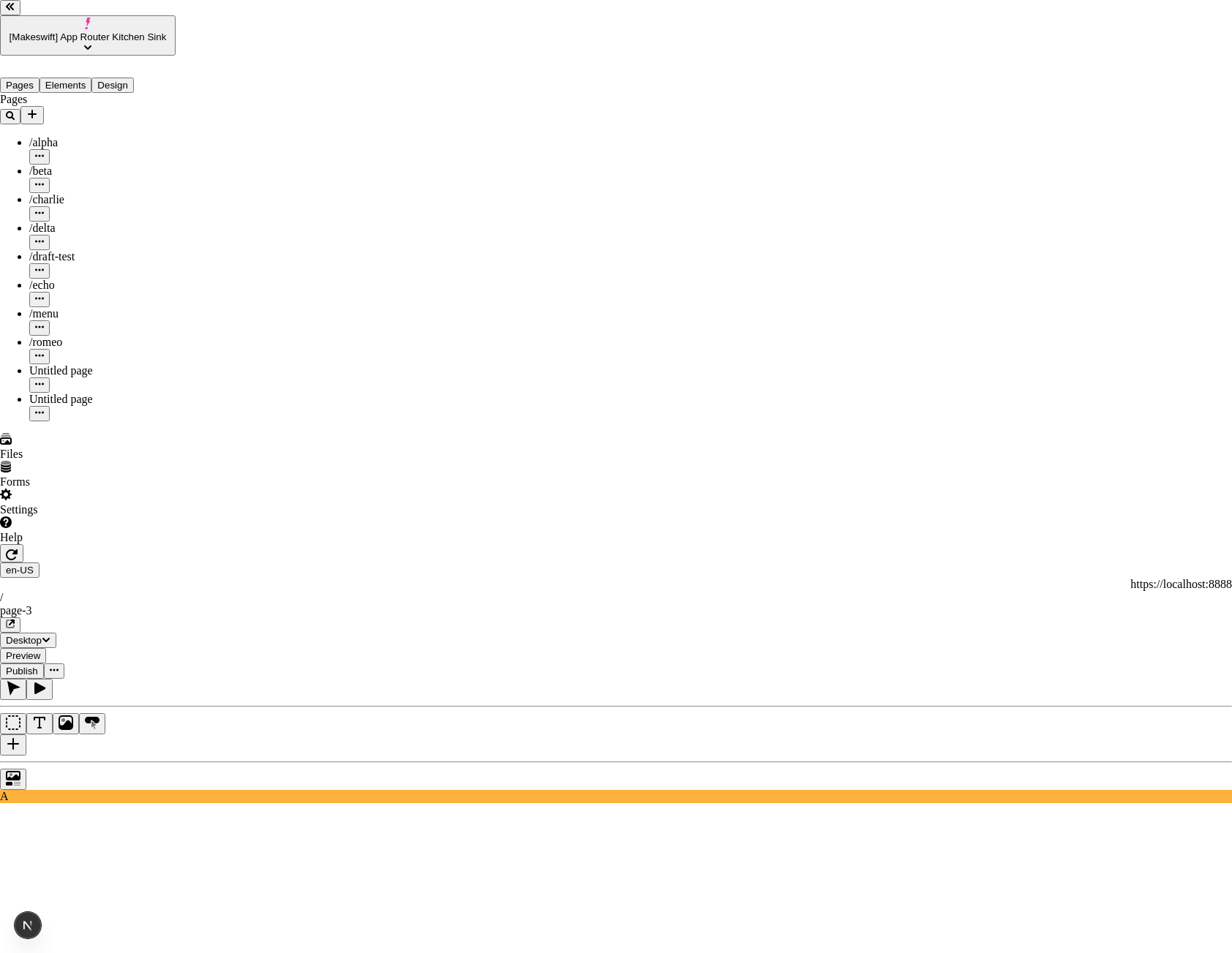 click on "https://example.com/share-link" at bounding box center (64, 2361) 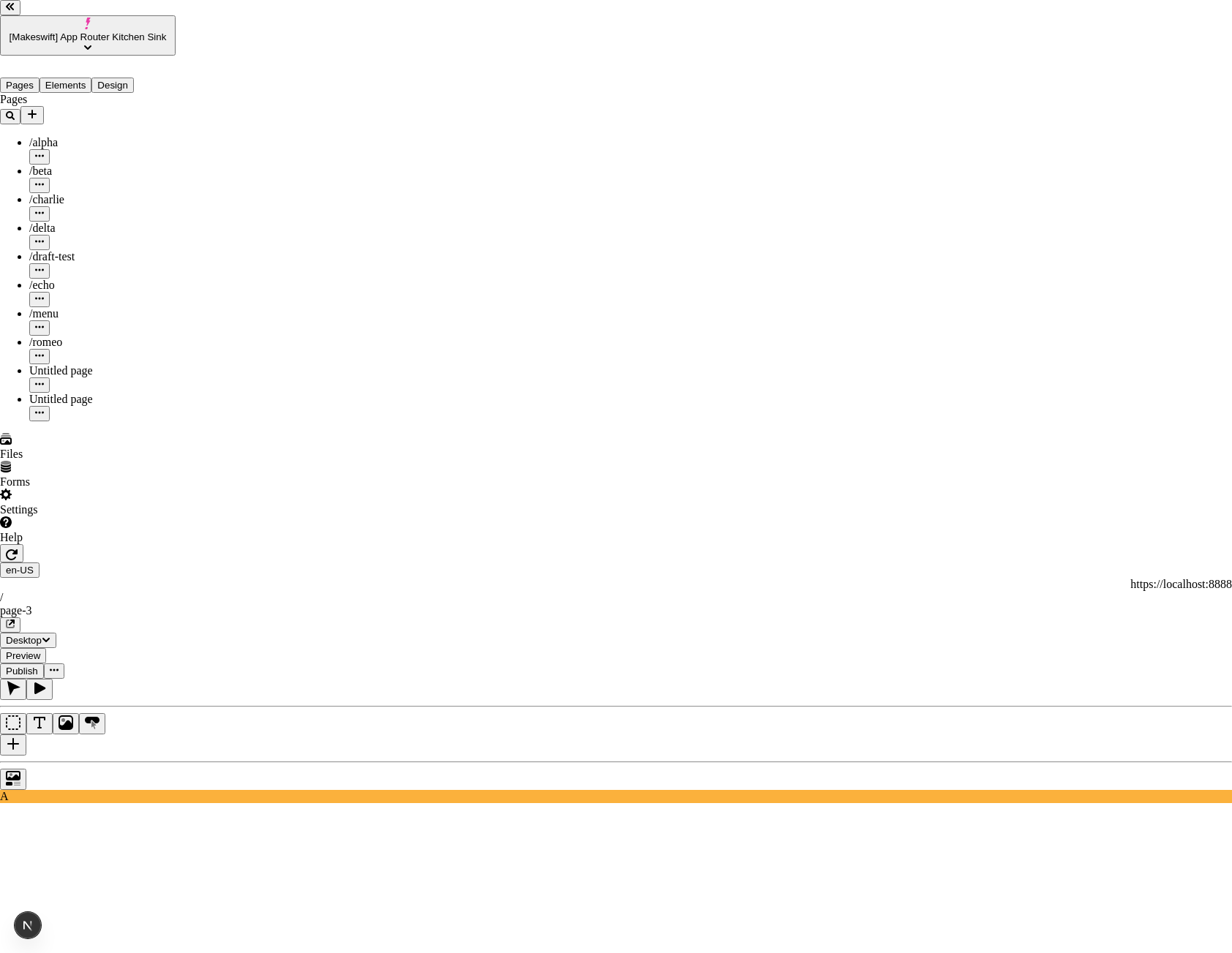 drag, startPoint x: 476, startPoint y: 500, endPoint x: 530, endPoint y: 501, distance: 54.00926 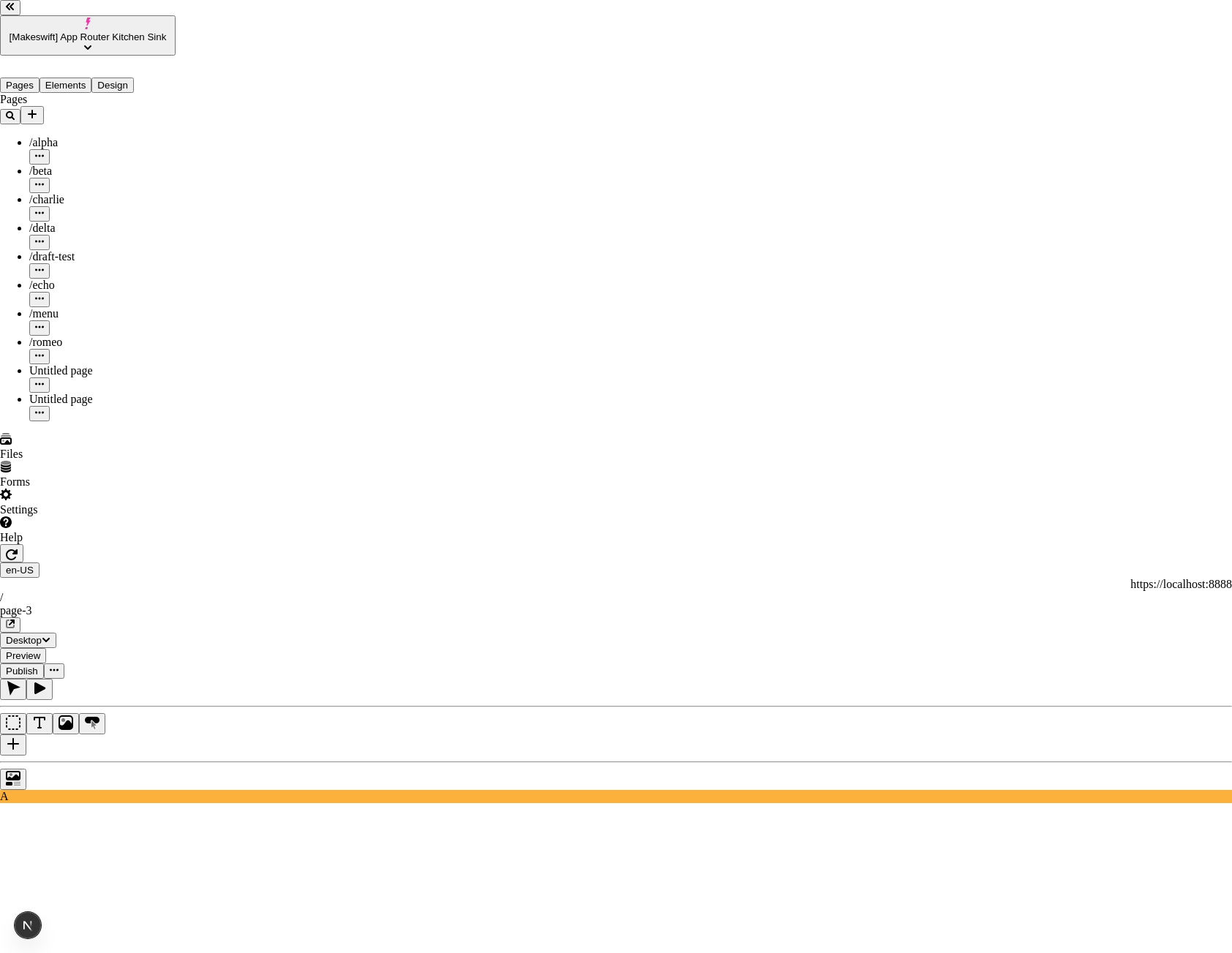click on "https://example.com/share-link" at bounding box center [64, 2361] 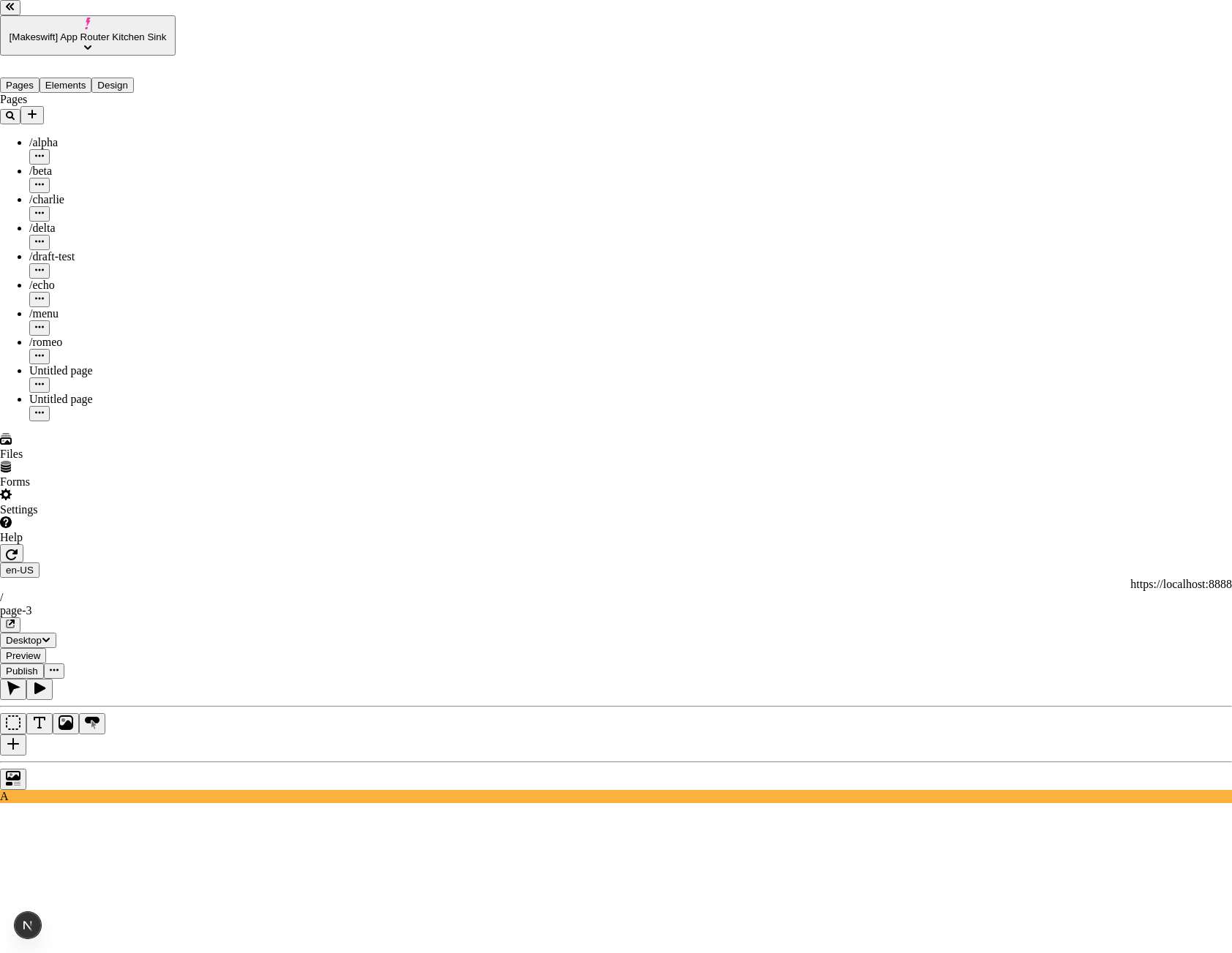 click on "Share links will be available here." at bounding box center [616, 2335] 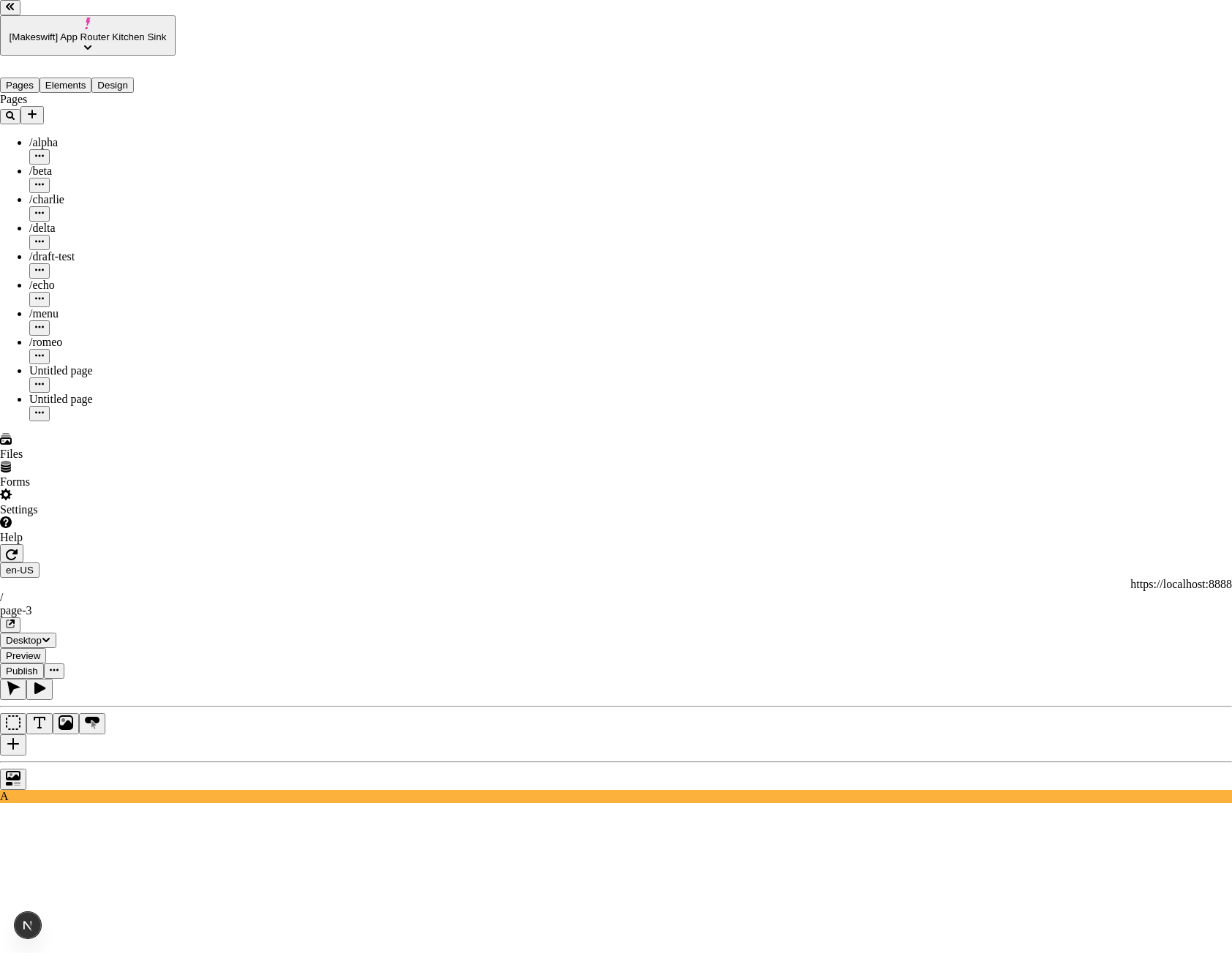 scroll, scrollTop: 0, scrollLeft: 40, axis: horizontal 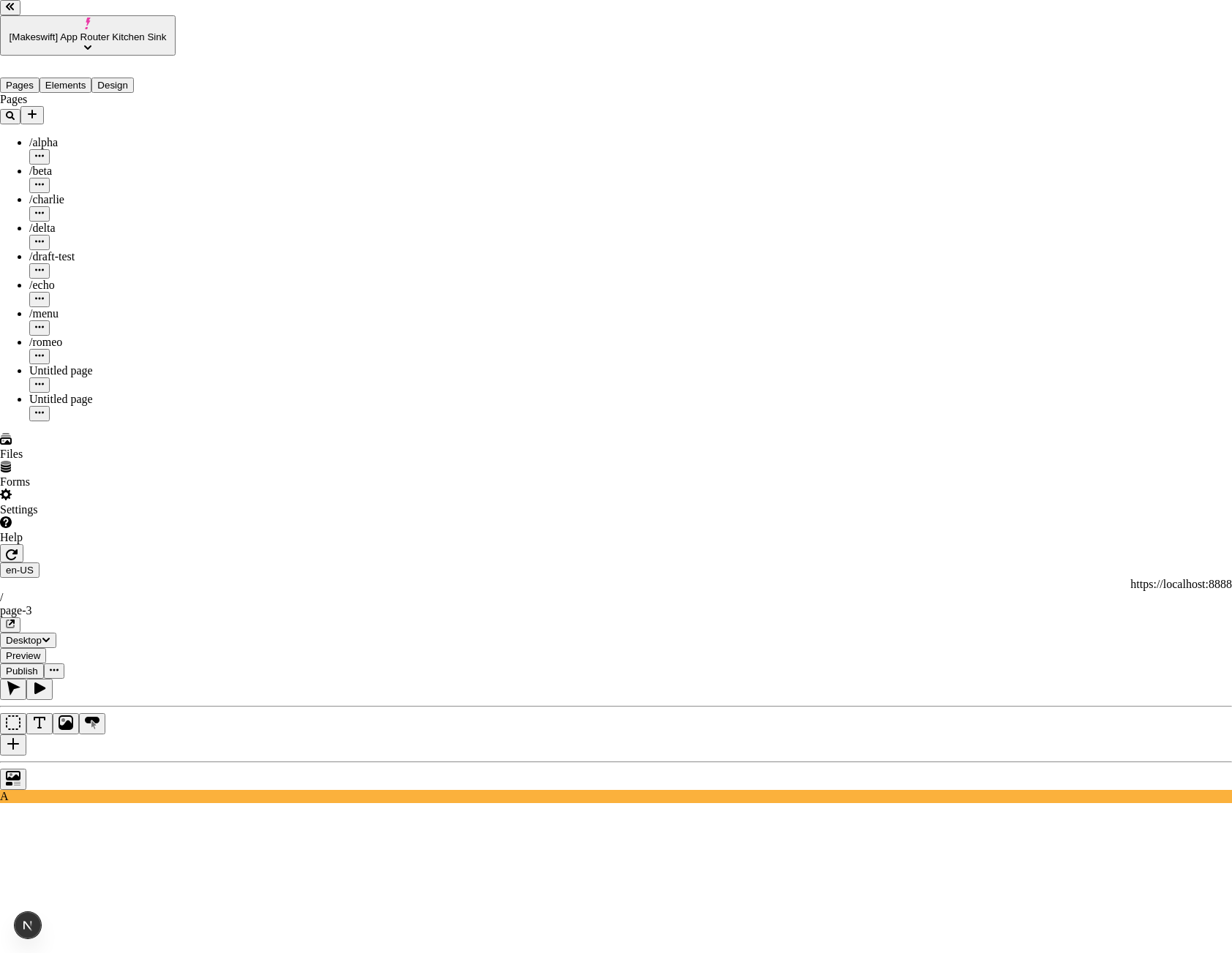 click on "https://example.com/share-link" at bounding box center (616, 2361) 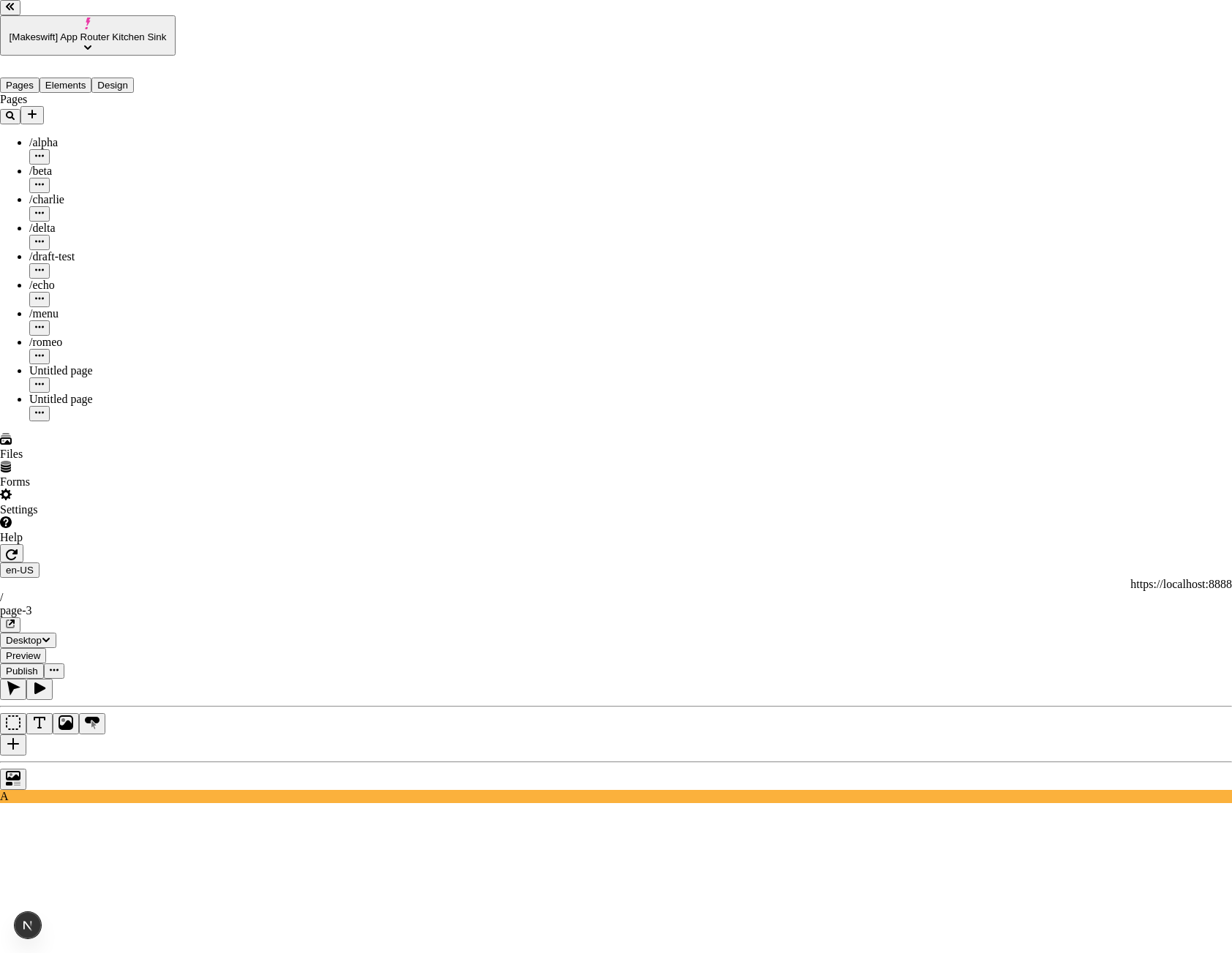 click on "https://example.com/share-link" at bounding box center (64, 2361) 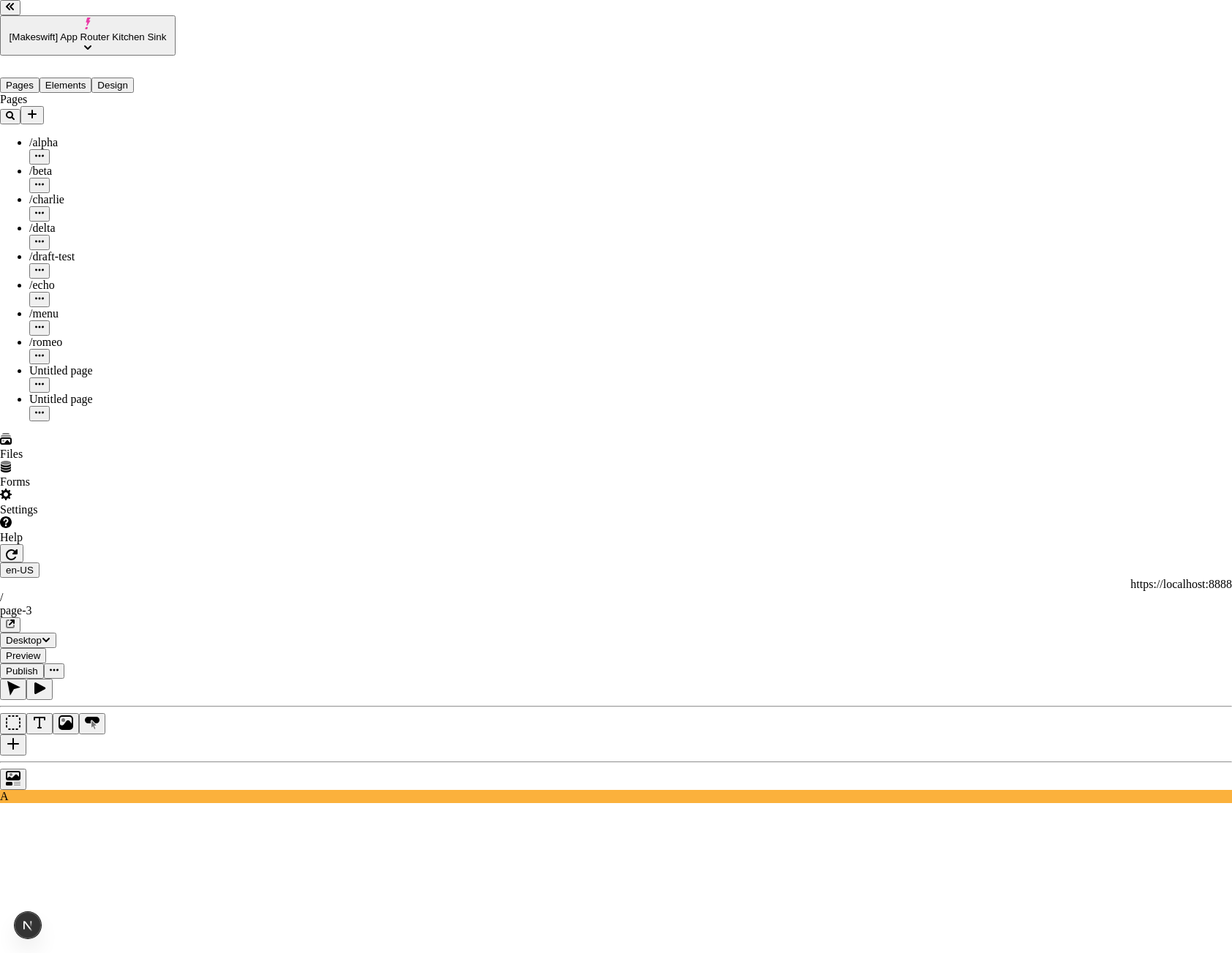 click on "Share site preview Share links will be available here." at bounding box center (616, 2313) 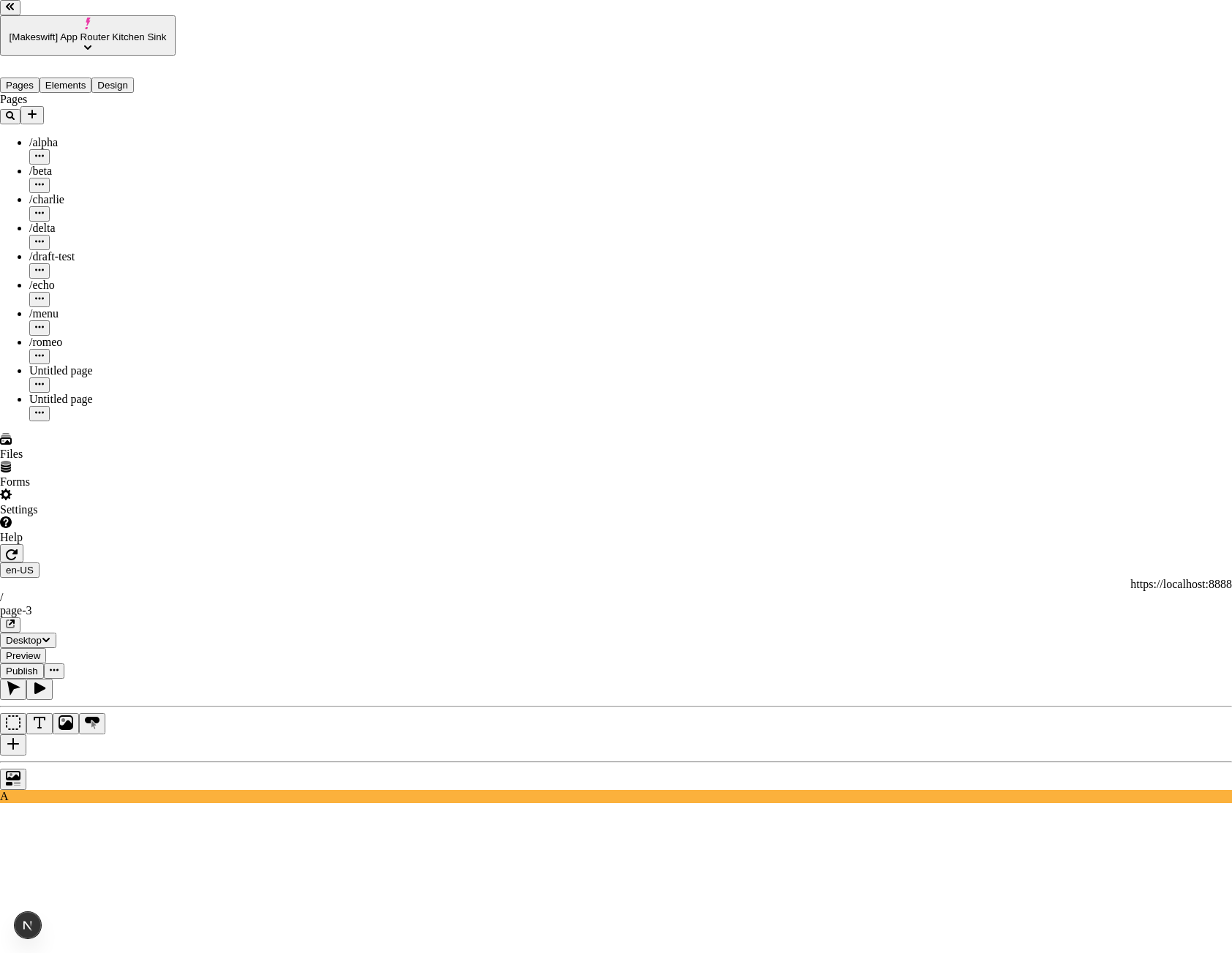 click on "https://example.com/share-link" at bounding box center (64, 2361) 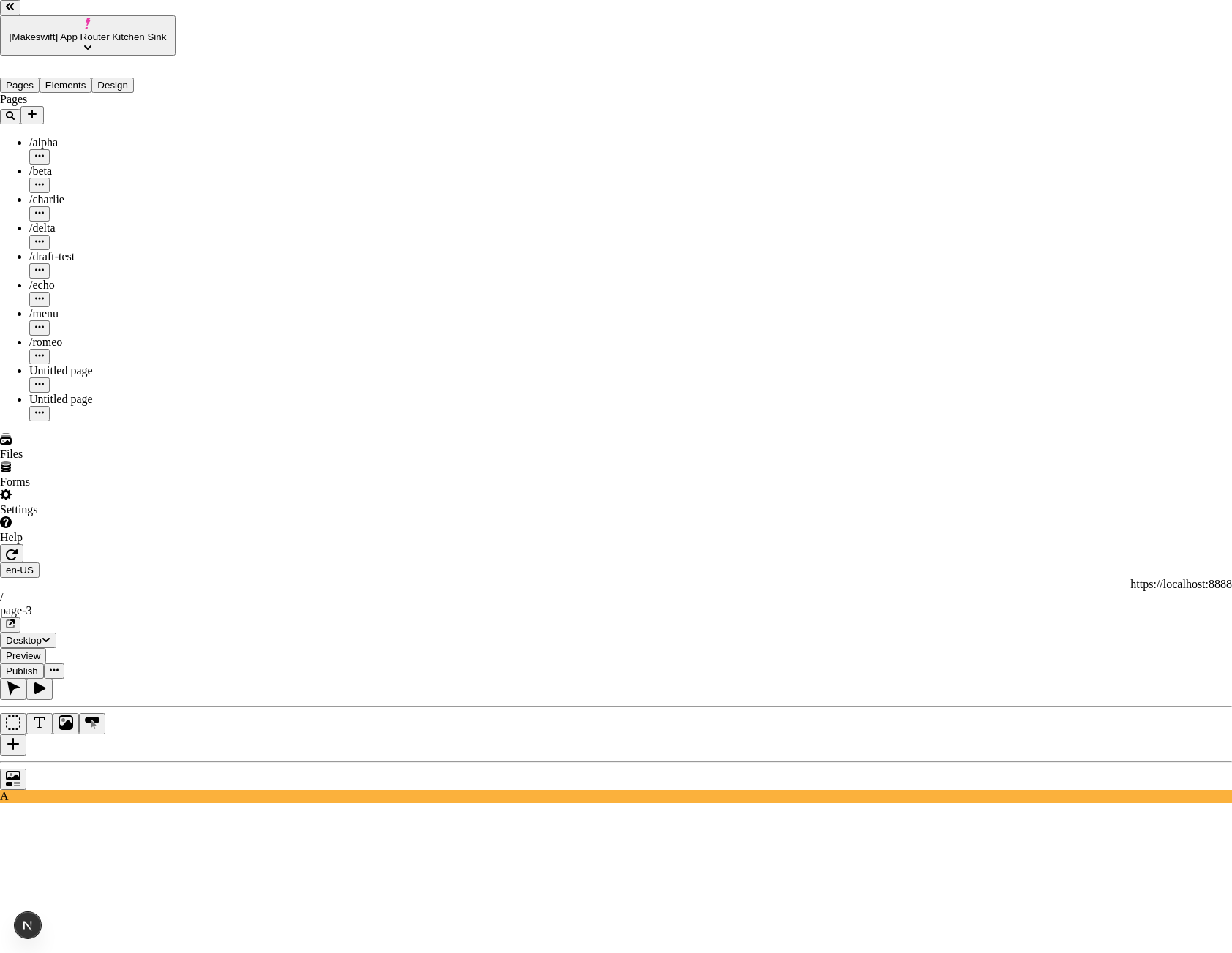 drag, startPoint x: 610, startPoint y: 500, endPoint x: 495, endPoint y: 500, distance: 115 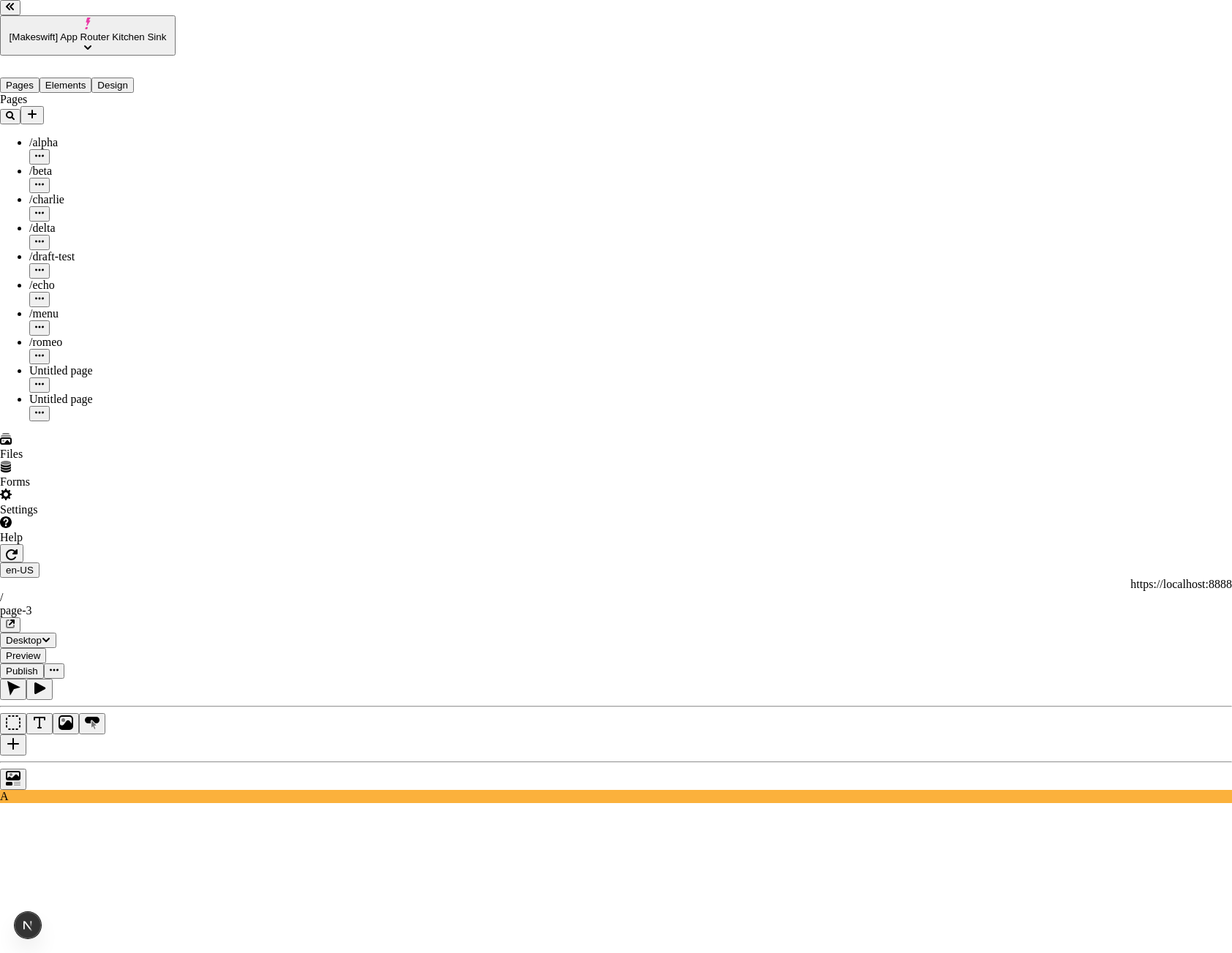 click on "https://example.com/share-link" at bounding box center [64, 2349] 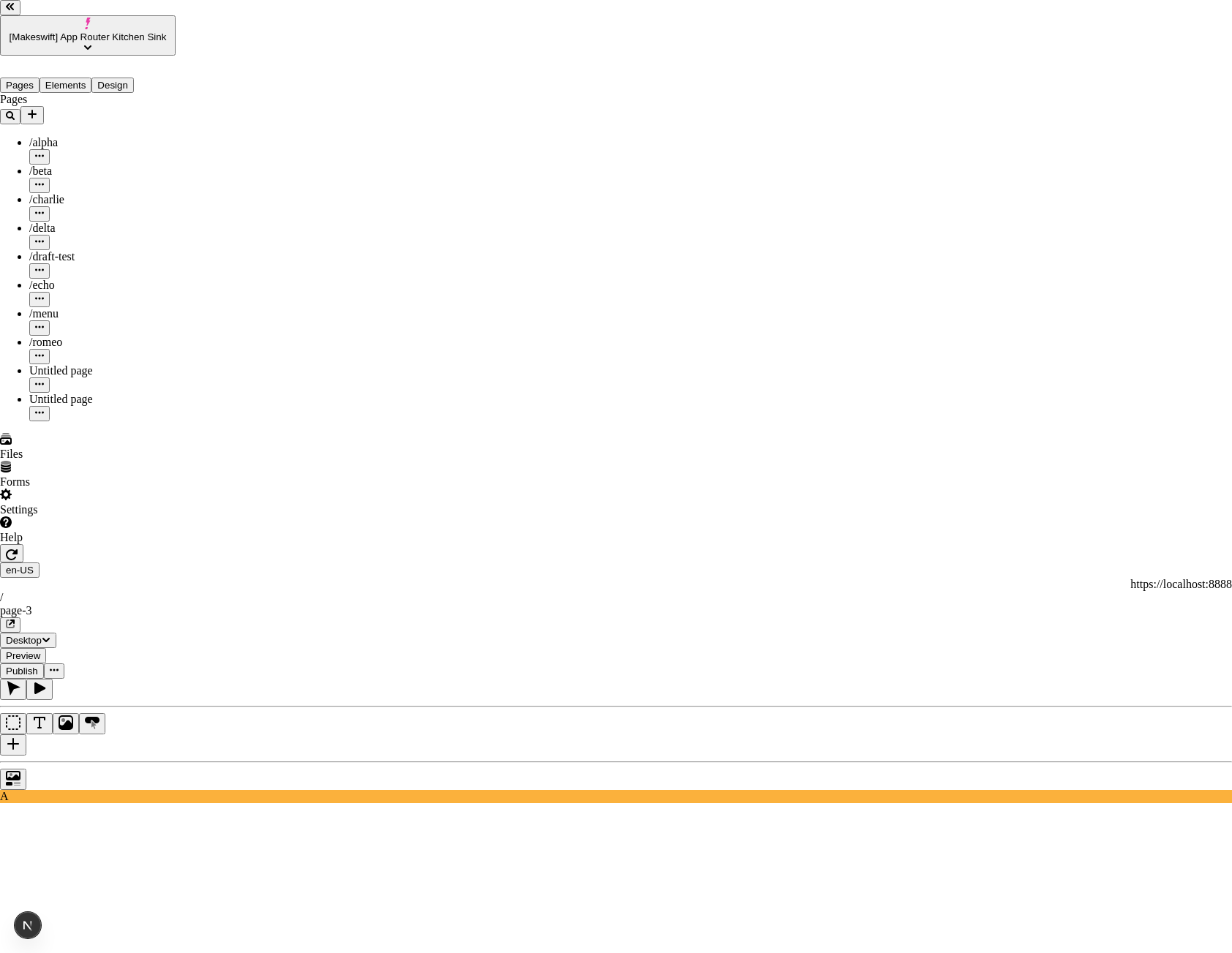 click on "Share site preview" at bounding box center [616, 2313] 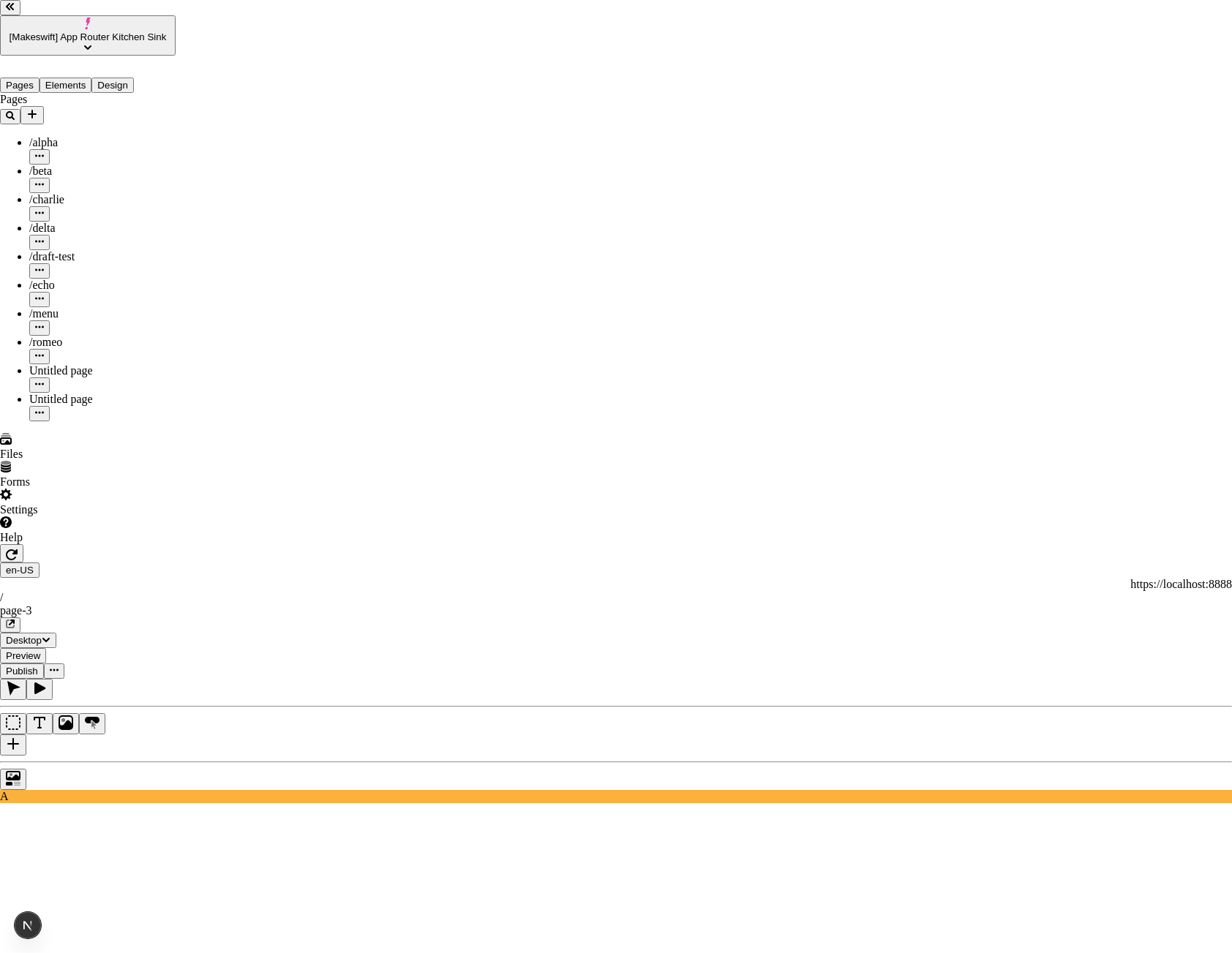 click on "https://example.com/share-link" at bounding box center [64, 2349] 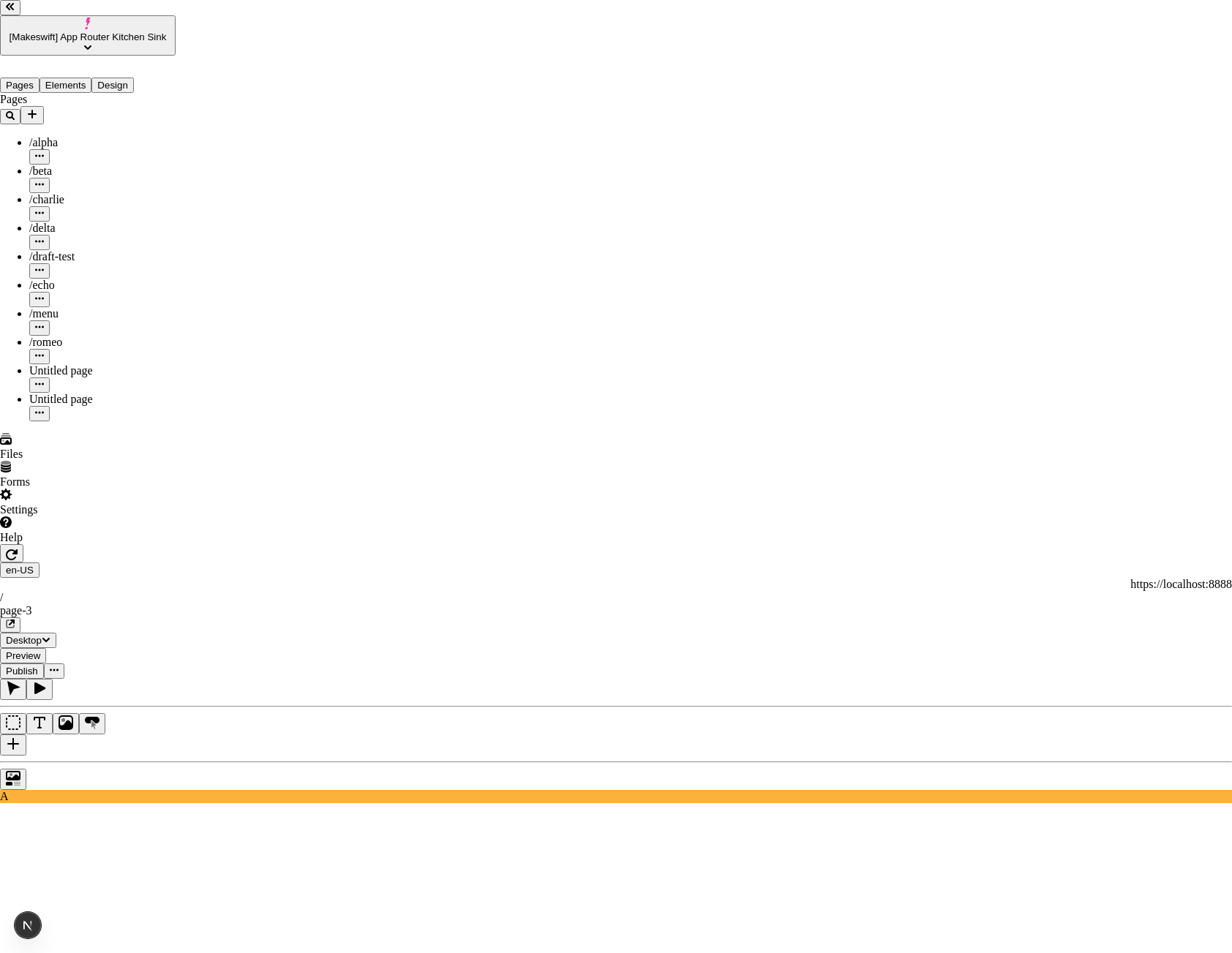 click on "Share site preview https://example.com/share-link" at bounding box center [616, 2321] 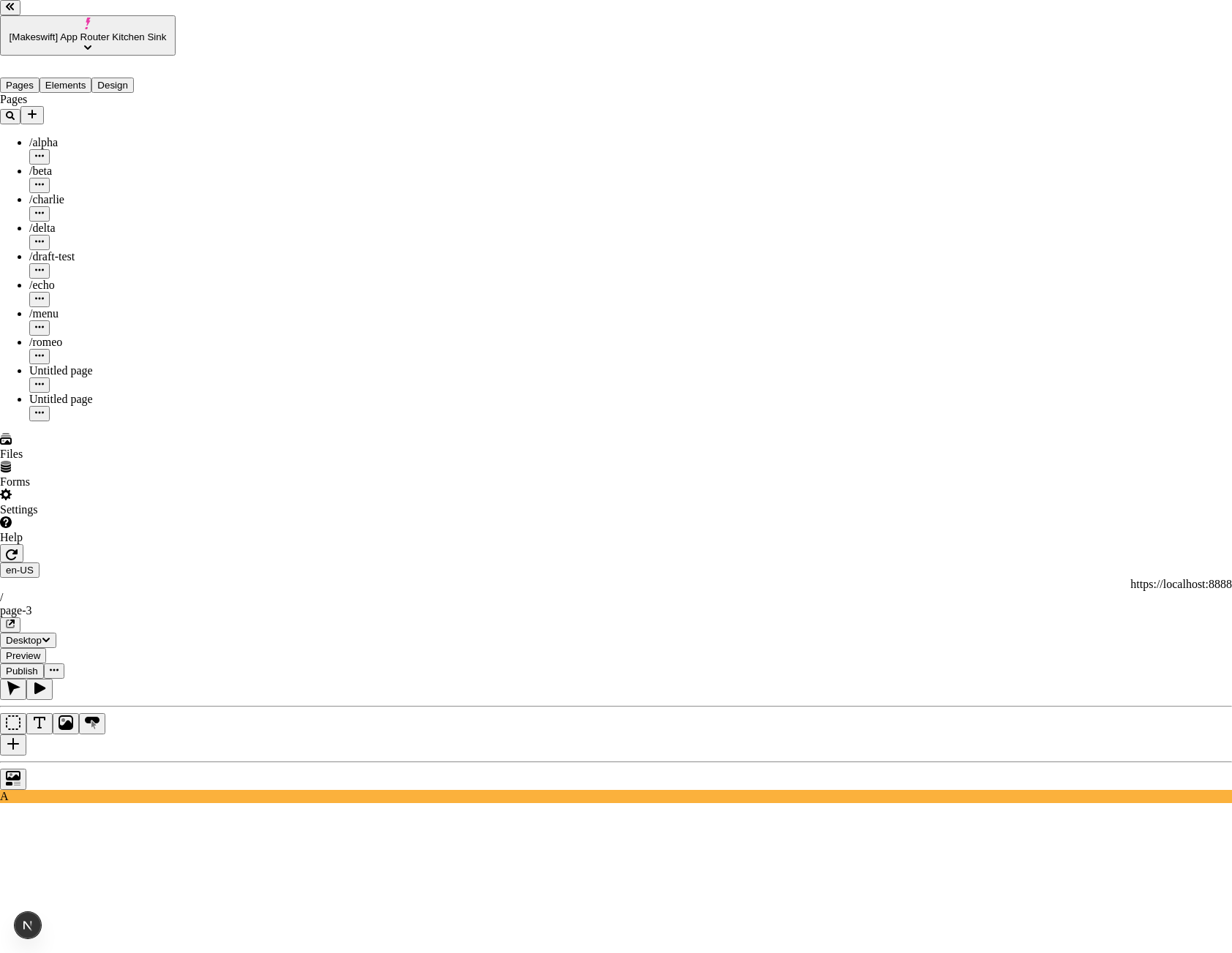 click on "Share site preview https://example.com/share-link This preview link expires 7/31/2025" at bounding box center [616, 2333] 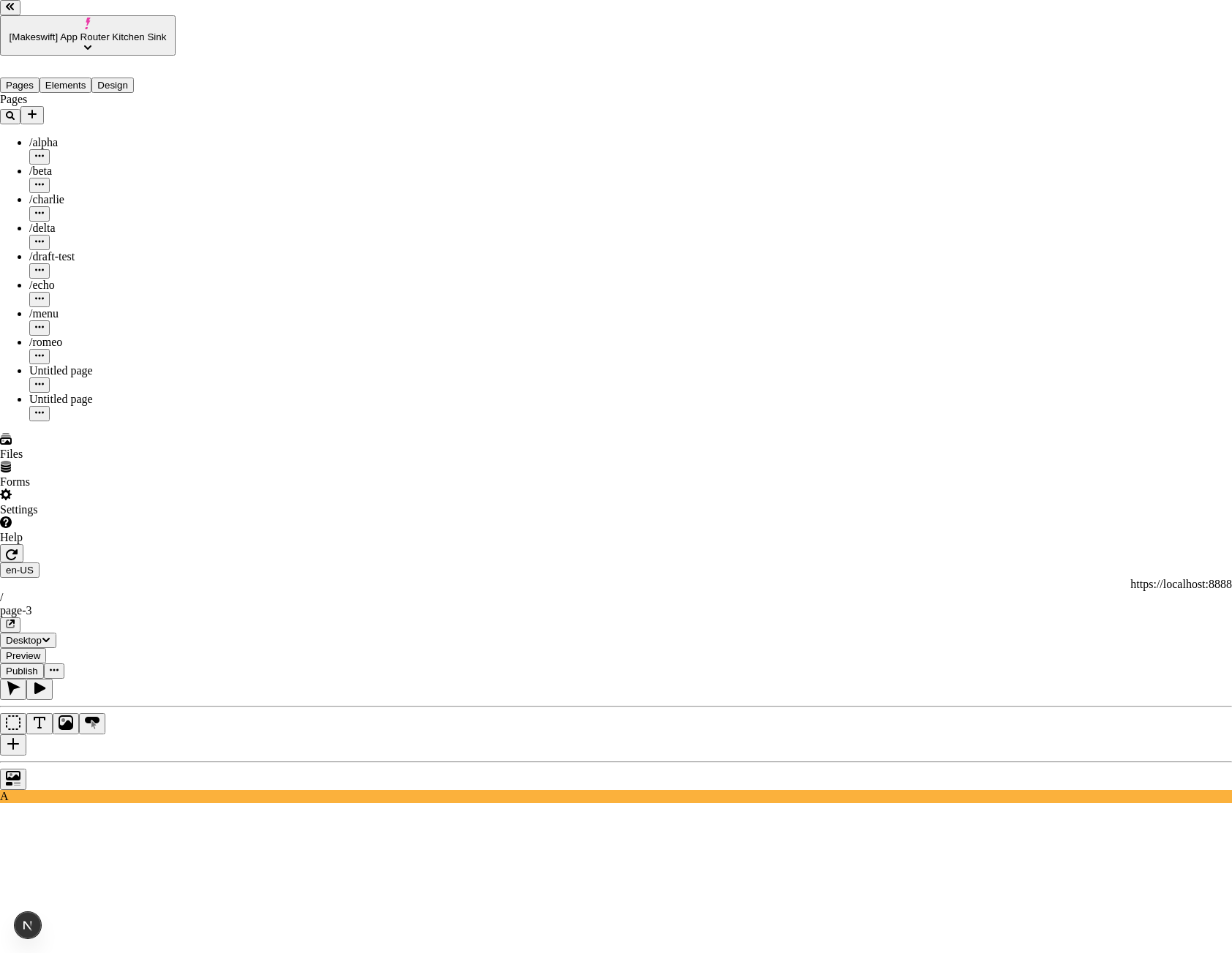 click on "Share site preview https://example.com/share-link This preview link expires 7/31/2025" at bounding box center (616, 2343) 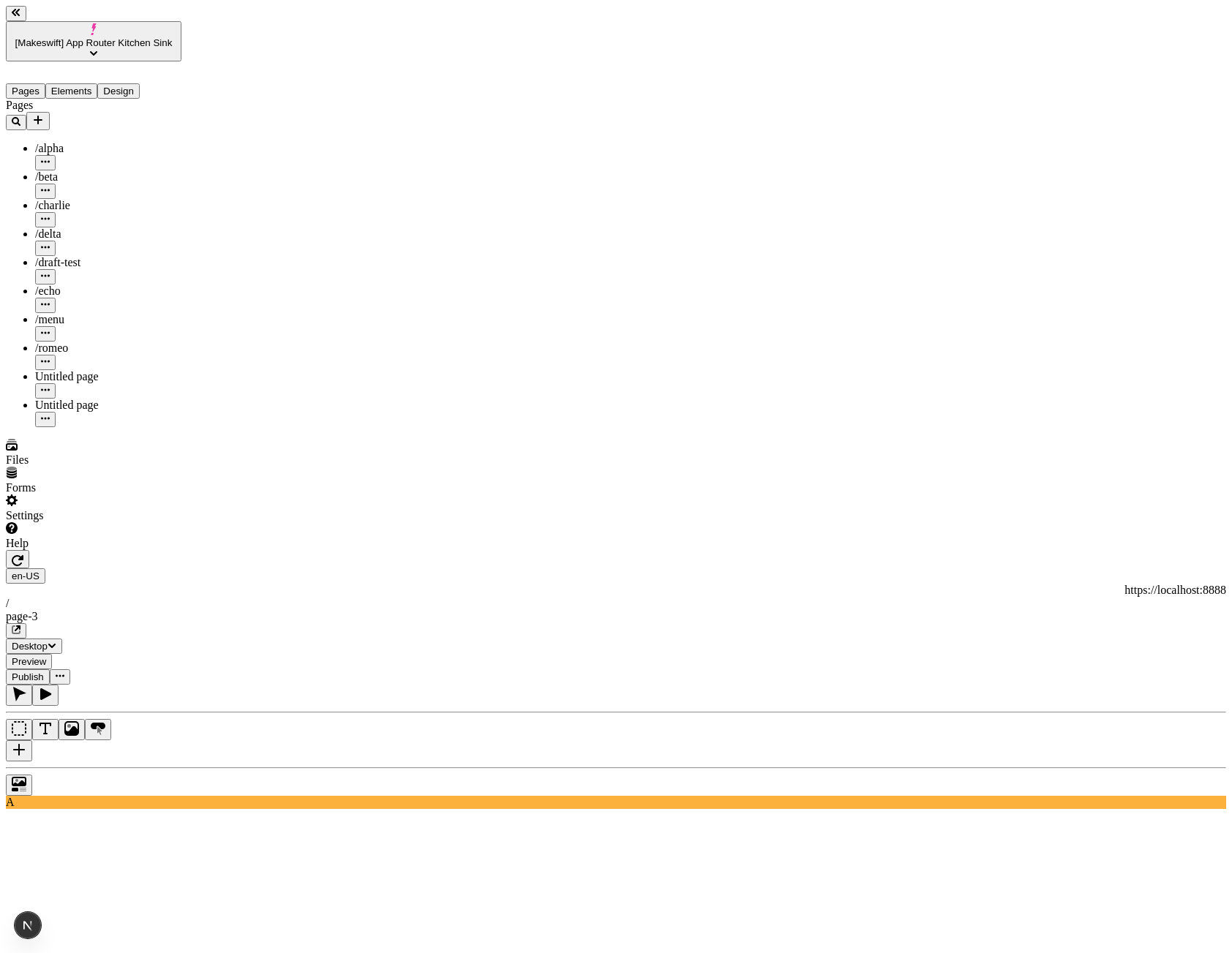 click at bounding box center [60, 677] 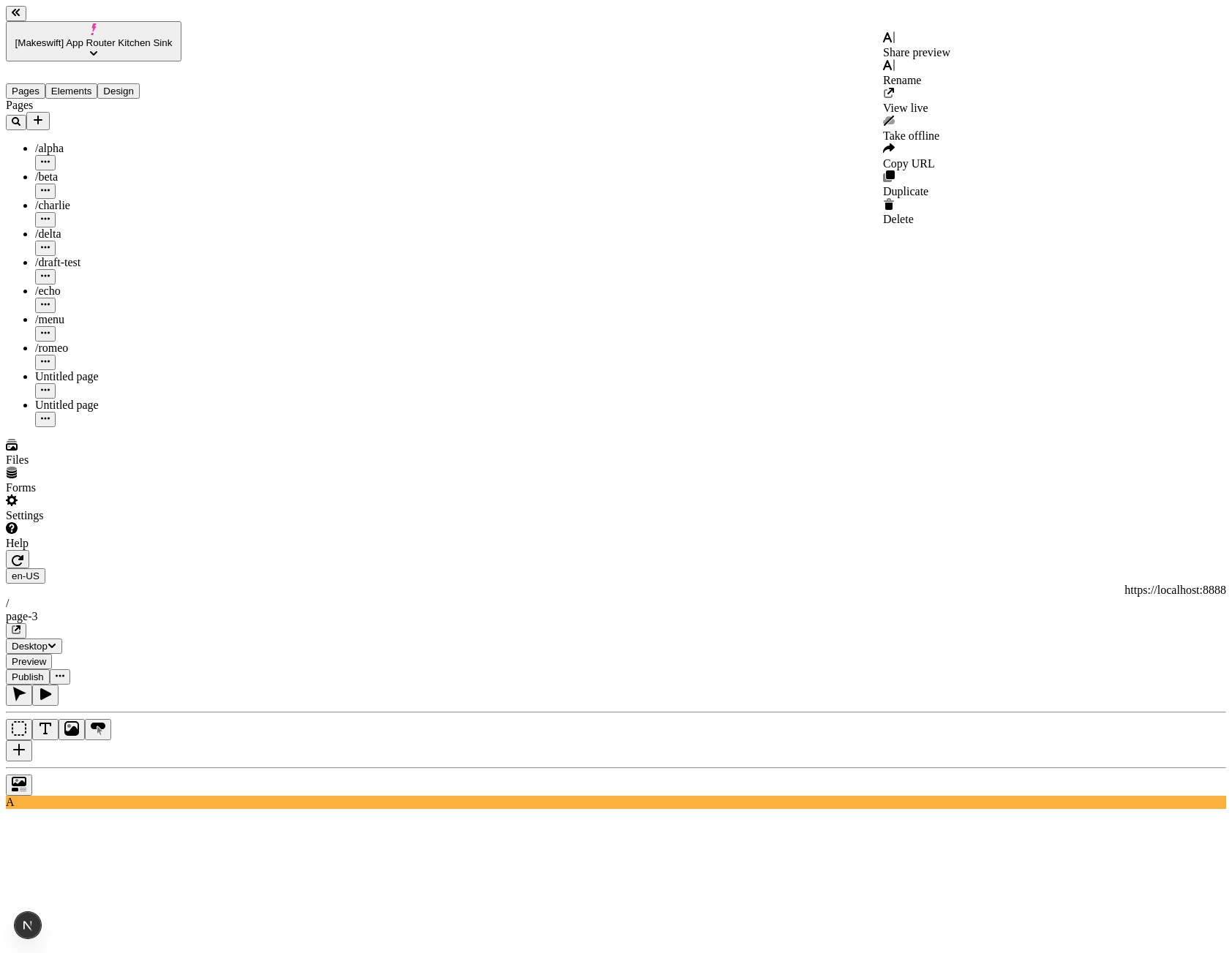 click on "Share preview" at bounding box center [917, 52] 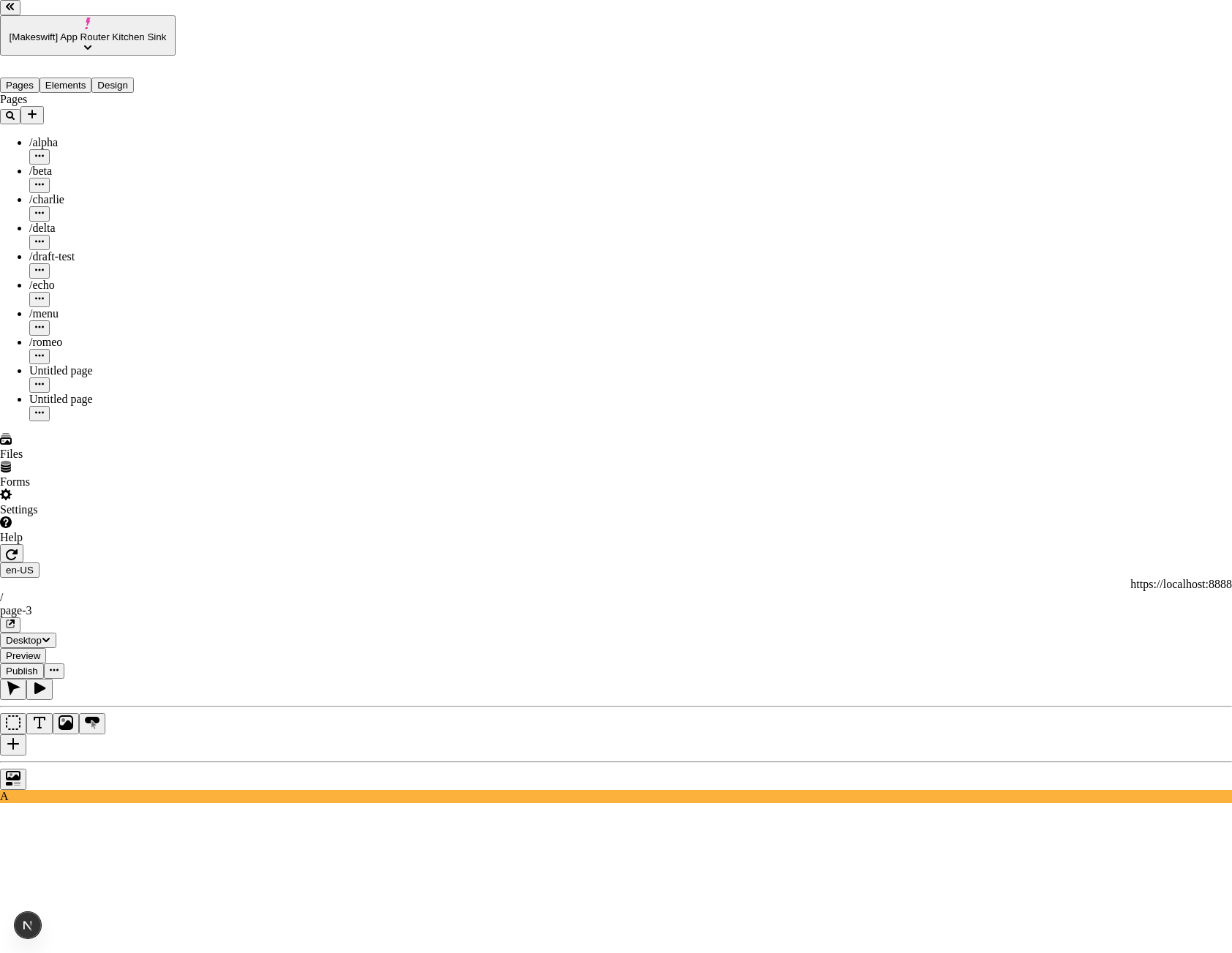click on "Share site preview https://example.com/share-link This preview link expires 7/31/2025" at bounding box center (616, 2343) 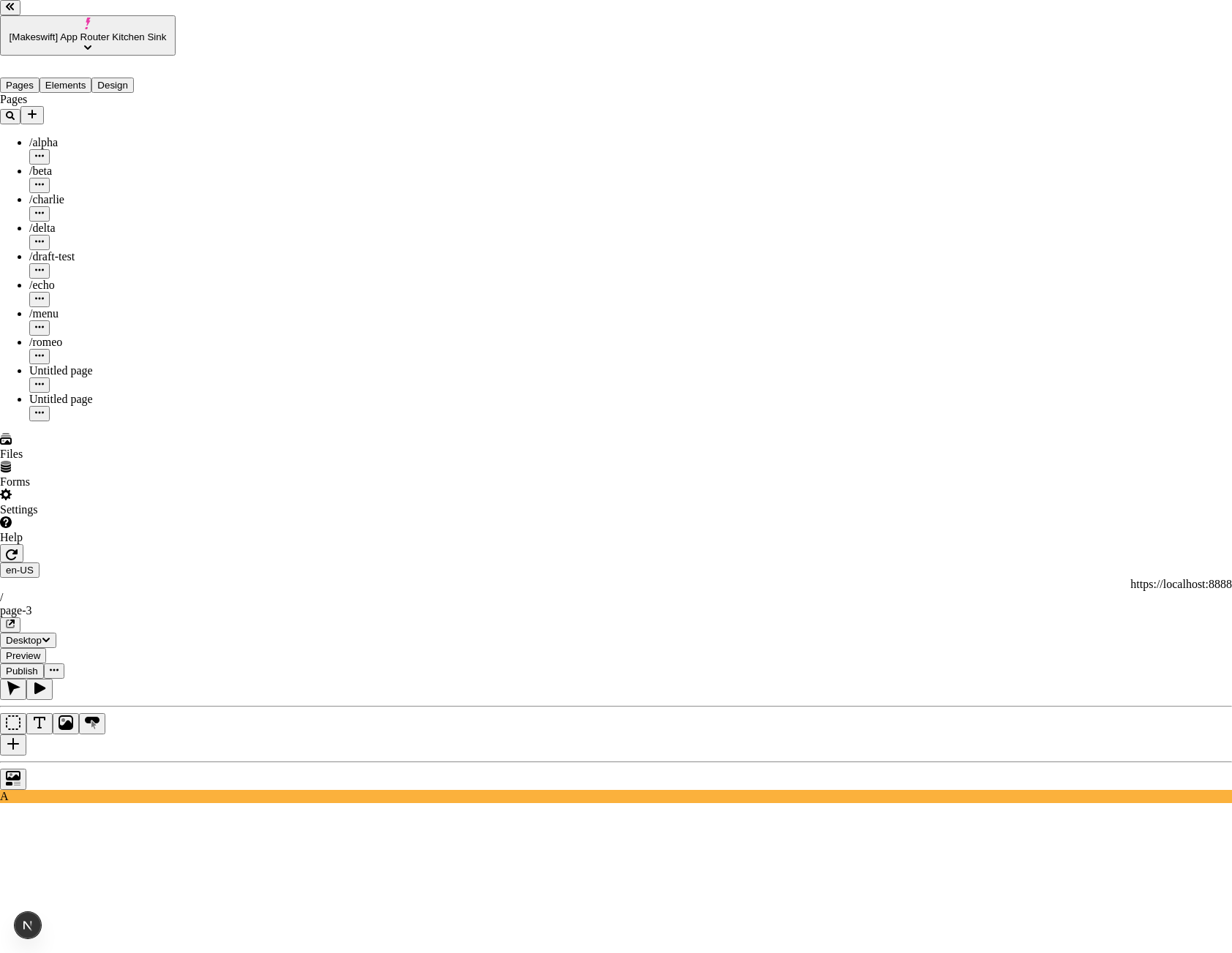 drag, startPoint x: 481, startPoint y: 486, endPoint x: 633, endPoint y: 480, distance: 152.11837 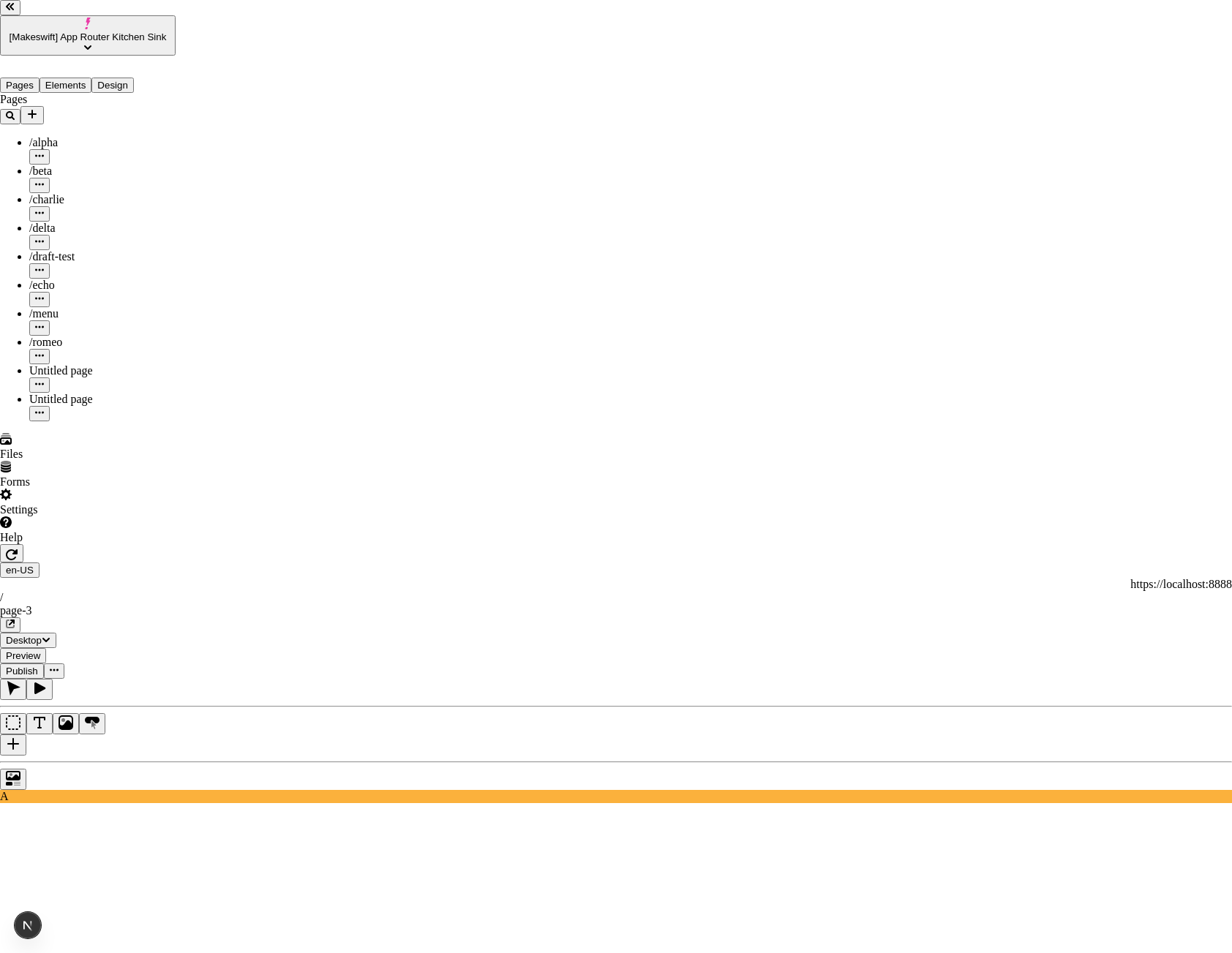 click on "https://example.com/share-link" at bounding box center (64, 2354) 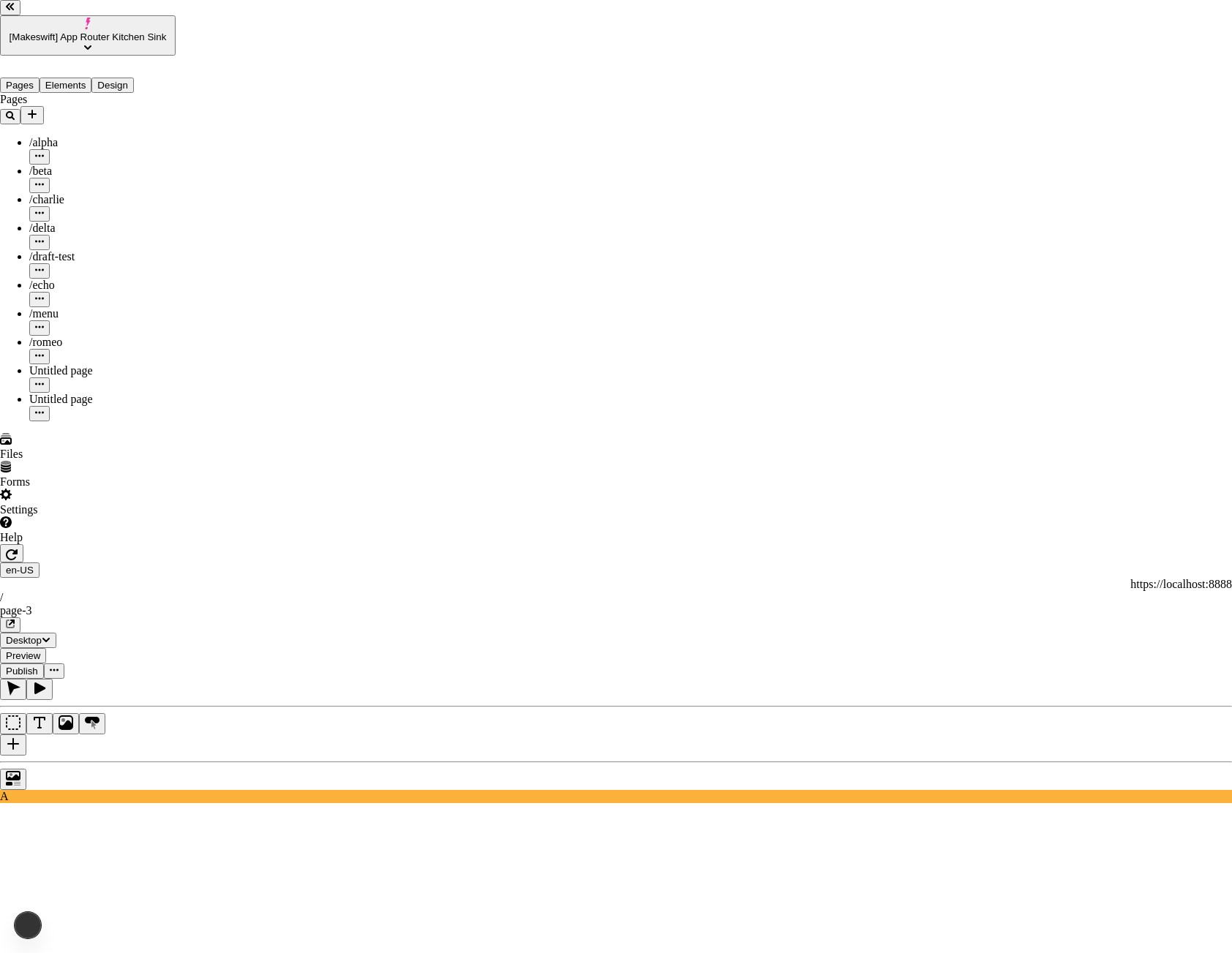 click at bounding box center (6, 2472) 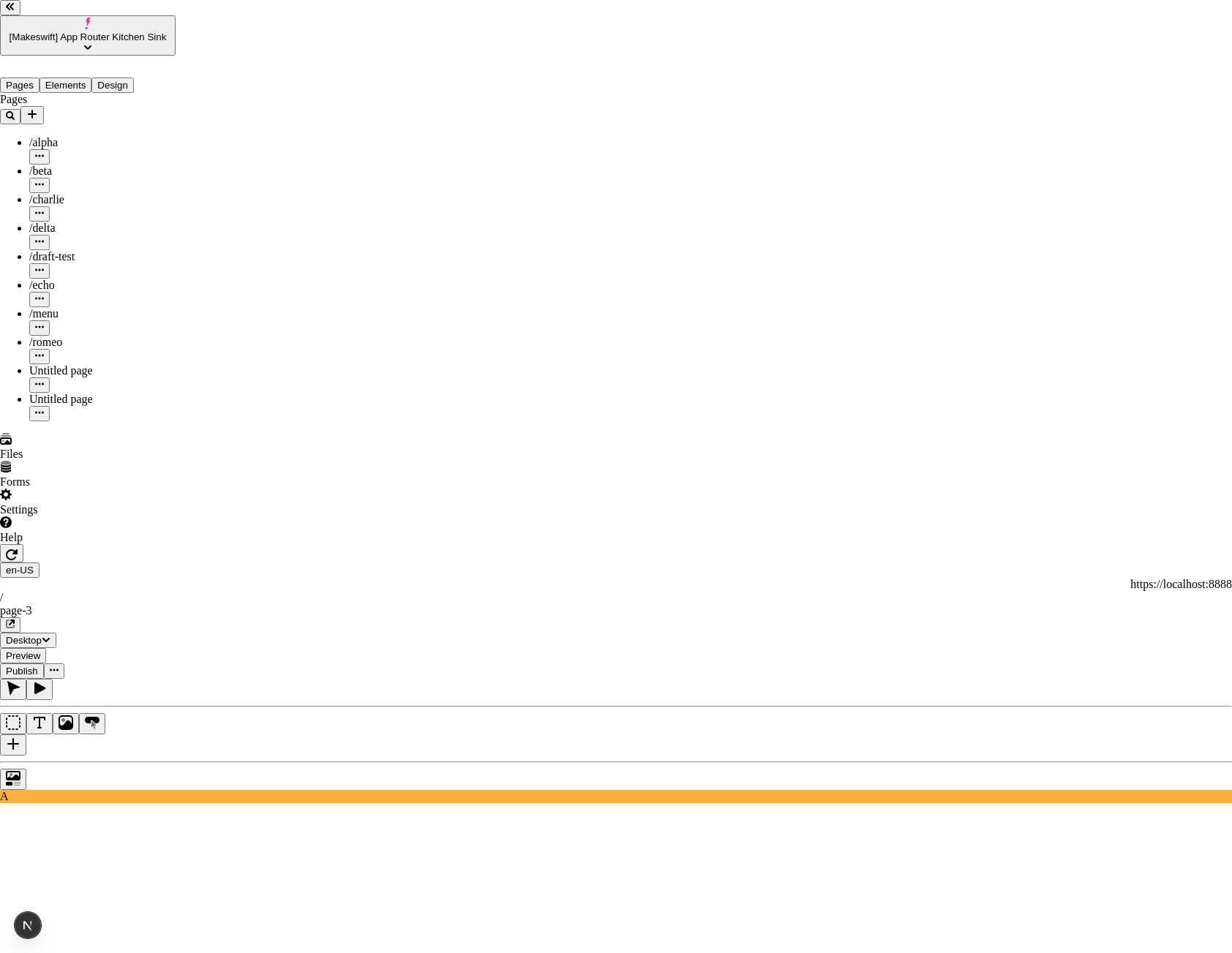 click at bounding box center [6, 2472] 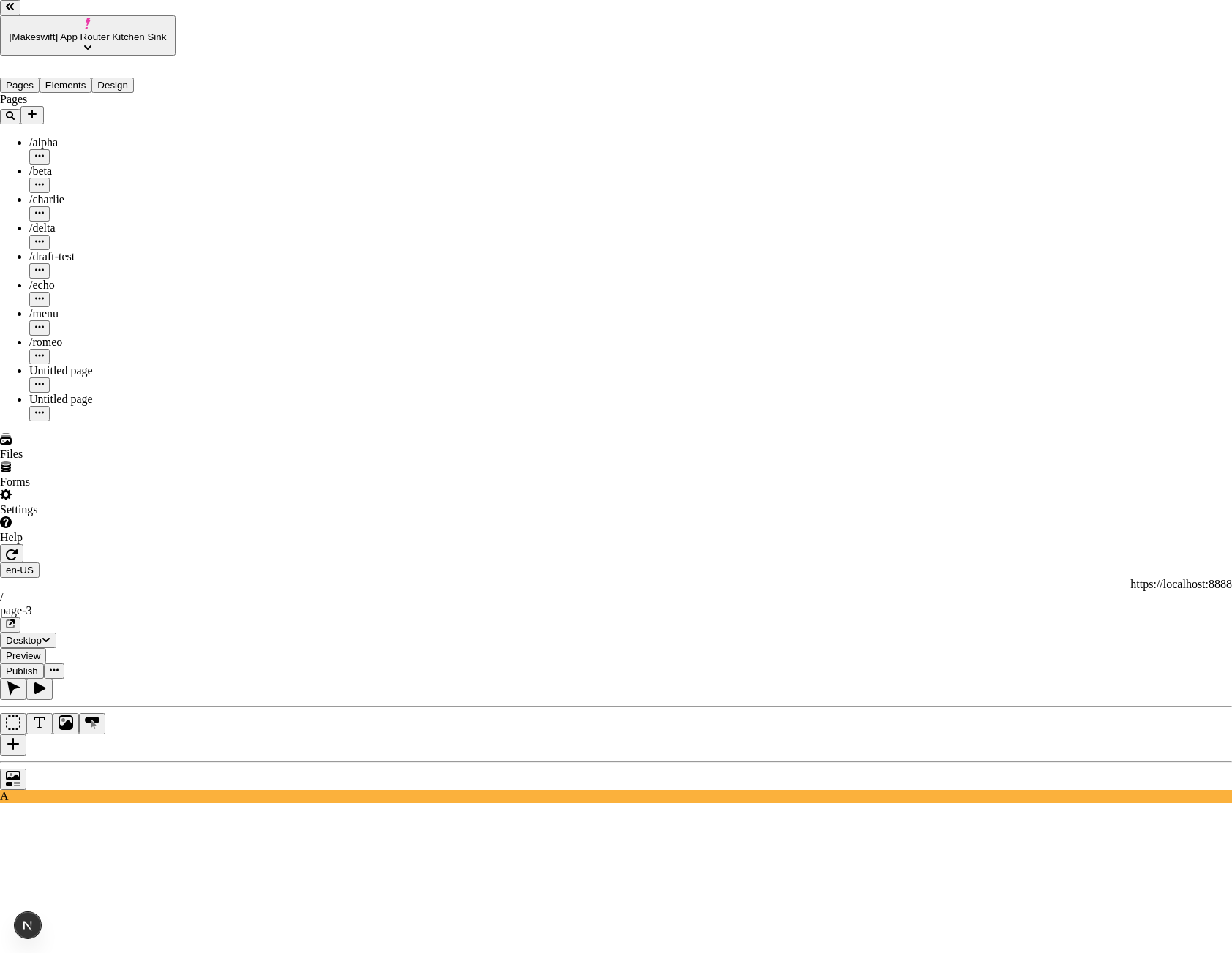 click at bounding box center (6, 2472) 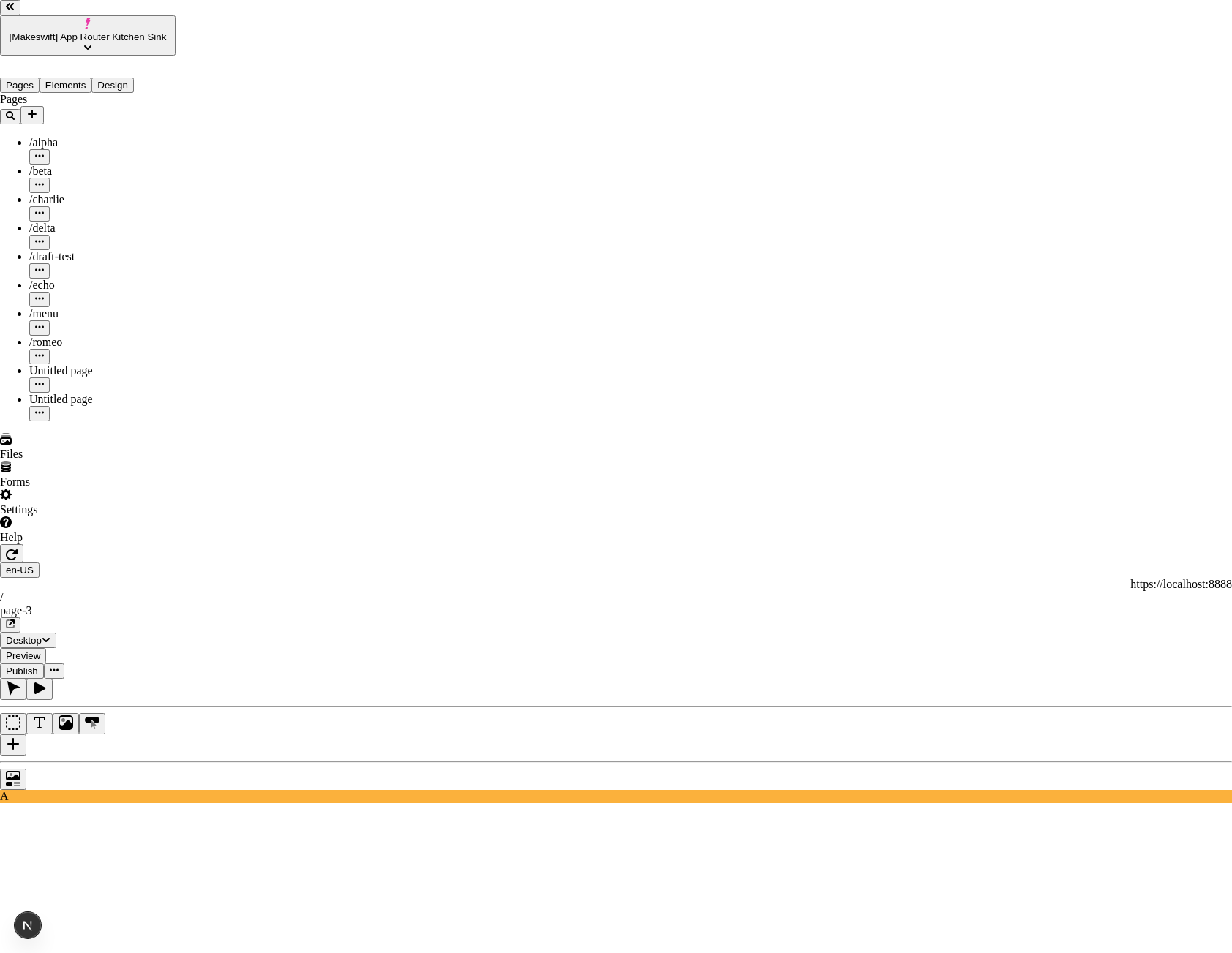 click at bounding box center (6, 2472) 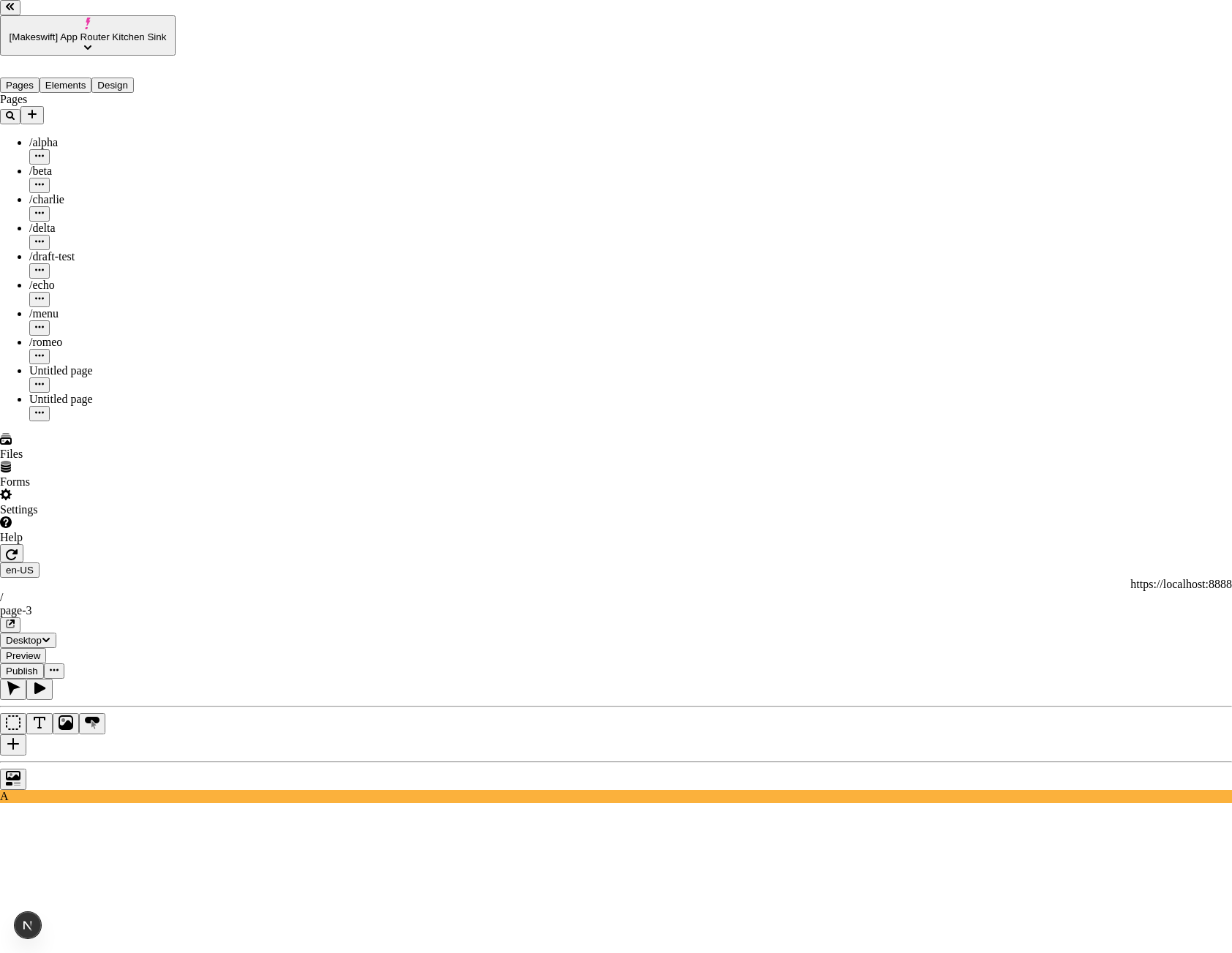 click at bounding box center [6, 2472] 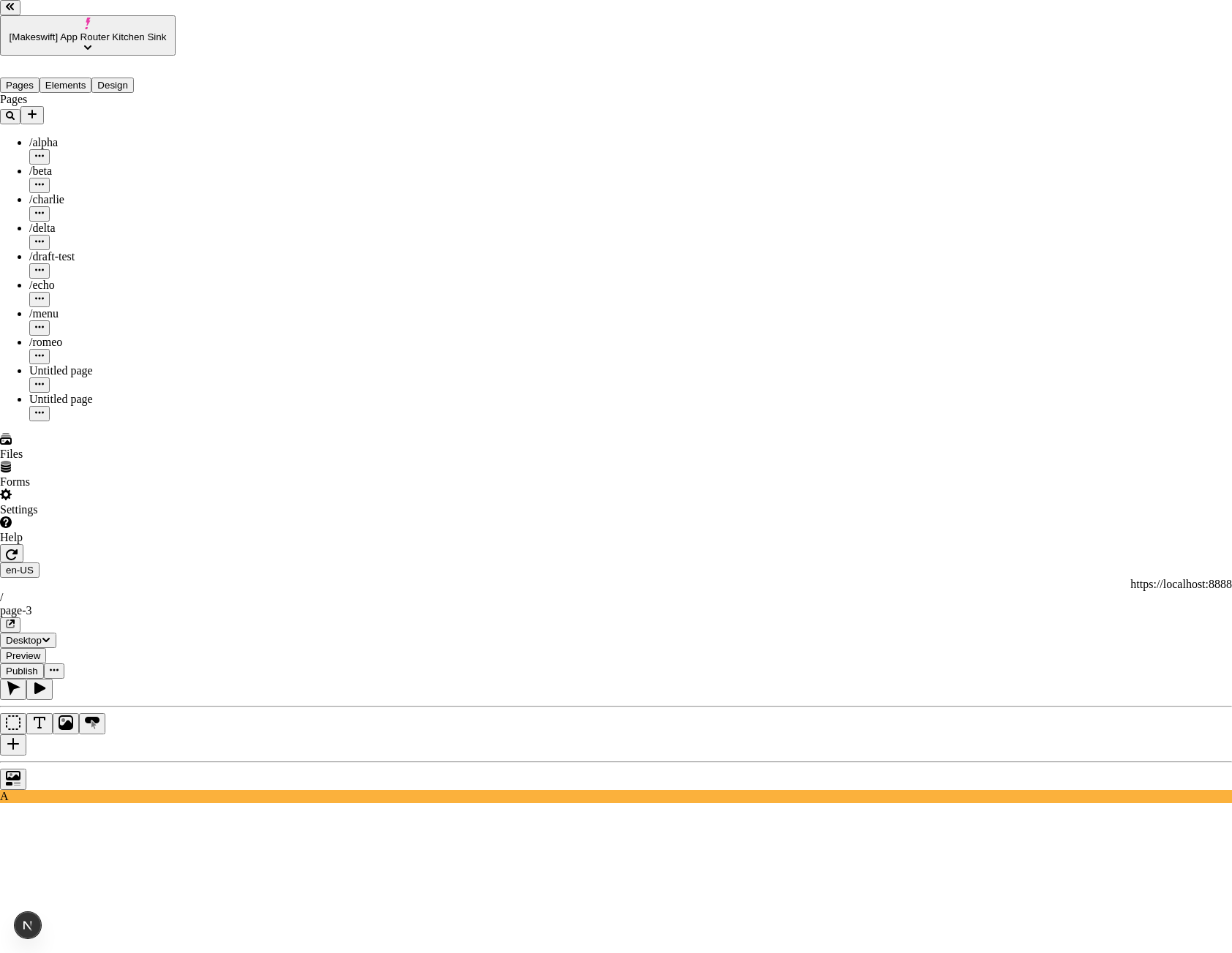 click at bounding box center (6, 2472) 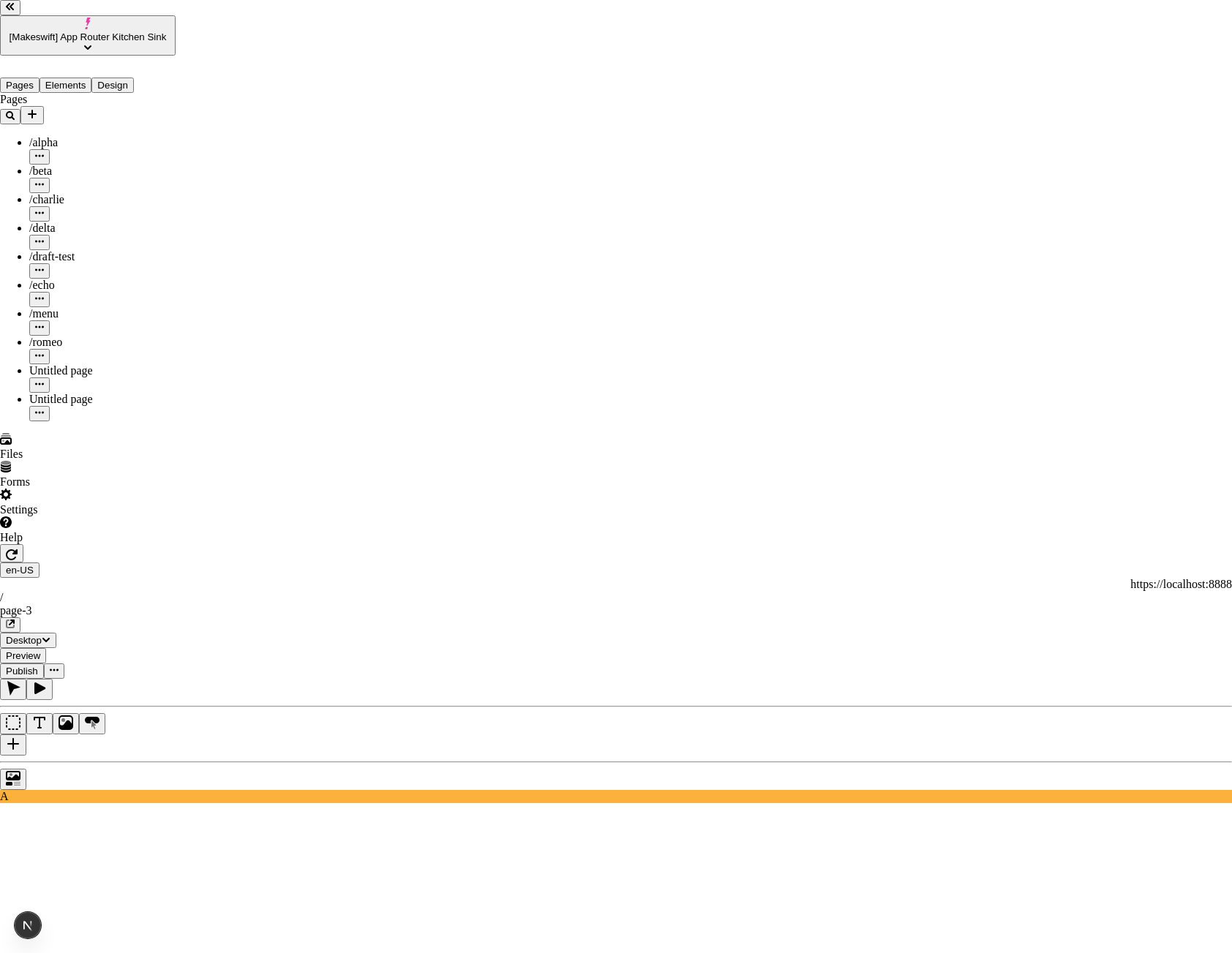 click at bounding box center [6, 2472] 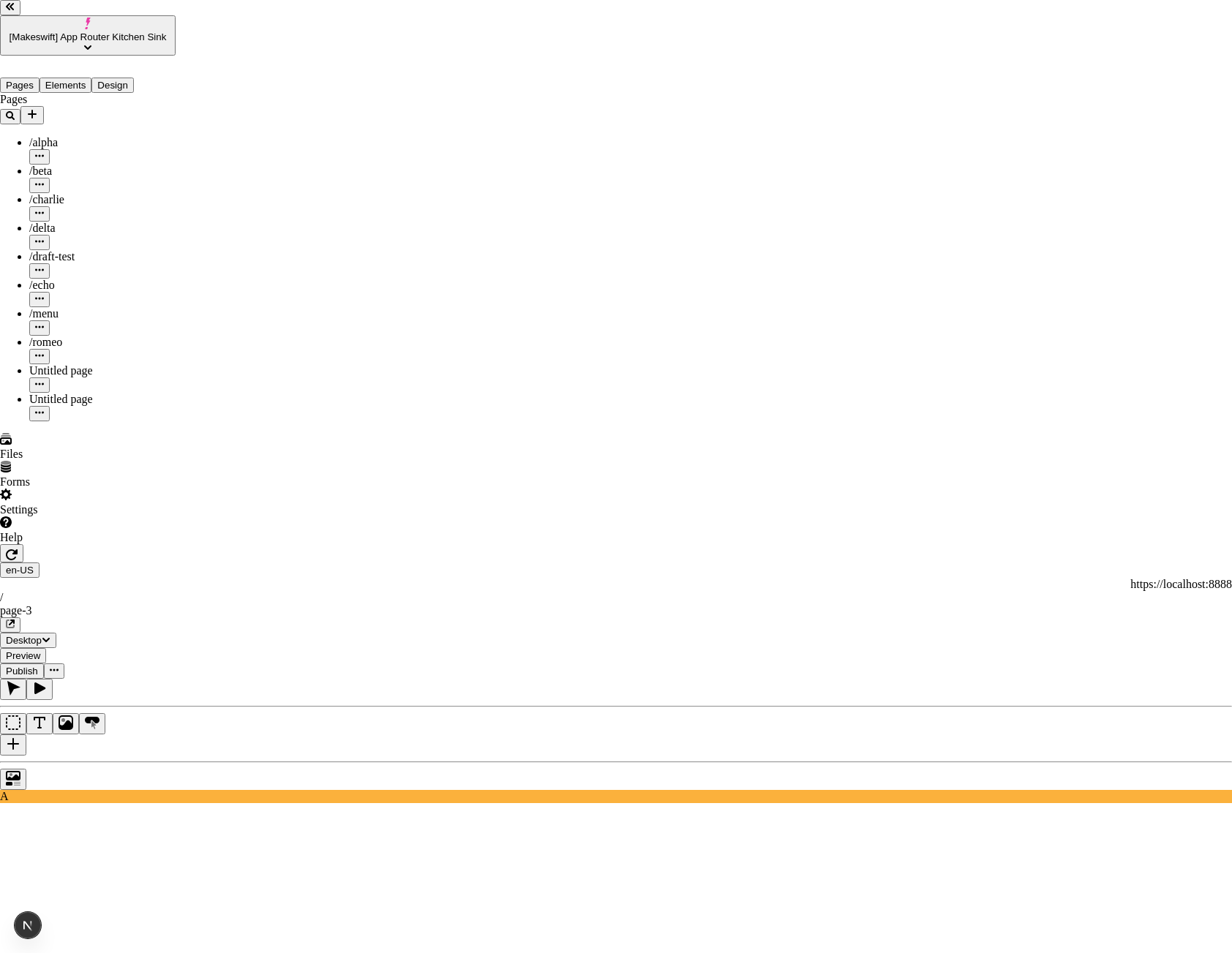 click at bounding box center (6, 2472) 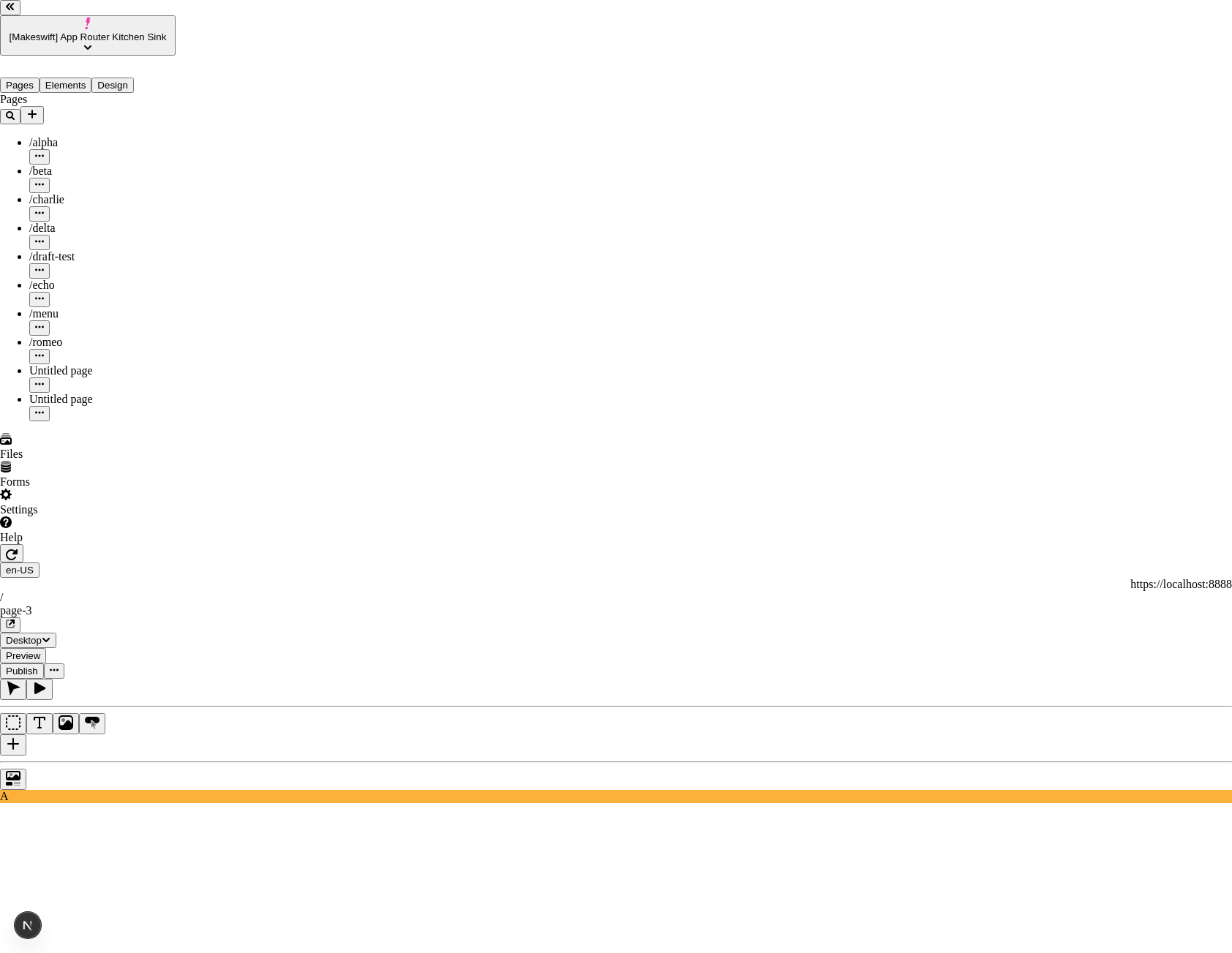 click at bounding box center (6, 2472) 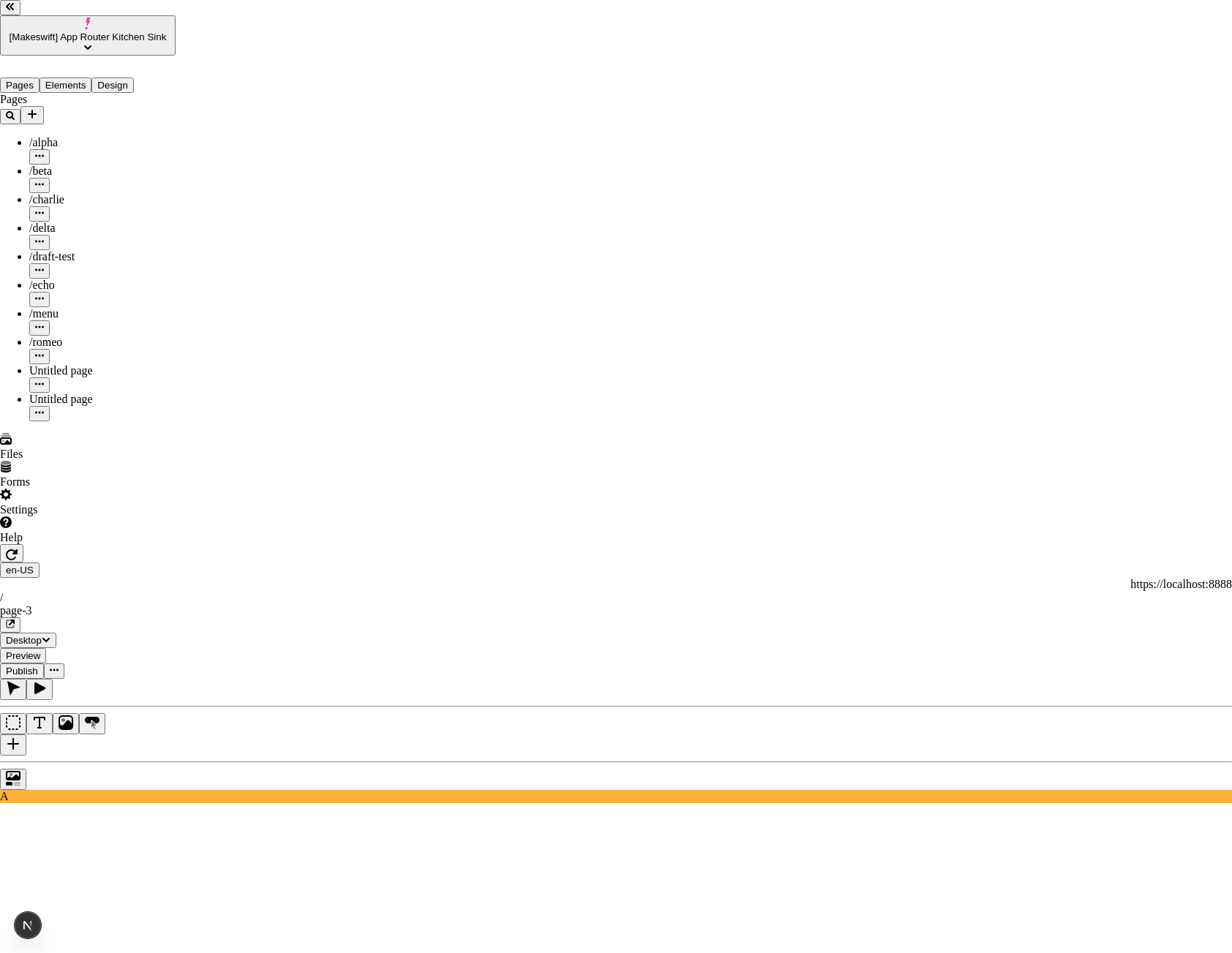 click at bounding box center [6, 2472] 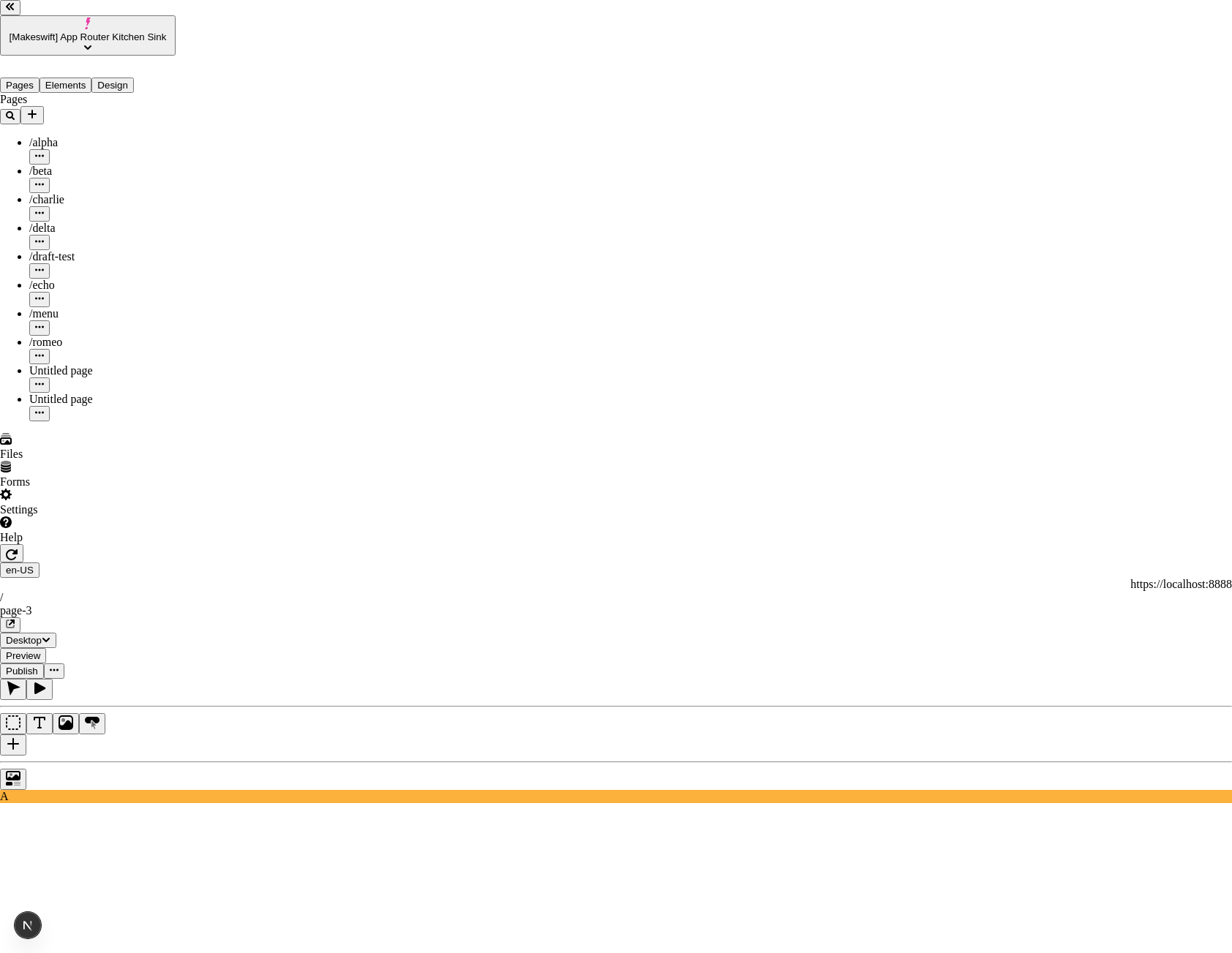 click on "https://example.com/share-link" at bounding box center (64, 2354) 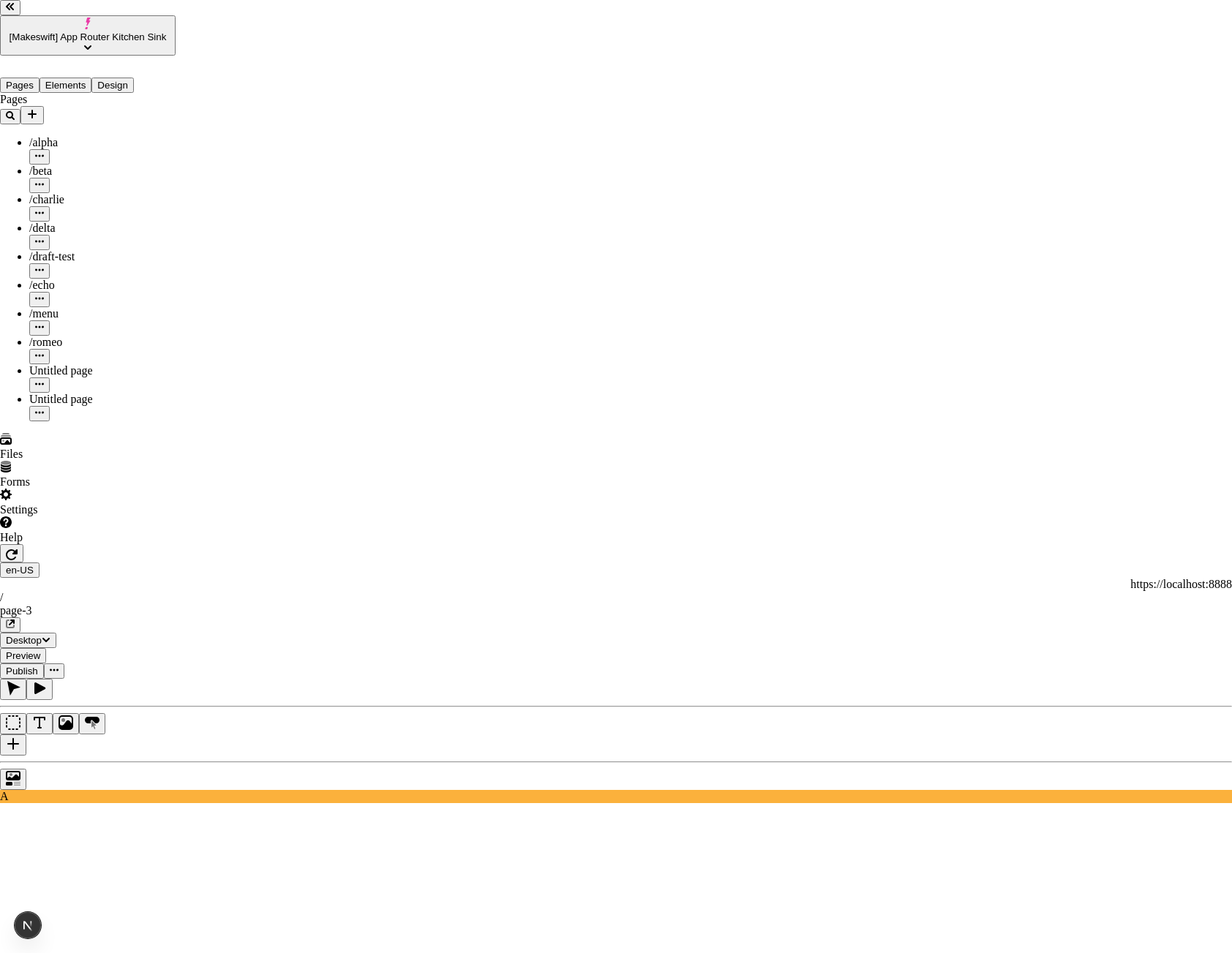 click on "https://example.com/share-link" at bounding box center [64, 2354] 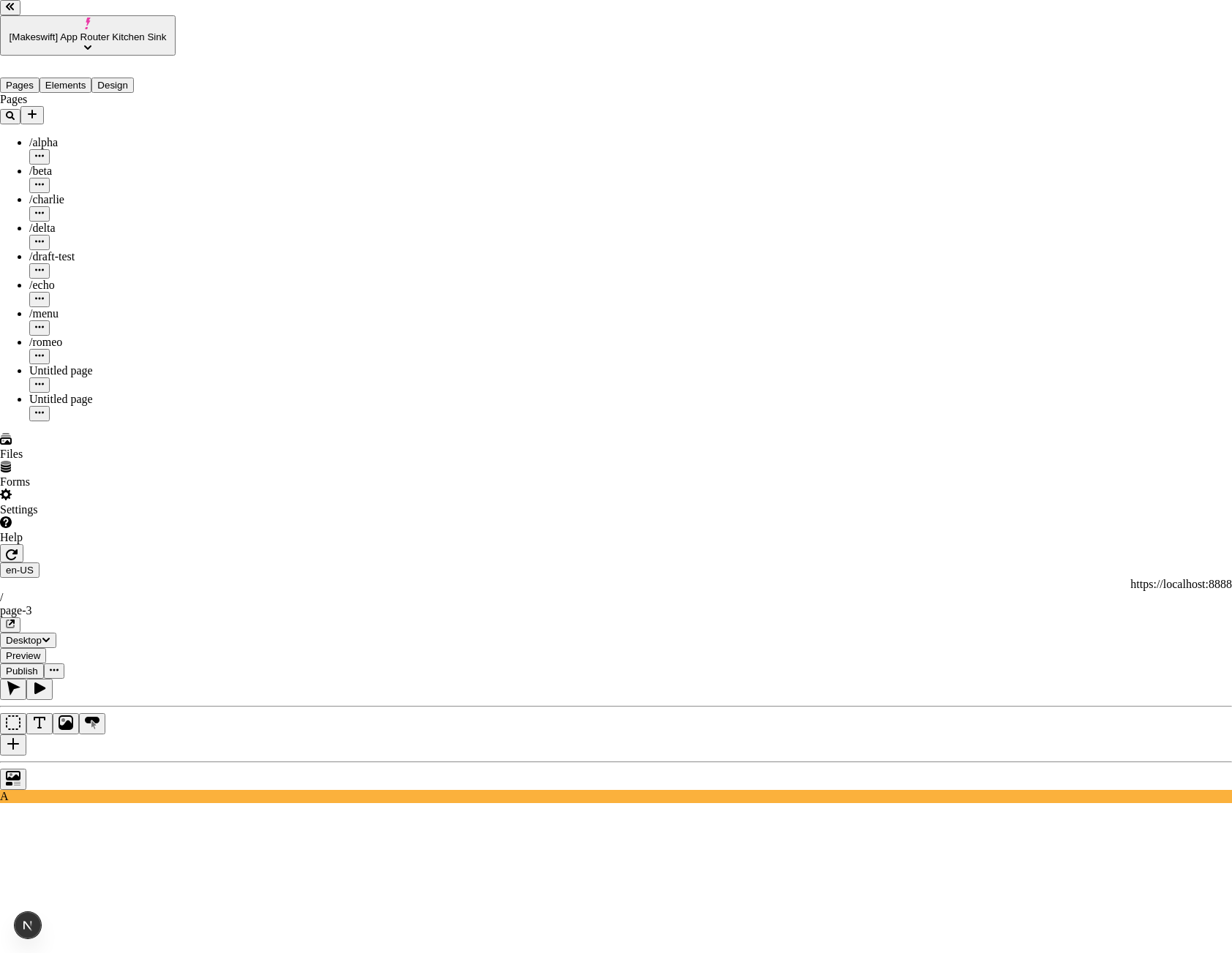click on "Share site preview https://example.com/share-link This preview link expires 7/31/2025 Public preview You can change these settings at any time" at bounding box center (616, 2380) 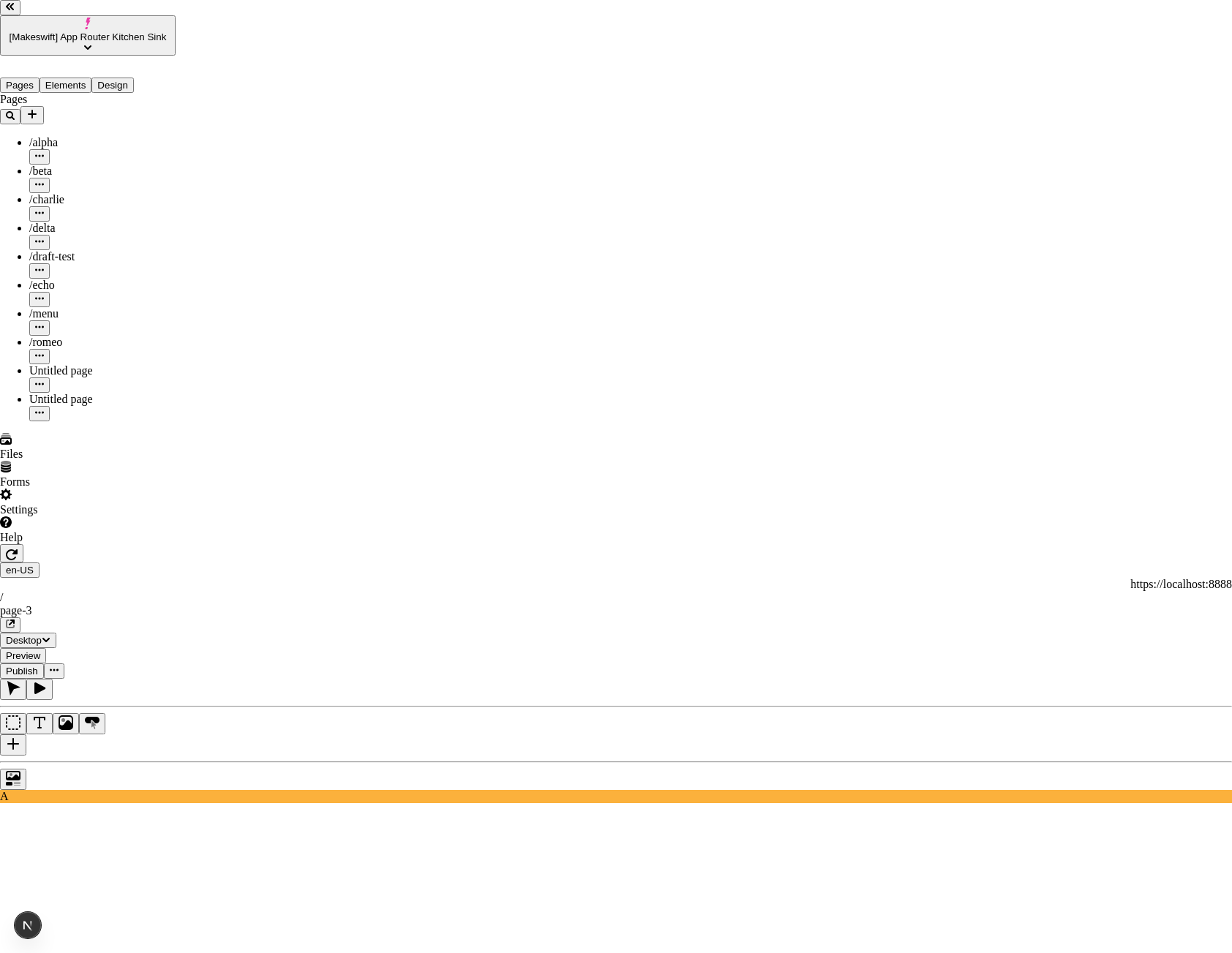 click at bounding box center [6, 2472] 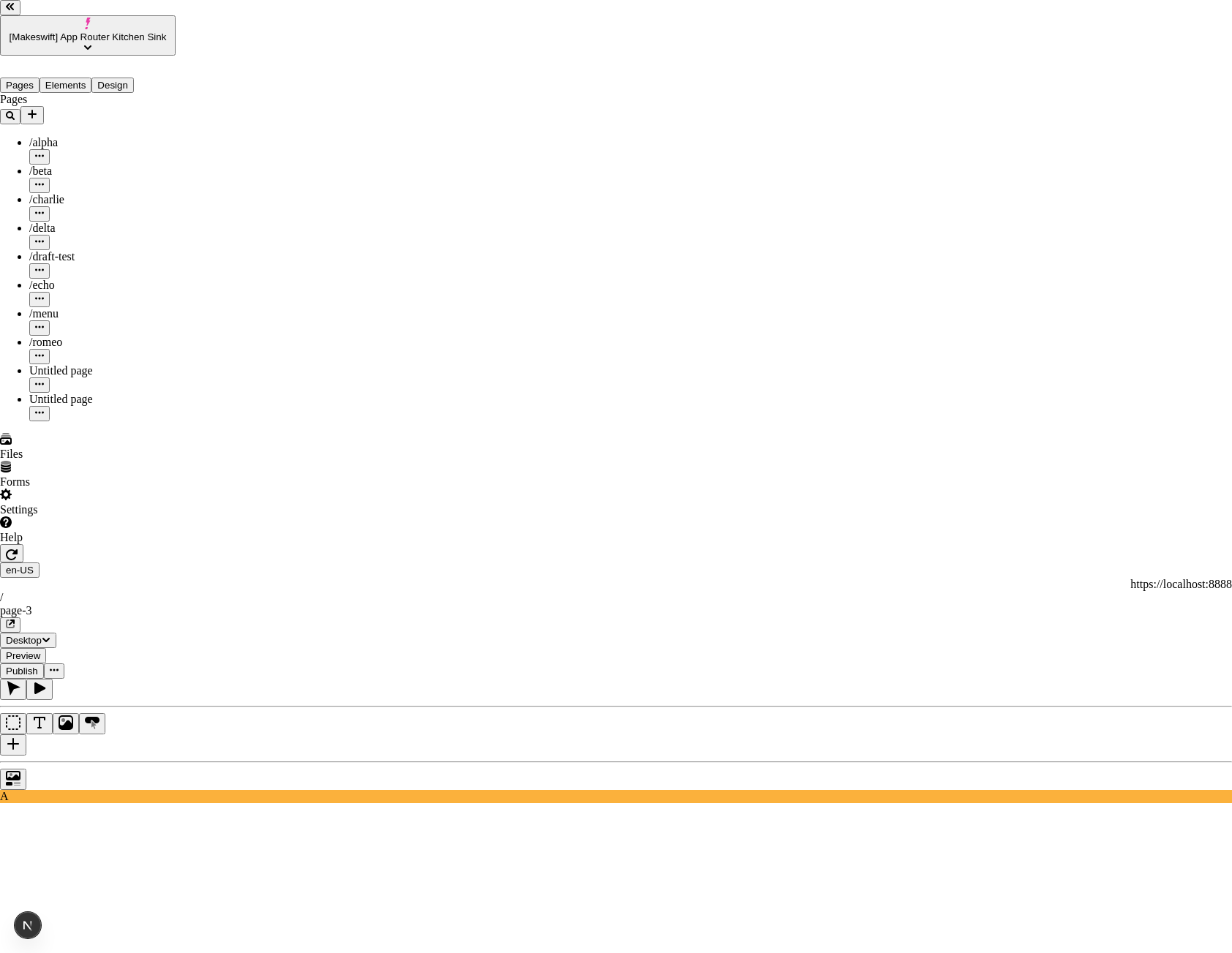 click at bounding box center (6, 2472) 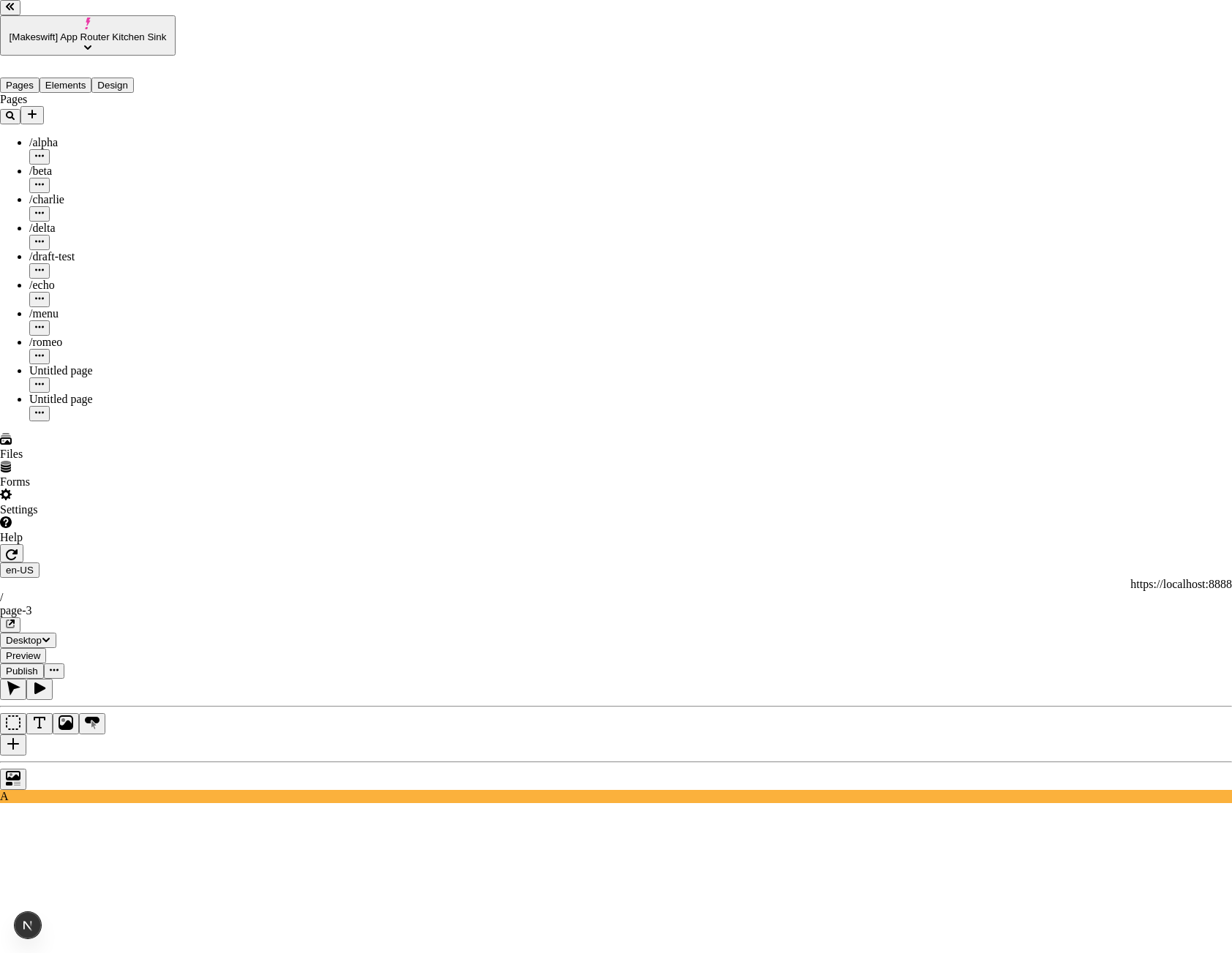 click at bounding box center [6, 2472] 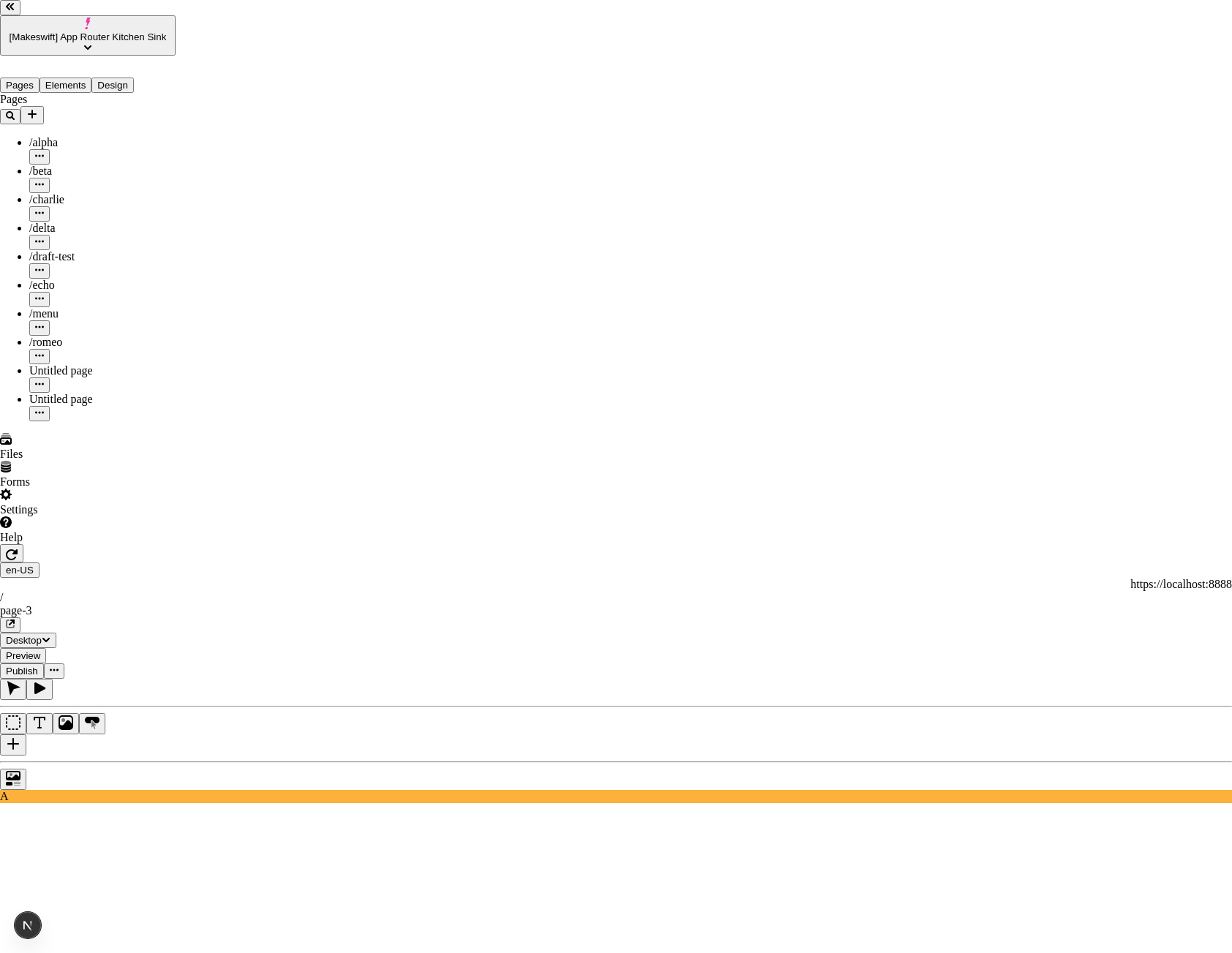 click on "https://example.com/share-link" at bounding box center [64, 2354] 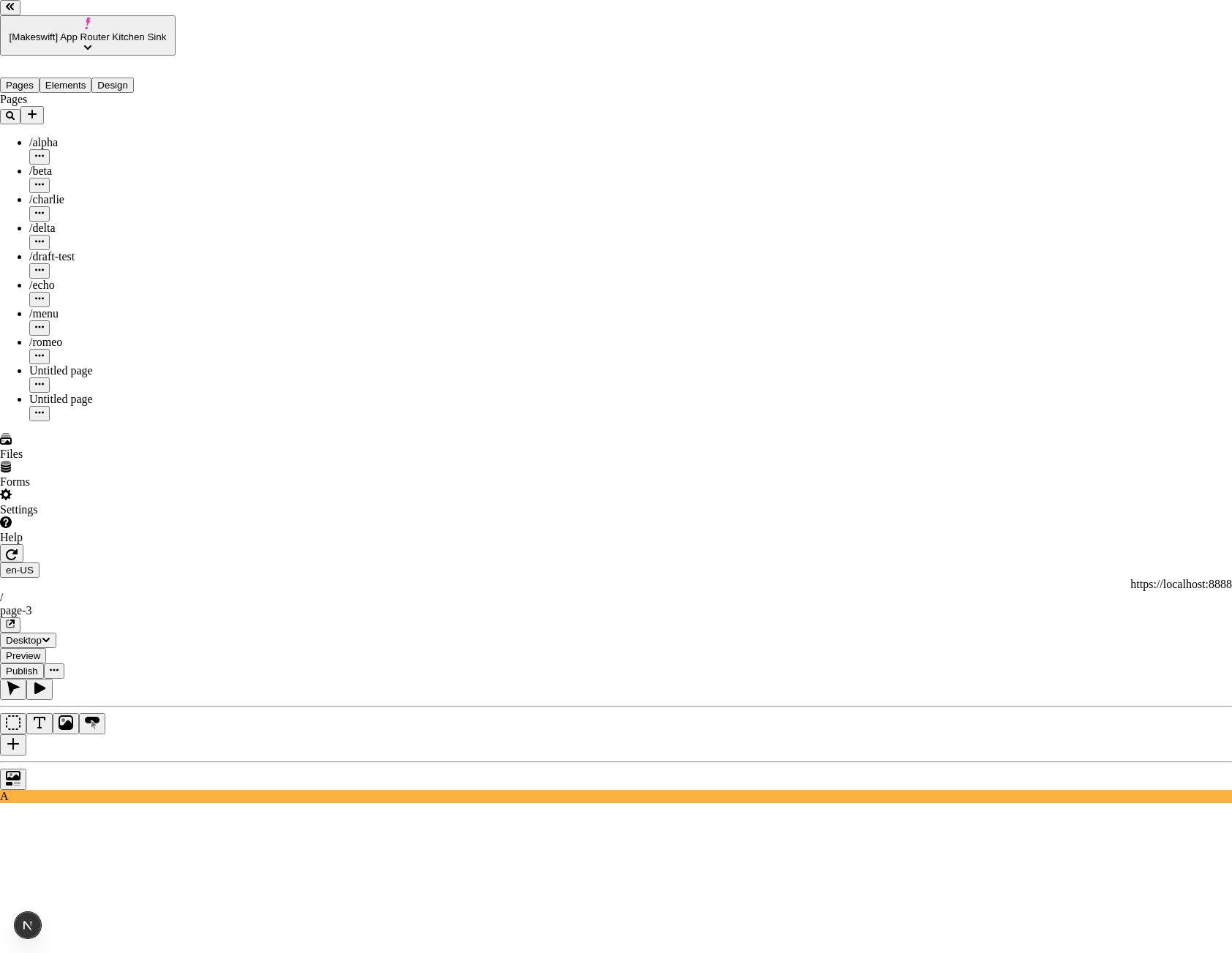 click on "https://example.com/share-link" at bounding box center (64, 2354) 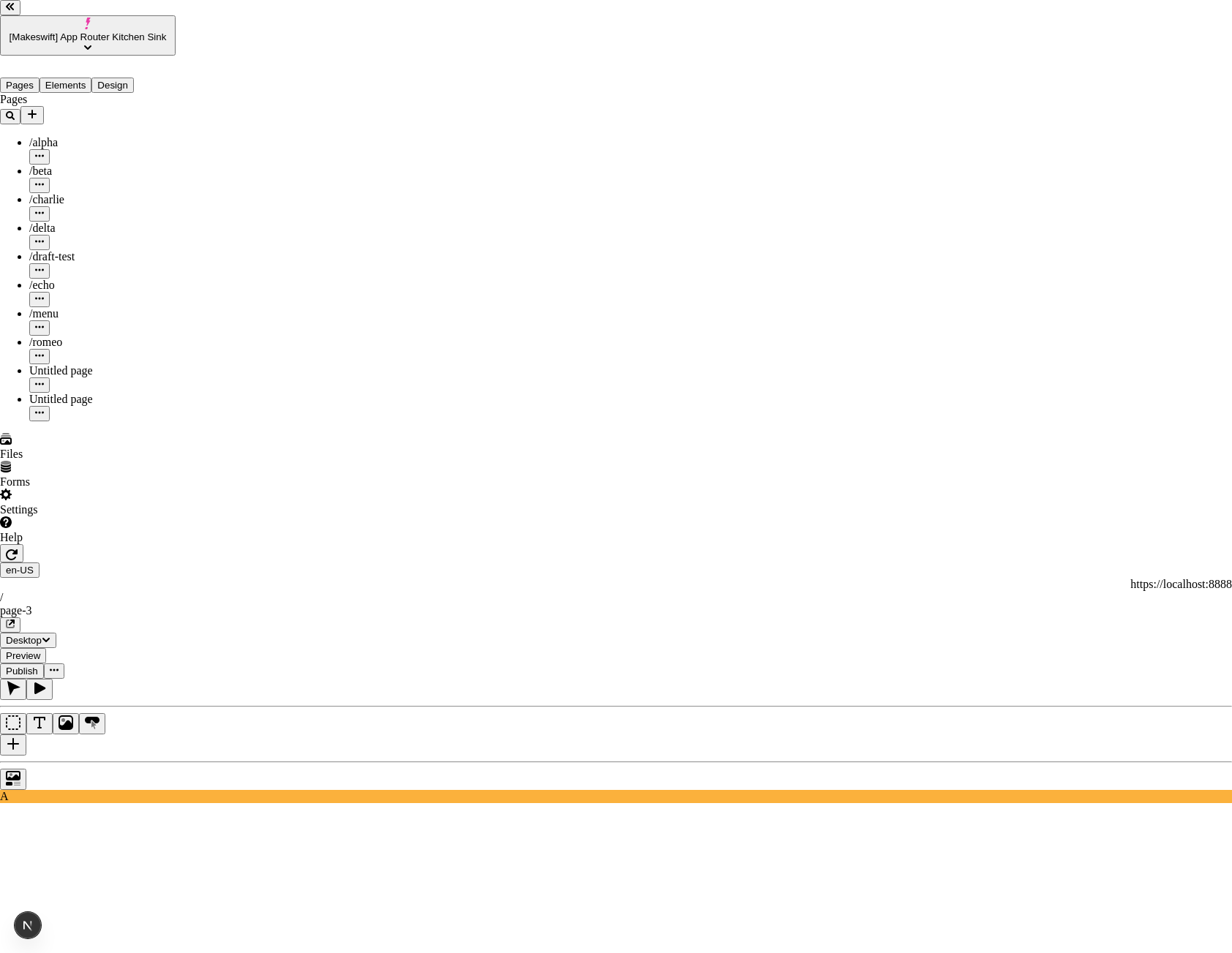 drag, startPoint x: 606, startPoint y: 460, endPoint x: 460, endPoint y: 461, distance: 146.0034 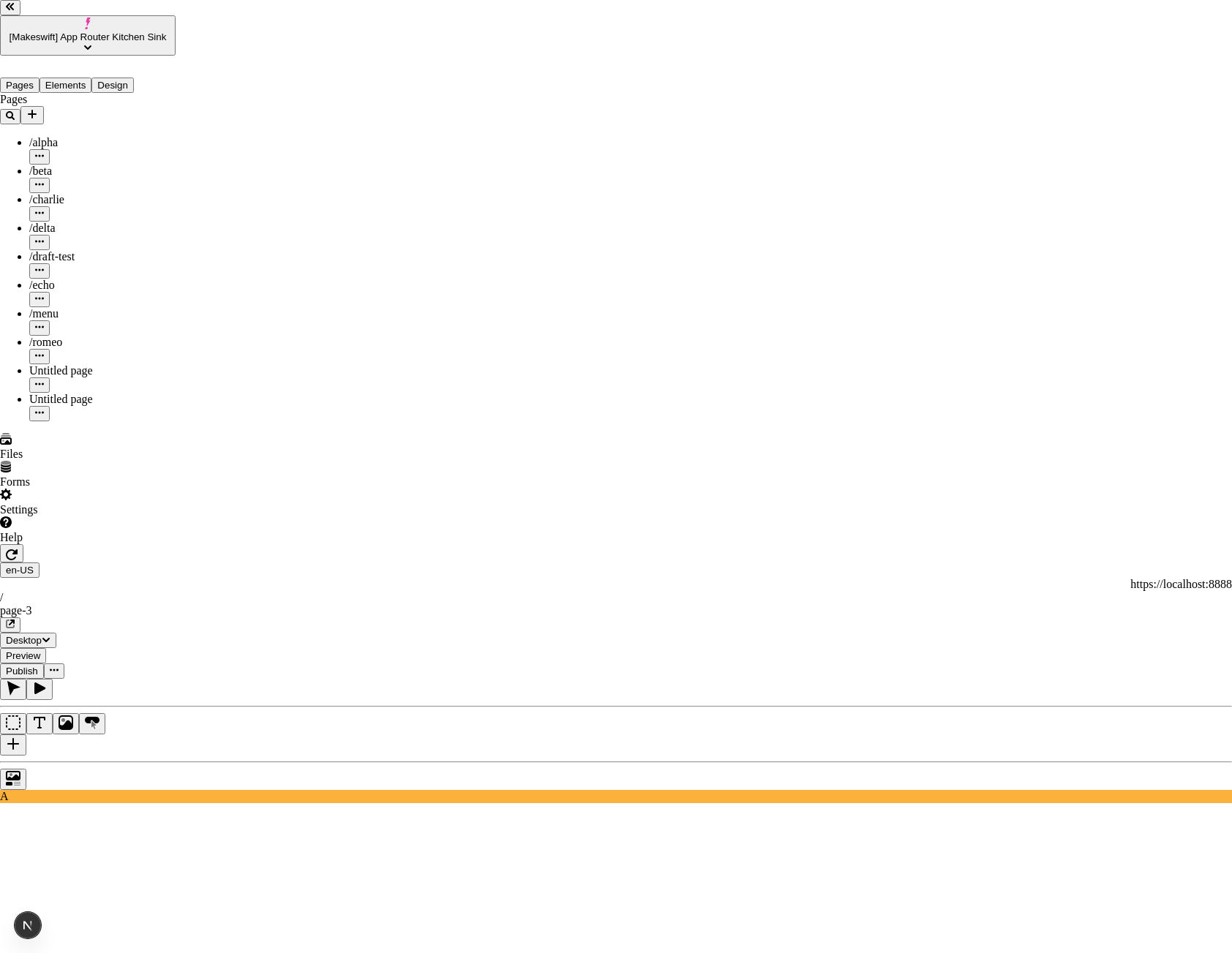 click on "https://example.com/share-link" at bounding box center [64, 2354] 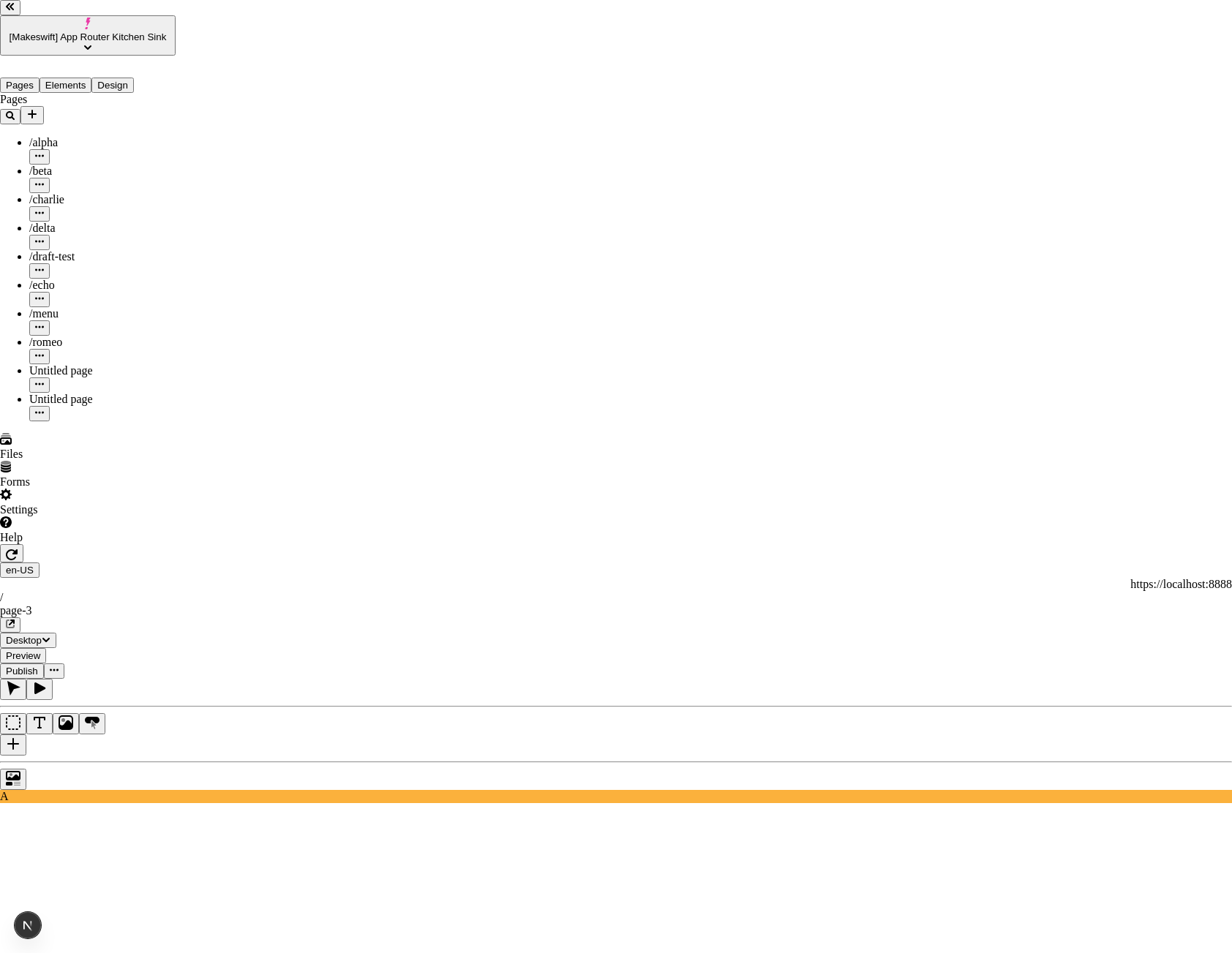 drag, startPoint x: 455, startPoint y: 459, endPoint x: 672, endPoint y: 451, distance: 217.14742 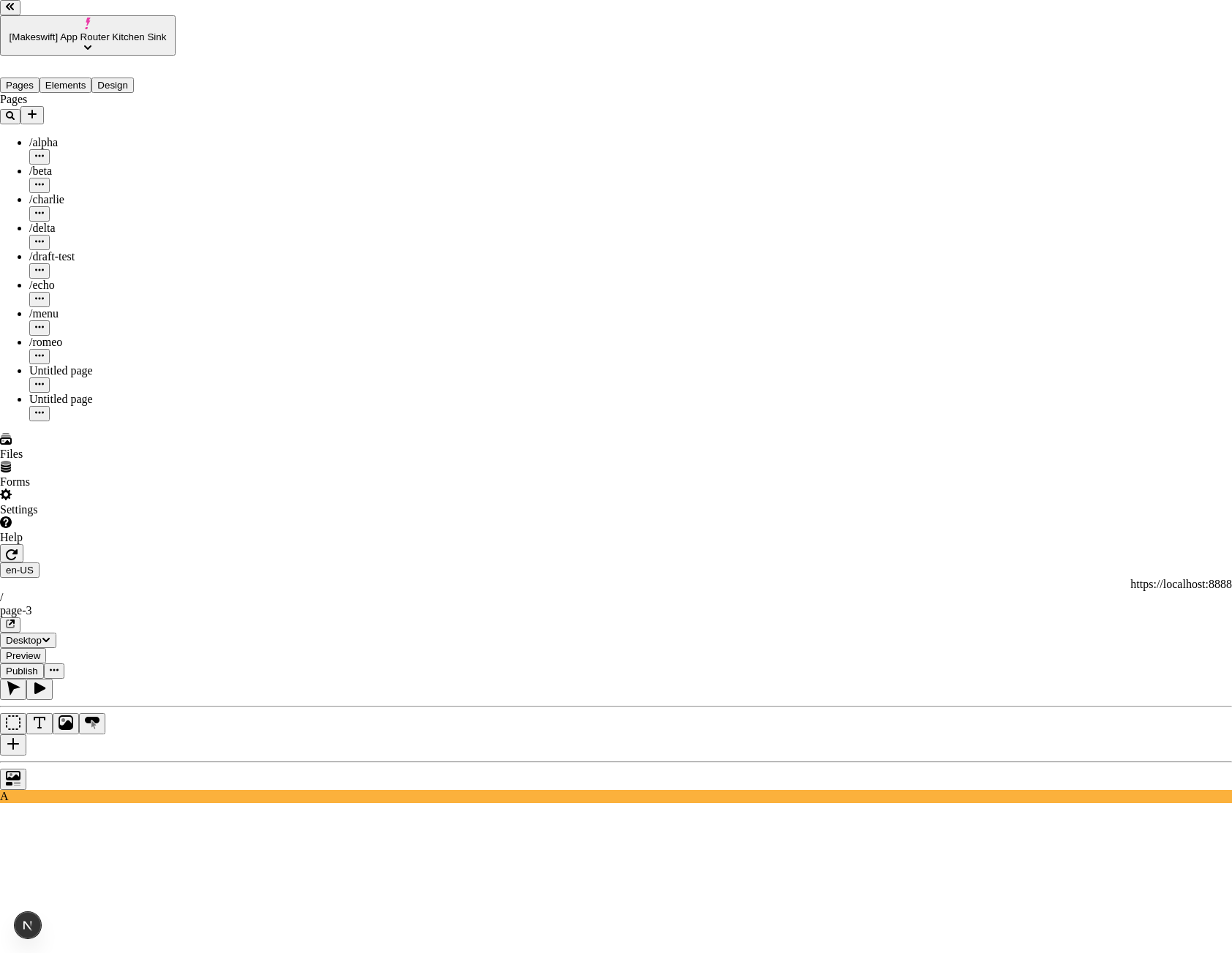 click on "https://example.com/share-link" at bounding box center (64, 2354) 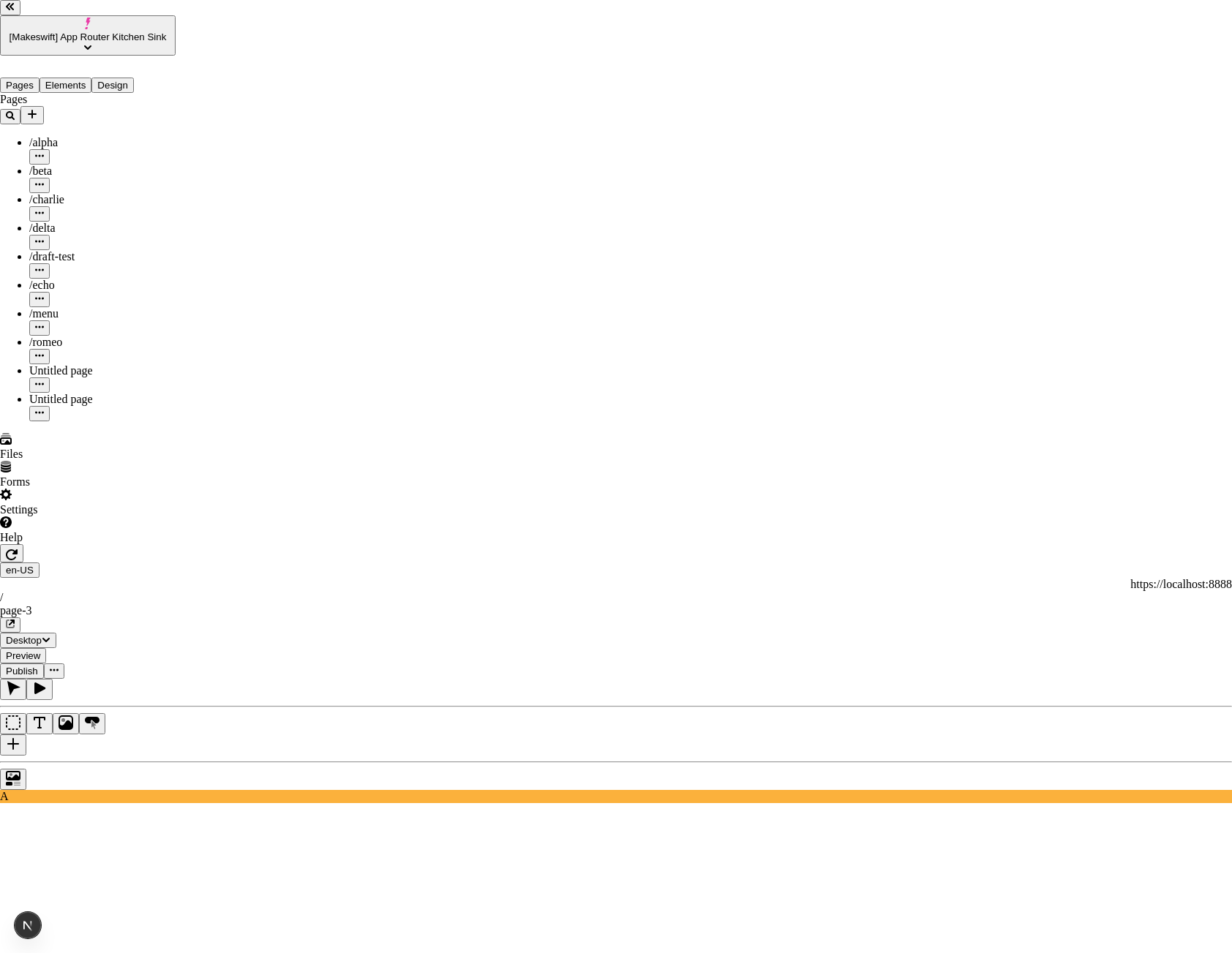 click on "This preview link expires 7/31/2025" at bounding box center [616, 2381] 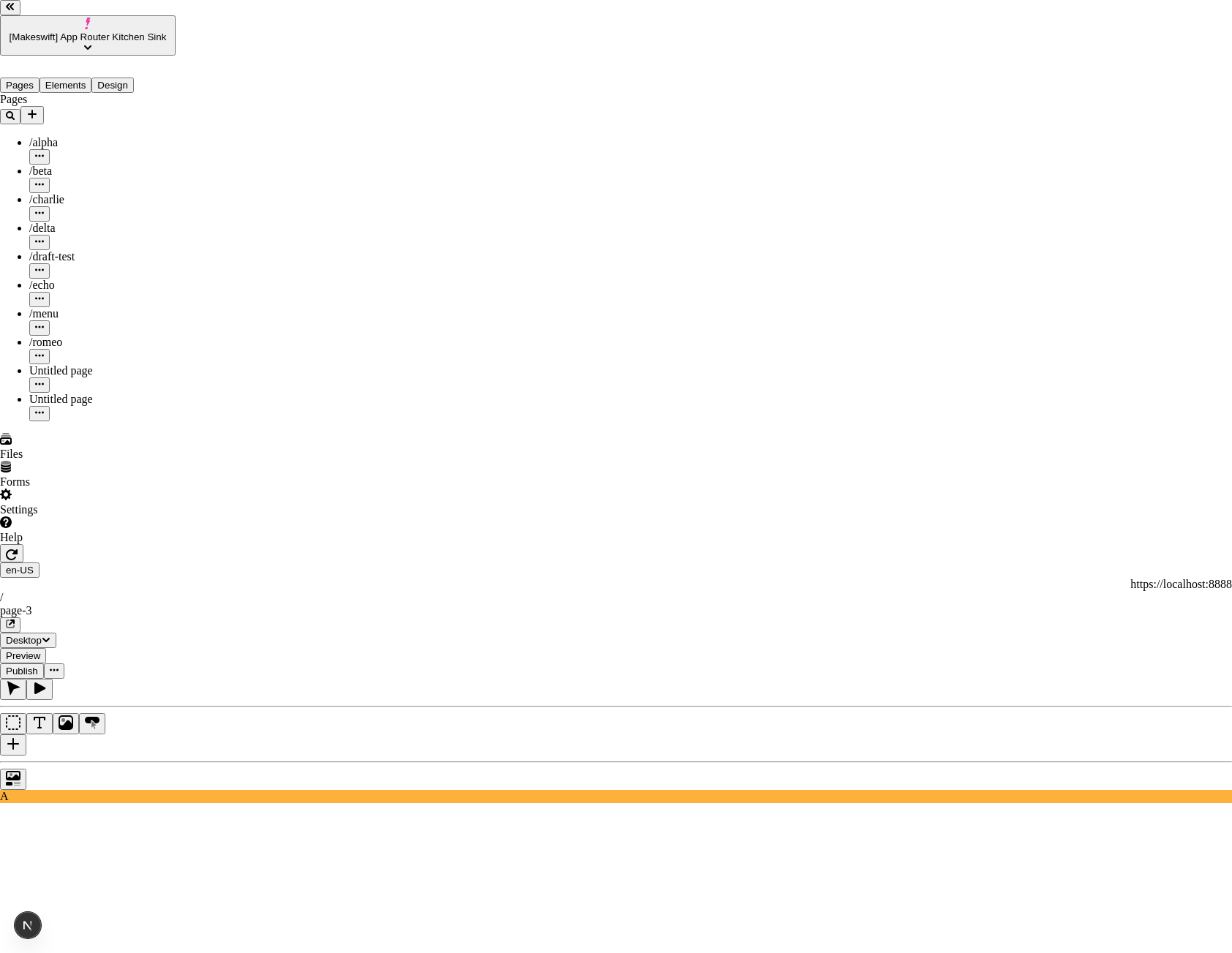 click on "This preview link expires 7/31/2025" at bounding box center (616, 2381) 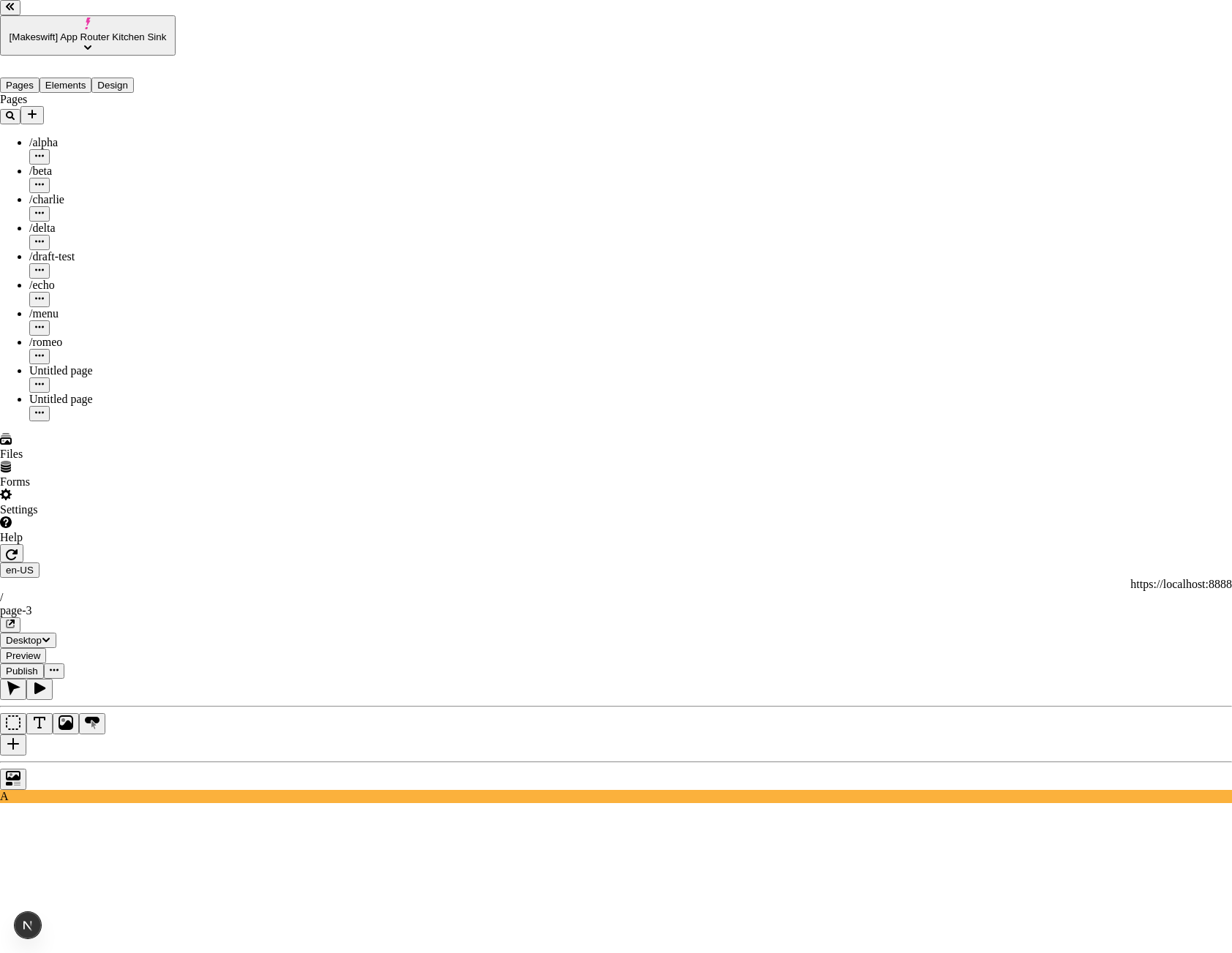 click on "Share site preview https://example.com/share-link This preview link expires 7/31/2025 Public preview You can change these settings at any time" at bounding box center [616, 2380] 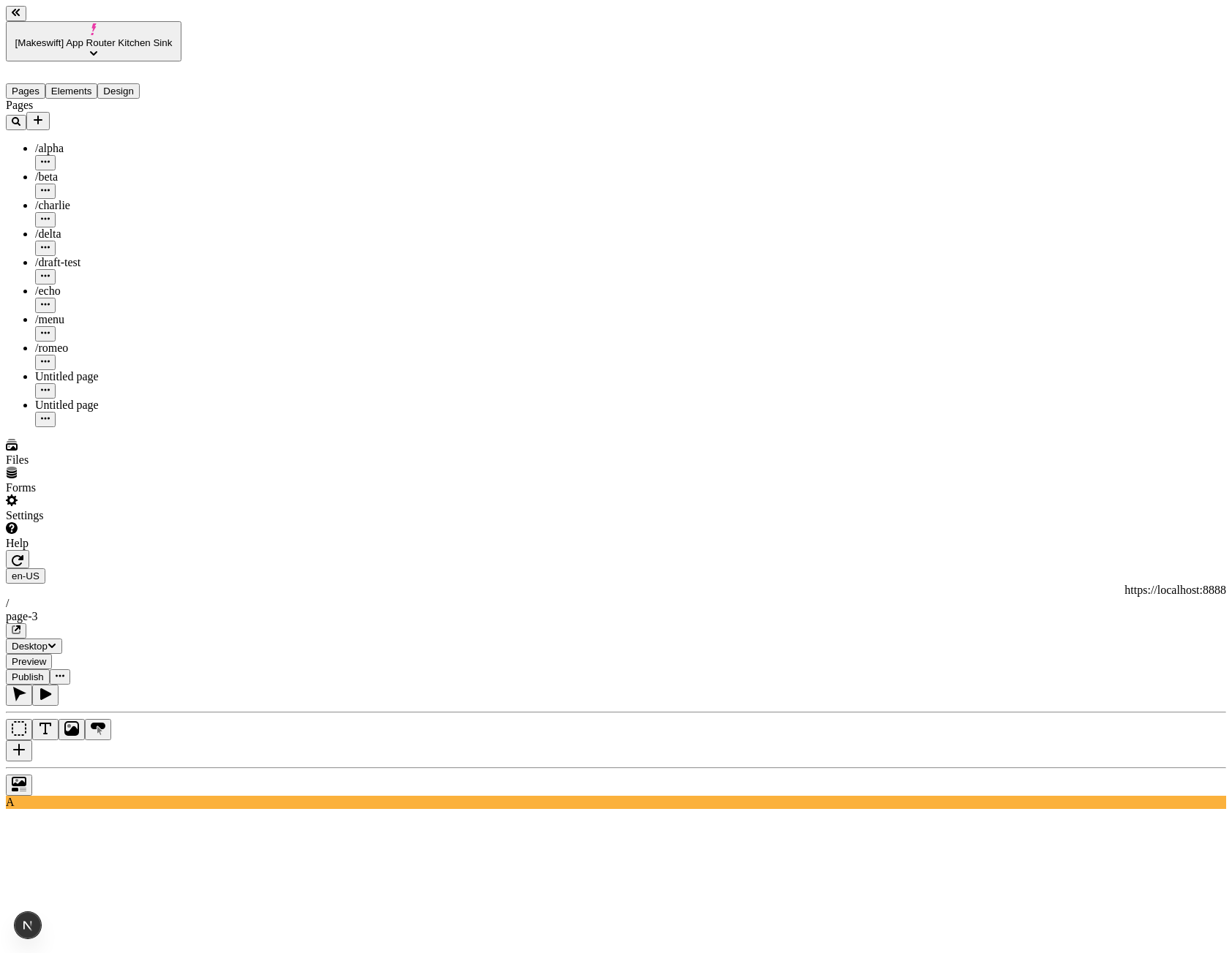 click on "Settings" at bounding box center (94, 508) 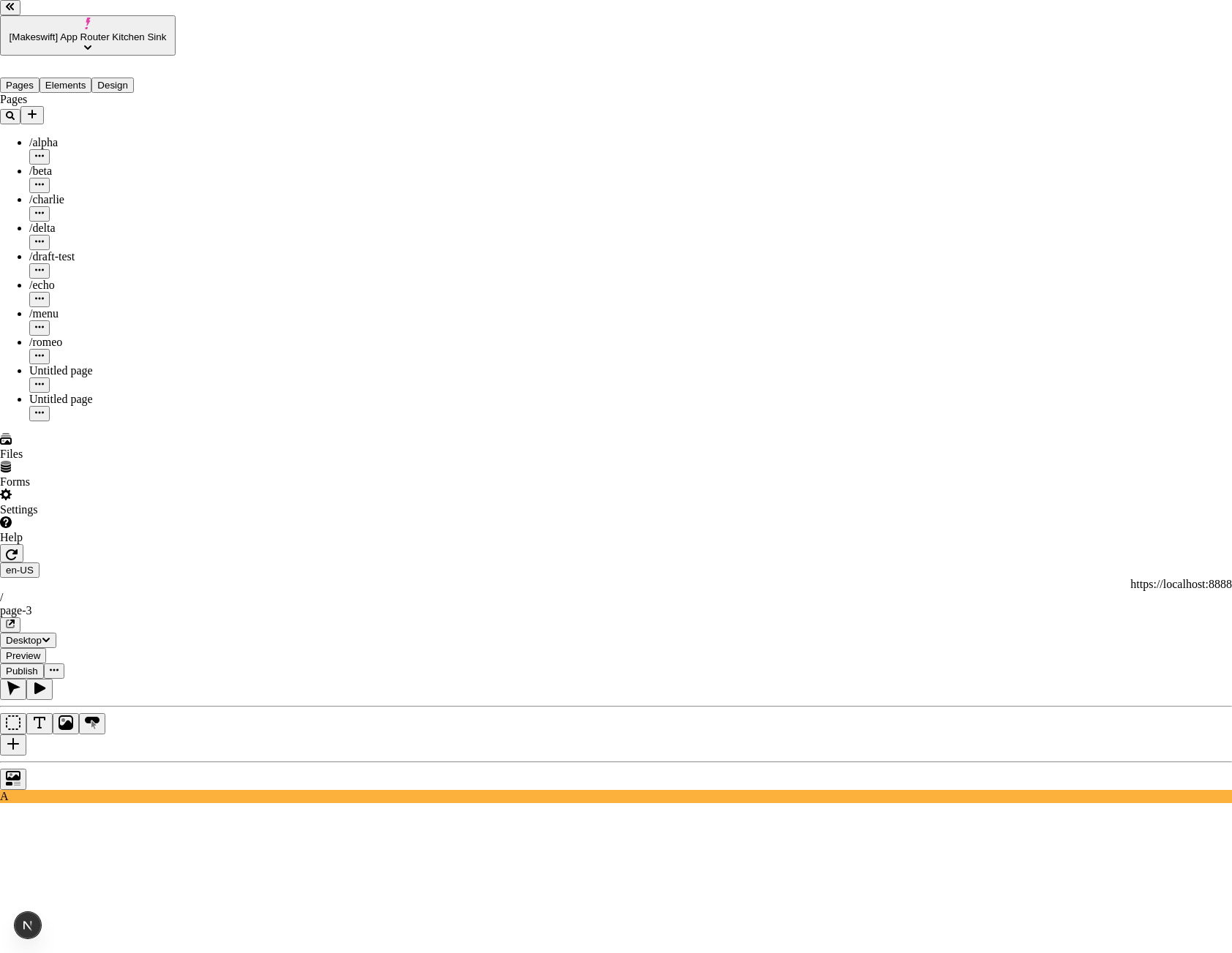 click on "Domains" at bounding box center (616, 2368) 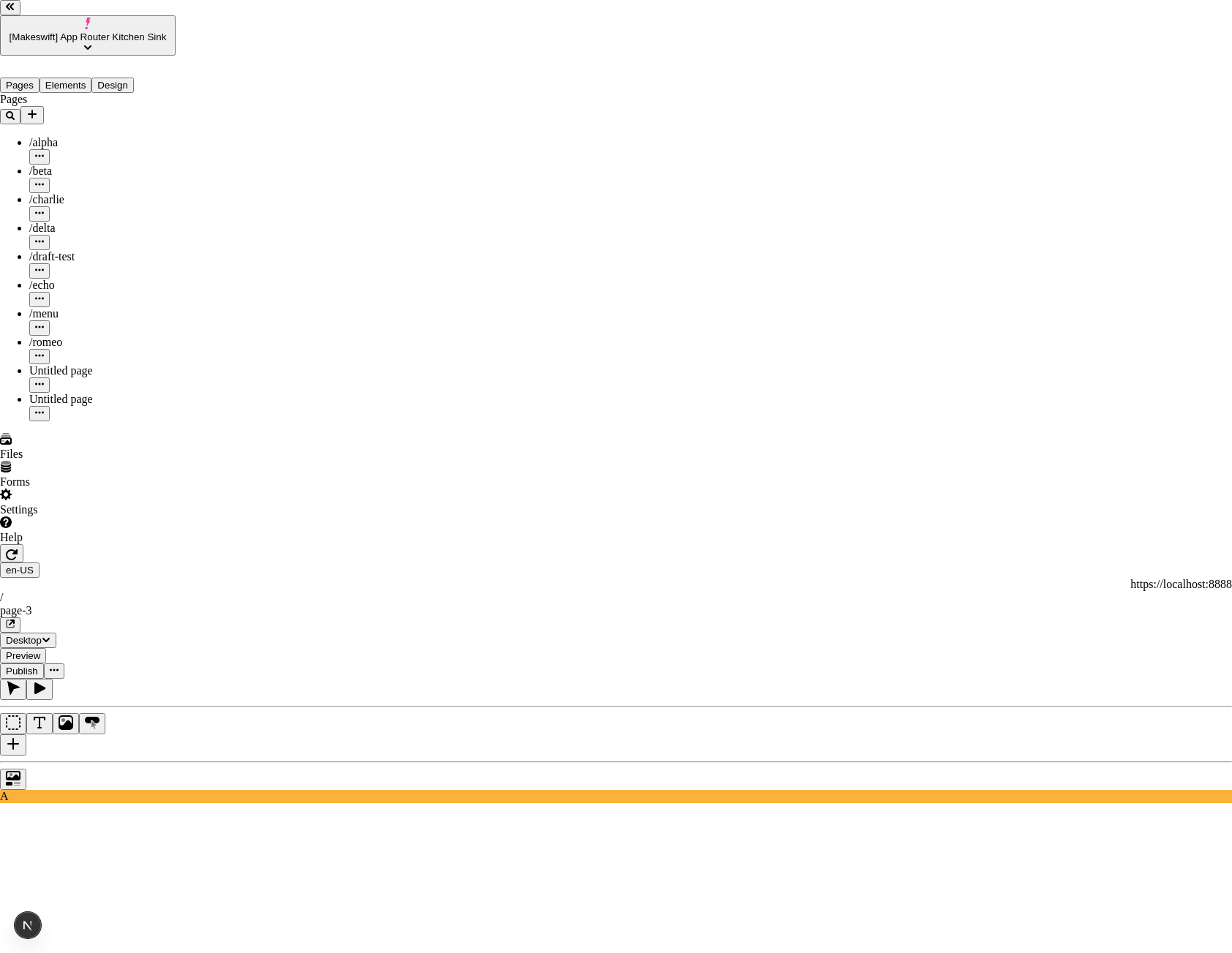 click on "Host" at bounding box center [616, 2340] 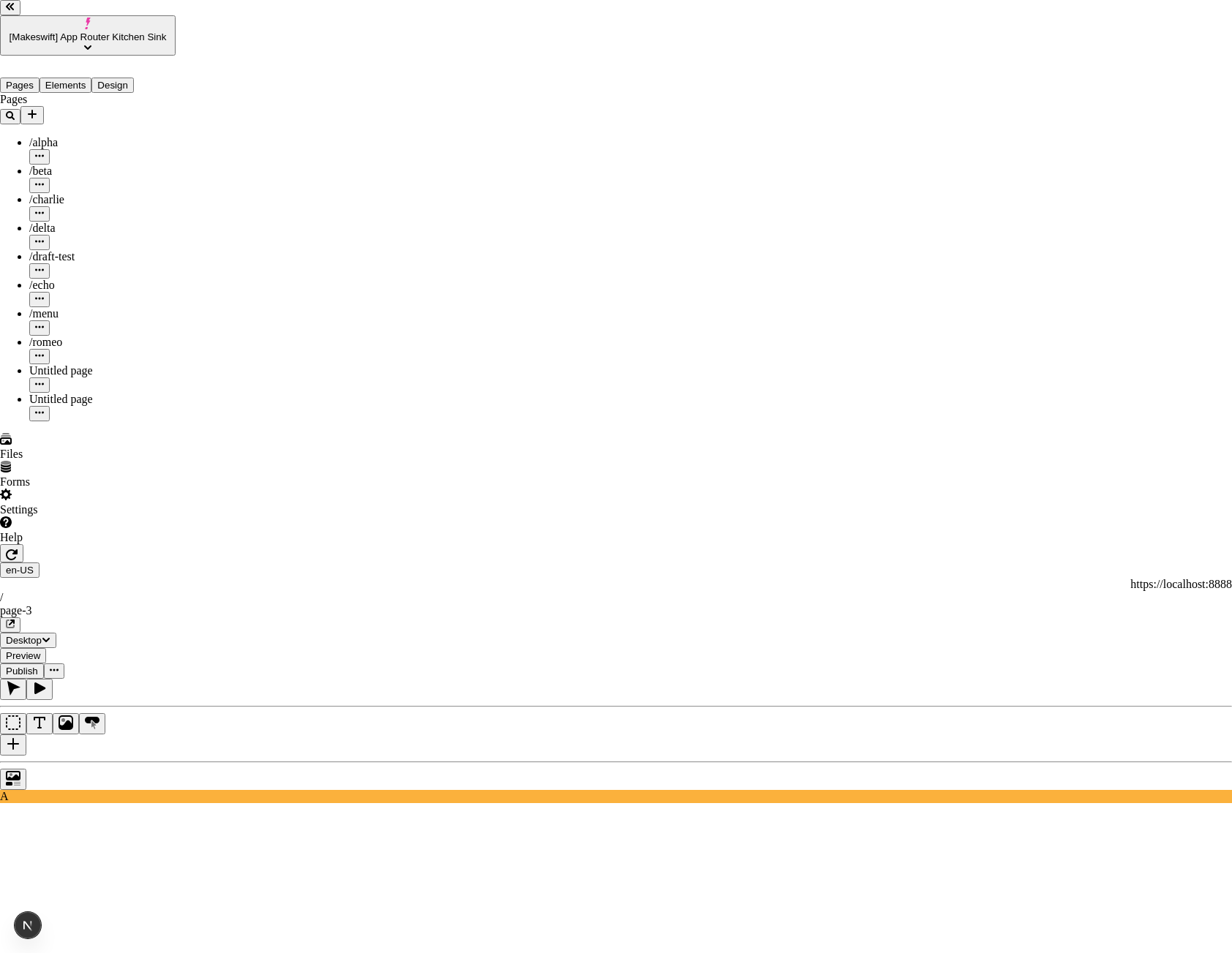 click 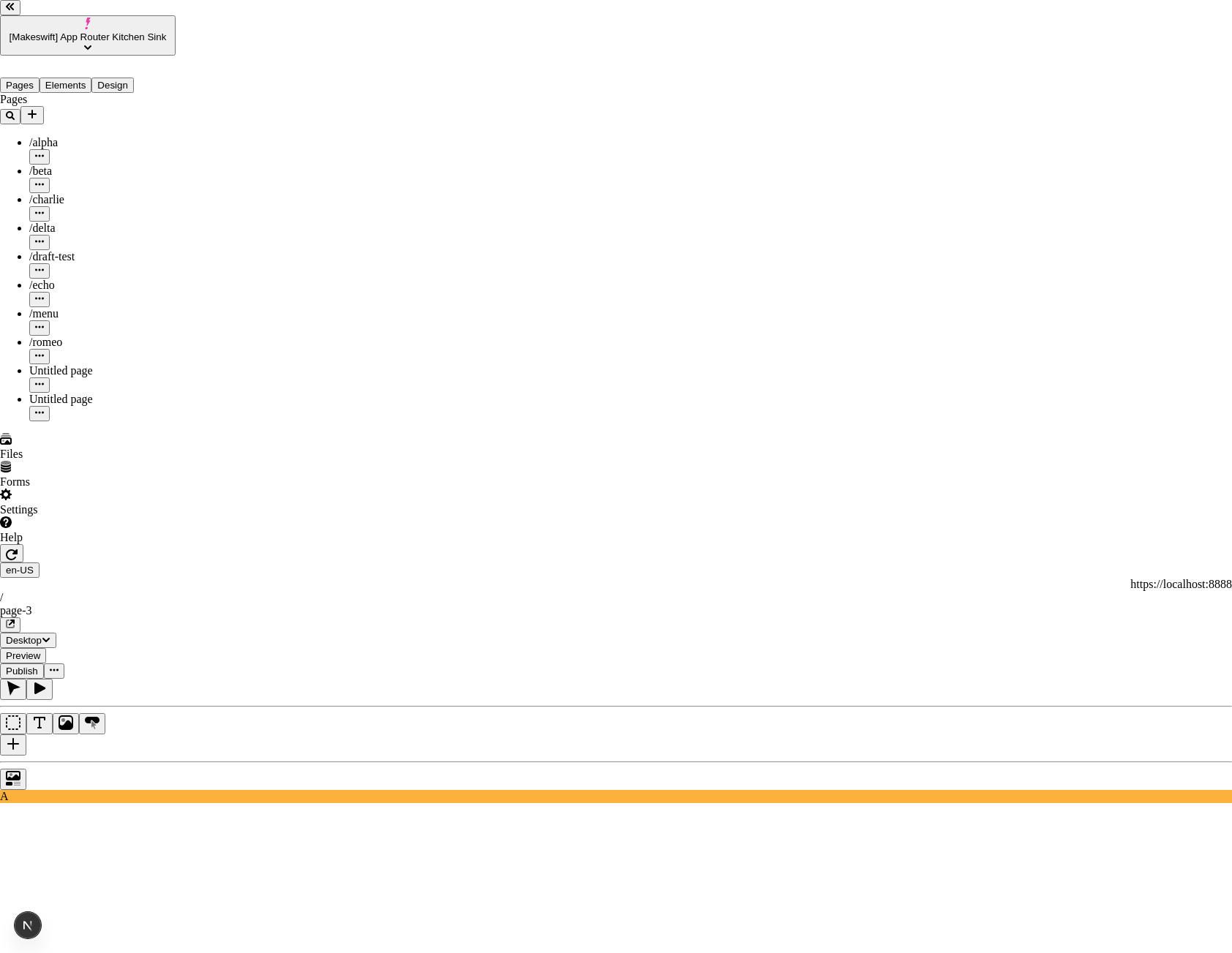 click on "e53cdcd7-e4eb-4917-9a5f-d329dad1f64f" at bounding box center [64, 2854] 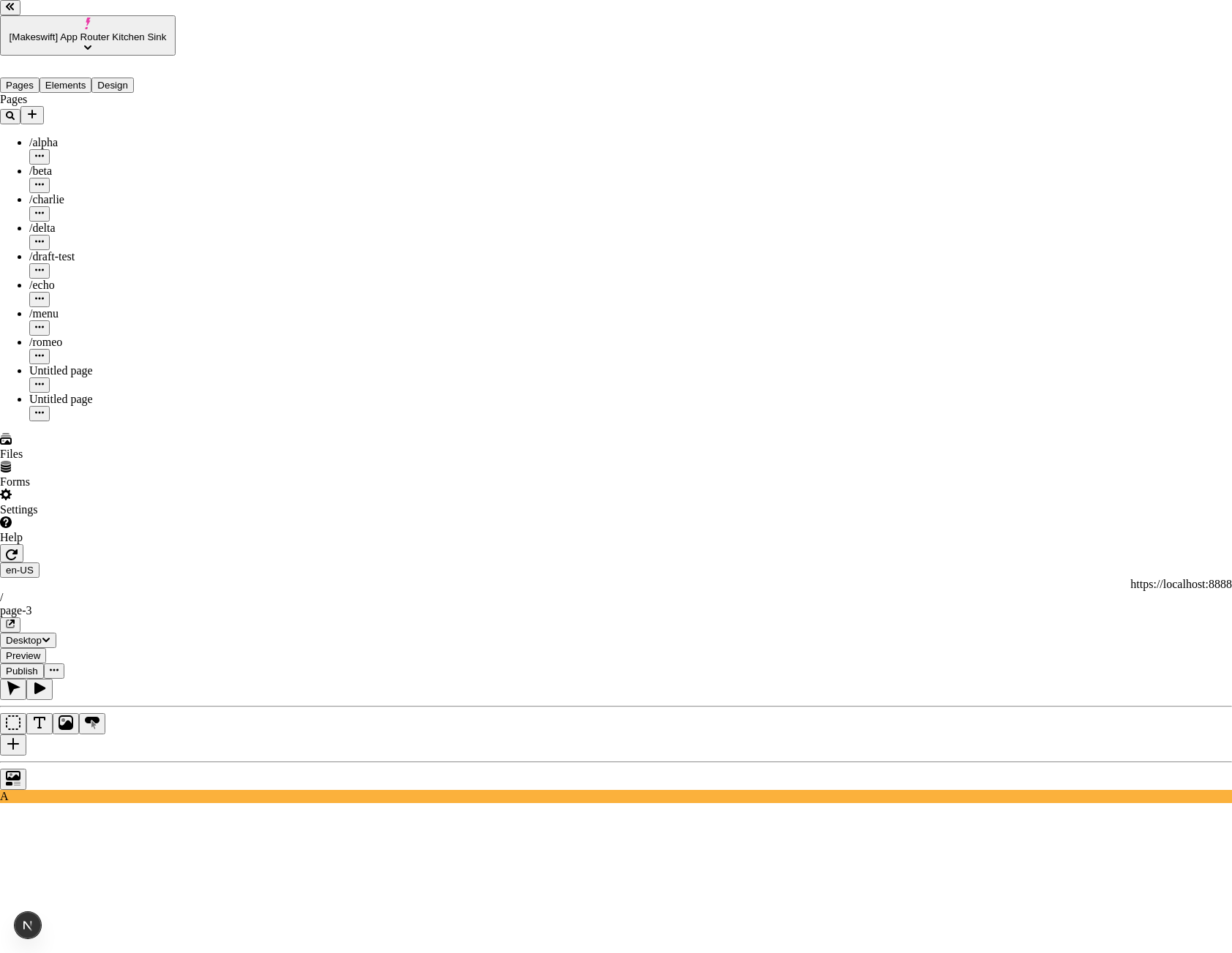 click 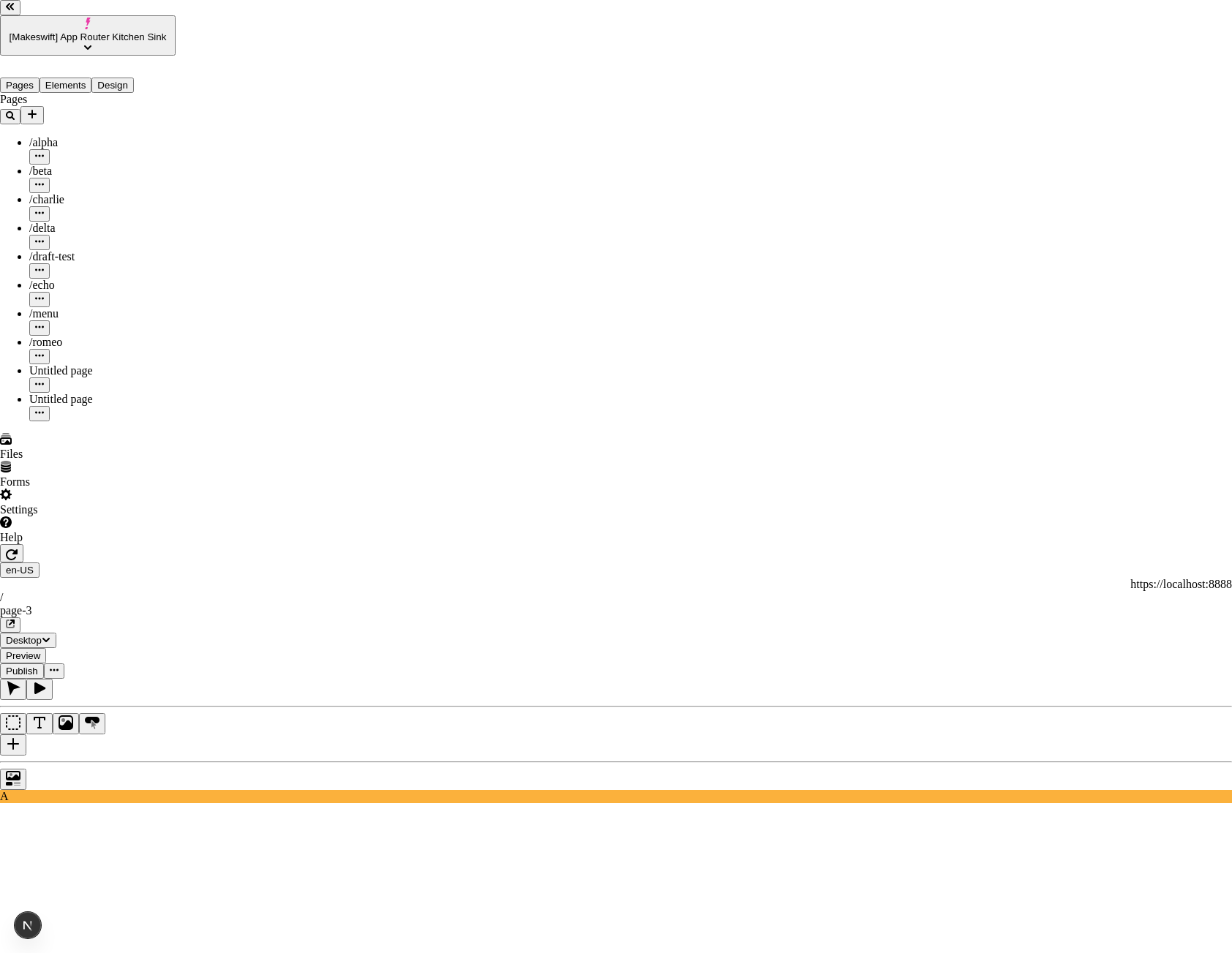drag, startPoint x: 652, startPoint y: 426, endPoint x: 443, endPoint y: 426, distance: 209 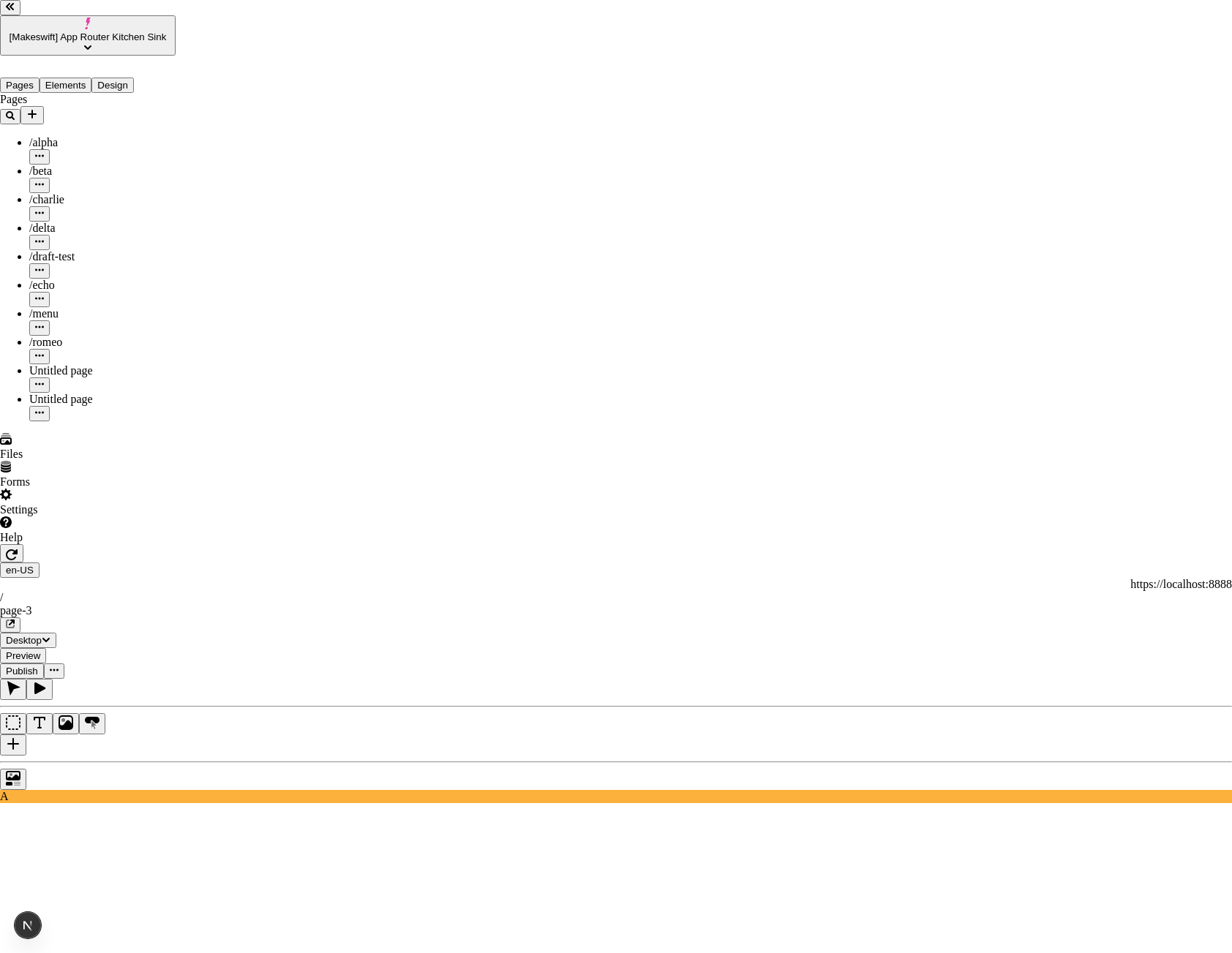 click on "Host To setup a Next.js app with Makeswift,   view the Quickstart docs.   If you have an existing Next.js app you want to integrate,   view the Manual setup docs. Host URL https://localhost:8888/ Save Site API key e53cdcd7-e4eb-4917-9a5f-d329dad1f64f" at bounding box center [616, 2795] 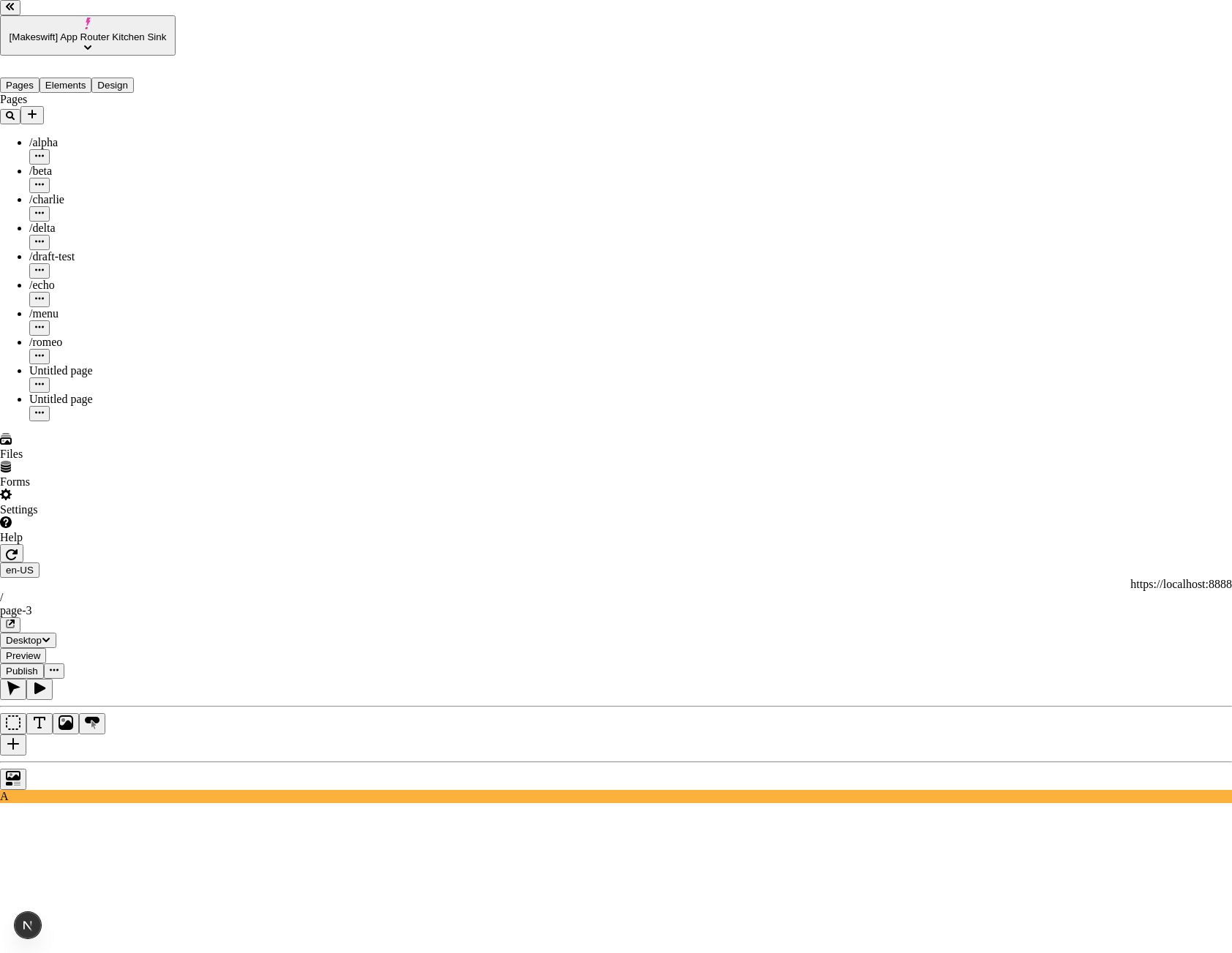 click on "Site settings Site Host Domains Locales Redirects Workspace settings Workspace Users Plans Billing Usage Integrations User settings Profile Login methods Feature previews Host To setup a Next.js app with Makeswift,   view the Quickstart docs.   If you have an existing Next.js app you want to integrate,   view the Manual setup docs. Host URL https://localhost:8888/ Save Site API key e53cdcd7-e4eb-4917-9a5f-d329dad1f64f" at bounding box center [616, 2581] 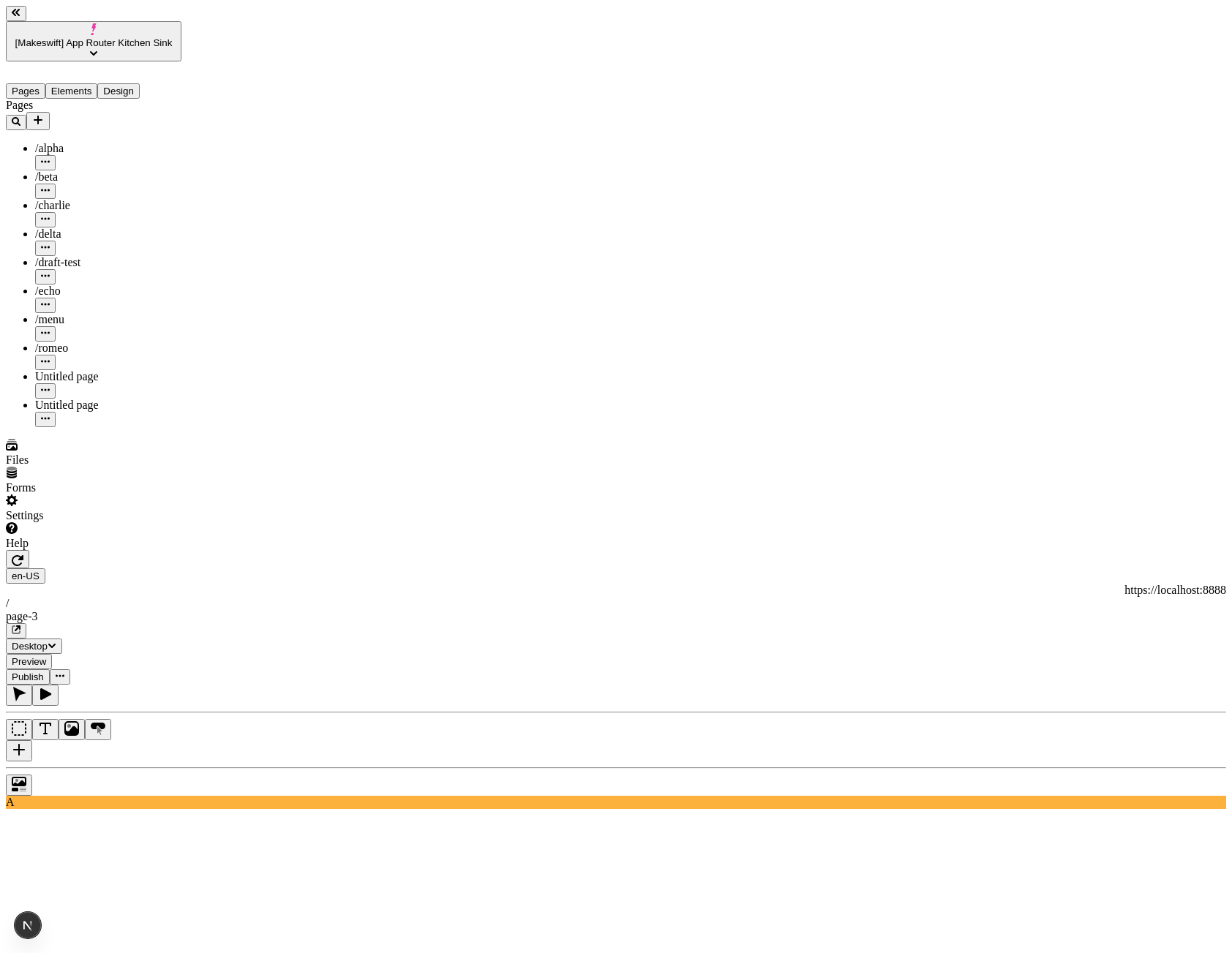 click at bounding box center [60, 677] 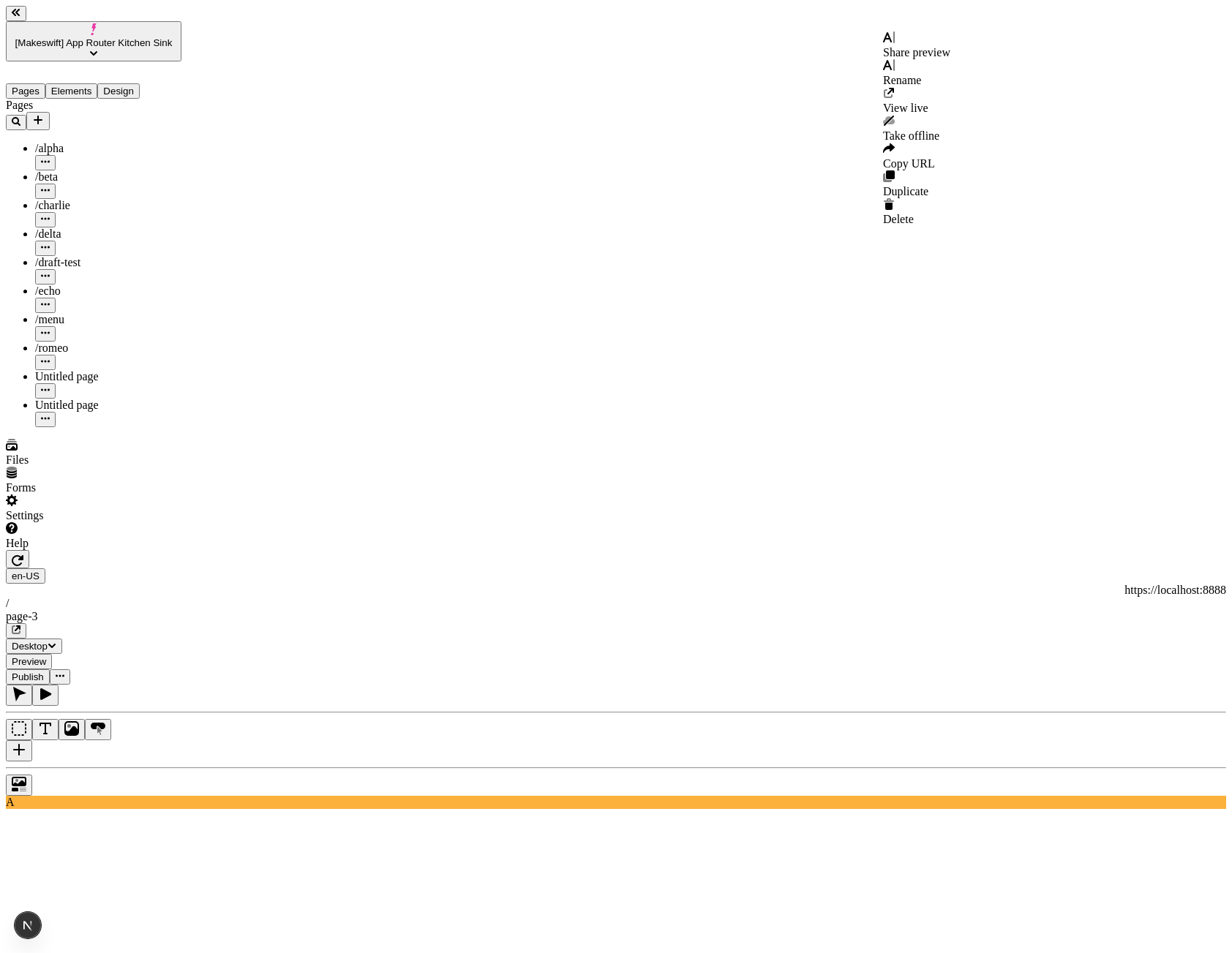 click on "Share preview" at bounding box center (917, 52) 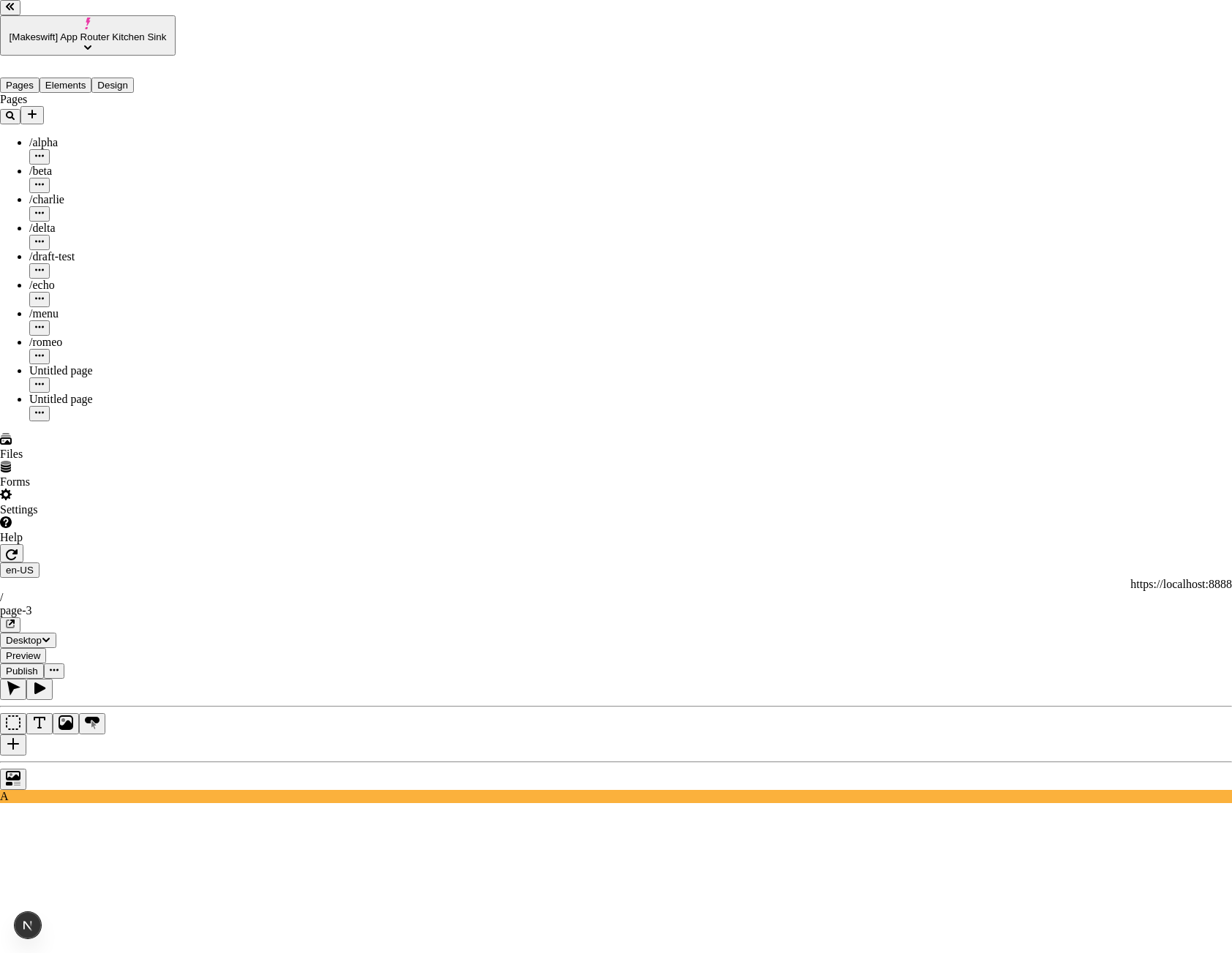 click on "https://example.com/share-link" at bounding box center [64, 2354] 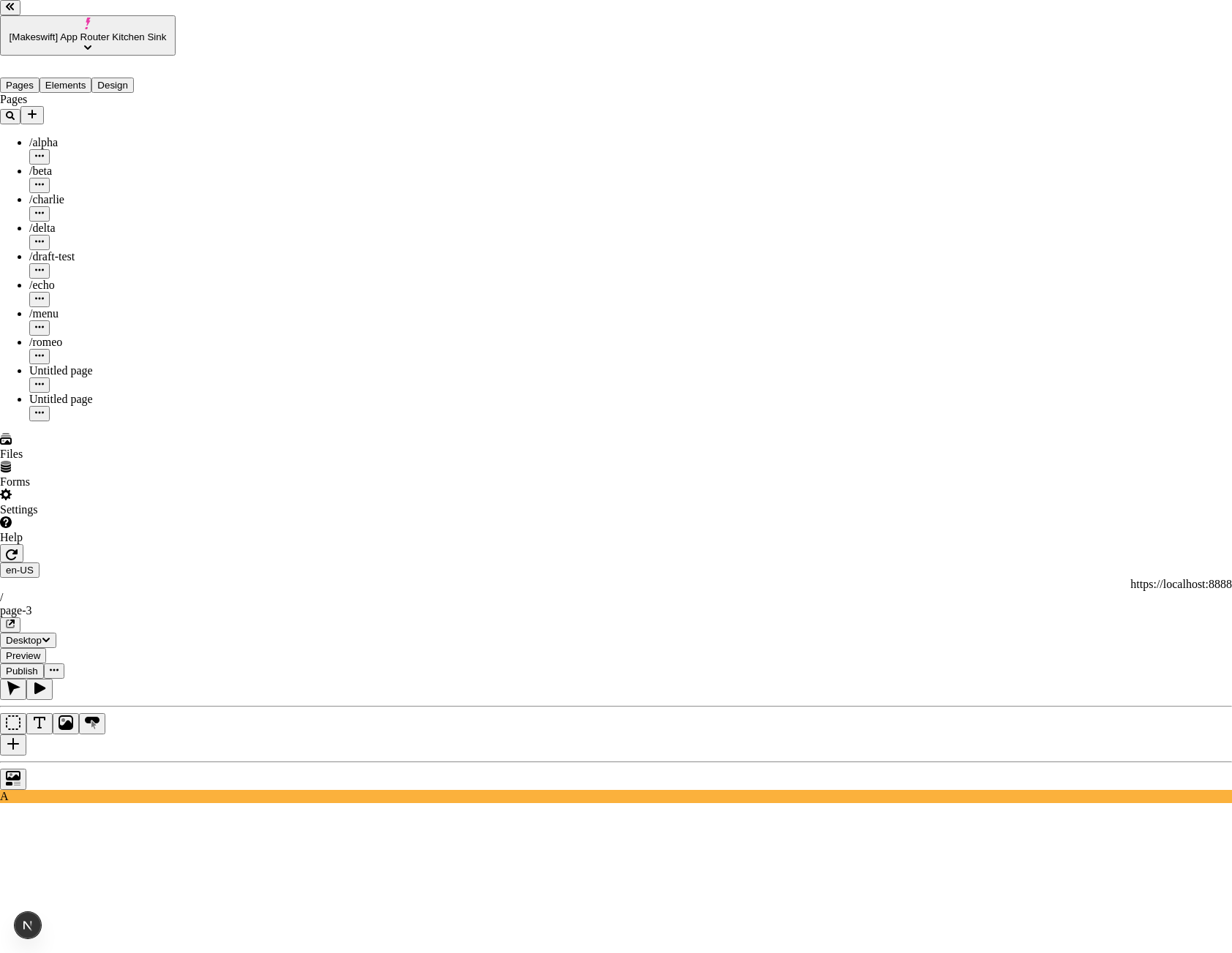 drag, startPoint x: 559, startPoint y: 454, endPoint x: 592, endPoint y: 455, distance: 33.01515 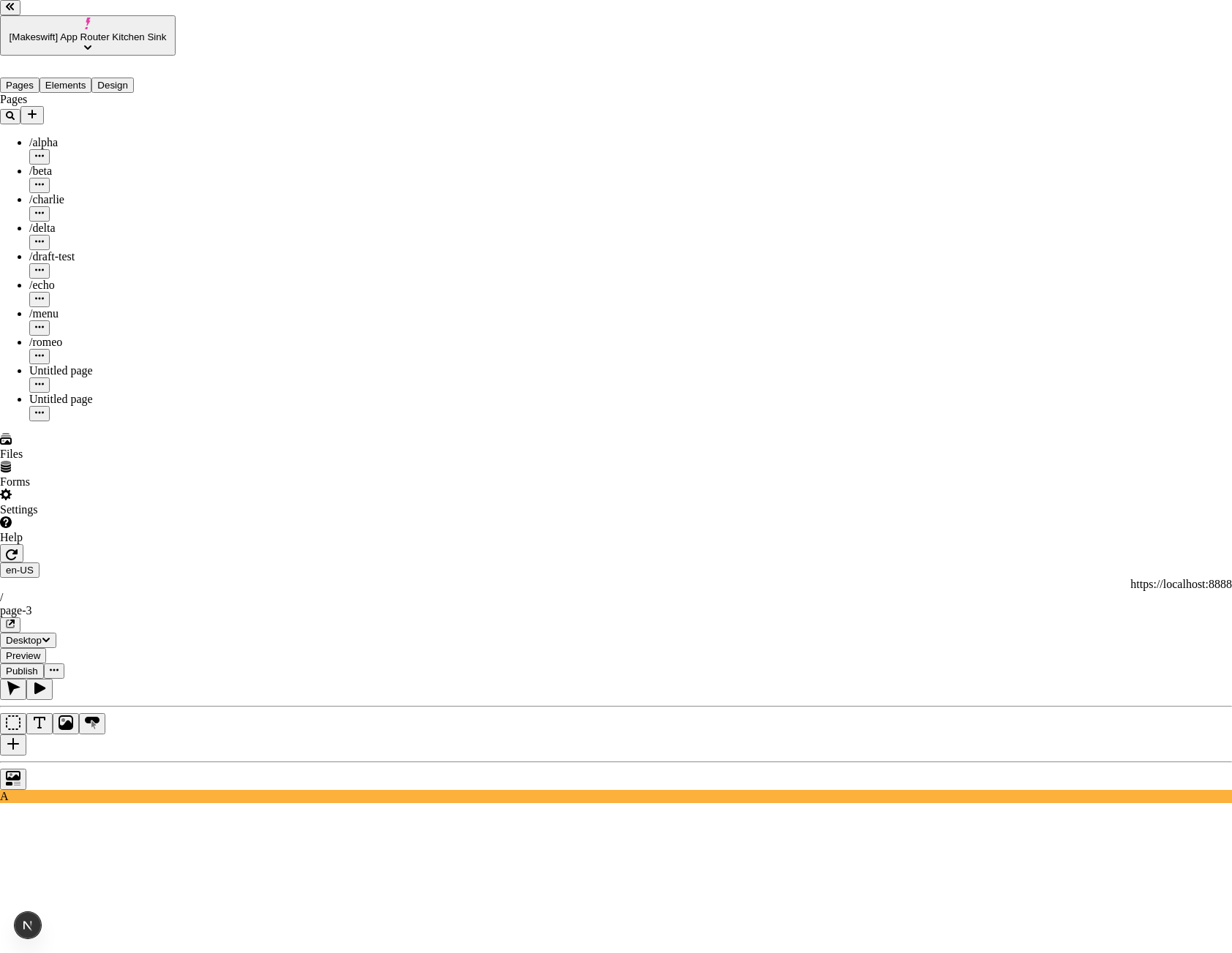 click on "https://example.com/share-link" at bounding box center (64, 2354) 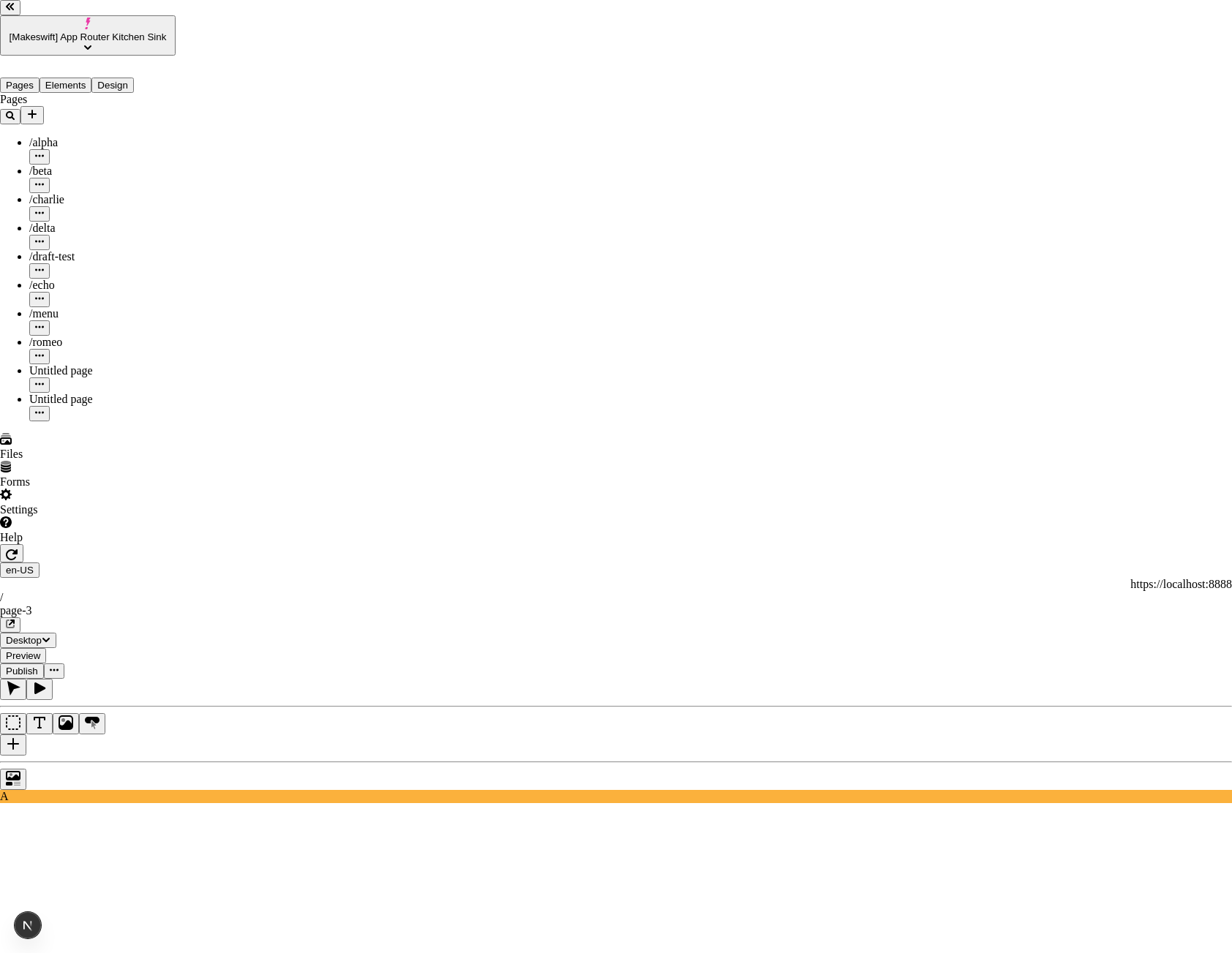 click on "https://example.com/share-link" at bounding box center [64, 2354] 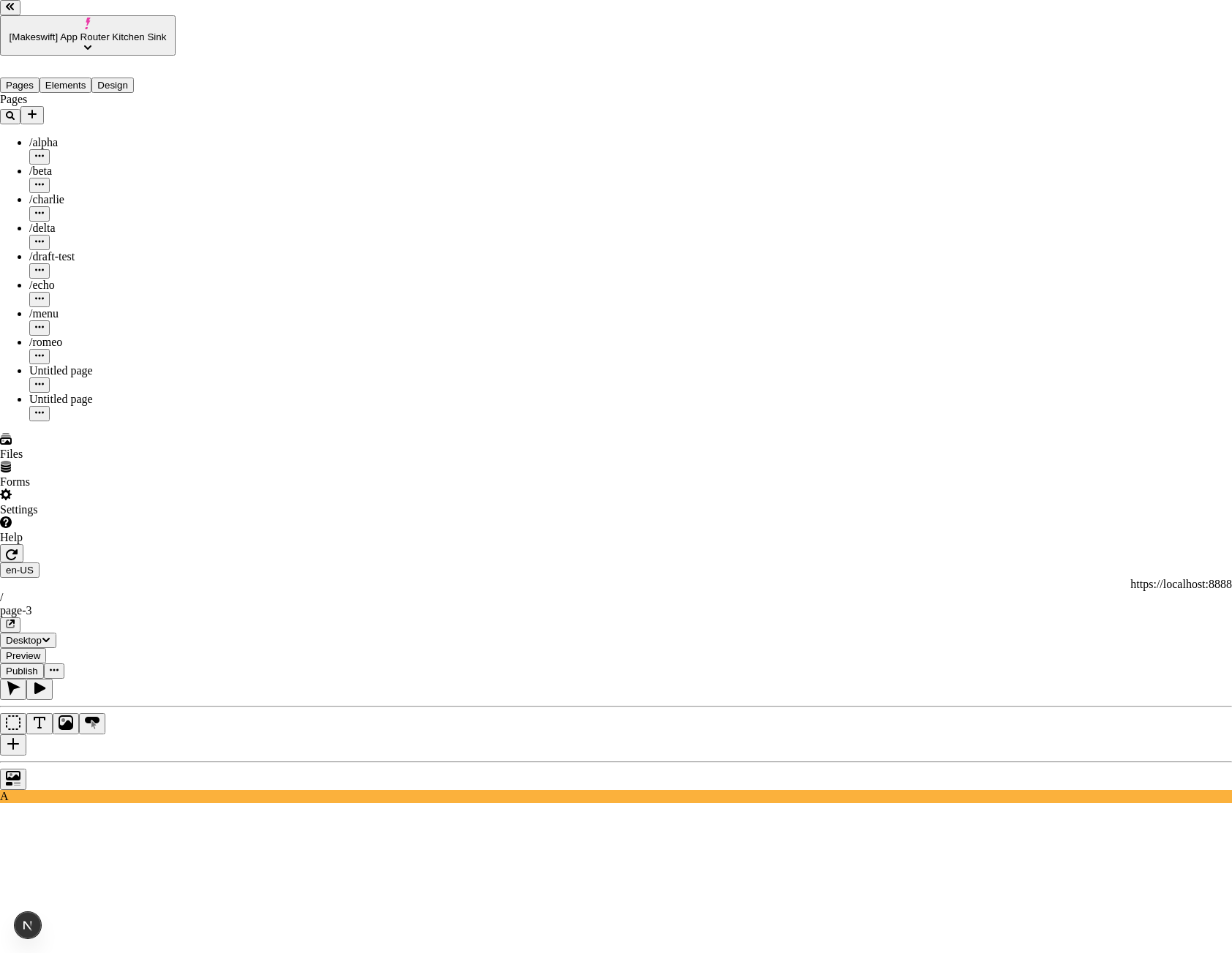 click on "This preview link expires 7/31/2025" at bounding box center (616, 2381) 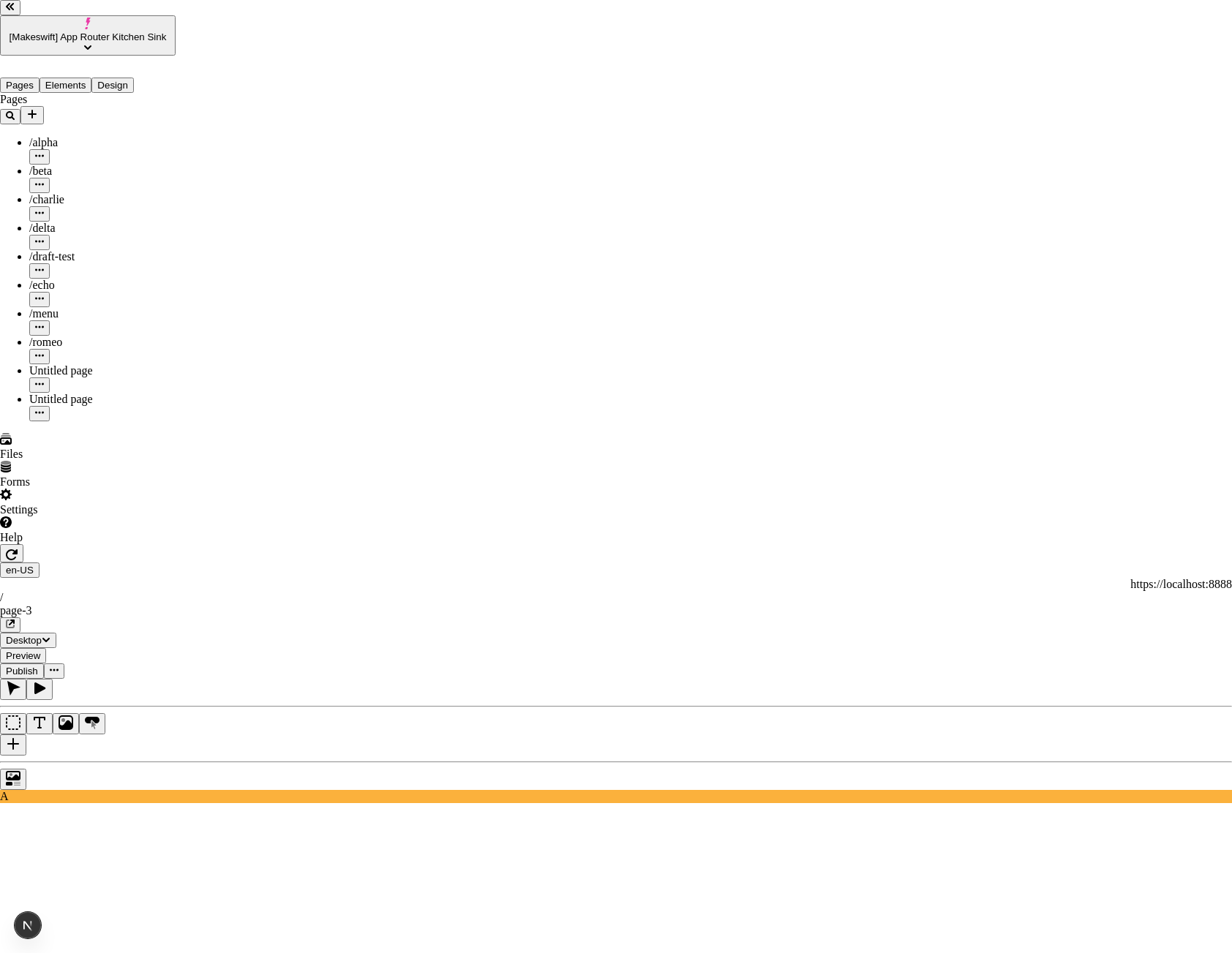 click on "https://example.com/share-link" at bounding box center [64, 2354] 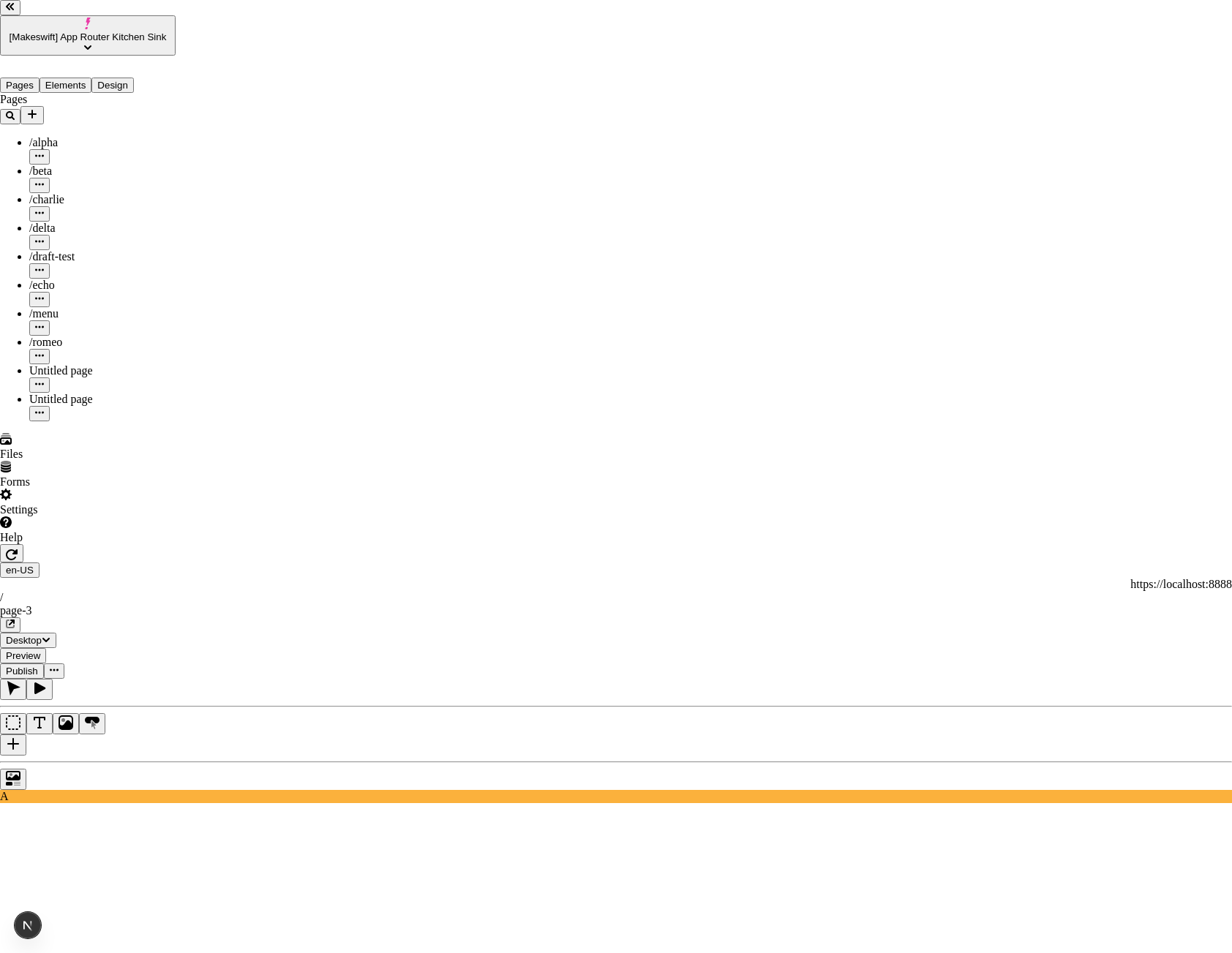 click on "This preview link expires 7/31/2025" at bounding box center (616, 2381) 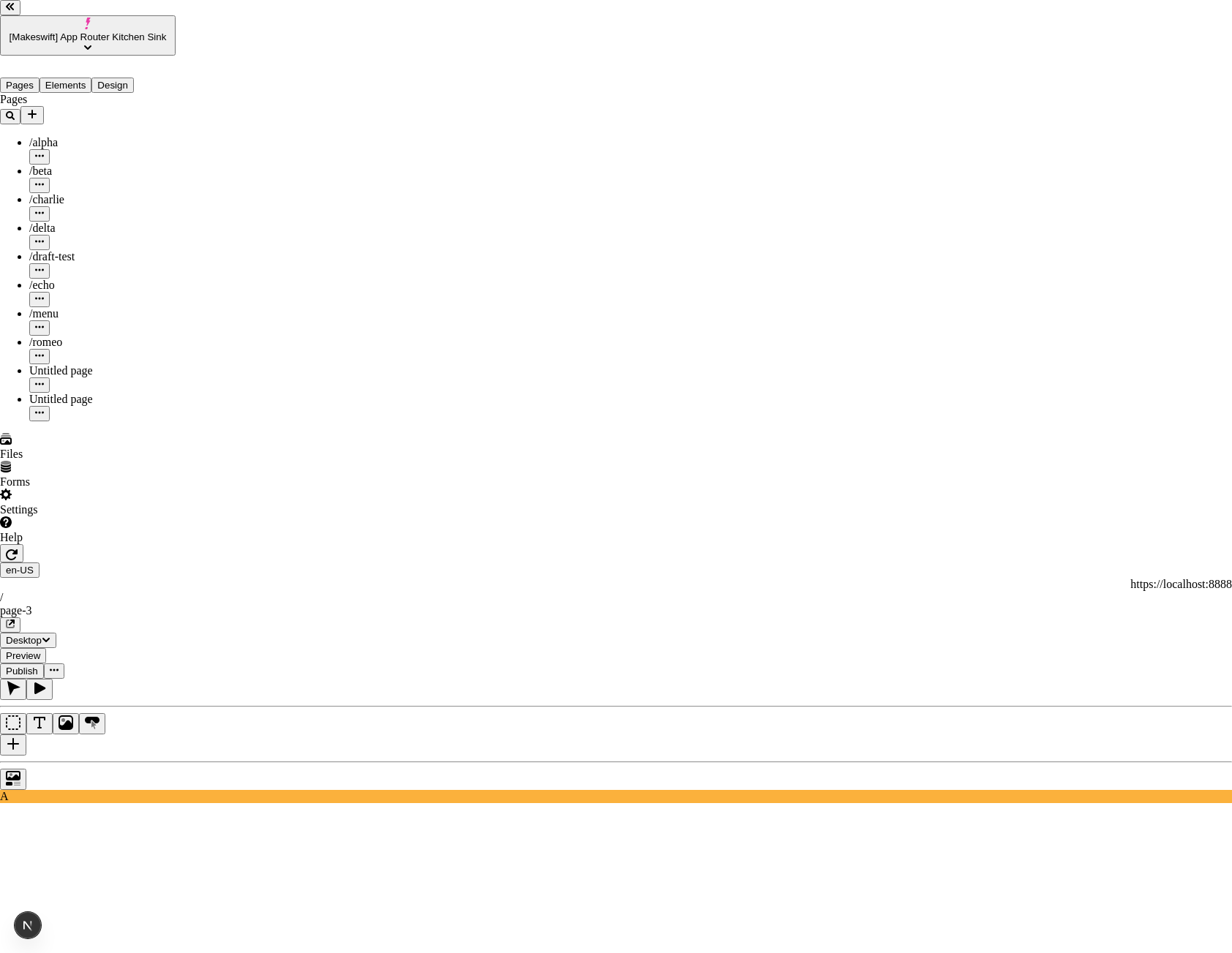 click on "https://example.com/share-link" at bounding box center (64, 2354) 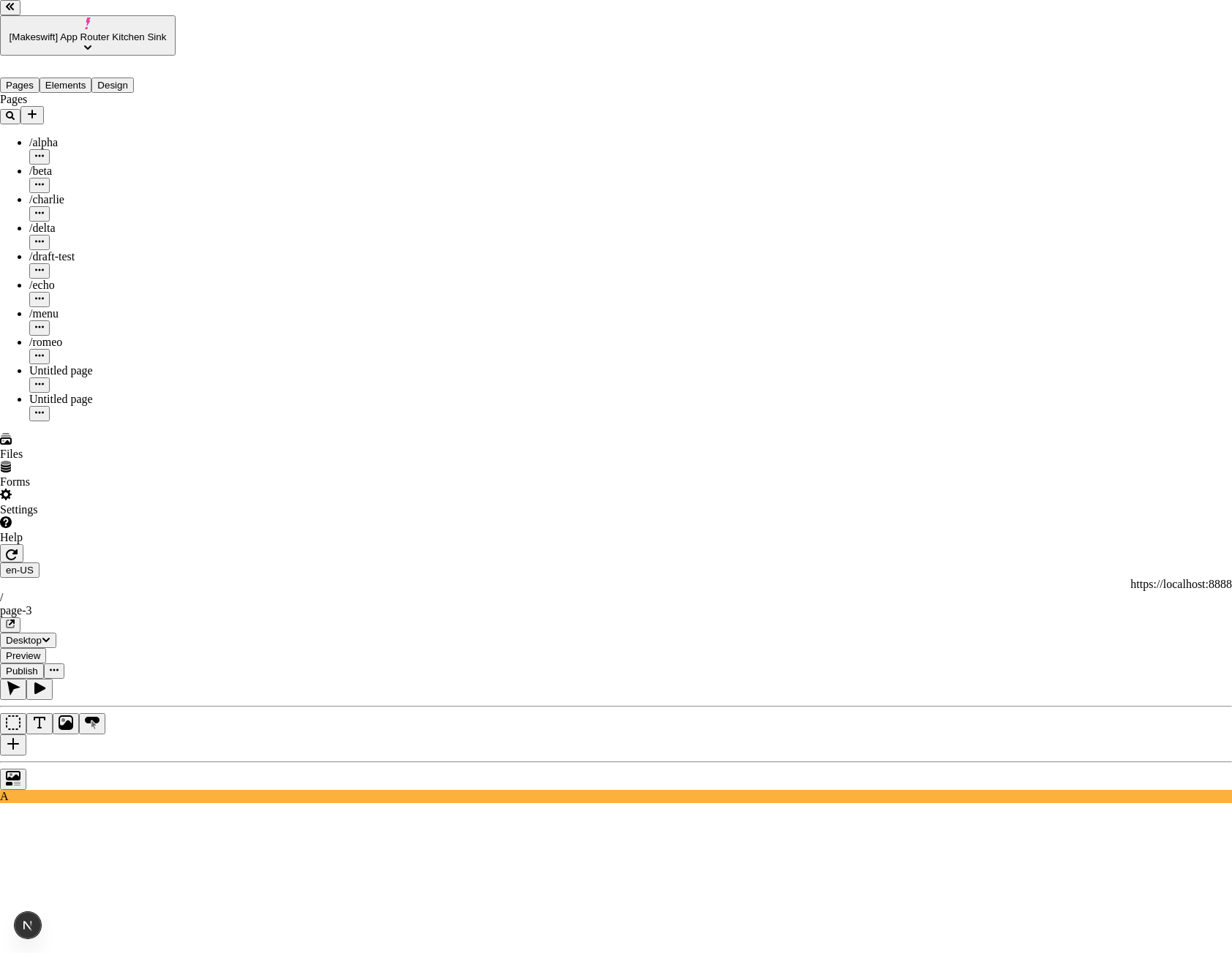 click on "This preview link expires 7/31/2025" at bounding box center (616, 2381) 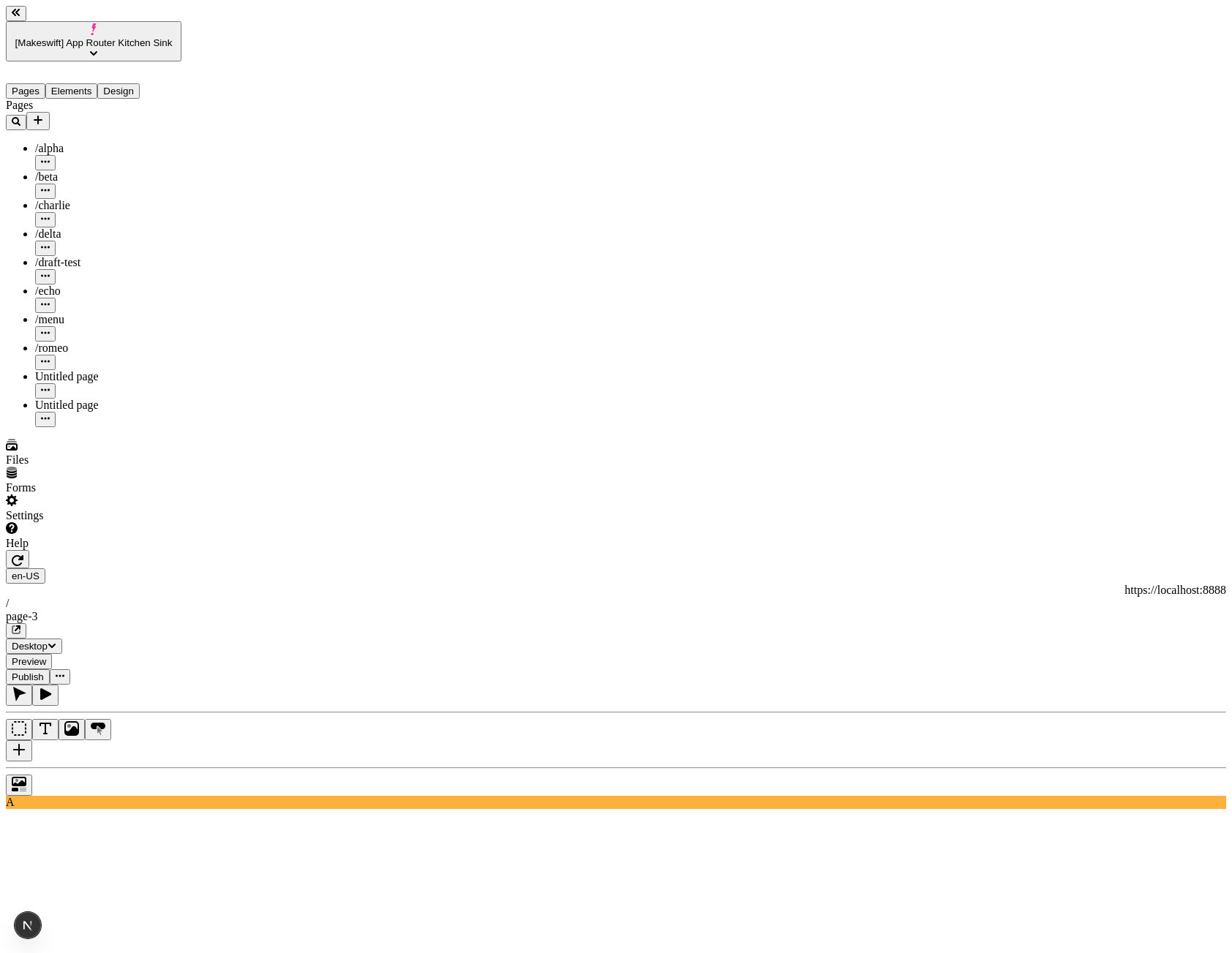 click on "Settings" at bounding box center (94, 508) 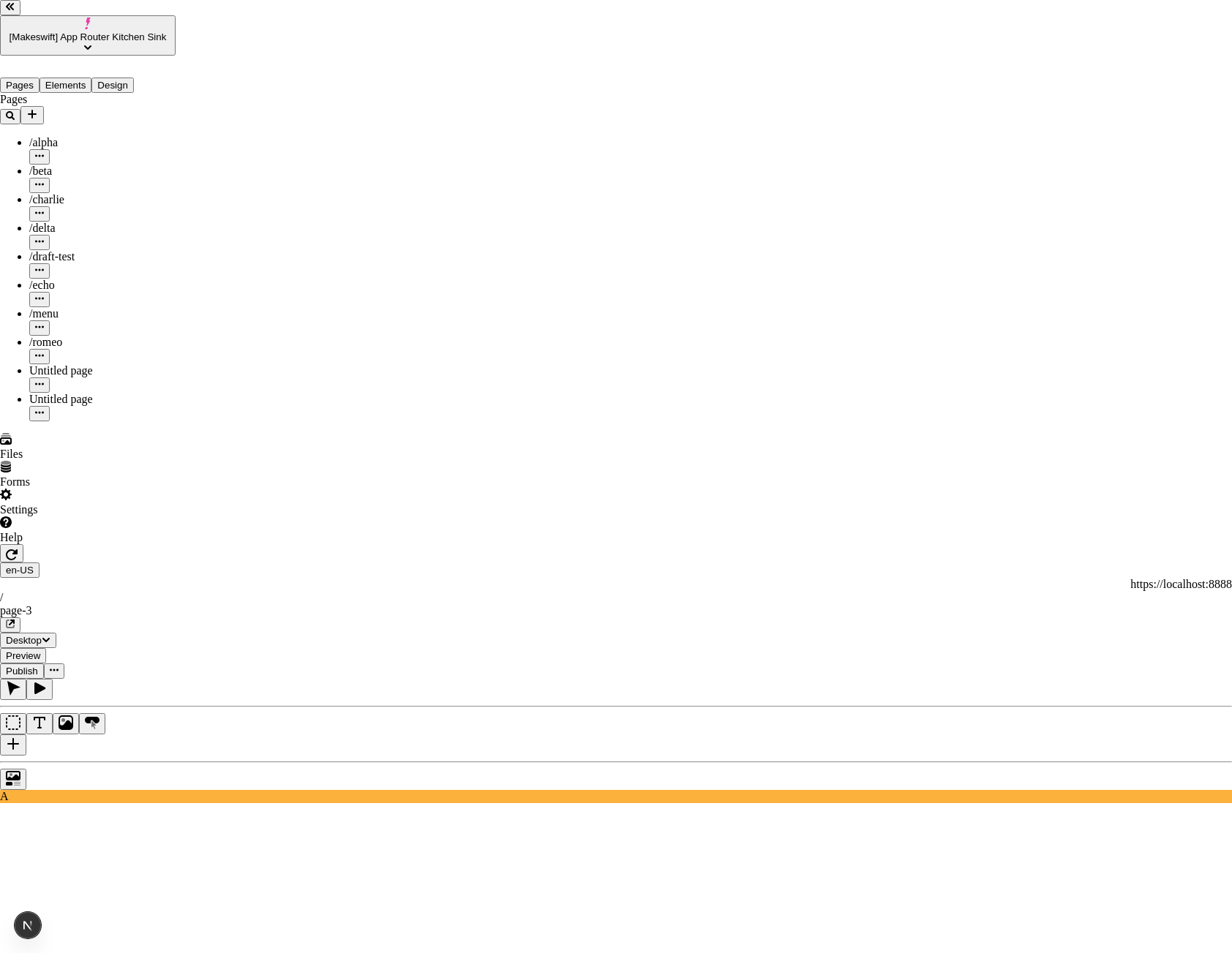 click on "Host" at bounding box center [616, 2340] 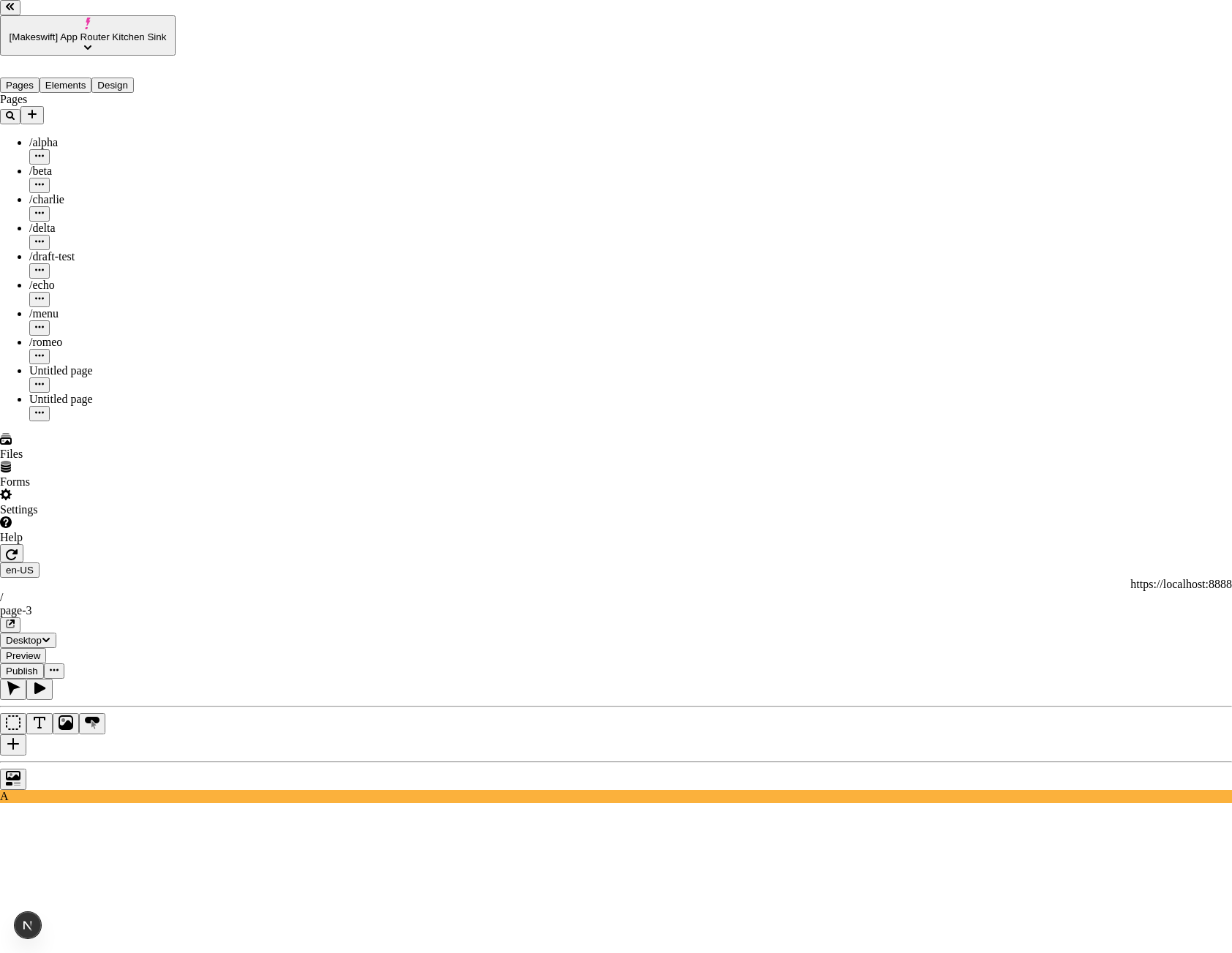copy on "To setup a Next.js app with Makeswift" 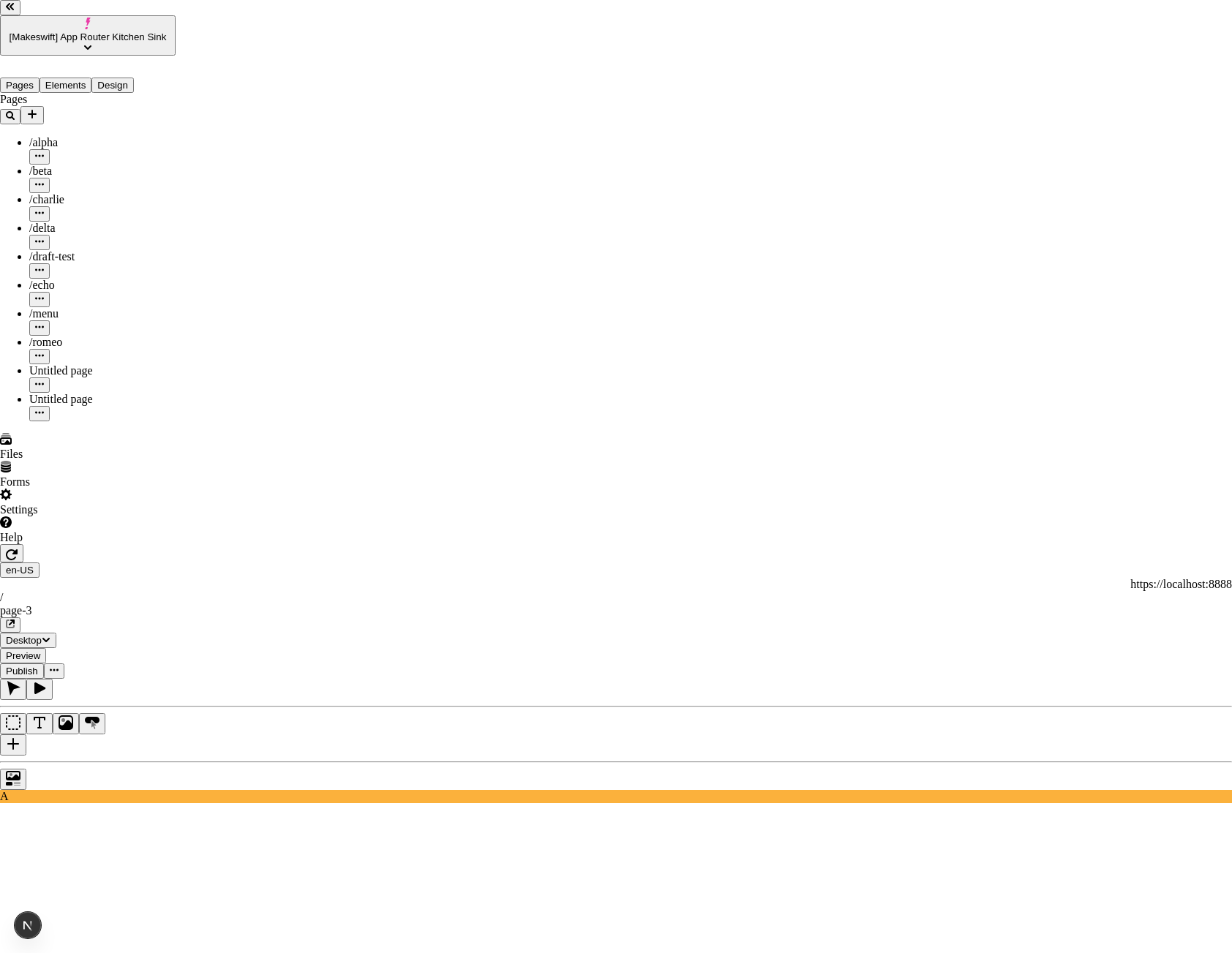 copy on "To setup a Next.js app with Makeswift" 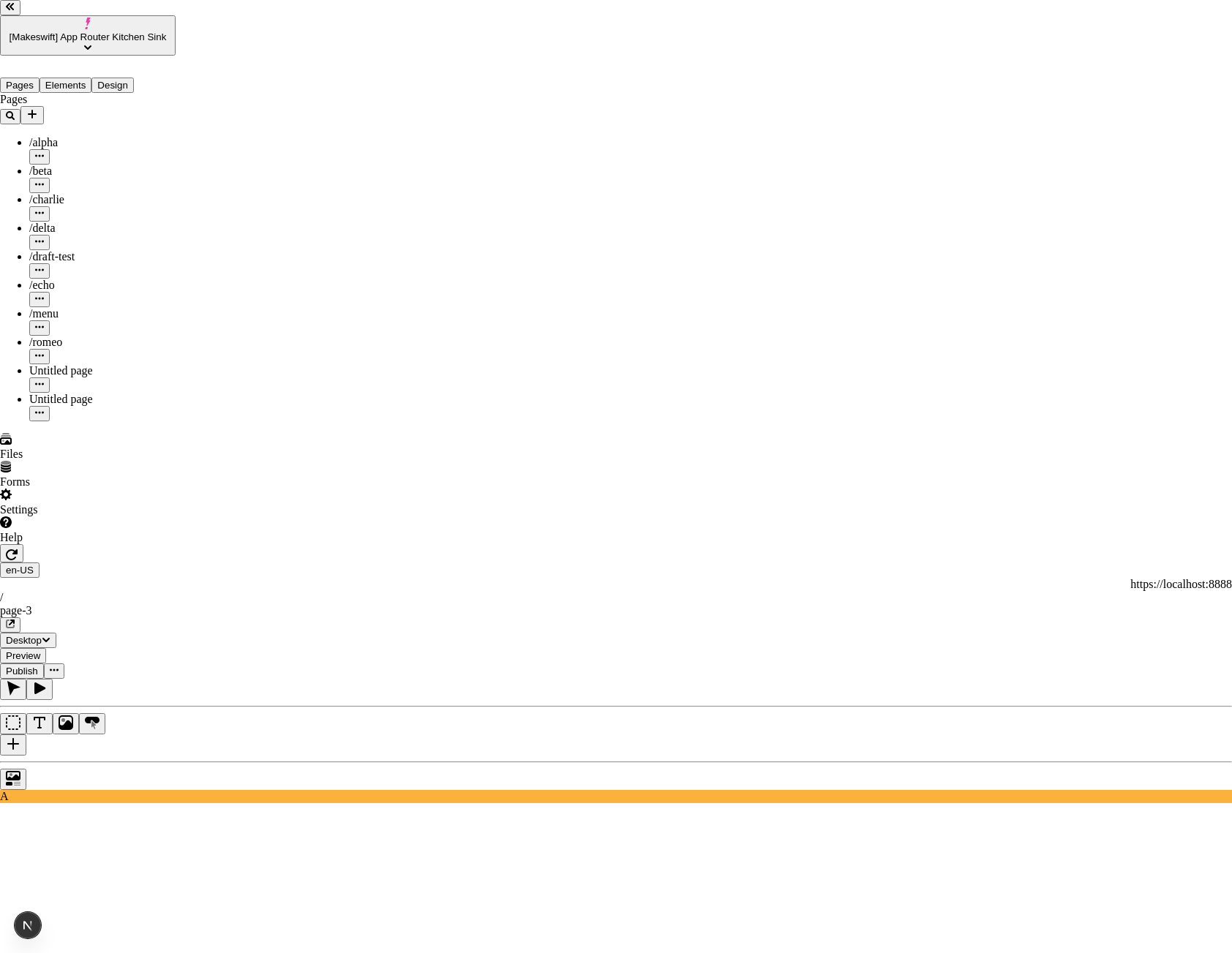click on "Site settings Site Host Domains Locales Redirects Workspace settings Workspace Users Plans Billing Usage Integrations User settings Profile Login methods Feature previews Host To setup a Next.js app with Makeswift,   view the Quickstart docs.   If you have an existing Next.js app you want to integrate,   view the Manual setup docs. Host URL https://localhost:8888/ Save Site API key e53cdcd7-e4eb-4917-9a5f-d329dad1f64f" at bounding box center [616, 2581] 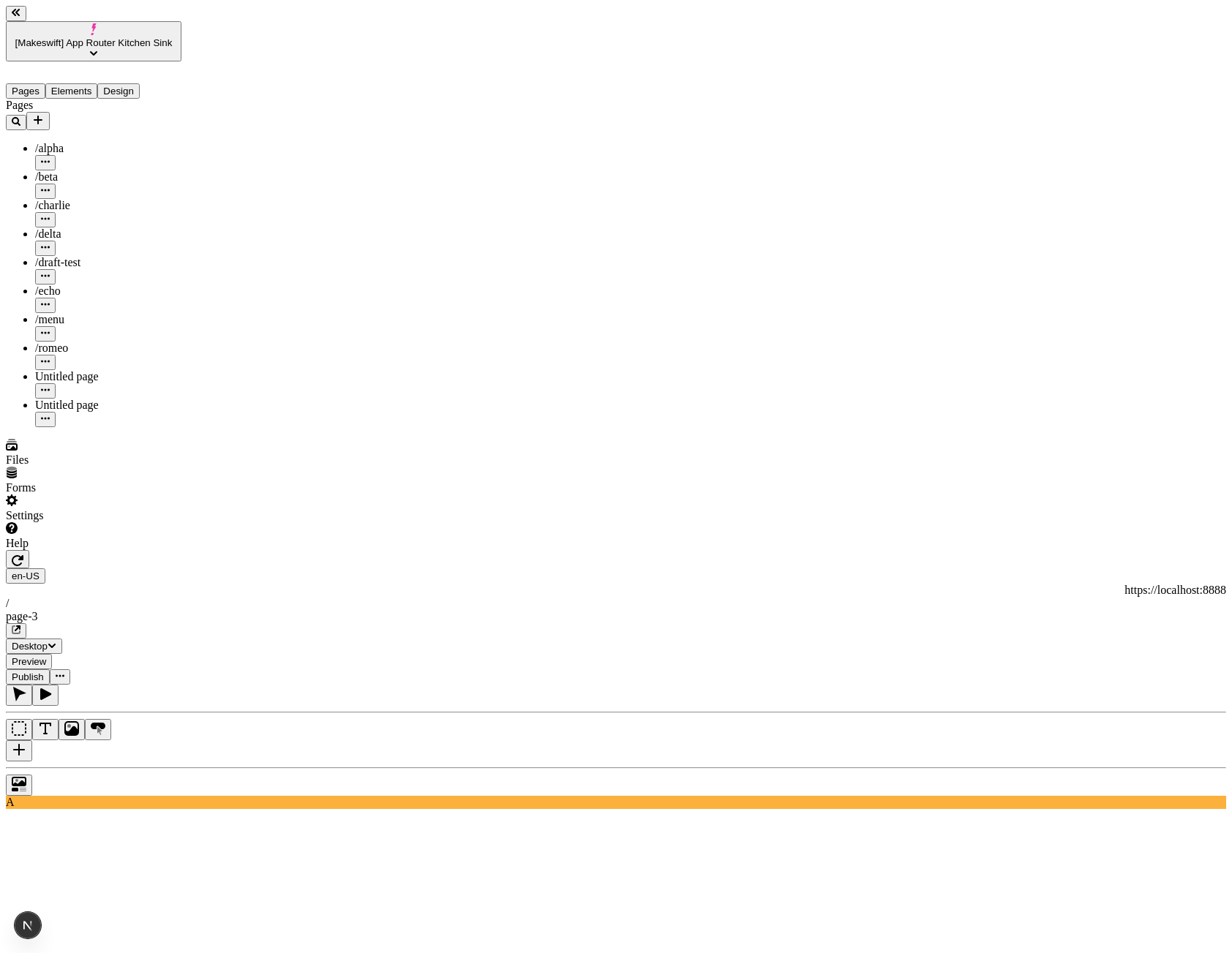 click at bounding box center [60, 677] 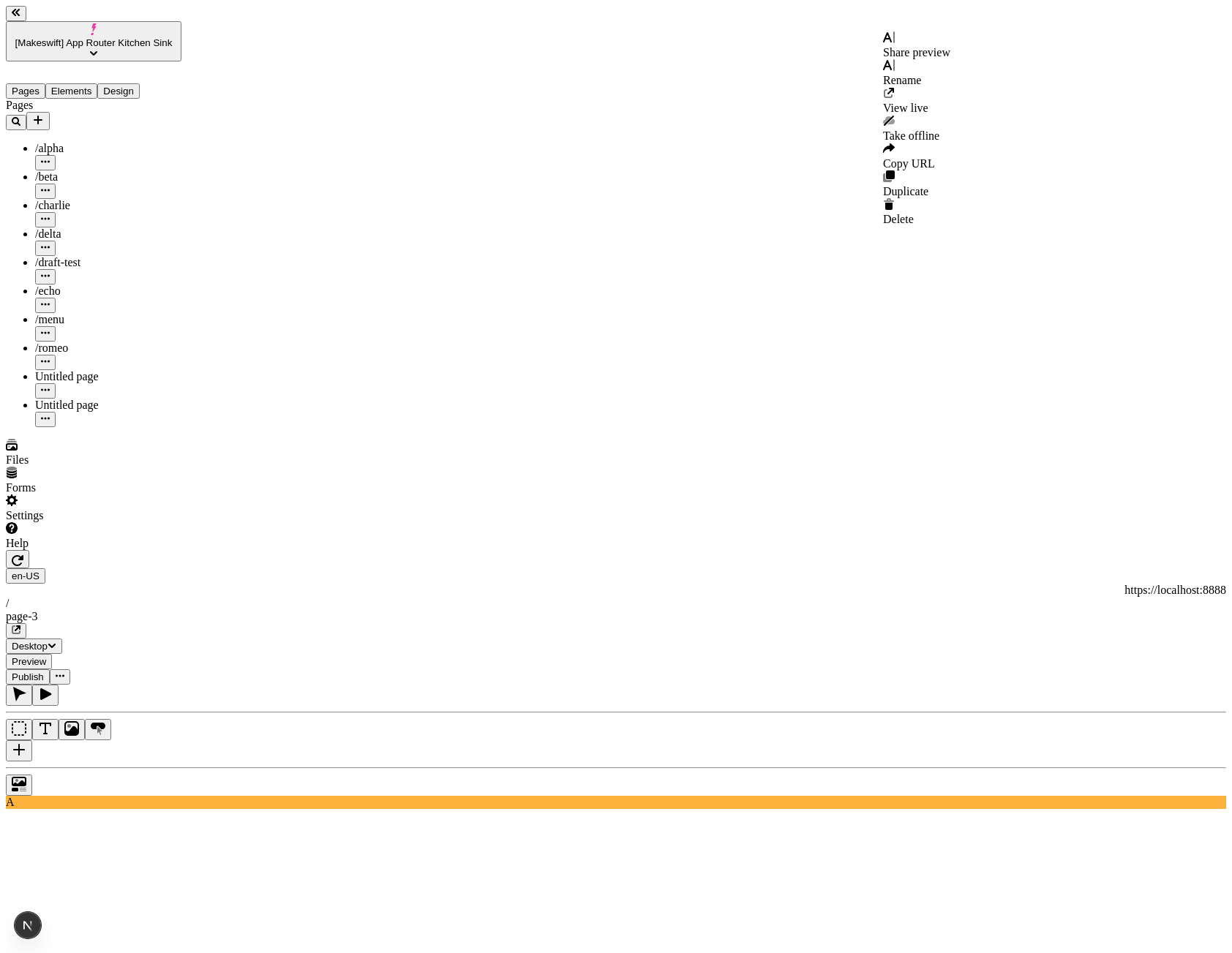 click on "Share preview" at bounding box center (917, 52) 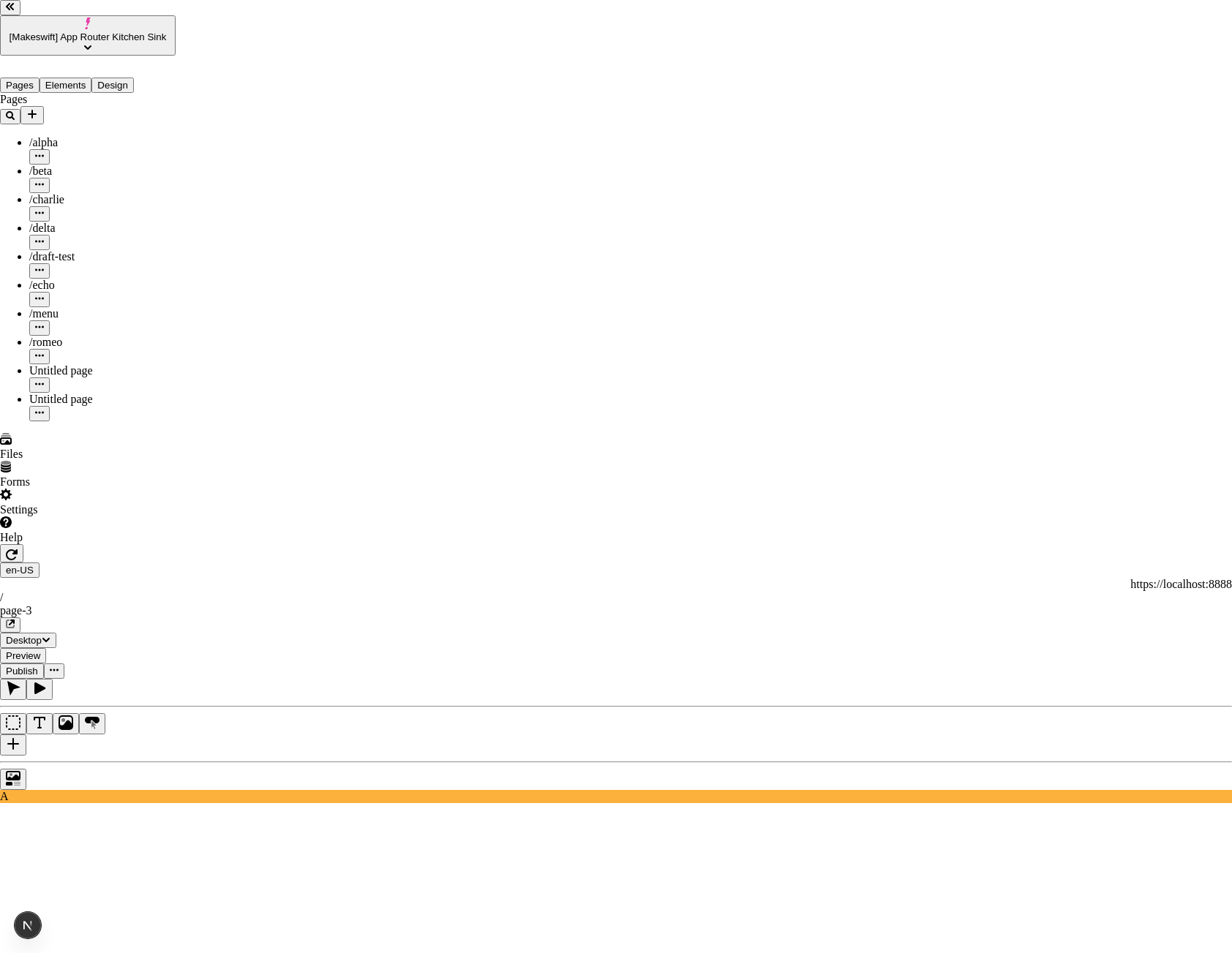 drag, startPoint x: 701, startPoint y: 458, endPoint x: 446, endPoint y: 457, distance: 255.00196 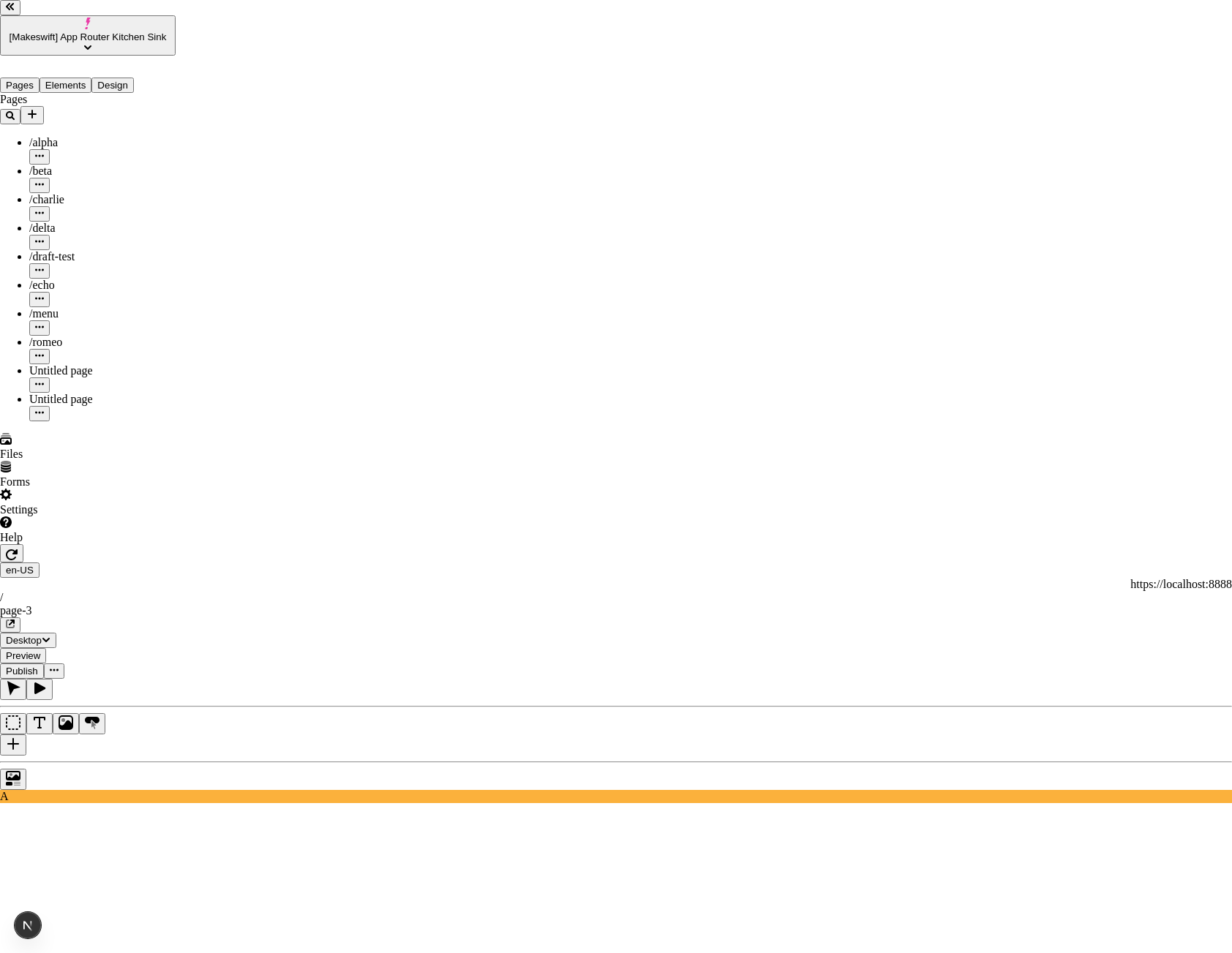 click on "Share site preview https://example.com/share-preview This preview link expires 7/31/2025 Public preview You can change these settings at any time" at bounding box center [616, 2387] 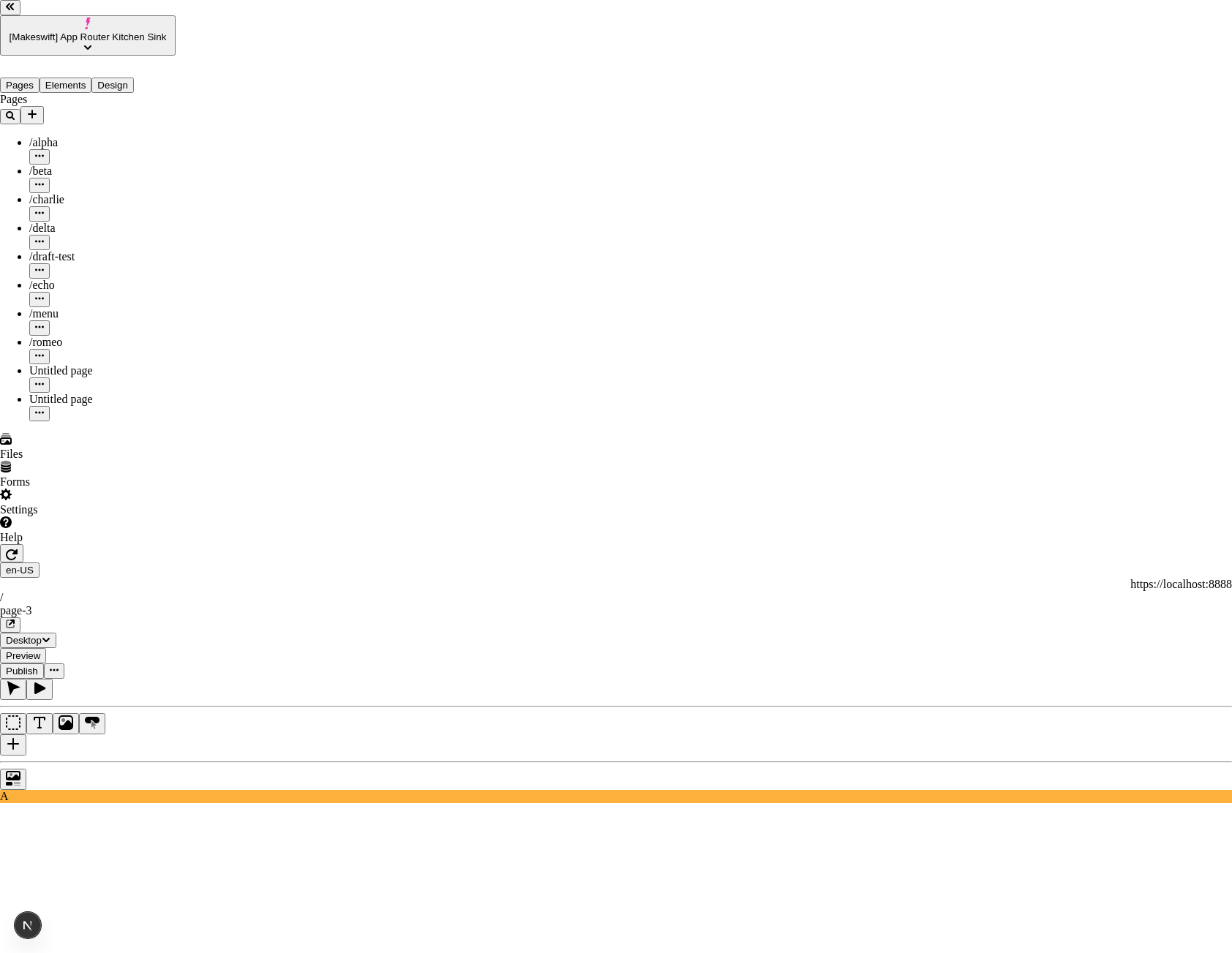 click on "This preview link expires 7/31/2025" at bounding box center [616, 2396] 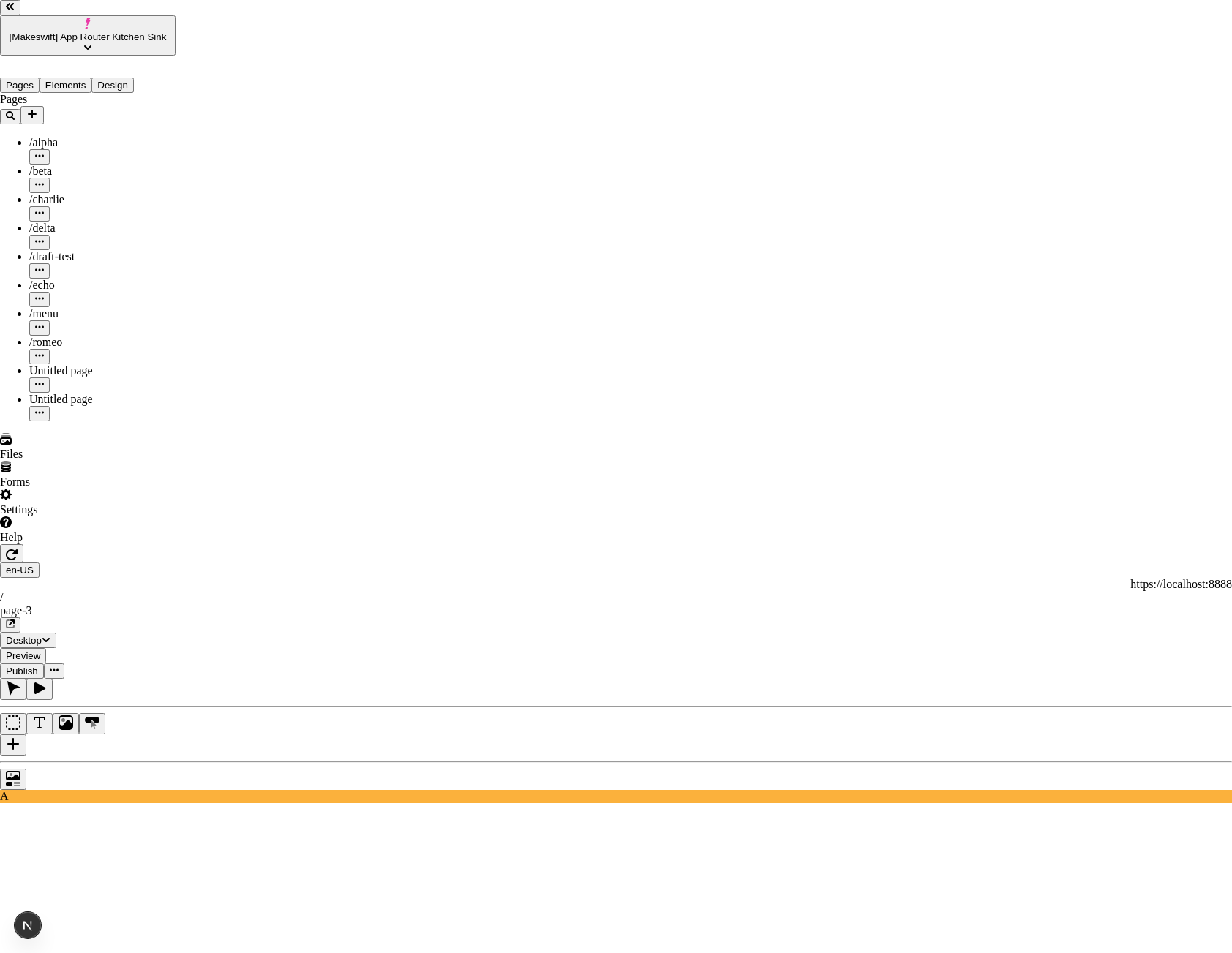 click 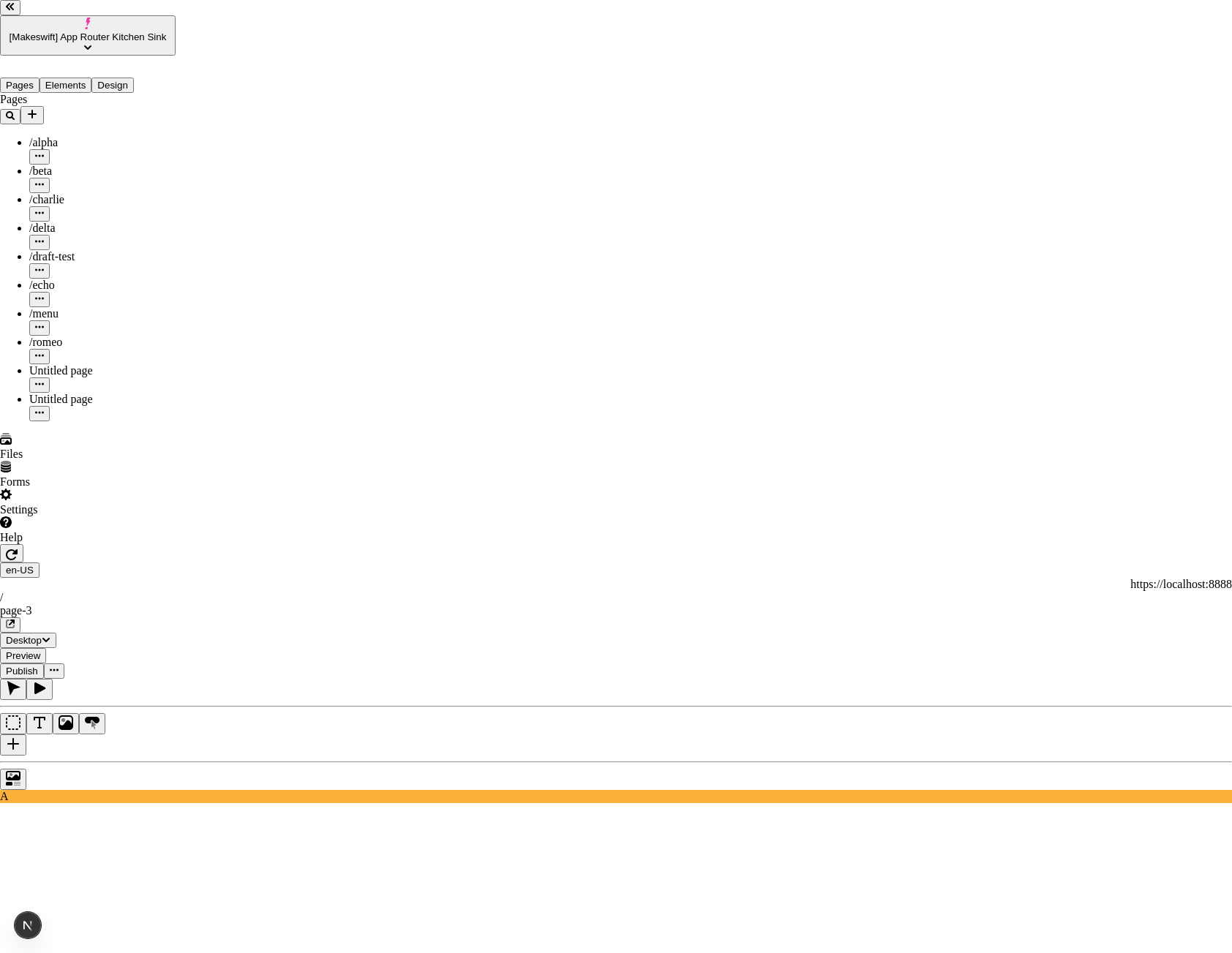click 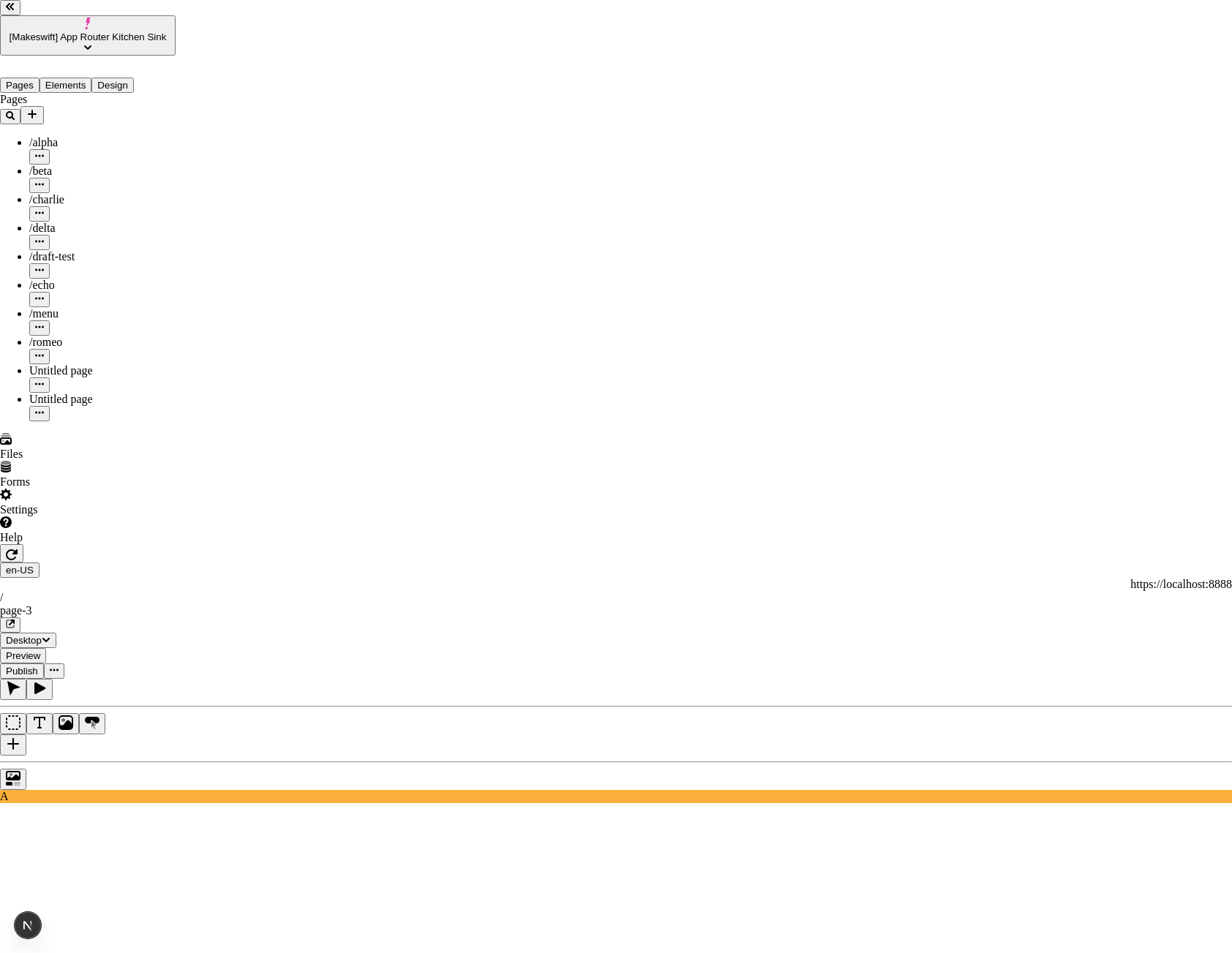 click on "https://example.com/share-preview" at bounding box center (64, 2354) 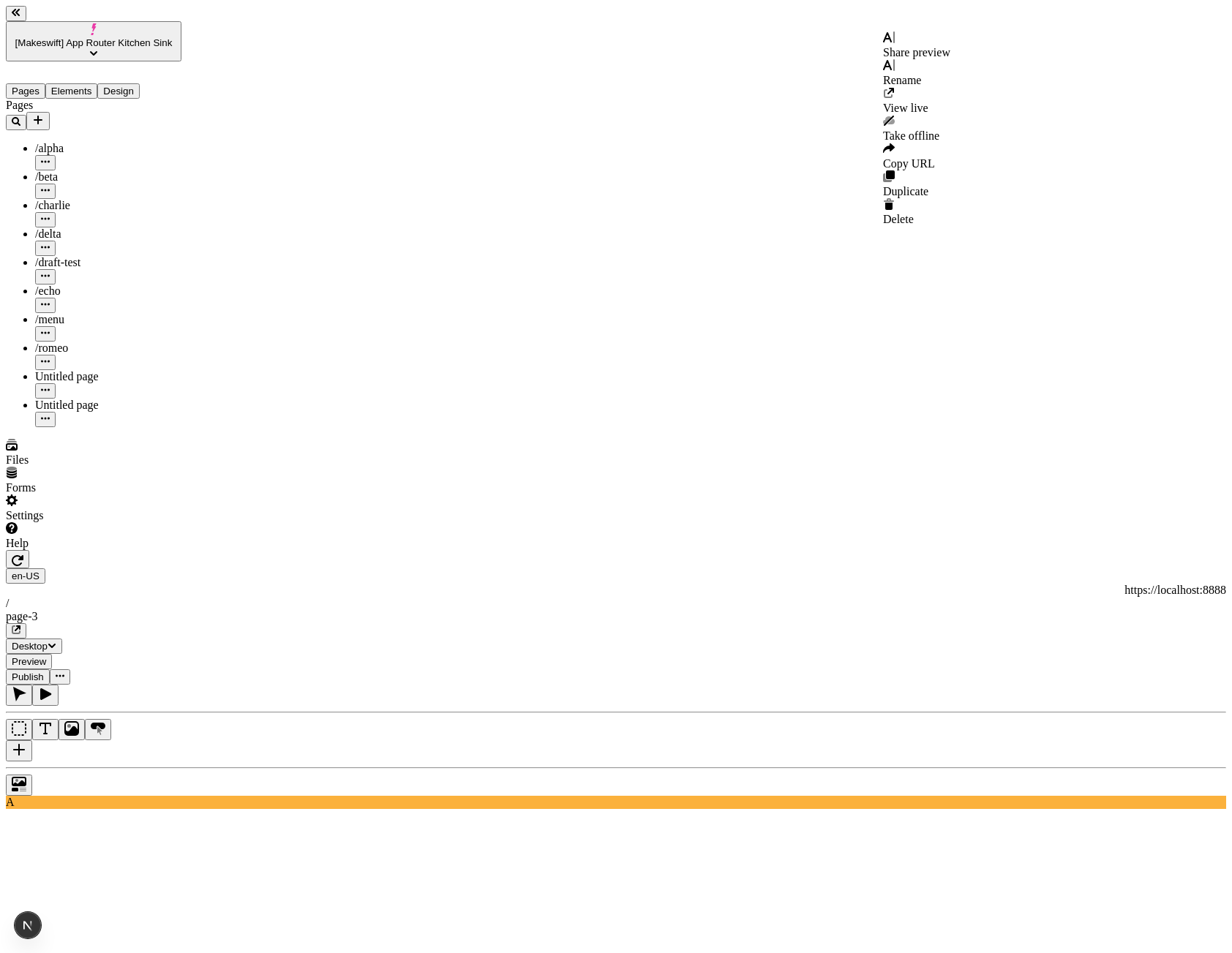 click 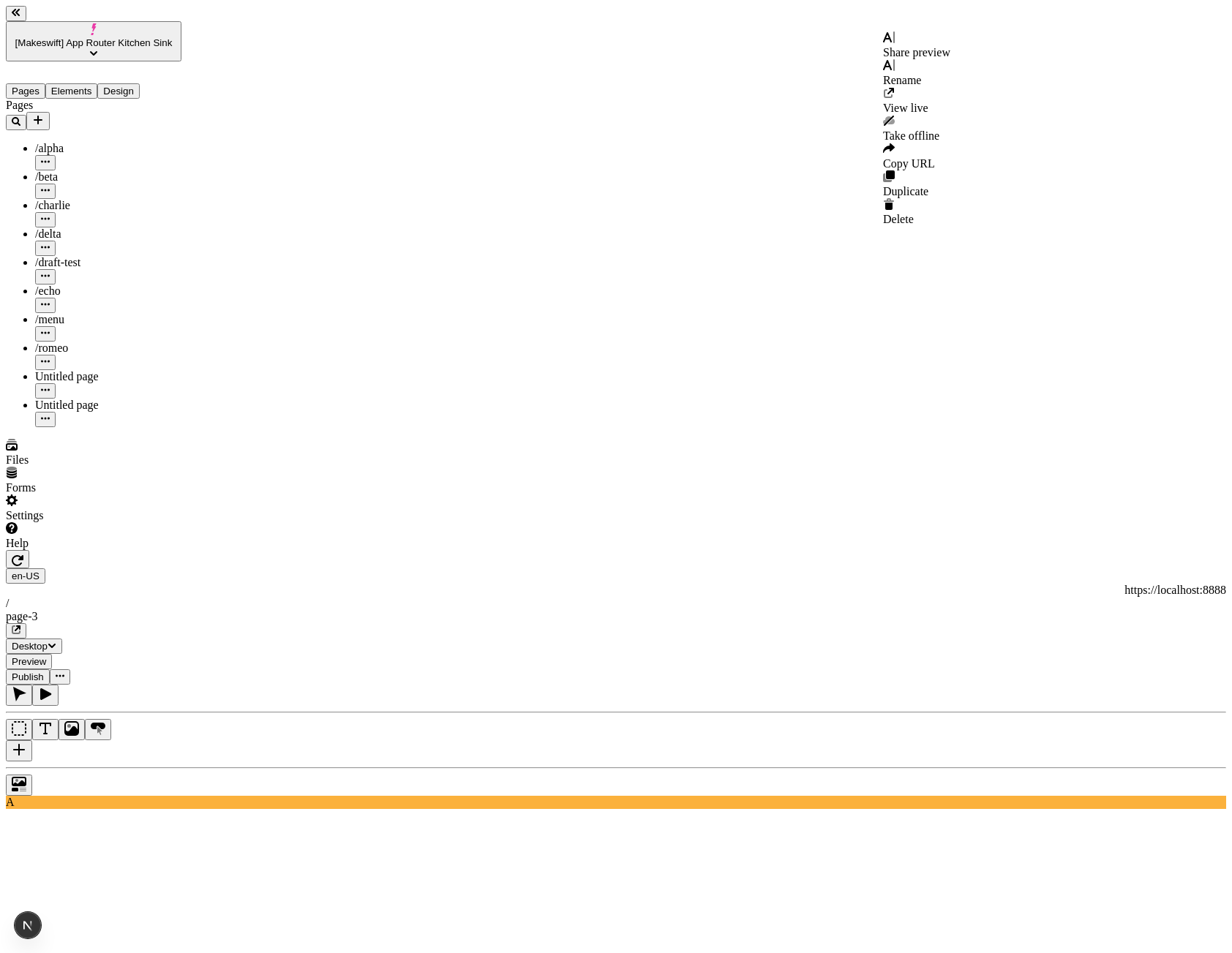 click on "Share preview" at bounding box center (917, 45) 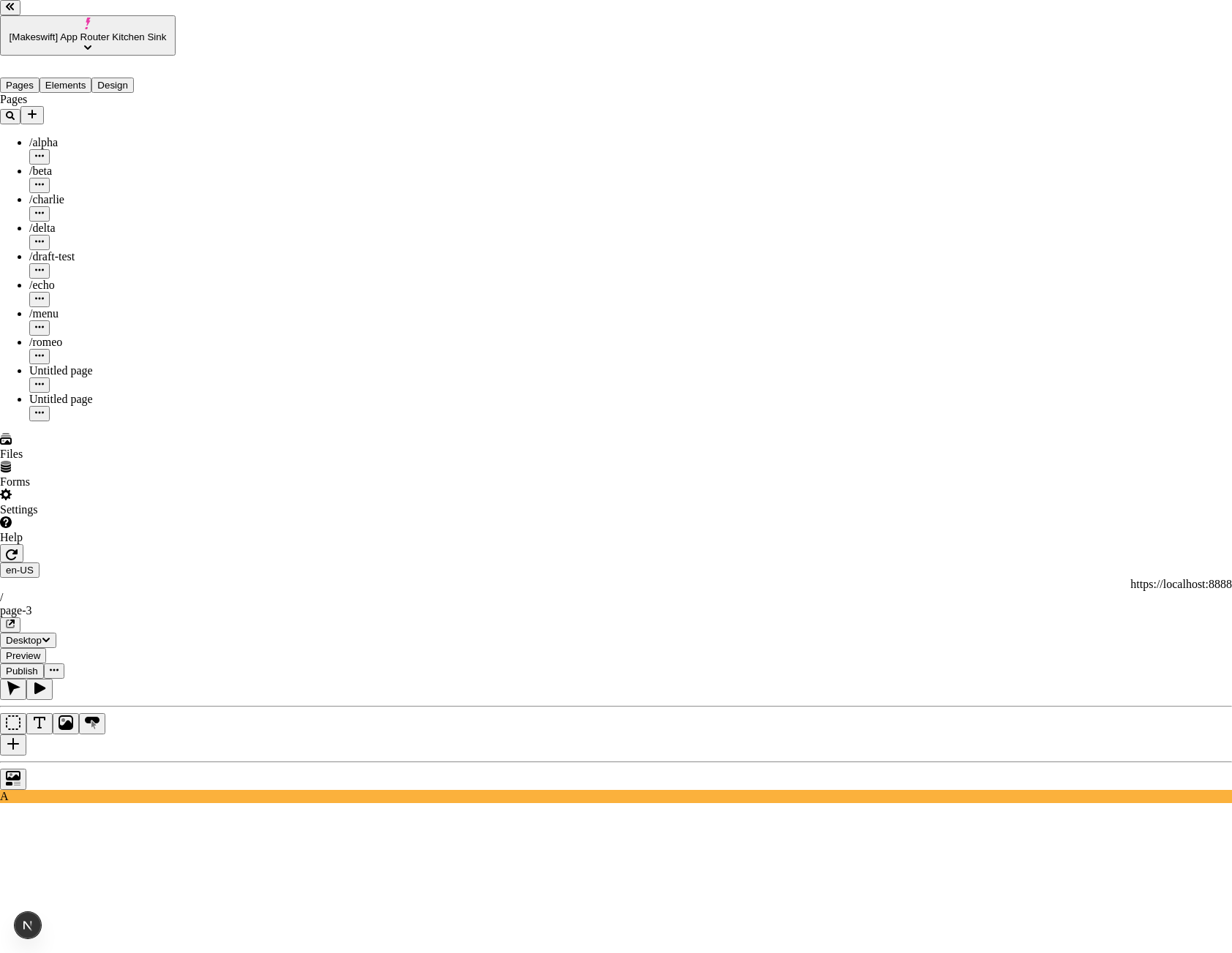 click on "Share site preview https://example.com/share-preview This preview link expires 7/31/2025 Public preview If enabled, anyone with the link can view this preview" at bounding box center [616, 2387] 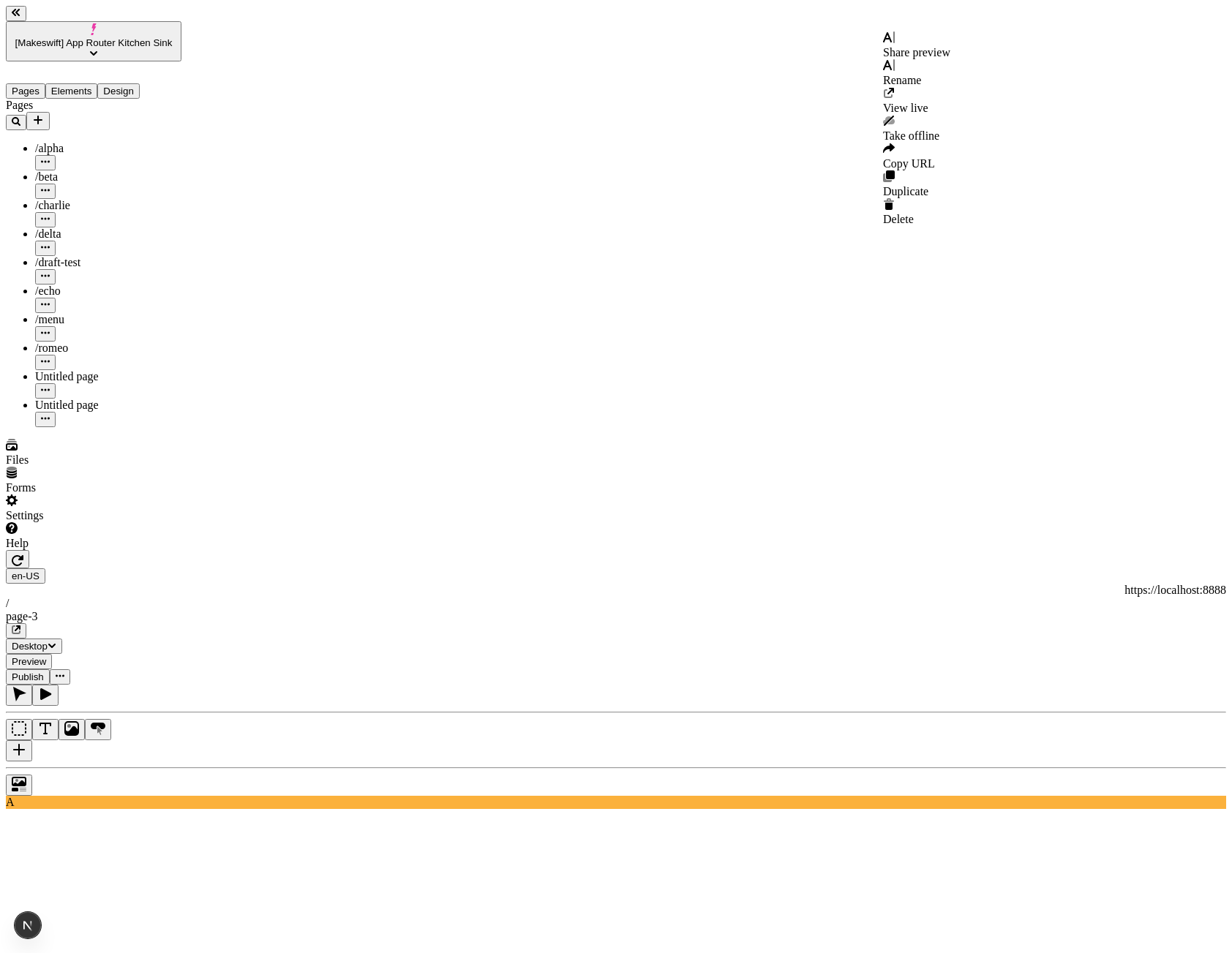 click at bounding box center (60, 677) 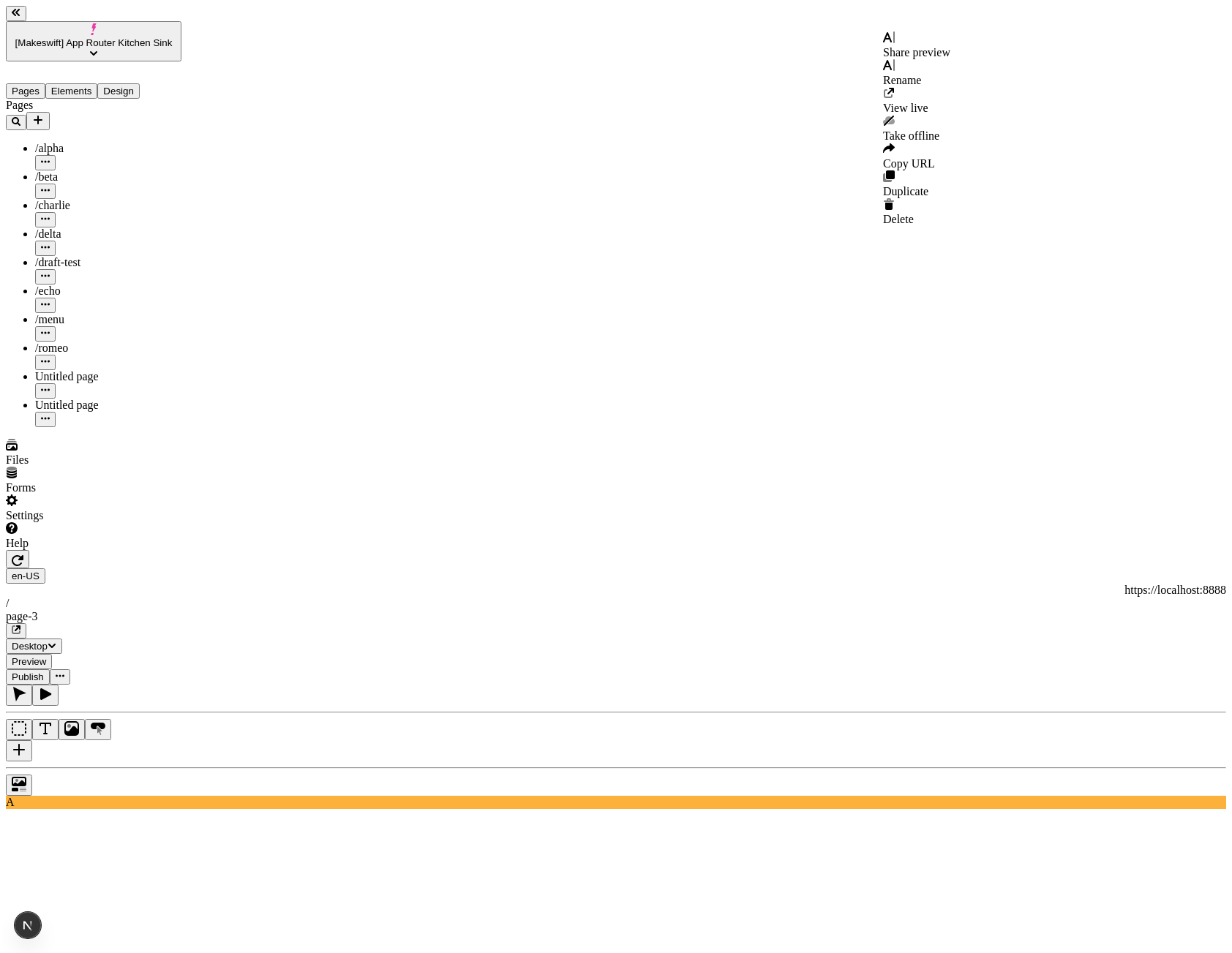 click on "Share preview" at bounding box center [917, 52] 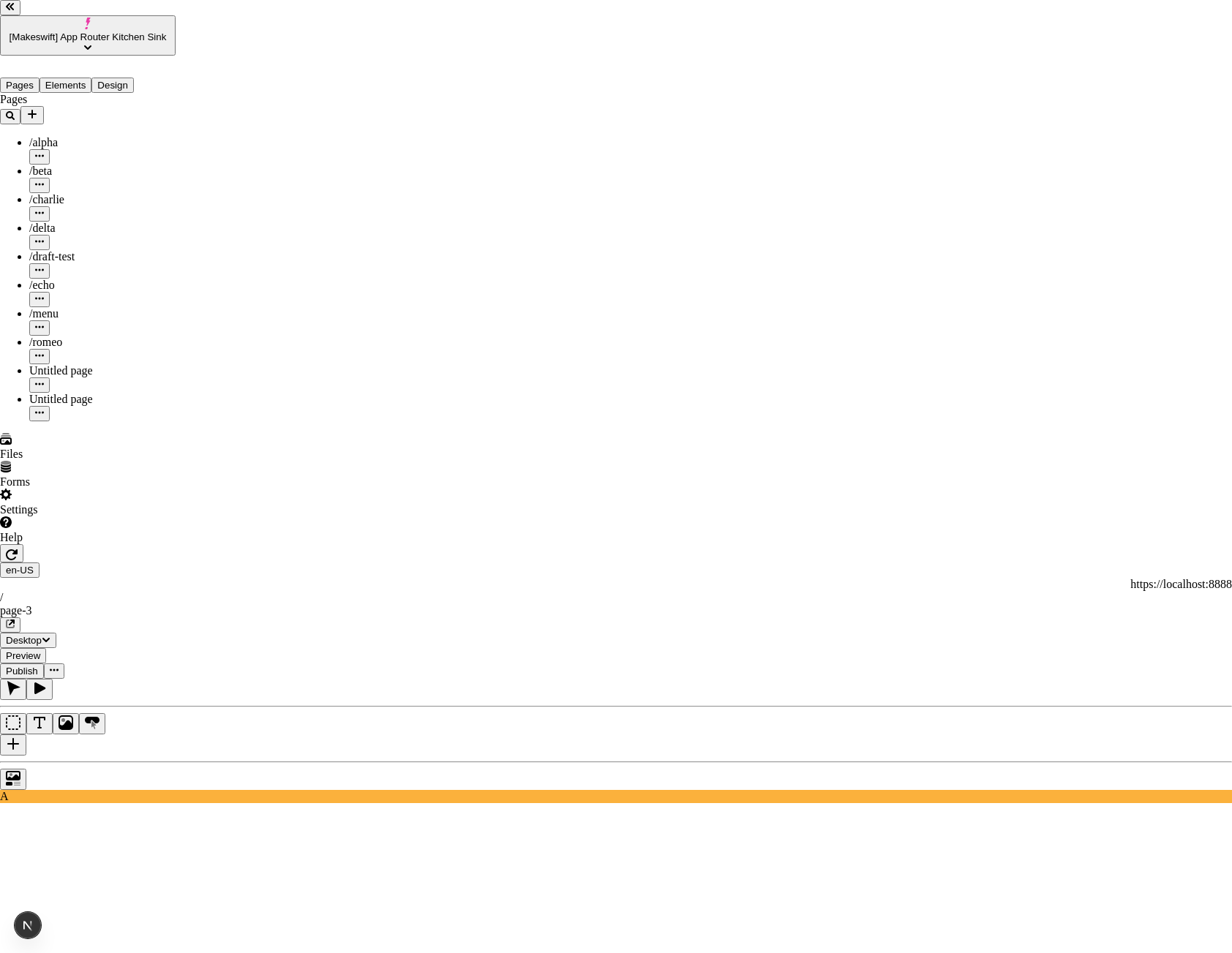 click on "Share site preview https://example.com/share-preview This preview link expires 7/31/2025 Public preview If enabled, anyone with the link can view this preview" at bounding box center [616, 2387] 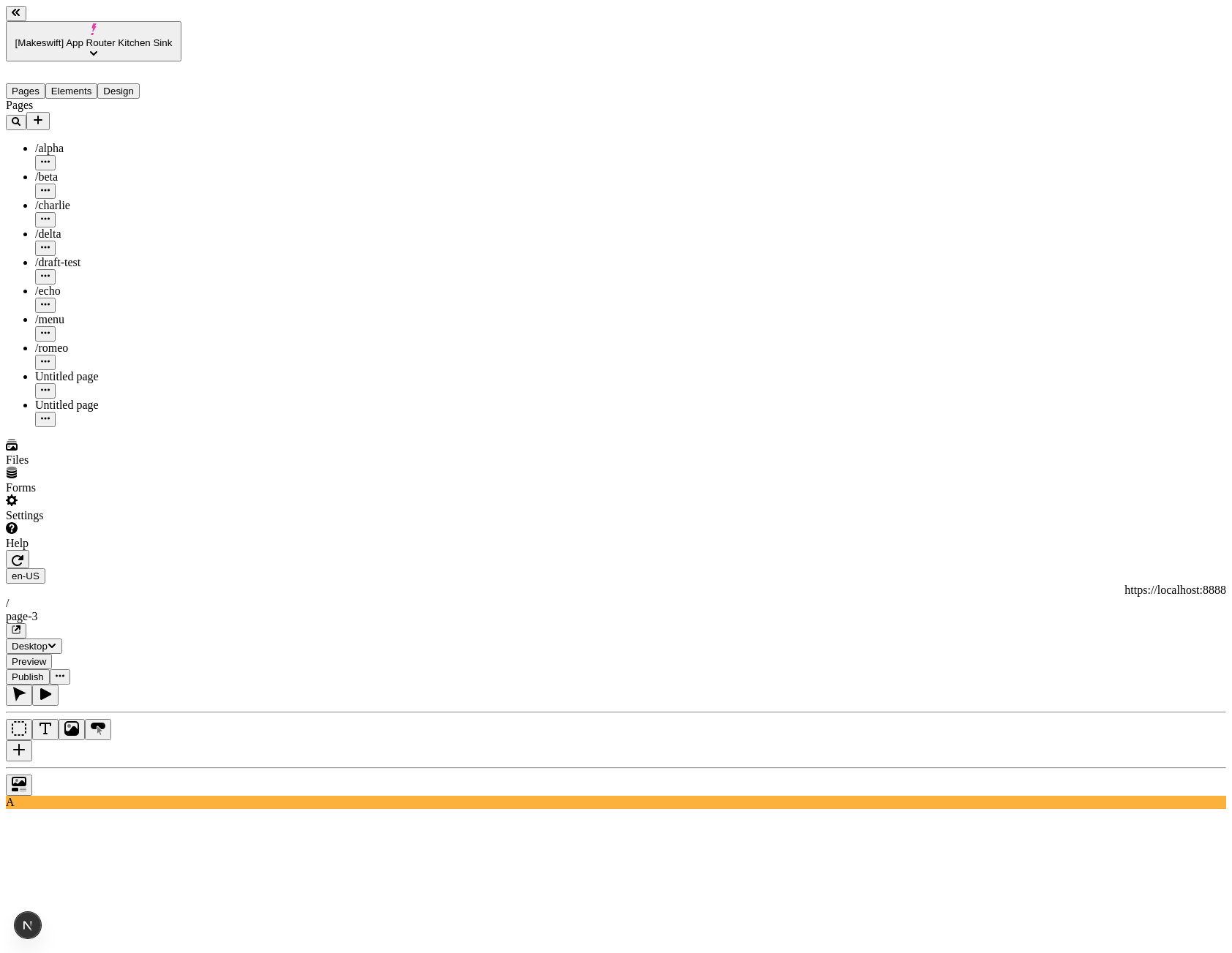 click 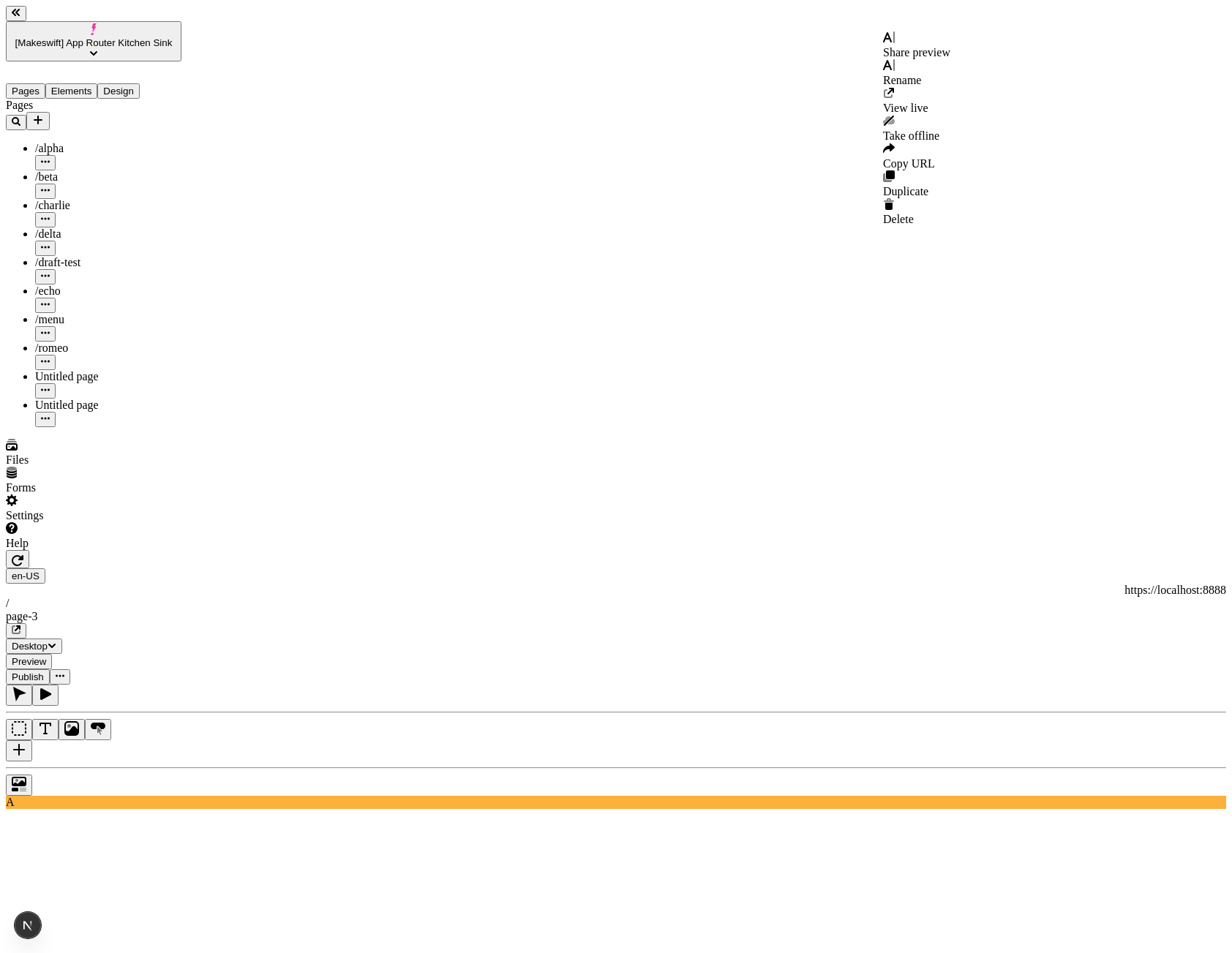 click on "Share preview" at bounding box center [917, 45] 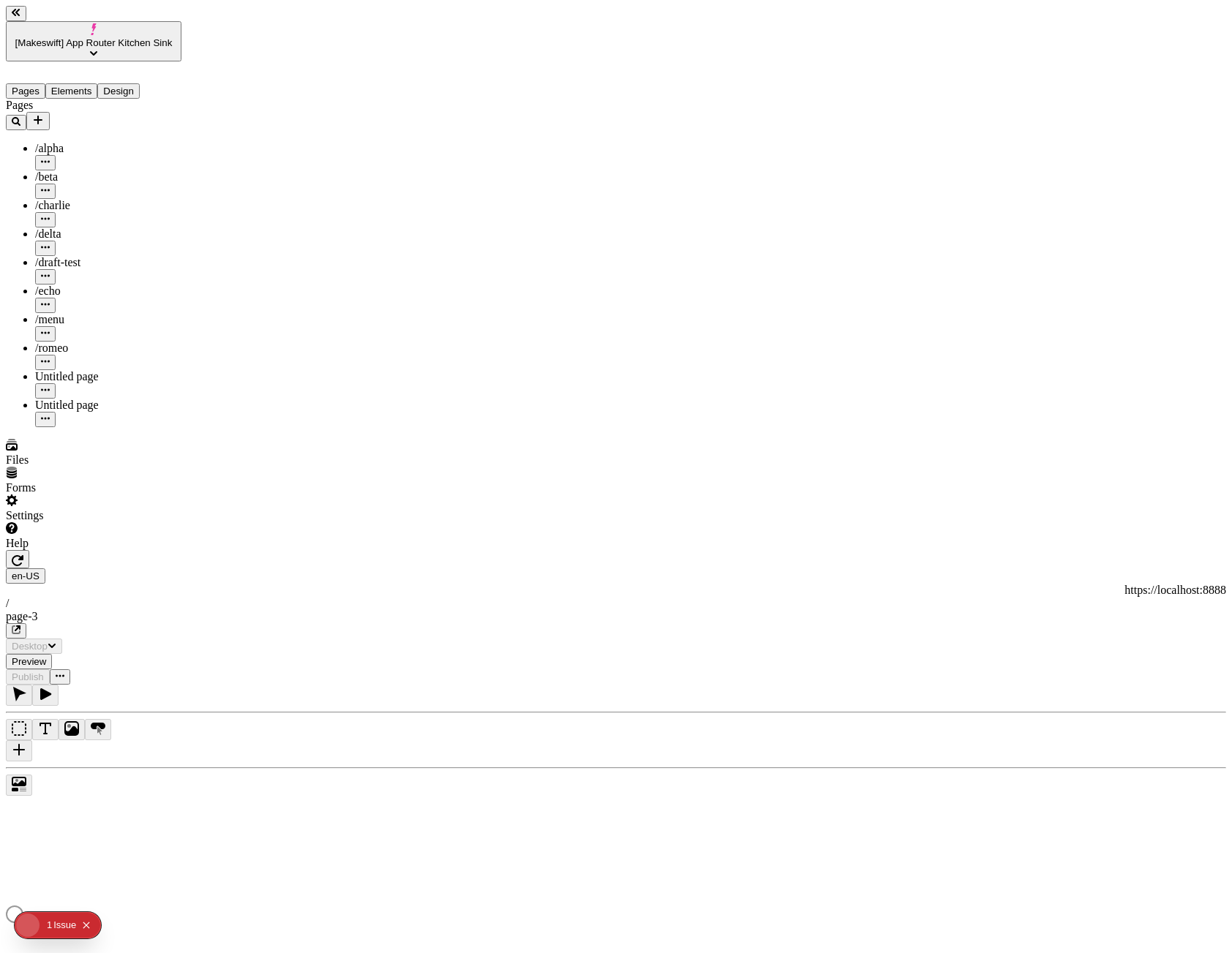 click at bounding box center [60, 677] 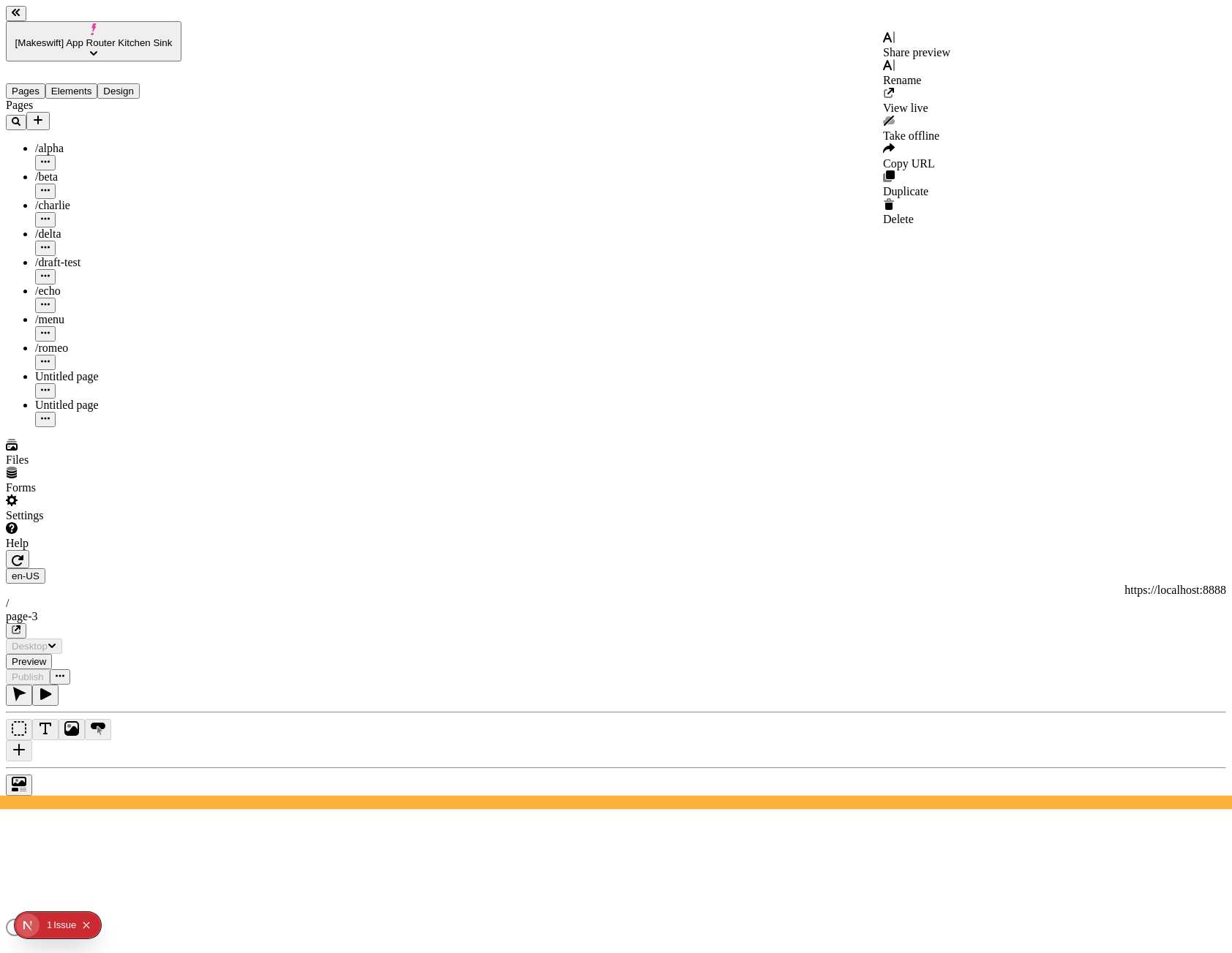 scroll, scrollTop: 0, scrollLeft: 0, axis: both 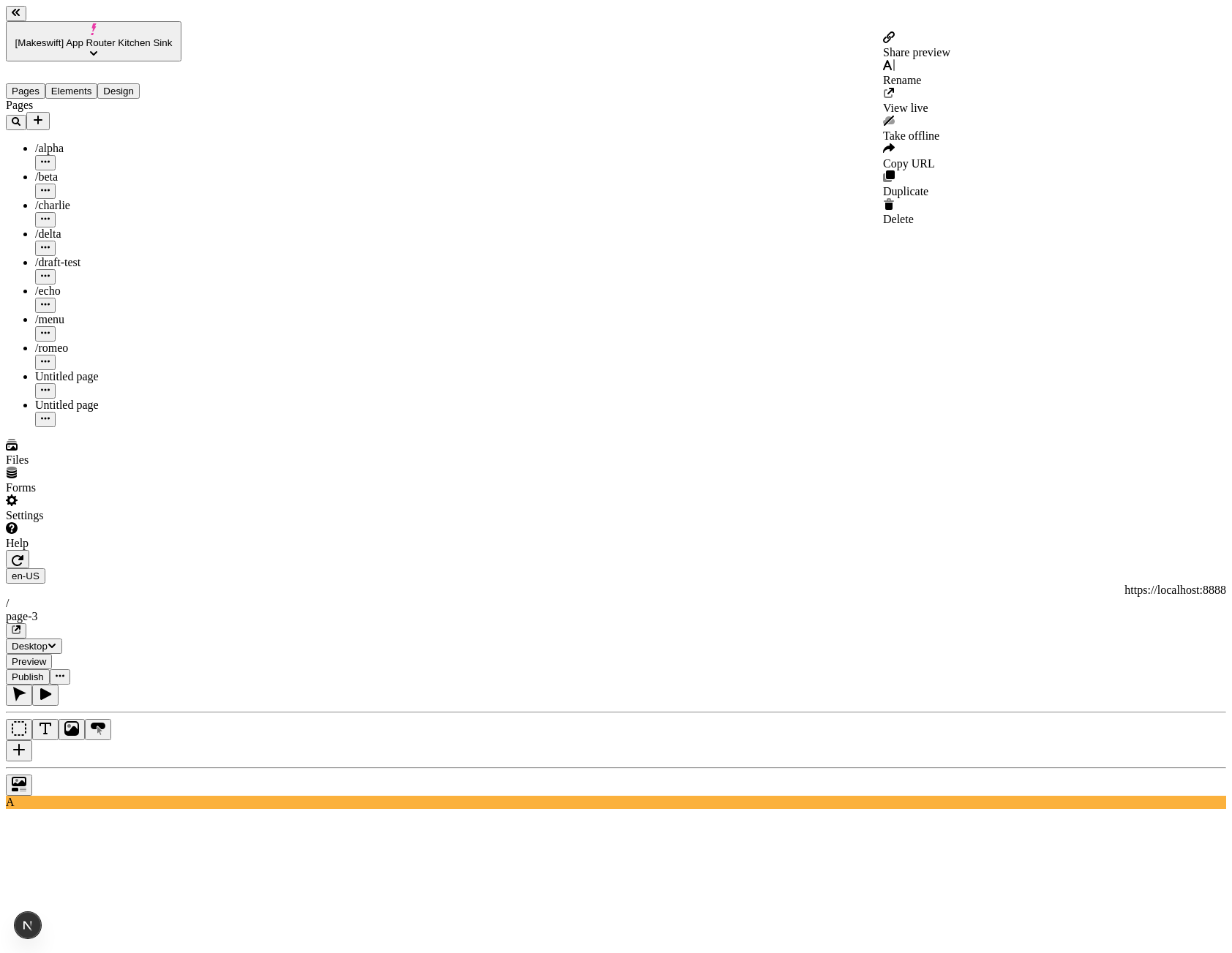 click on "Share preview" at bounding box center [917, 45] 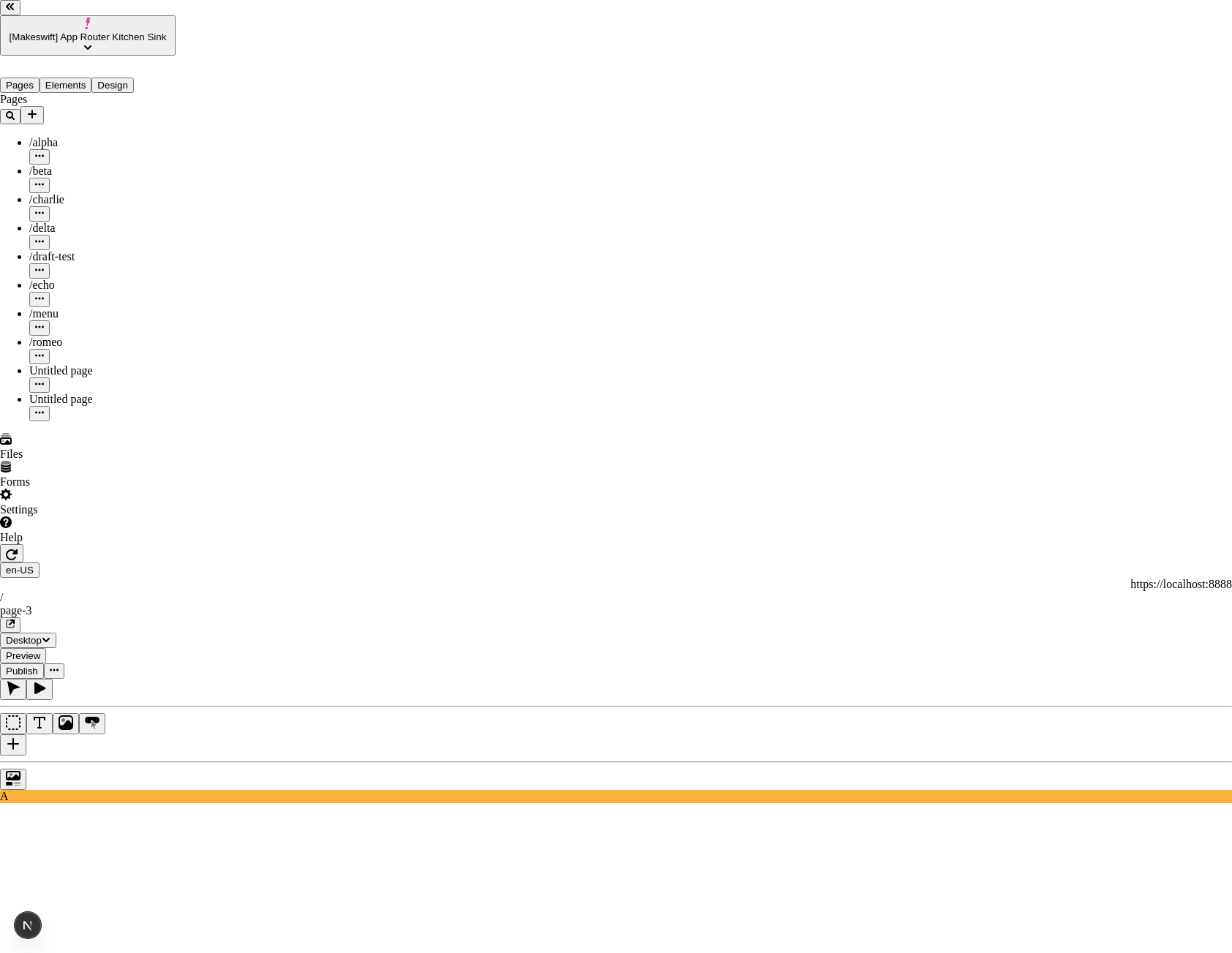 click on "Share site preview https://example.com/share-preview This preview link expires 7/31/2025 Public preview If enabled, anyone with the link can view this preview" at bounding box center (616, 2387) 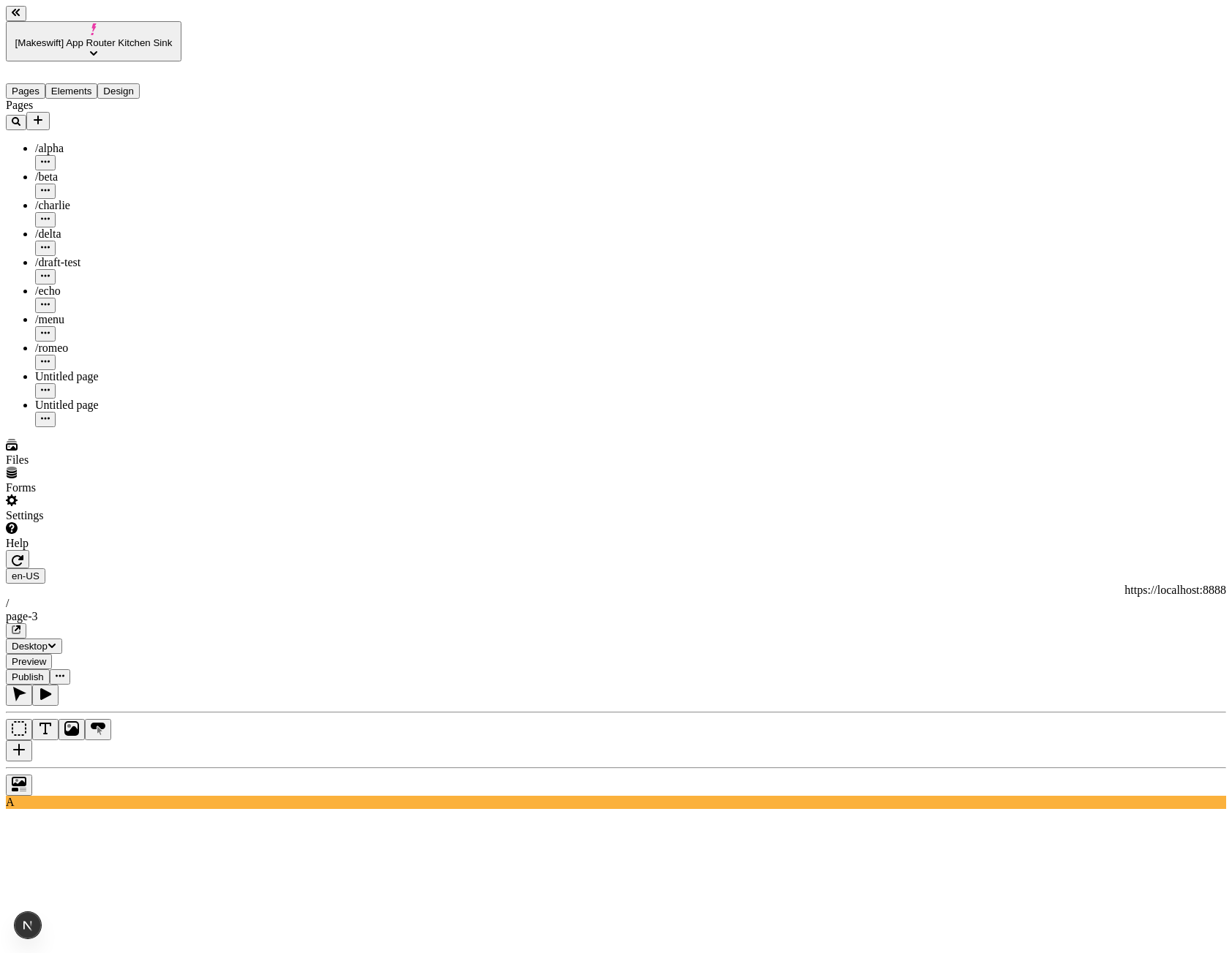 click at bounding box center [60, 677] 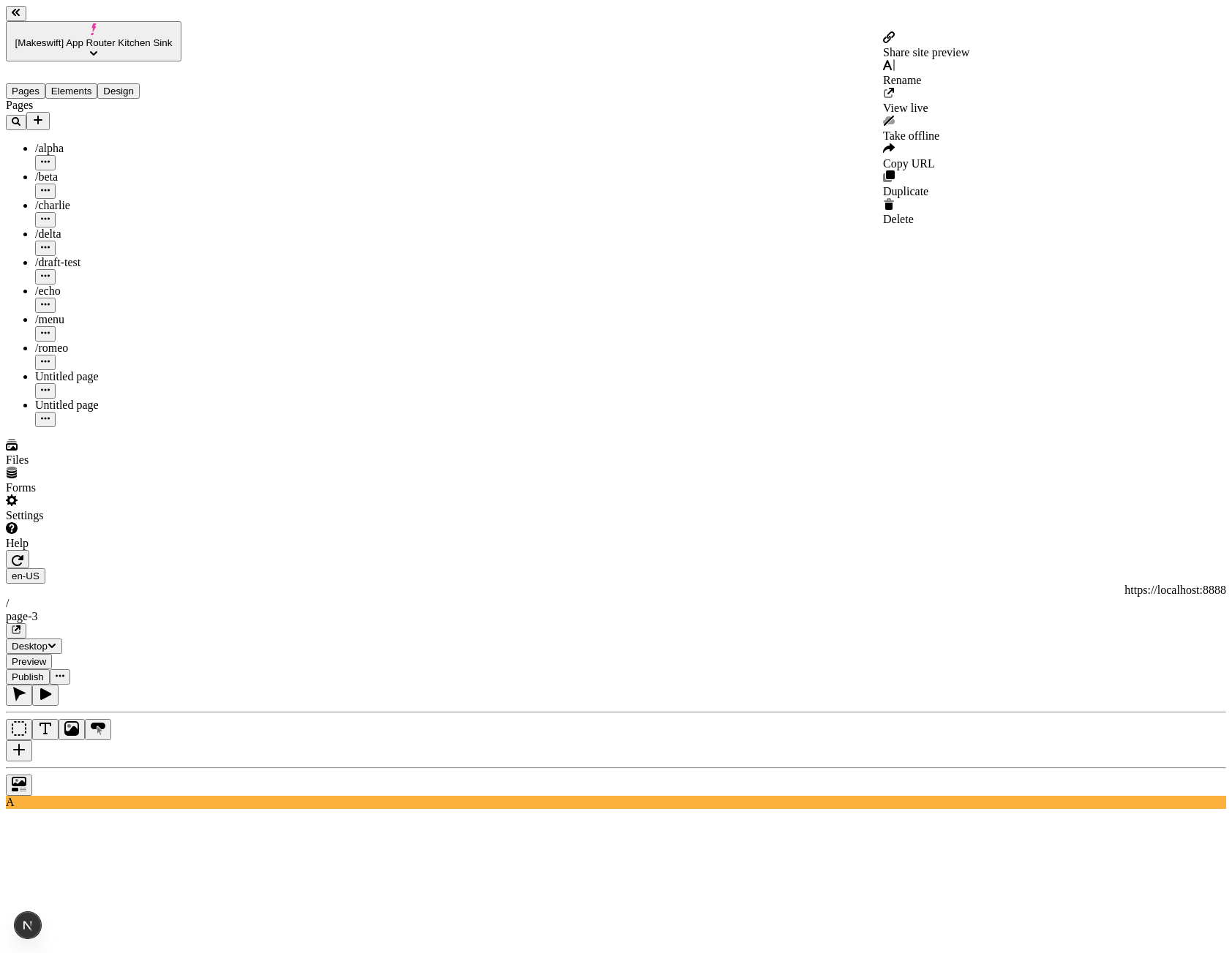 click on "Share site preview" at bounding box center (926, 52) 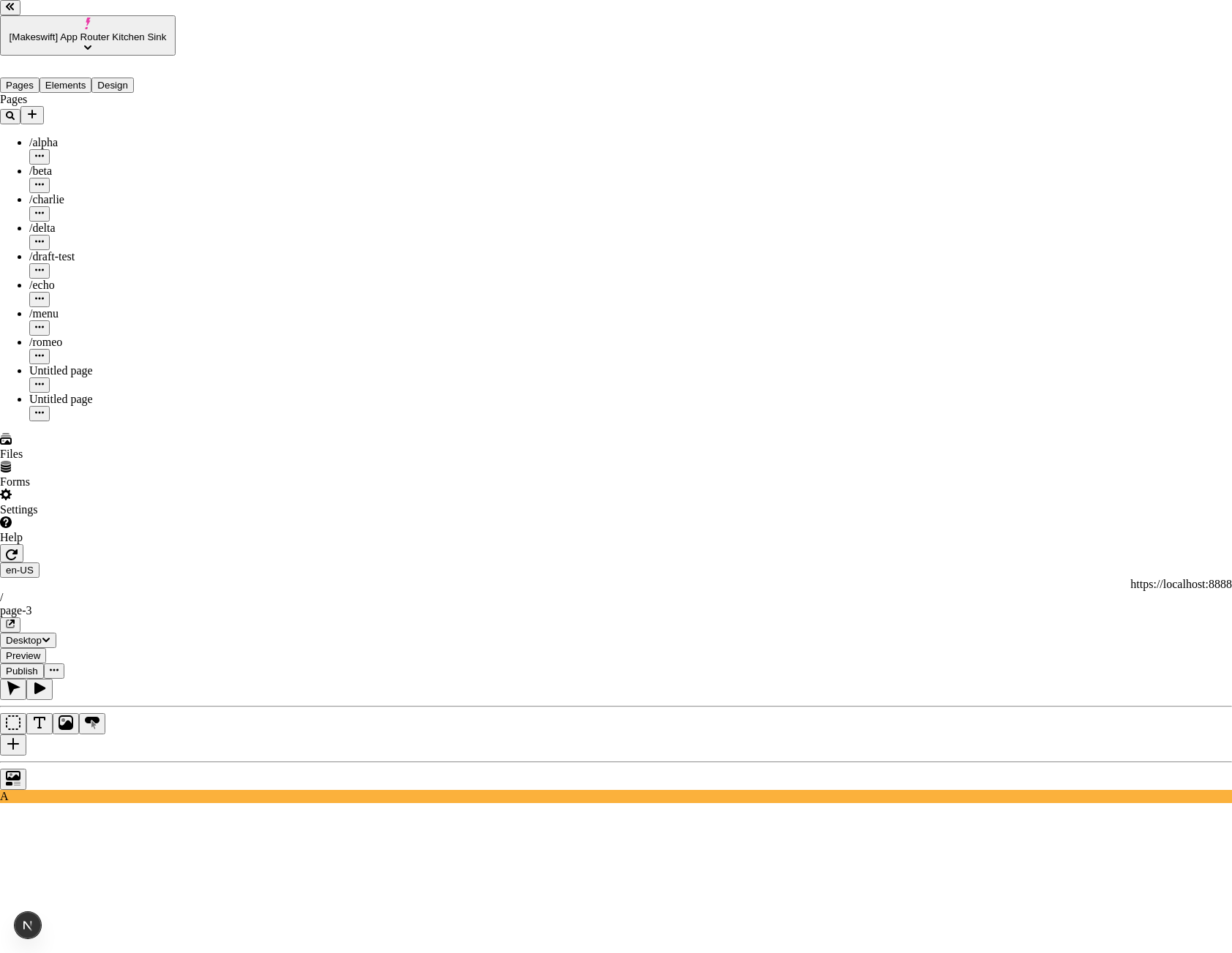 click on "Share site preview https://example.com/share-preview This preview link expires 7/31/2025 Public preview If enabled, anyone with the link can view this preview" at bounding box center (616, 2387) 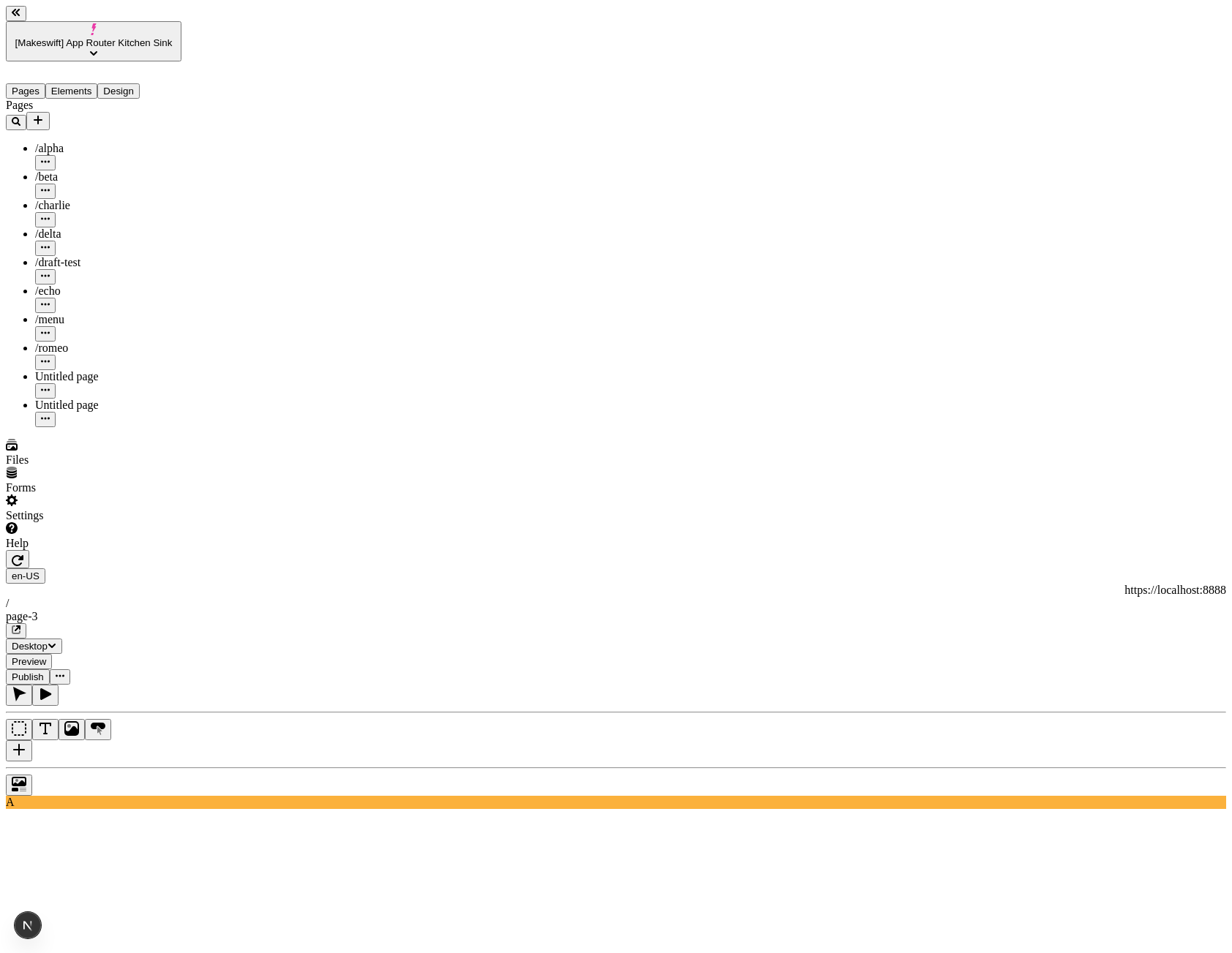 click at bounding box center (60, 677) 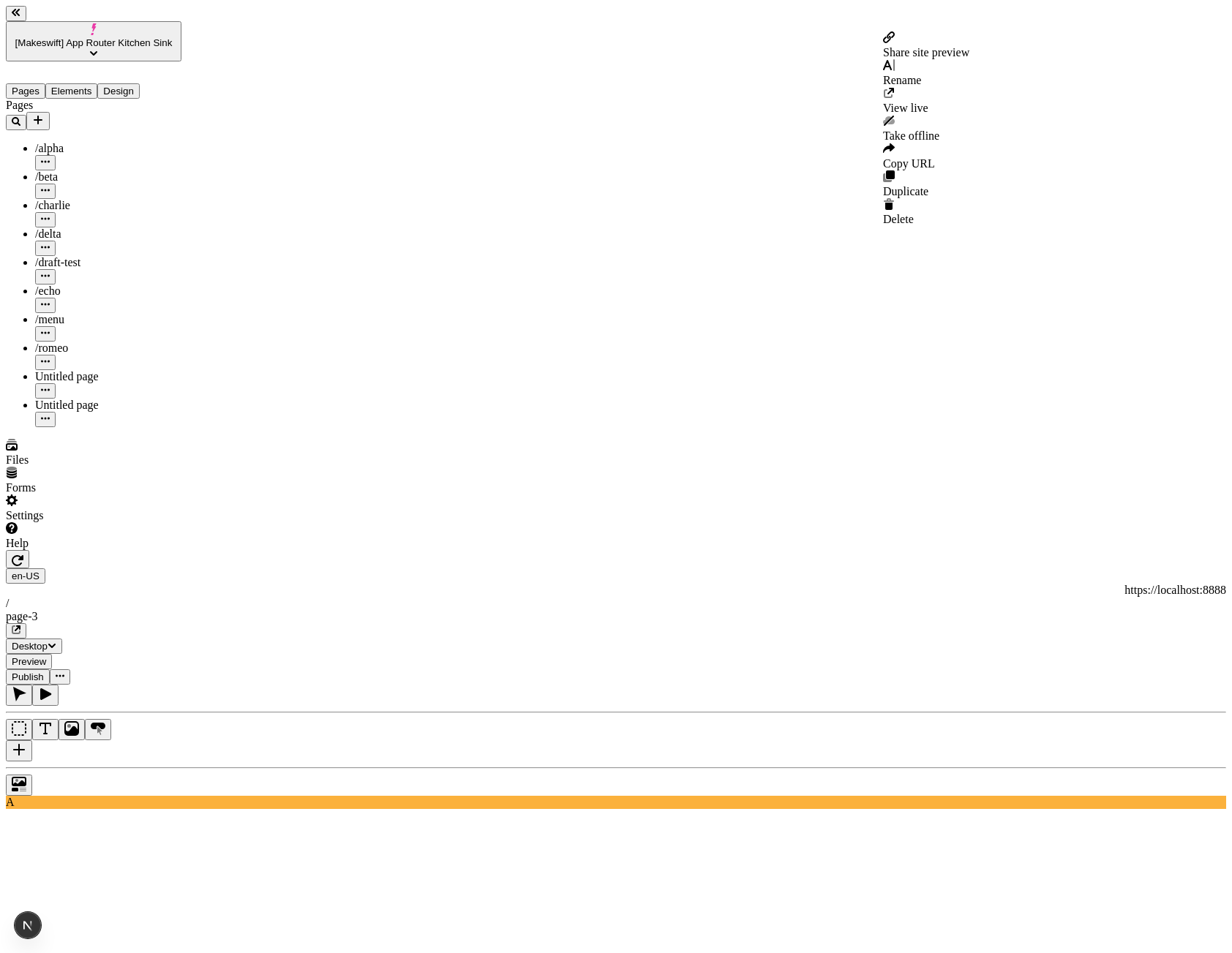click on "Share site preview" at bounding box center [926, 45] 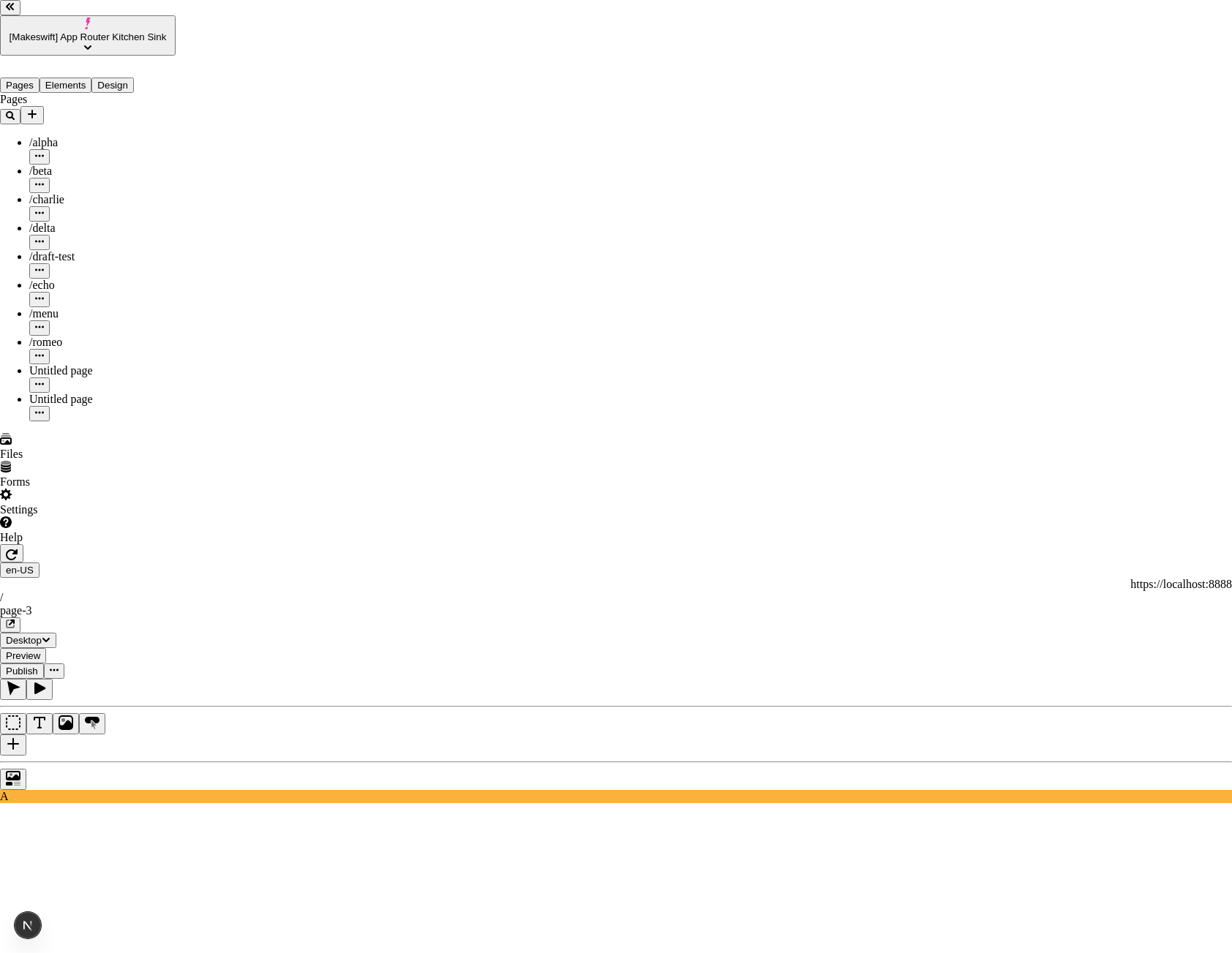 click at bounding box center [6, 2487] 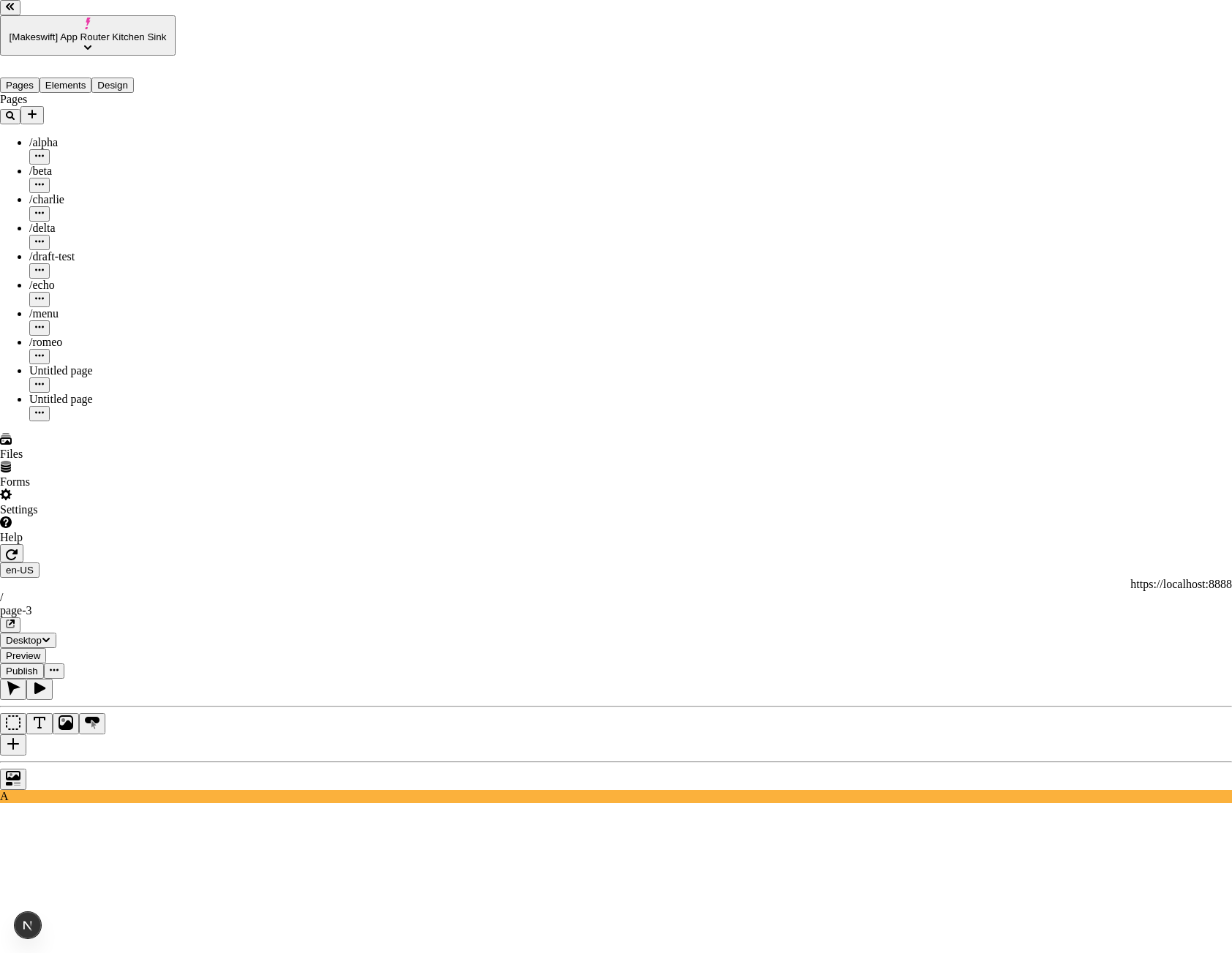 click at bounding box center (6, 2487) 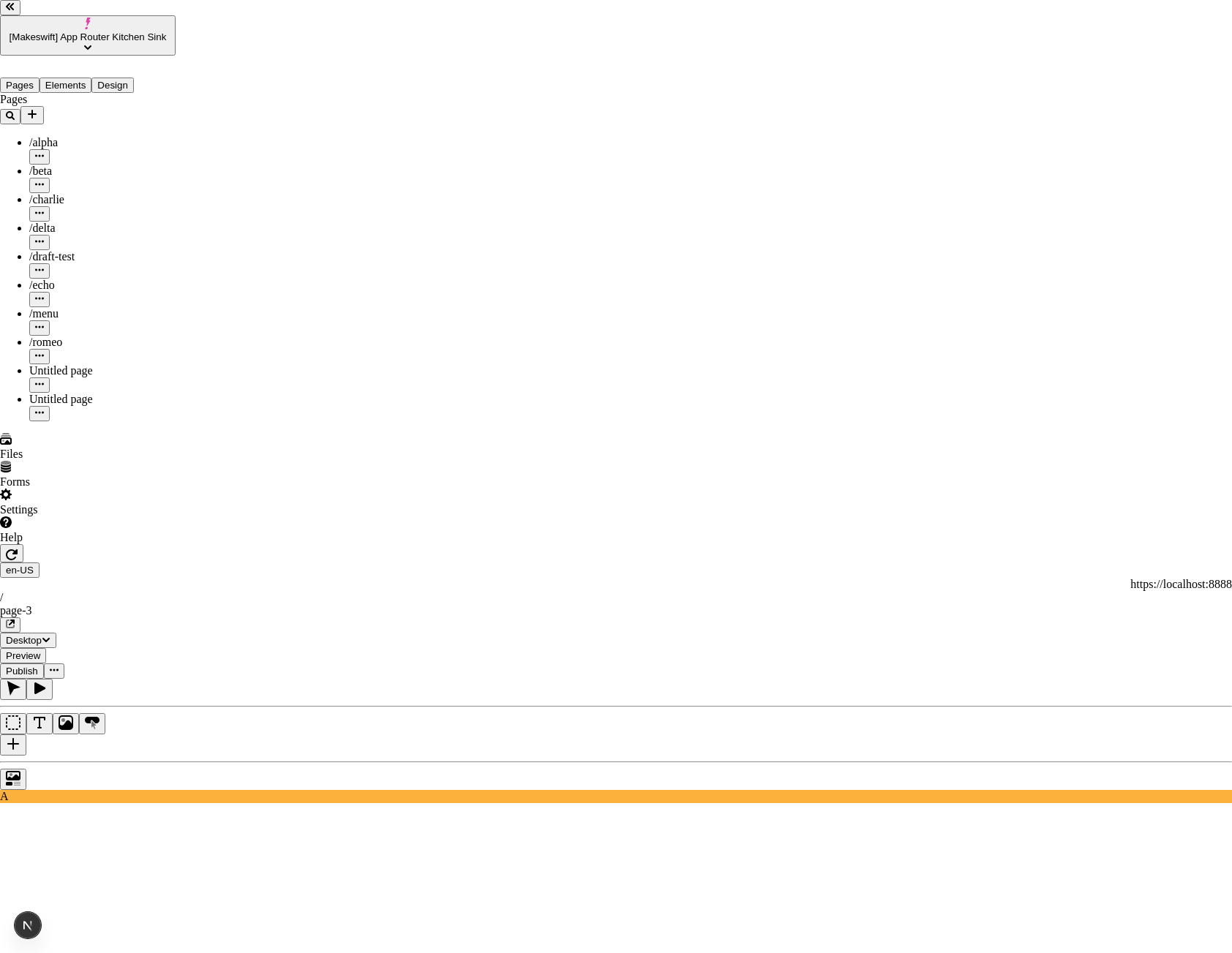 click at bounding box center [6, 2487] 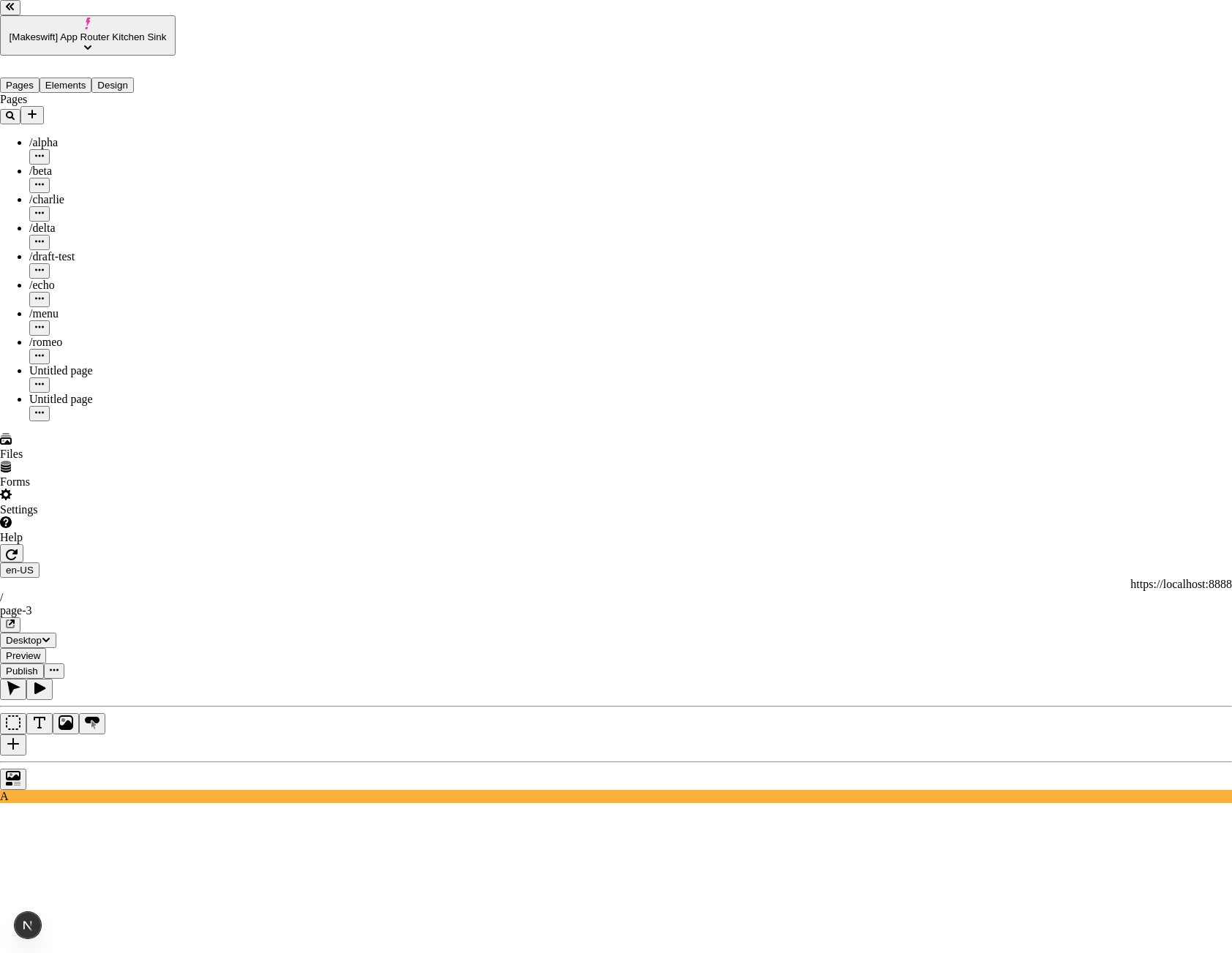click at bounding box center [6, 2487] 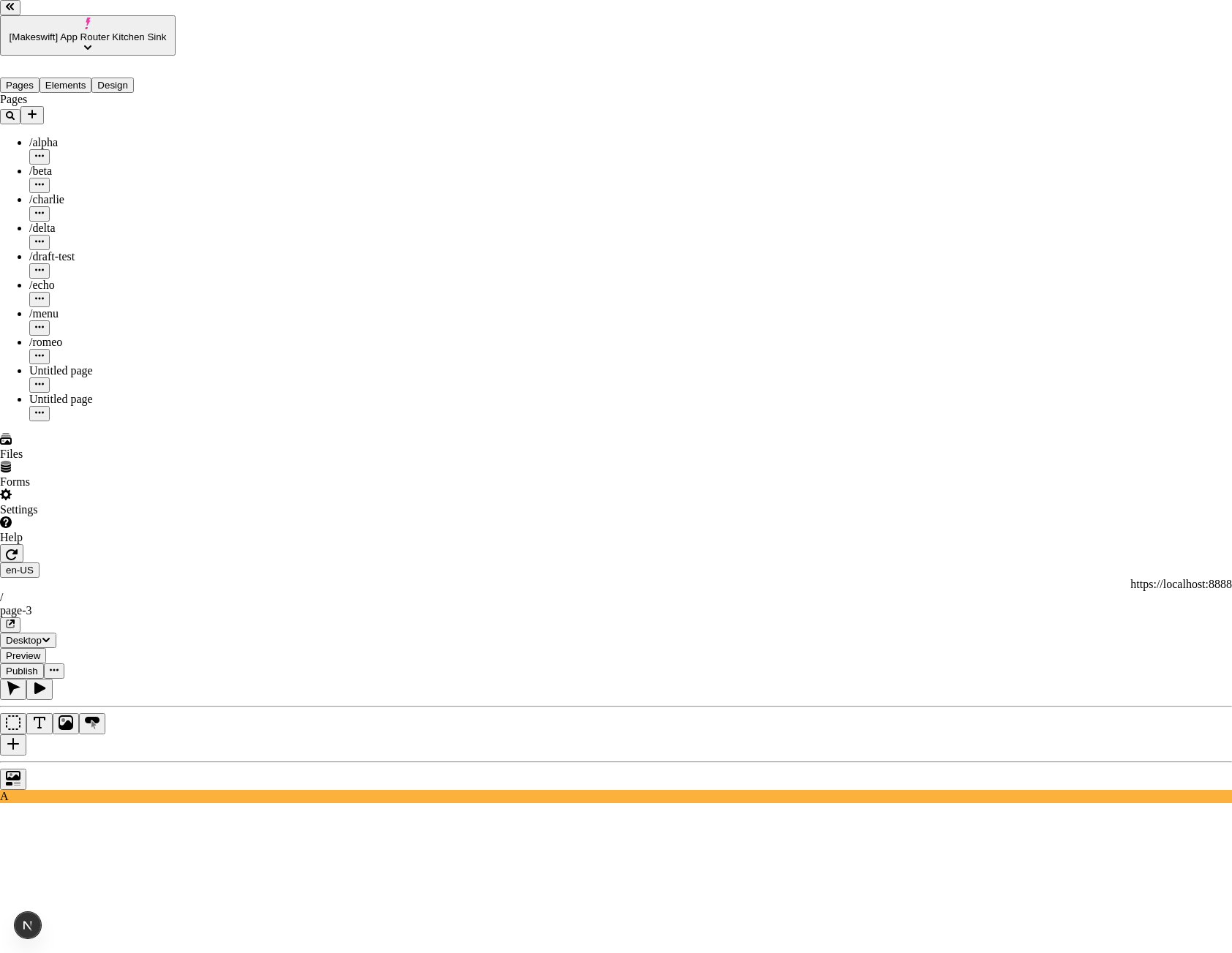 click at bounding box center [6, 2487] 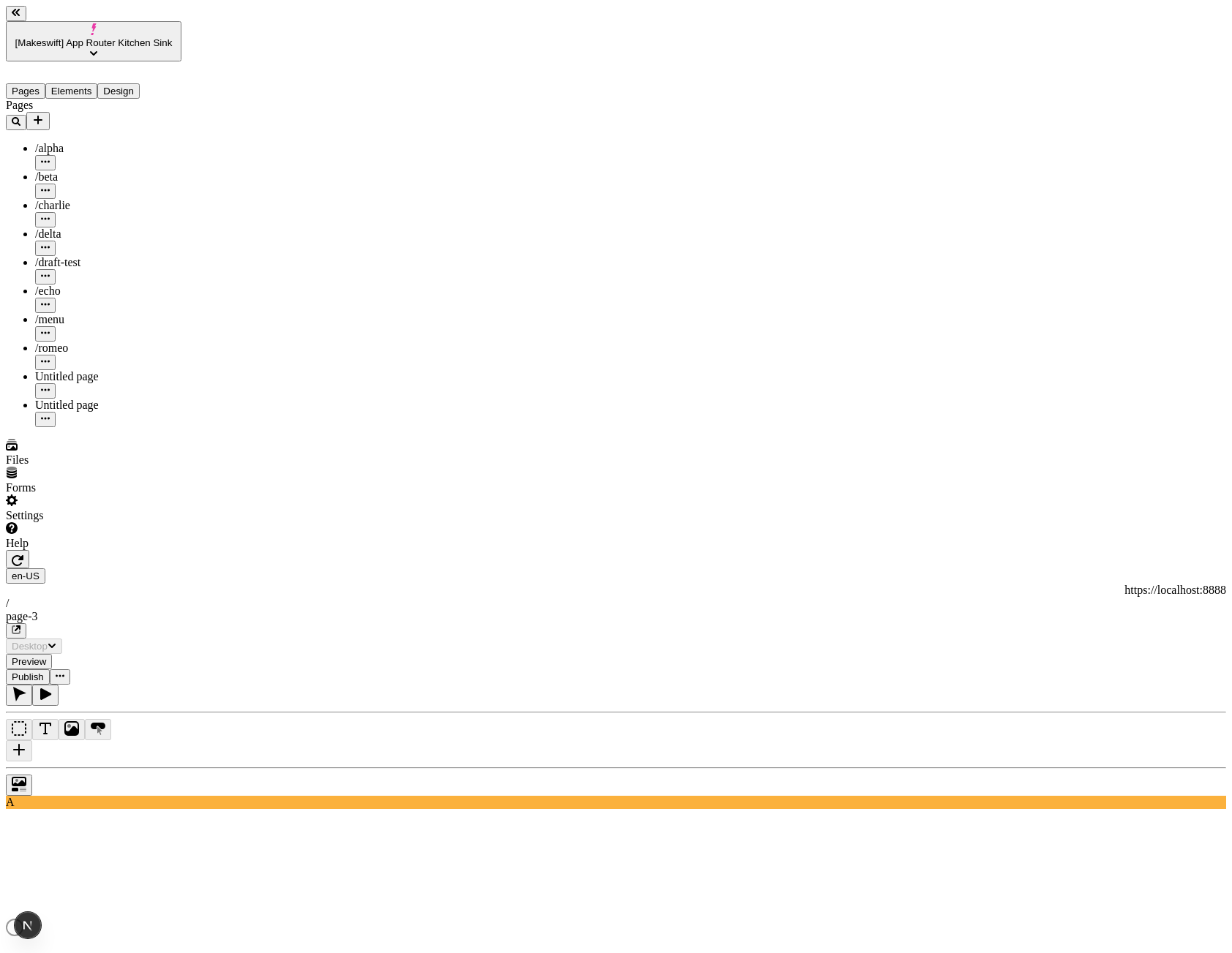 scroll, scrollTop: 0, scrollLeft: 0, axis: both 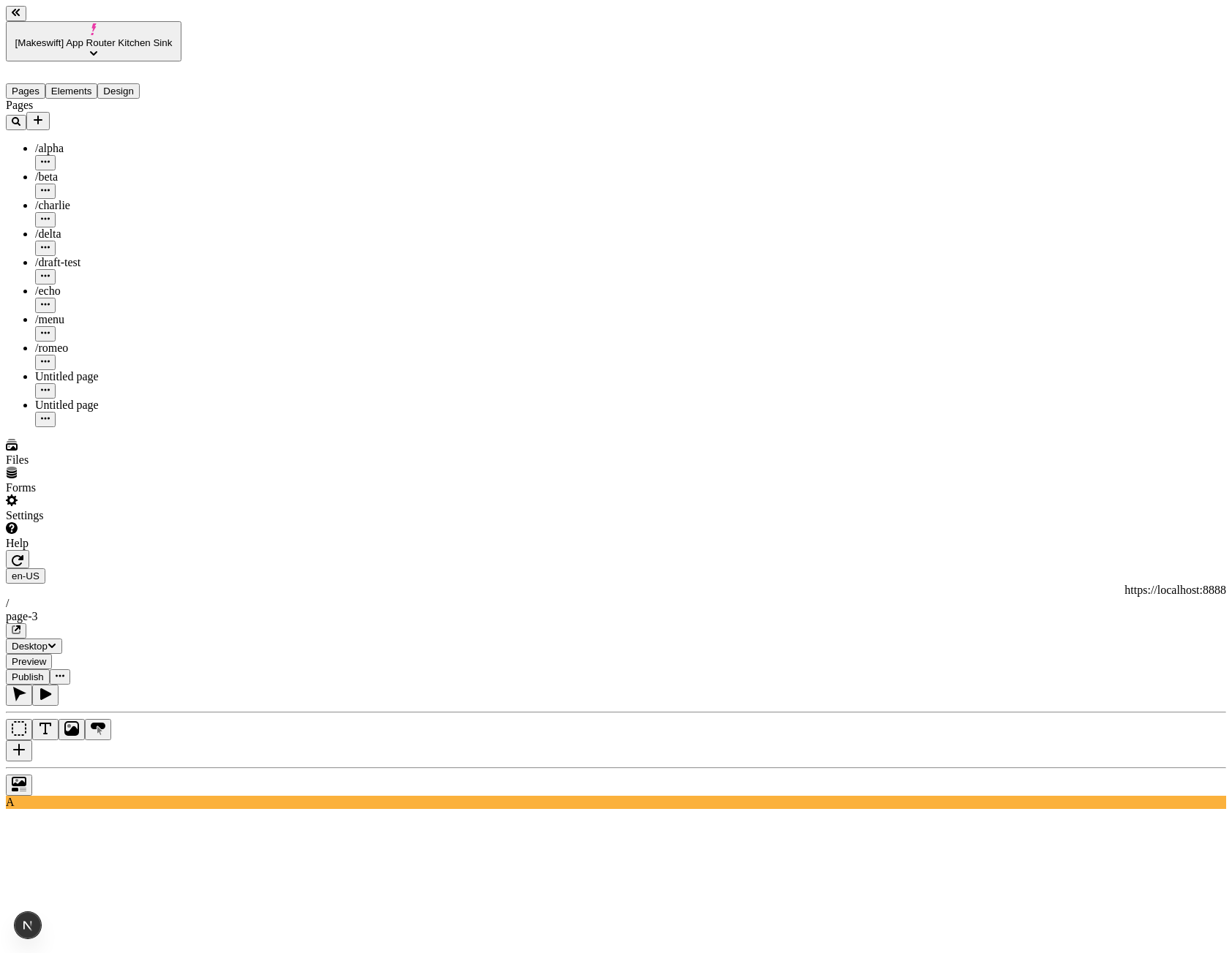 click at bounding box center (60, 677) 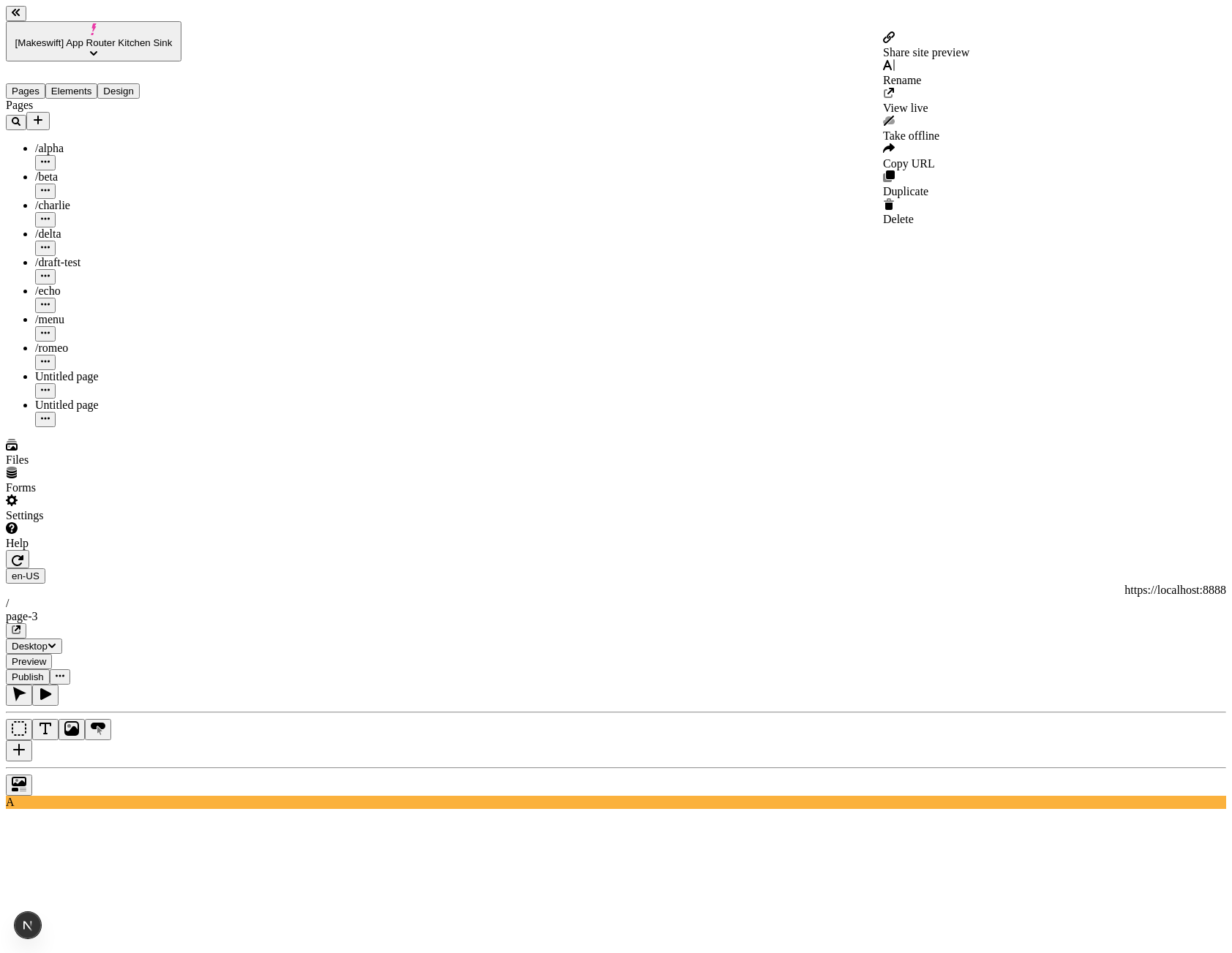 click on "Share site preview Rename View live Take offline Copy URL Duplicate Delete" at bounding box center (926, 129) 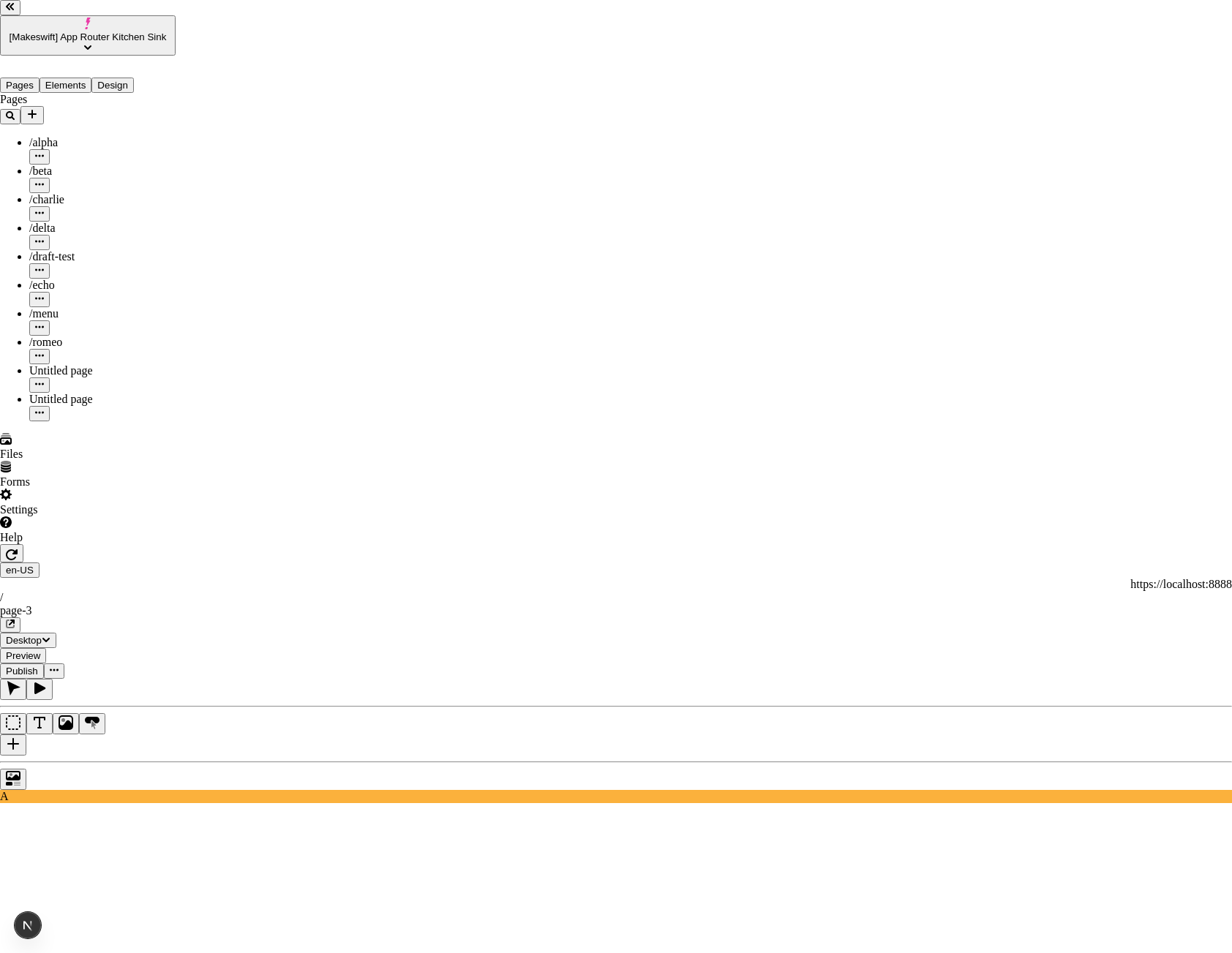 click on "Share site preview https://example.com/share-preview This preview link expires 7/31/2025 Public preview If enabled, anyone with the link can view this preview" at bounding box center (616, 2387) 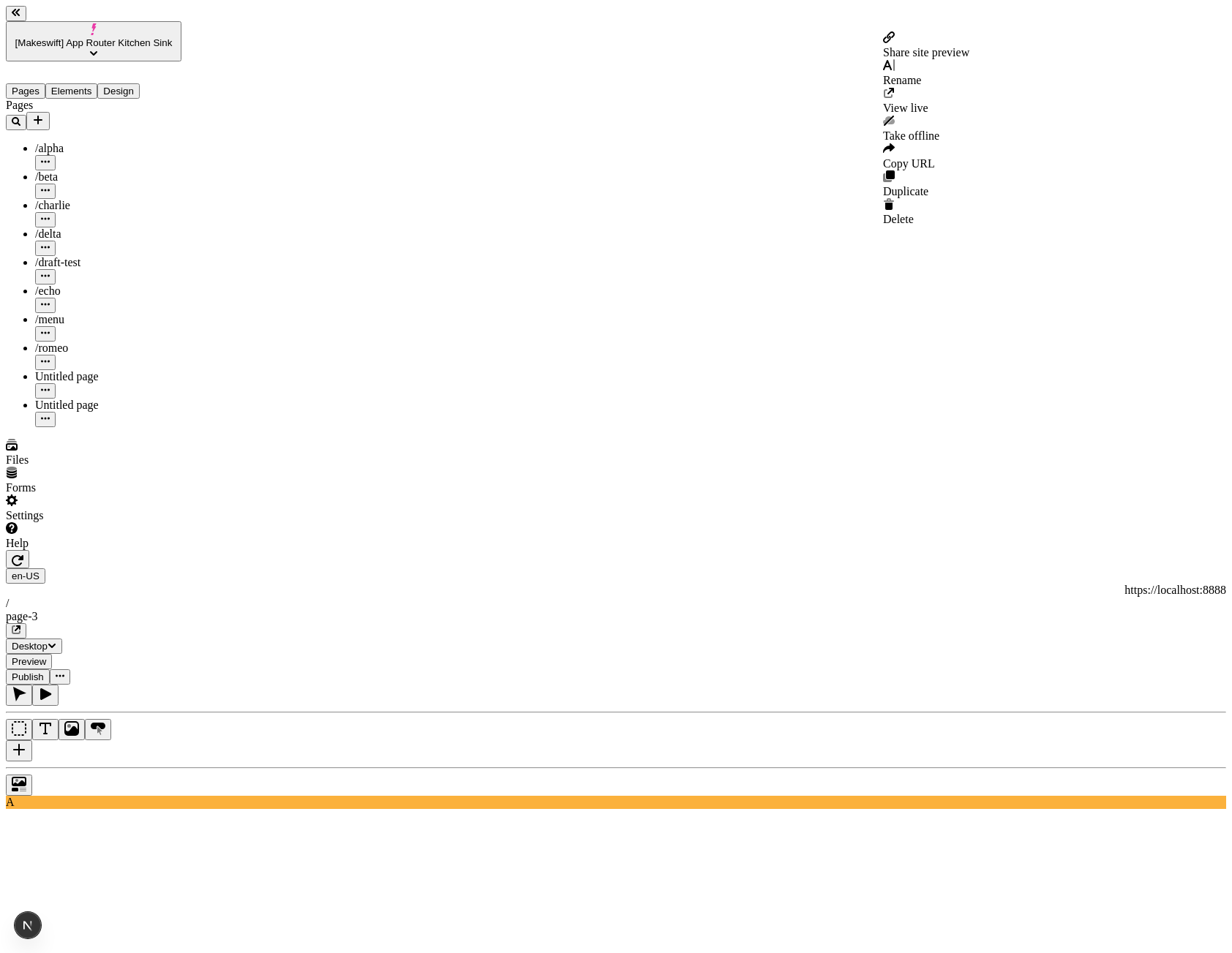 click at bounding box center [60, 677] 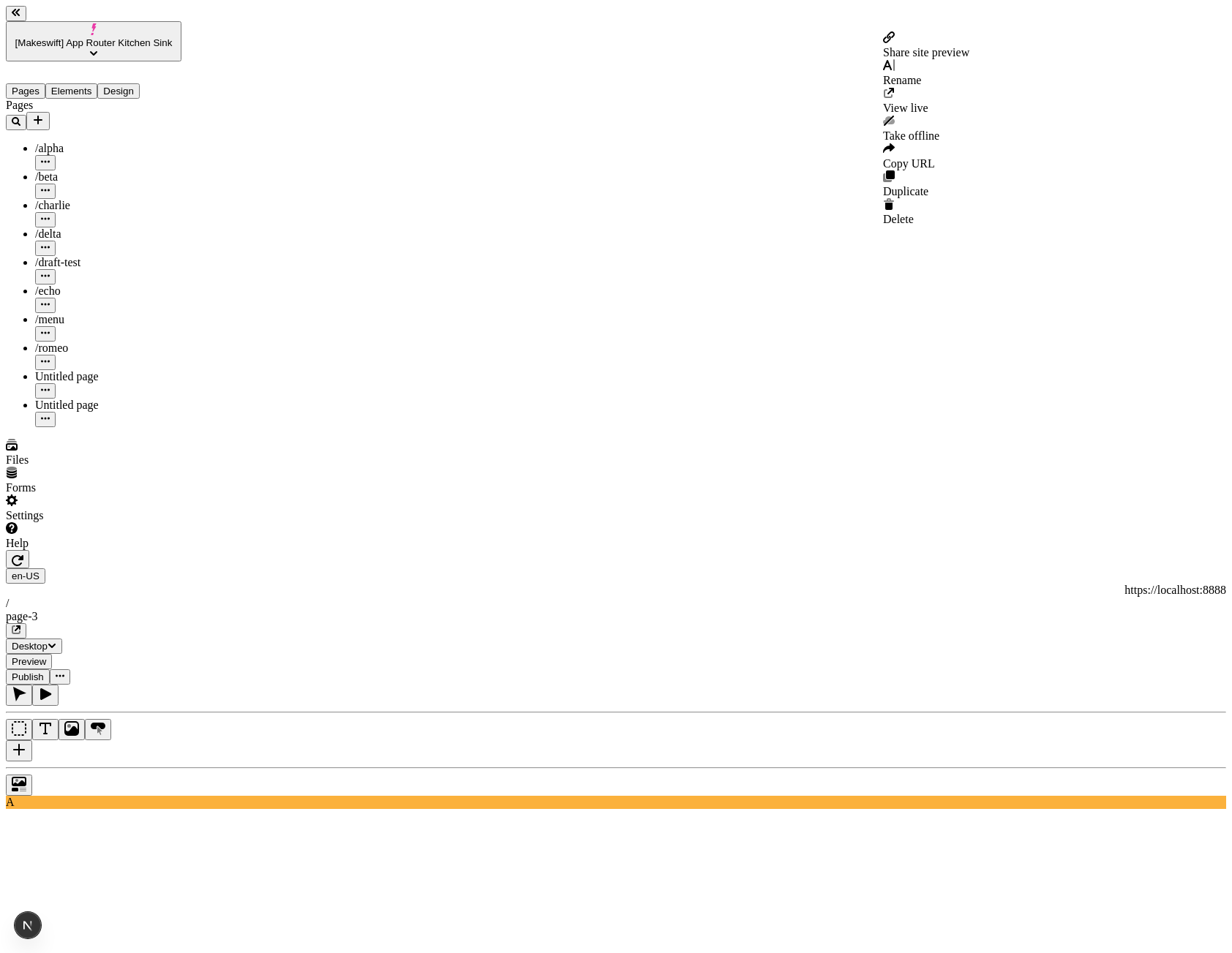 click on "Share site preview" at bounding box center [926, 45] 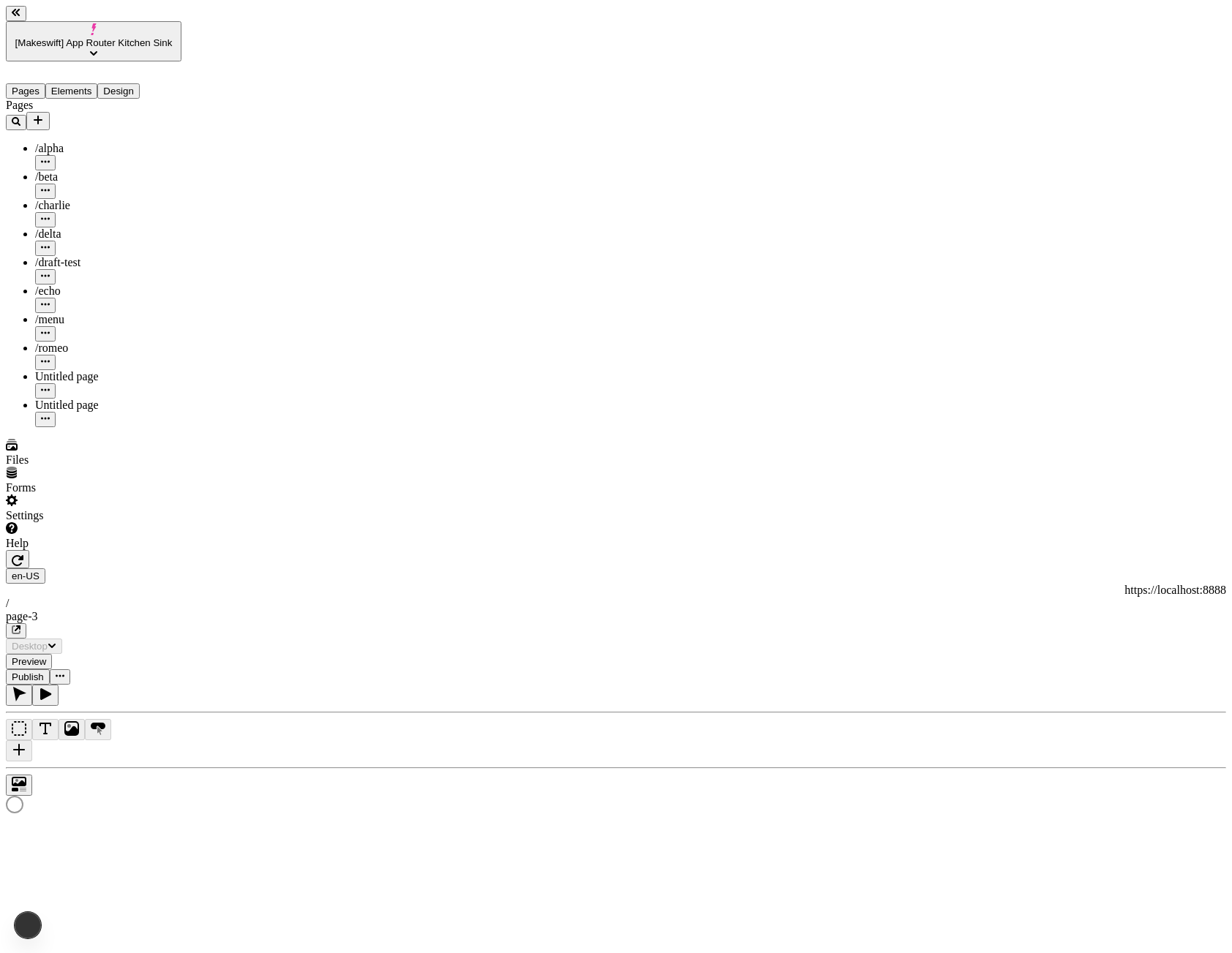scroll, scrollTop: 0, scrollLeft: 0, axis: both 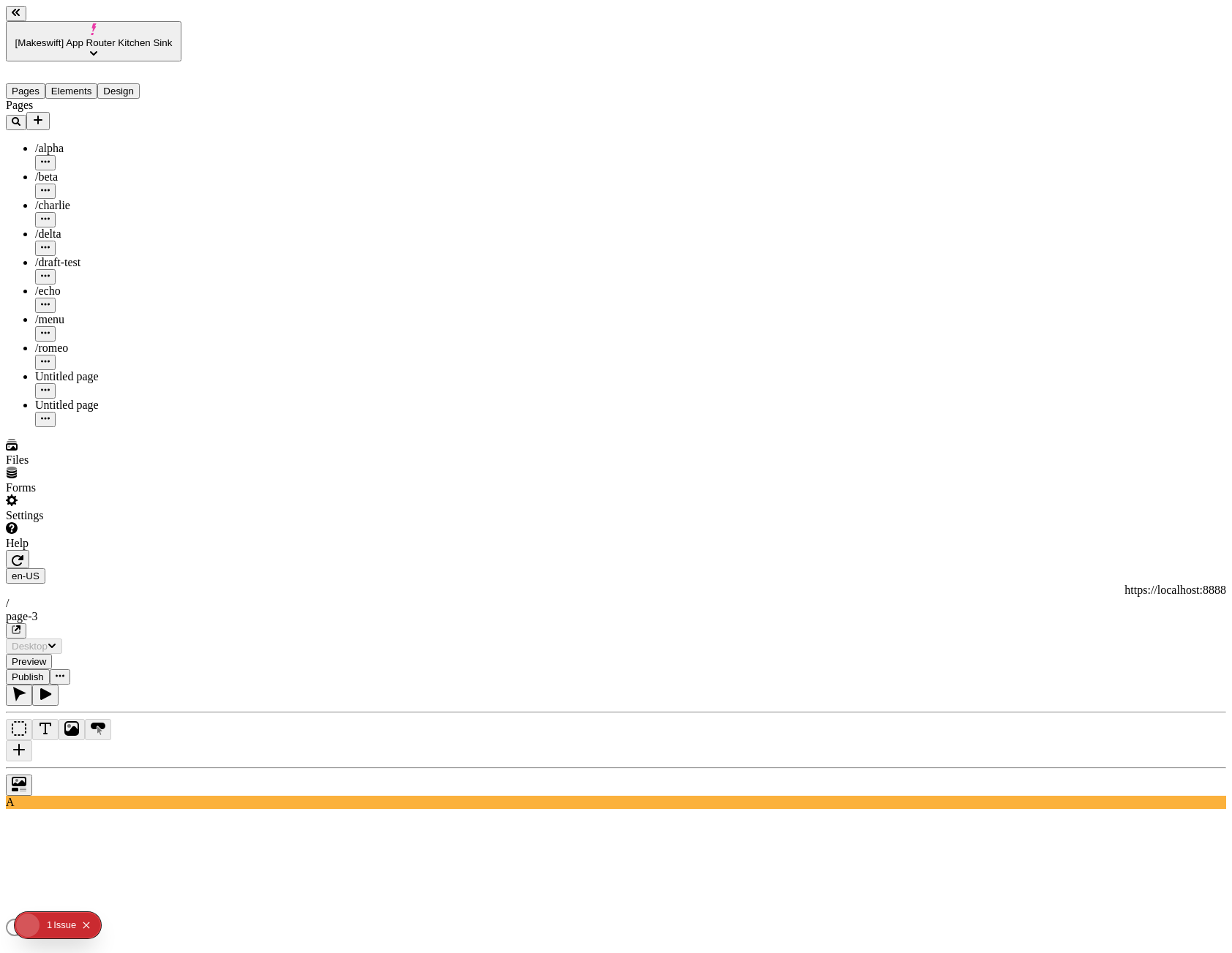 click at bounding box center (60, 677) 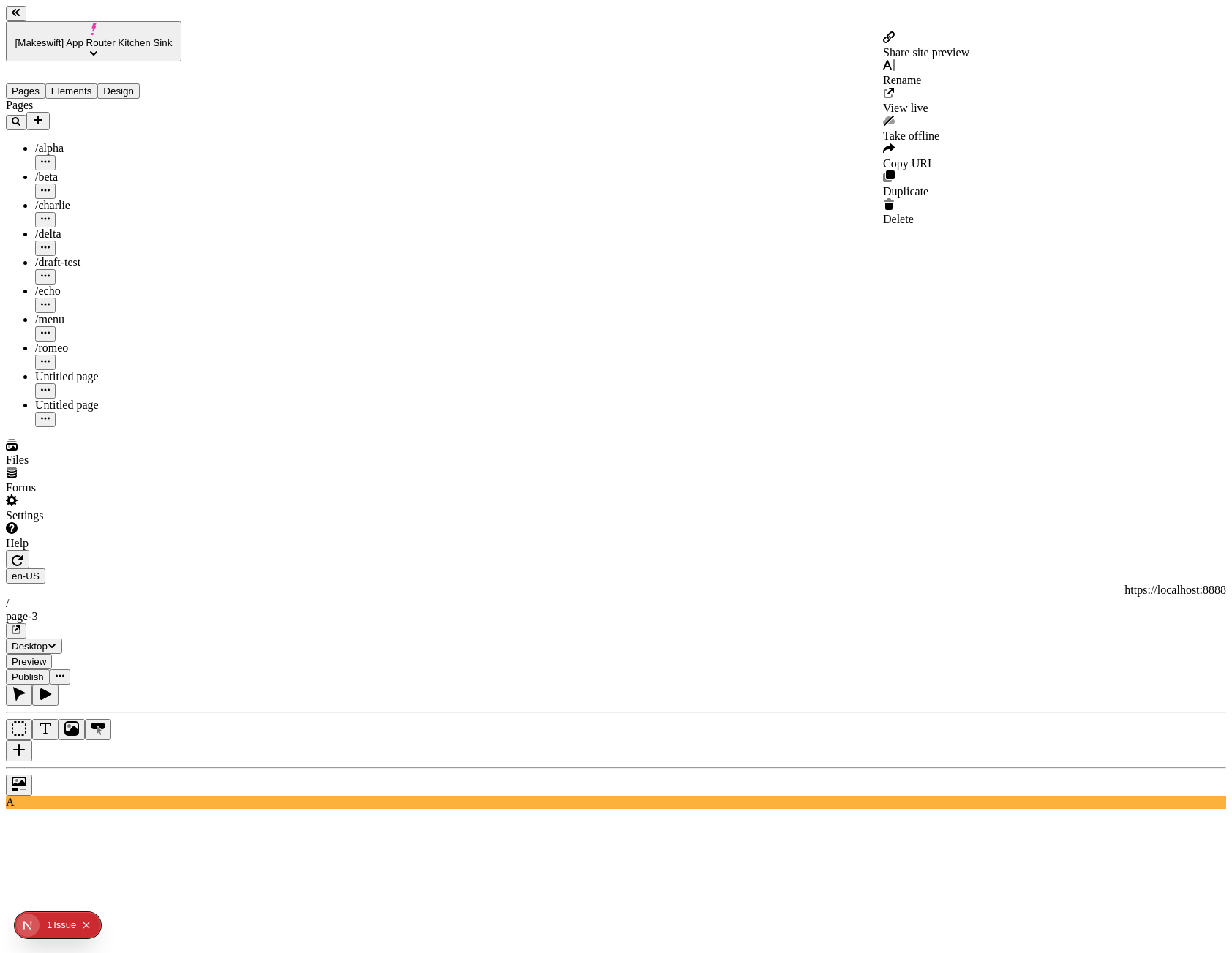 click on "Share site preview" at bounding box center (926, 52) 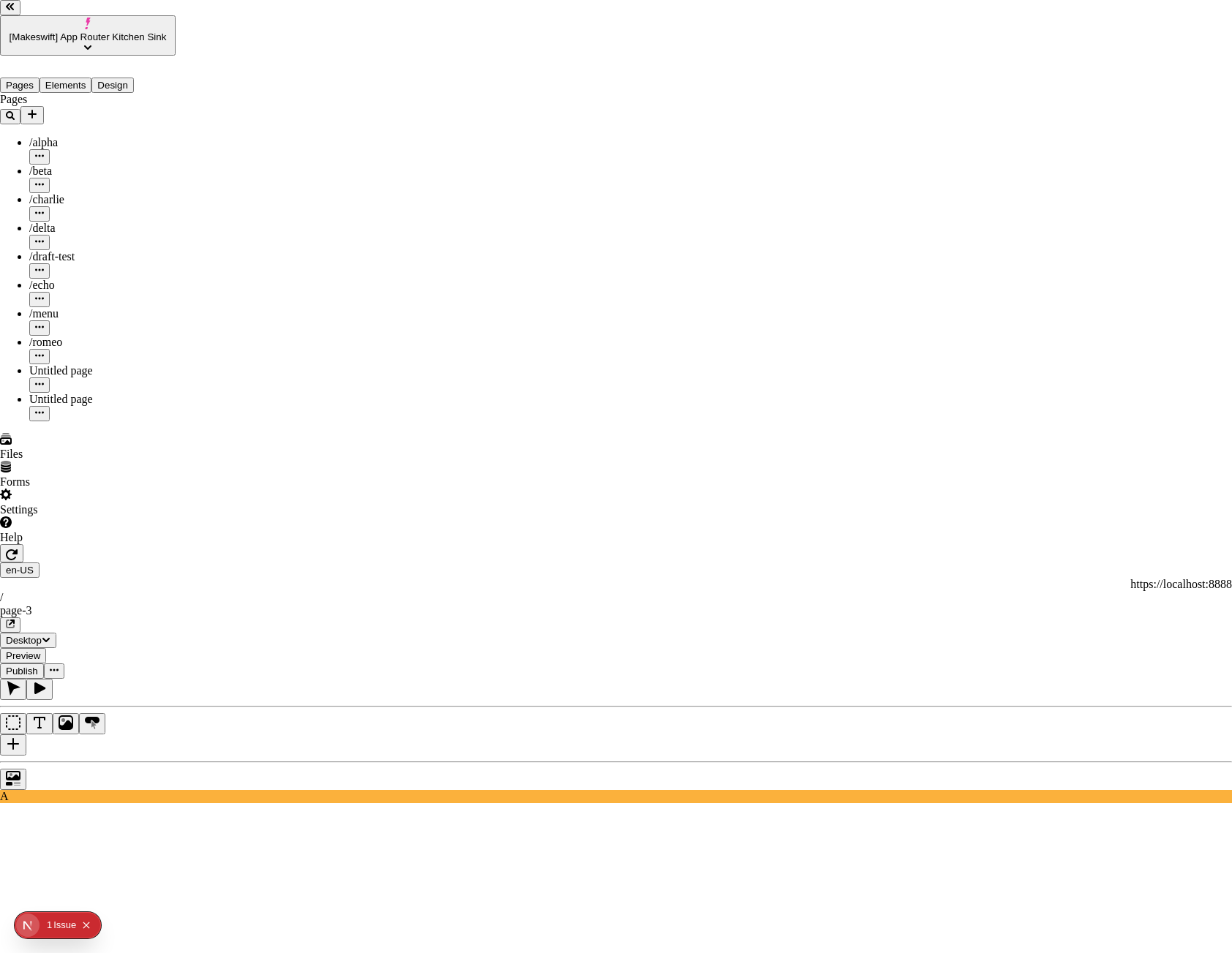 click at bounding box center [40, 2175] 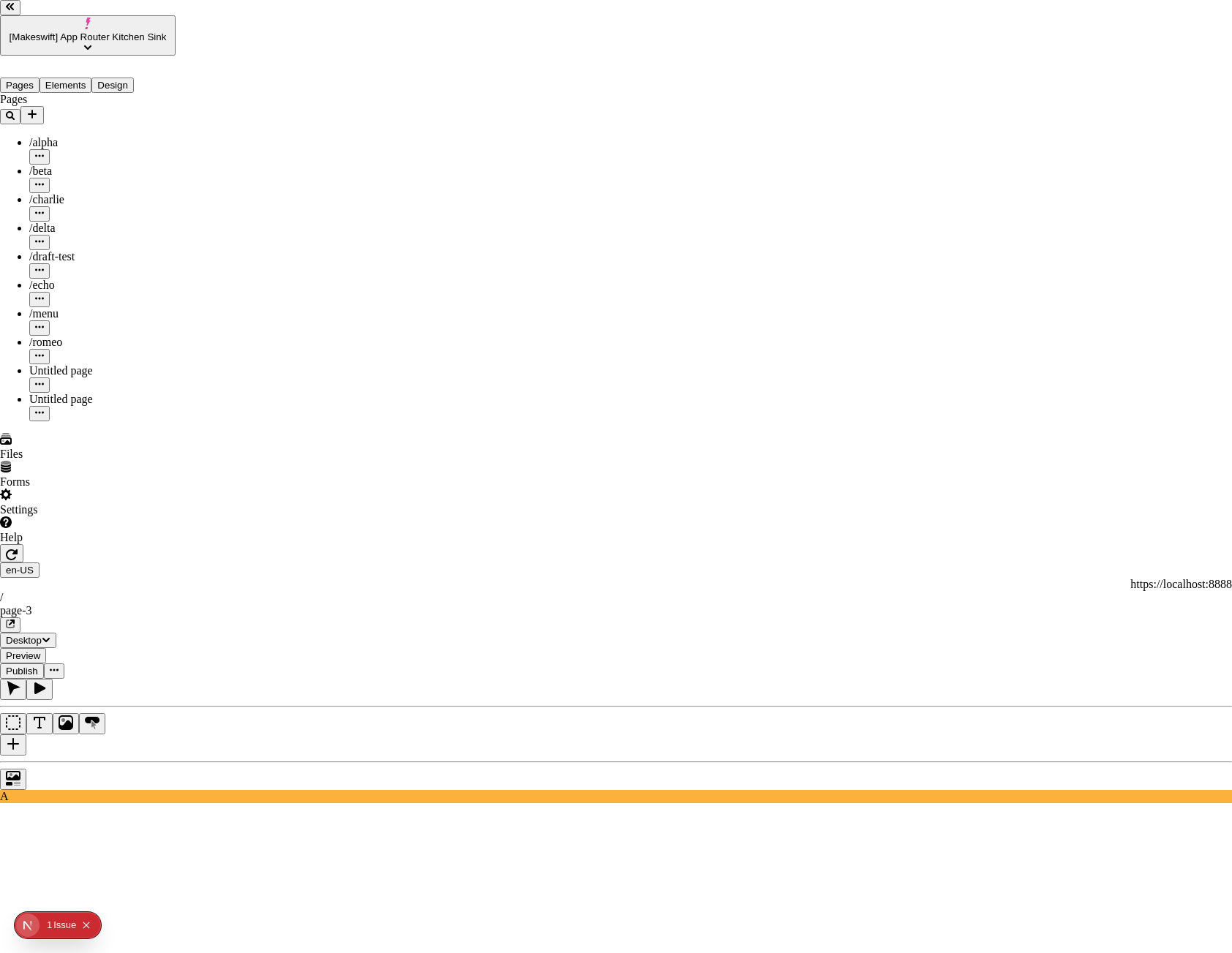 click 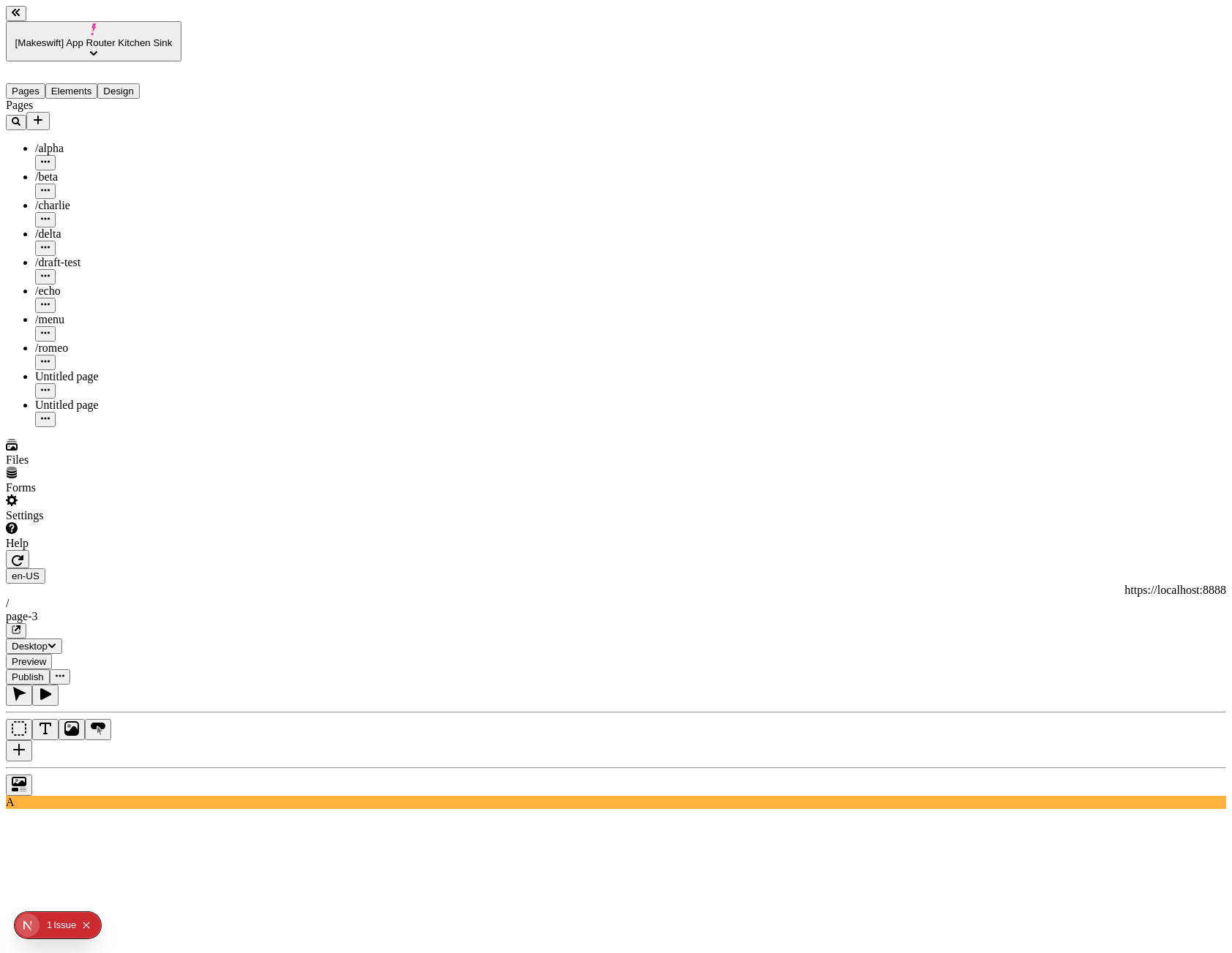 click at bounding box center [60, 677] 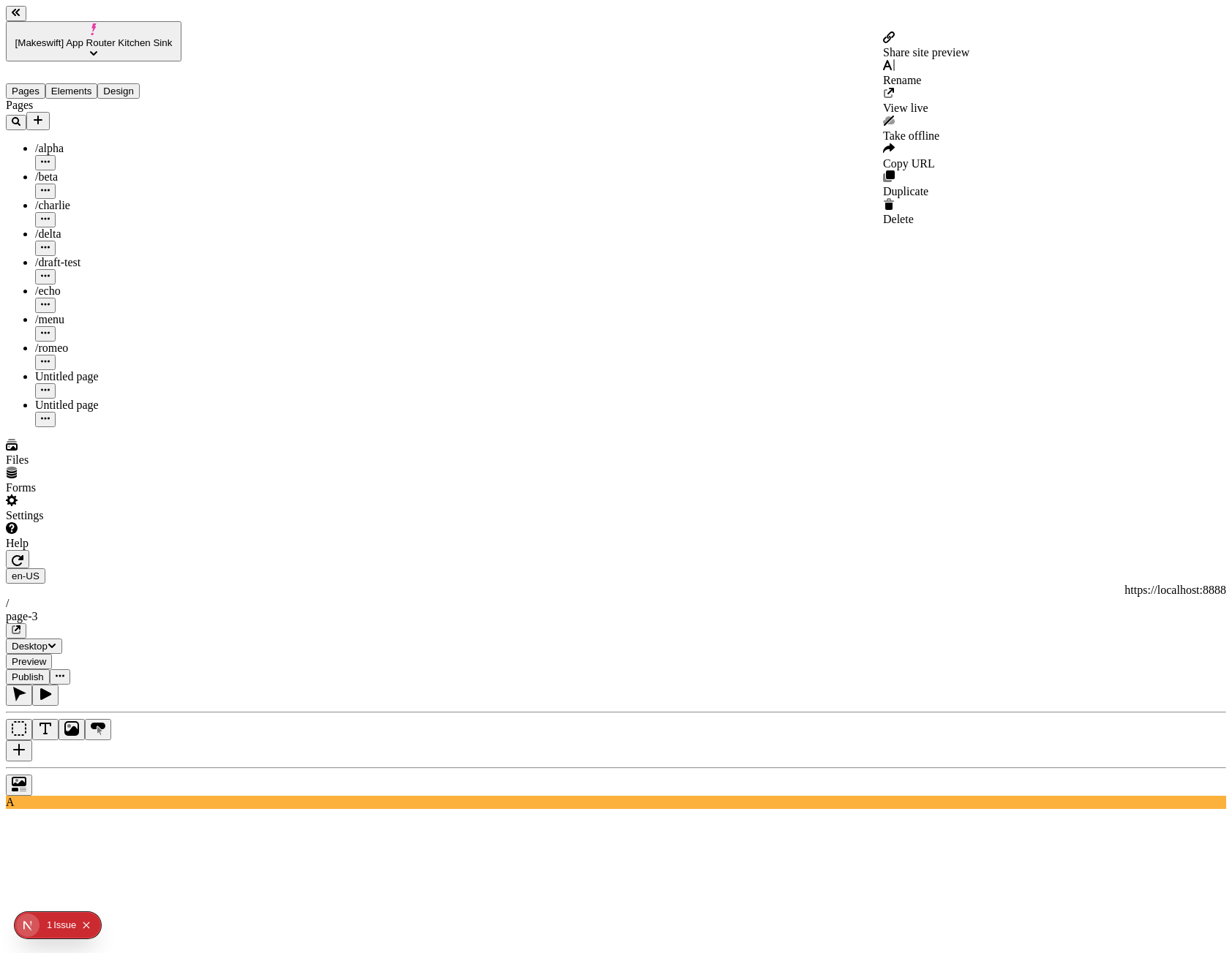 click on "Share site preview" at bounding box center (926, 52) 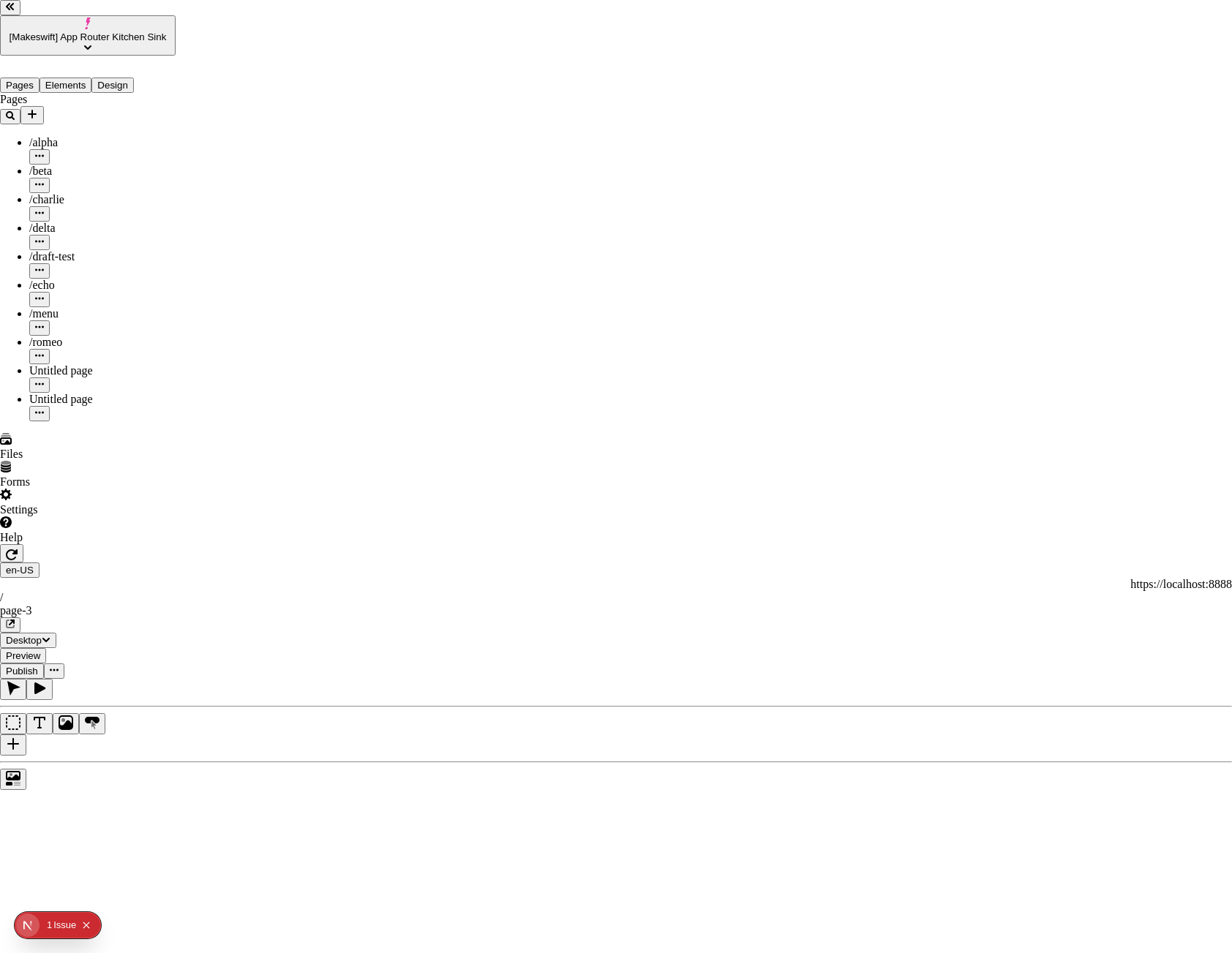 click at bounding box center (40, 2175) 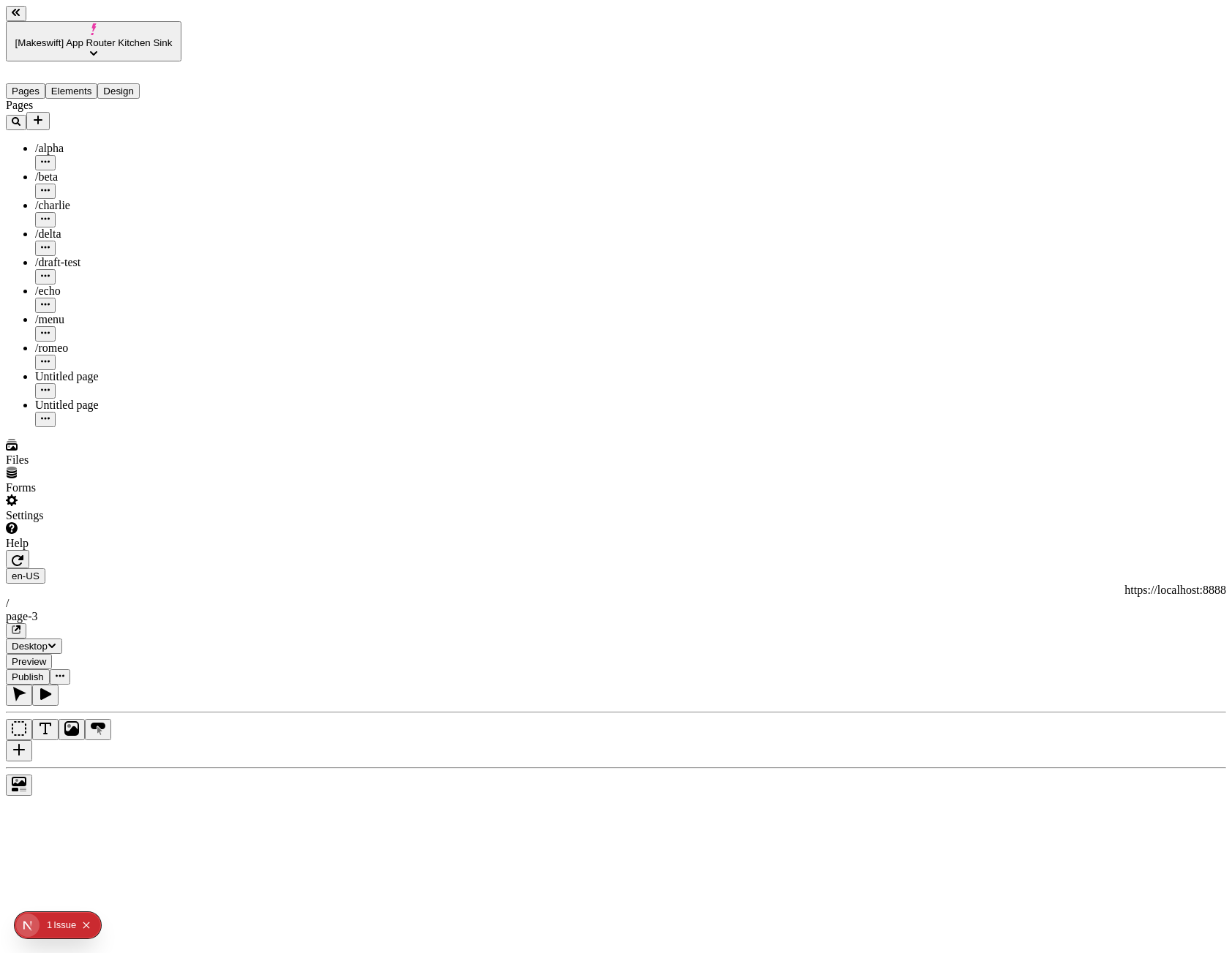 click 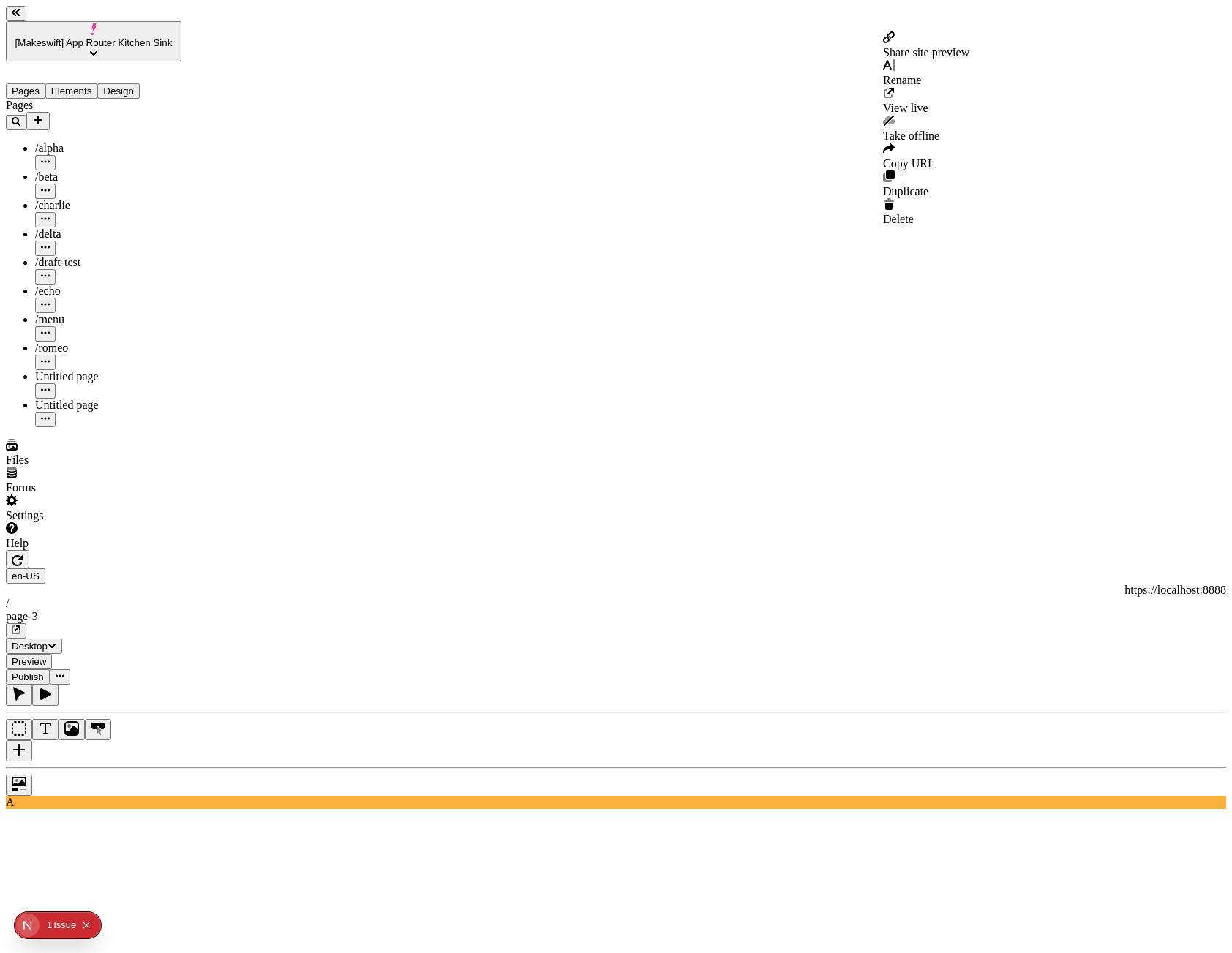 click on "Share site preview" at bounding box center [926, 45] 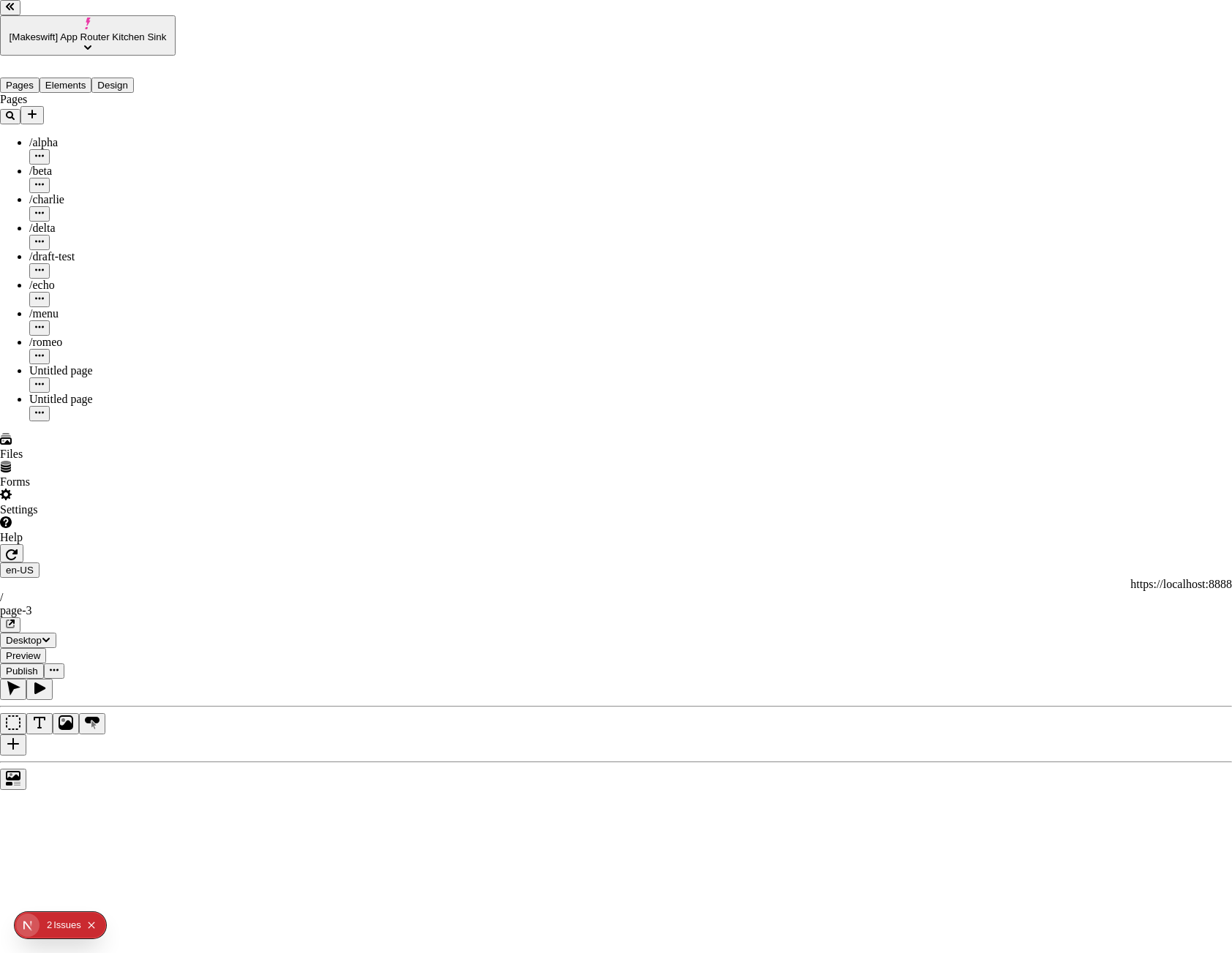 click 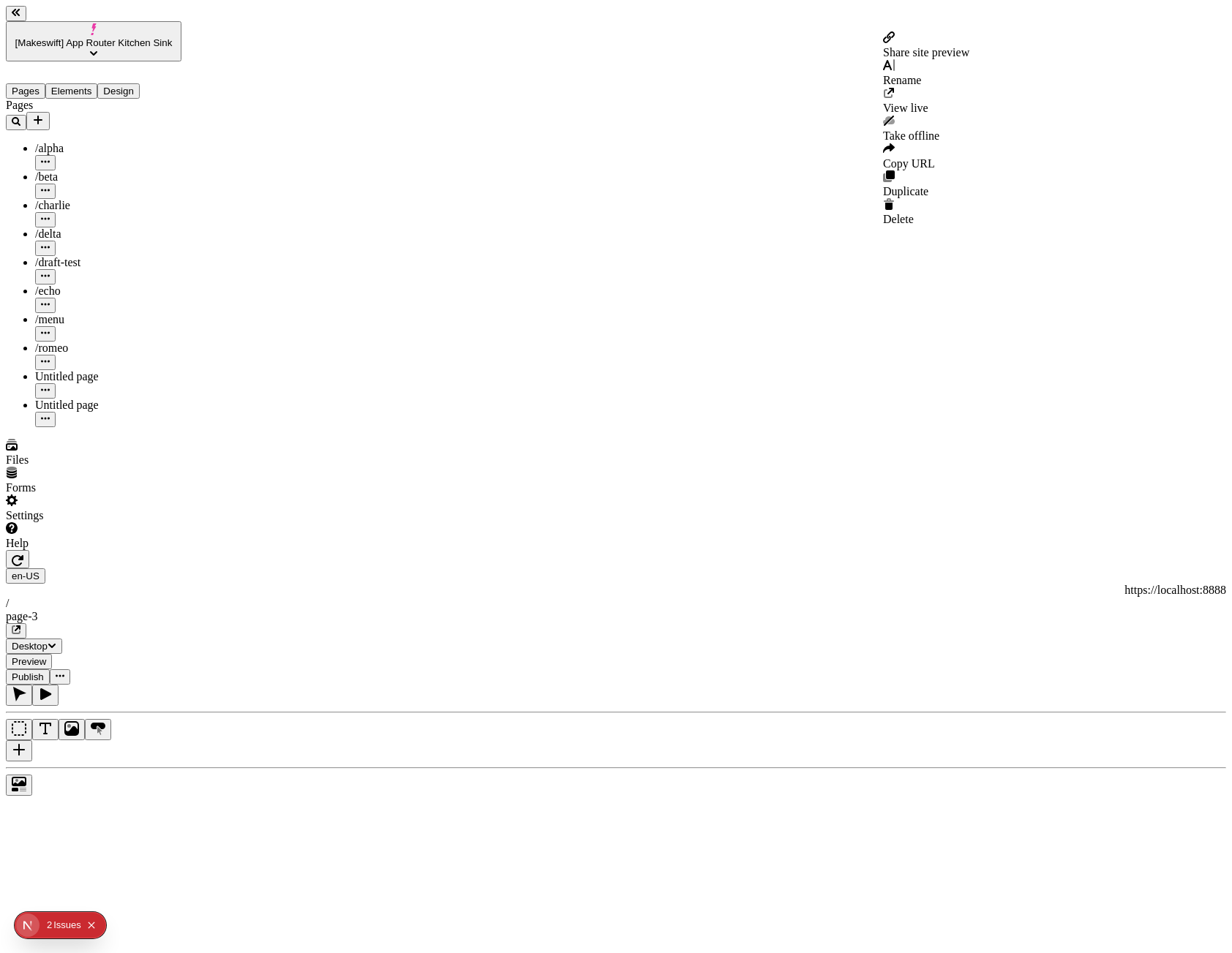 click at bounding box center (60, 677) 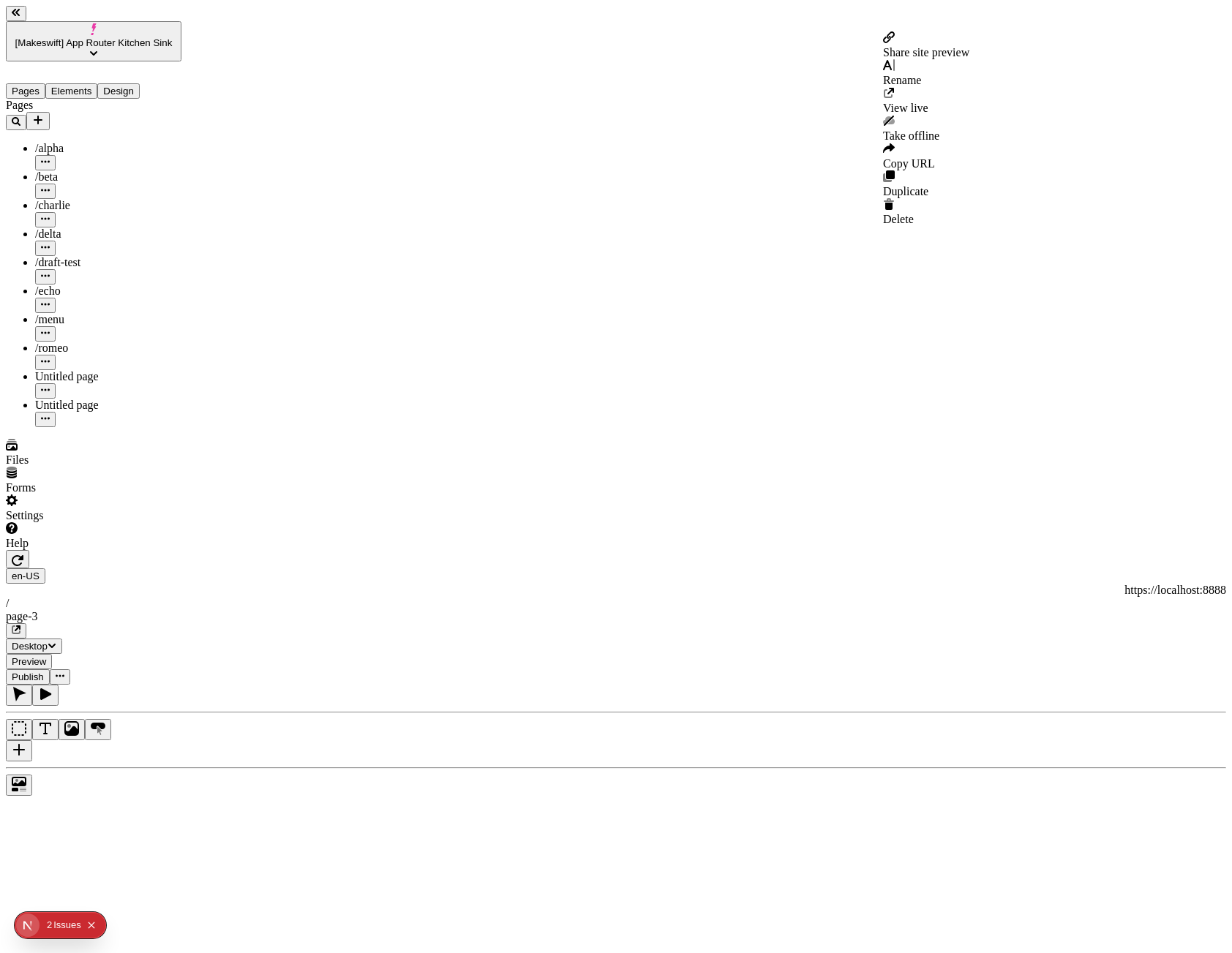 click on "Share site preview" at bounding box center (926, 45) 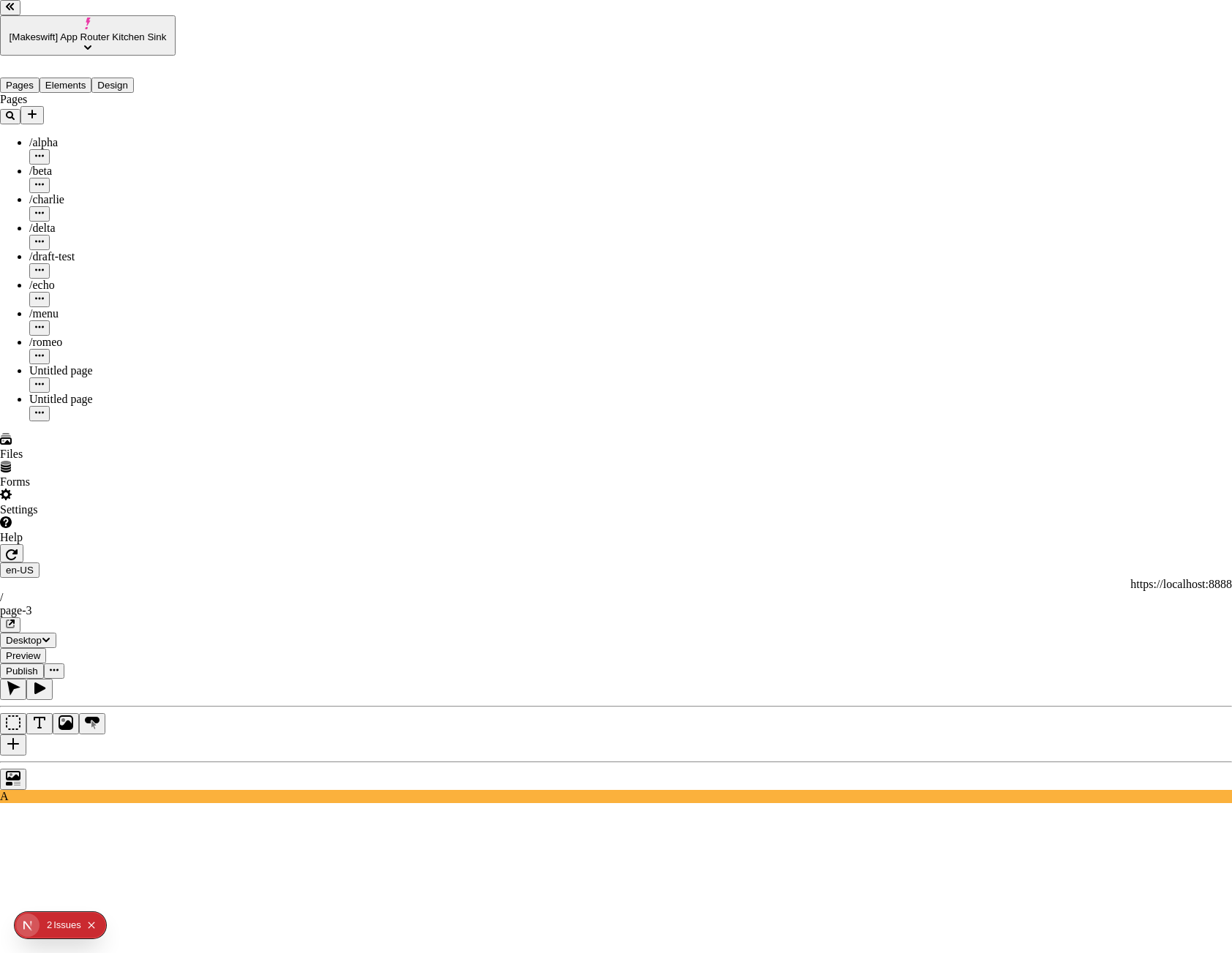 click 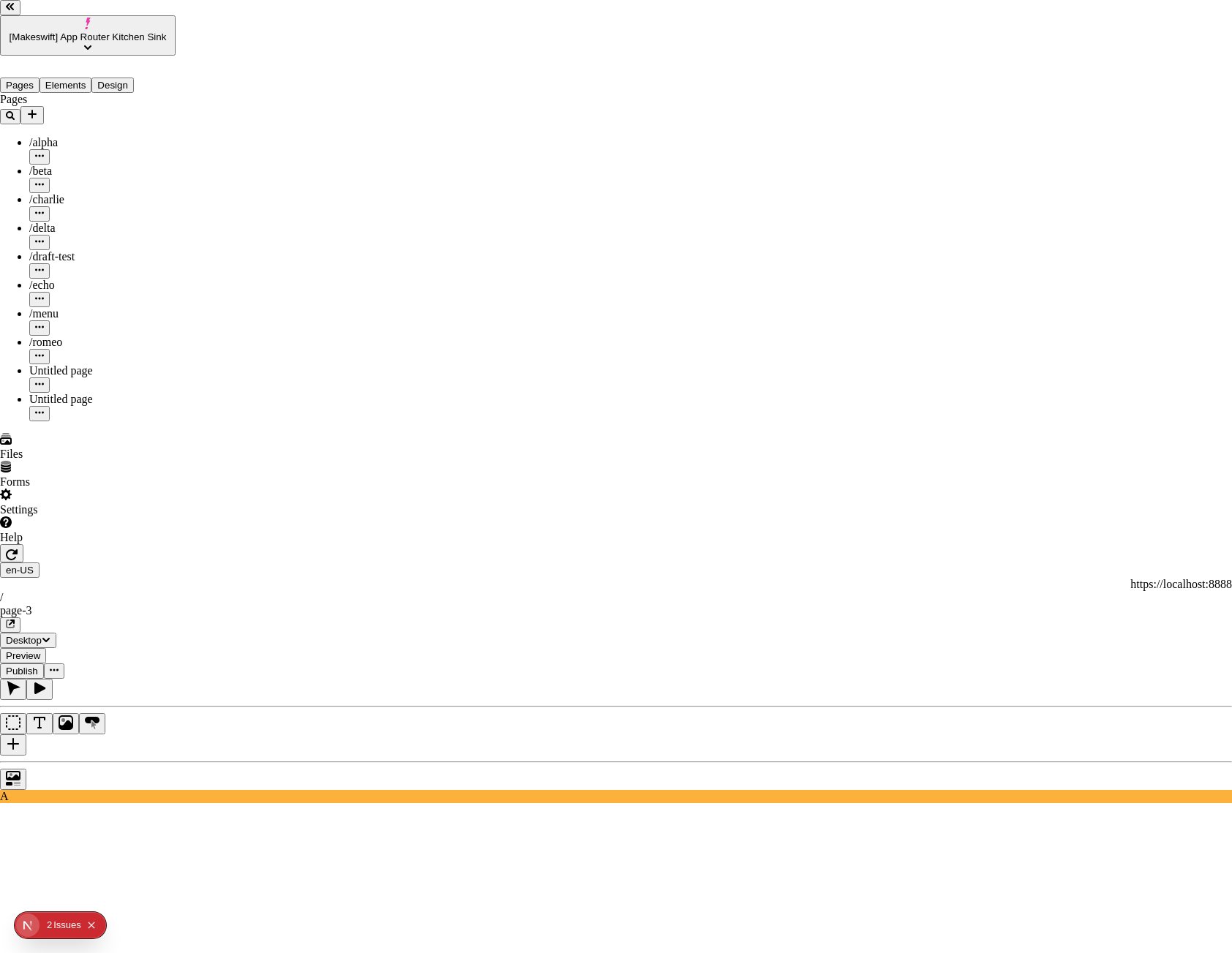click at bounding box center (6, 2487) 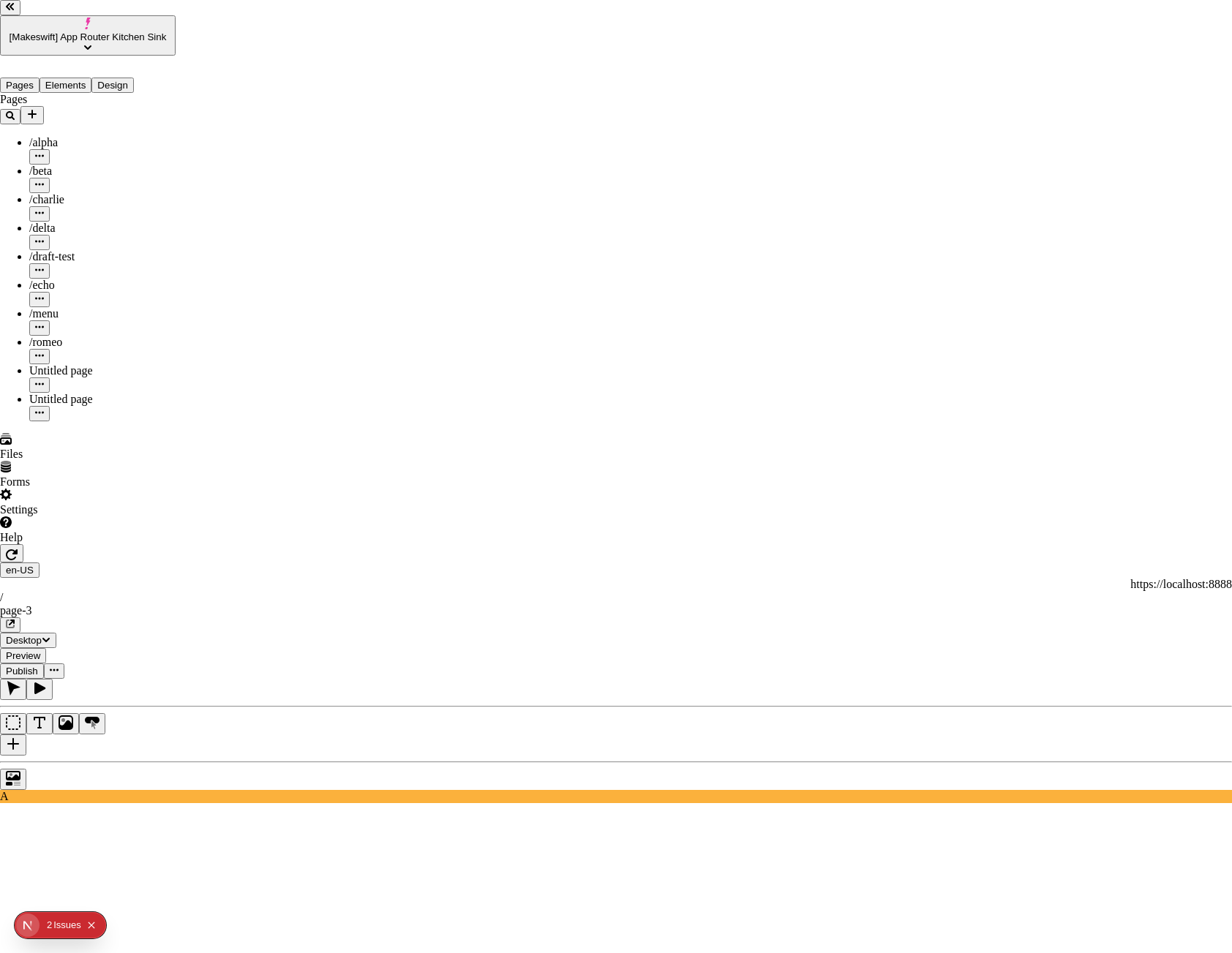 click at bounding box center (6, 2487) 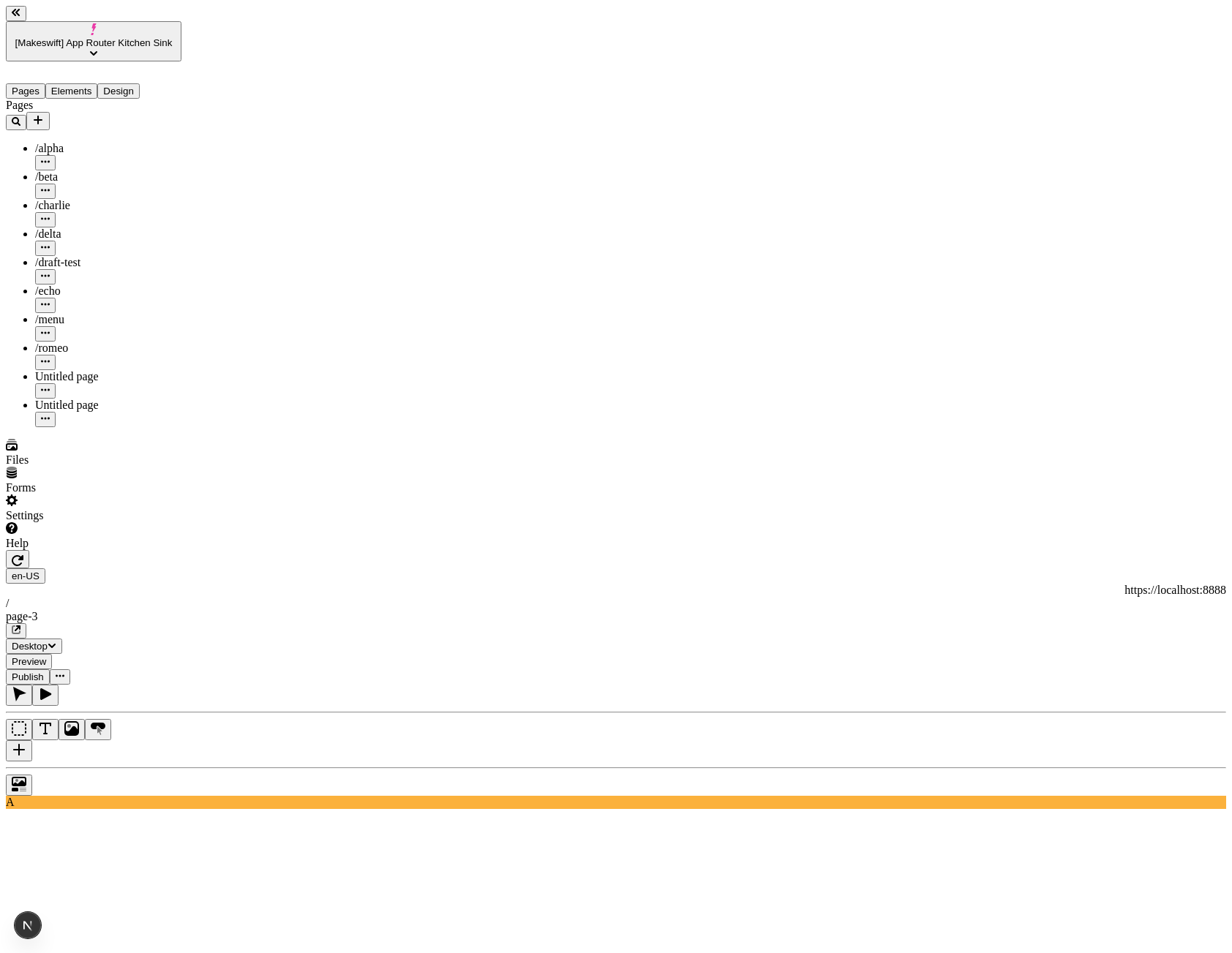 click at bounding box center [60, 677] 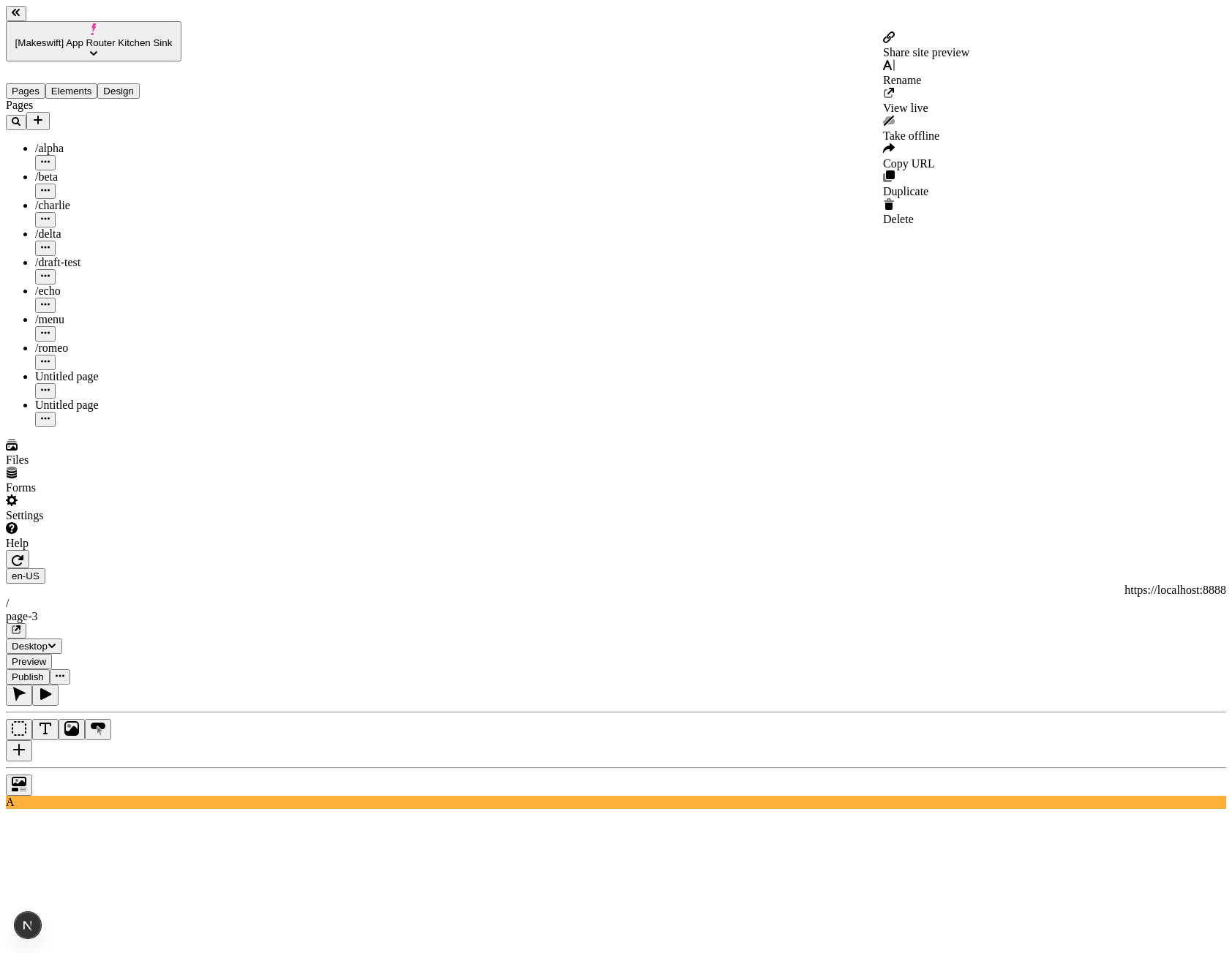 click at bounding box center [60, 677] 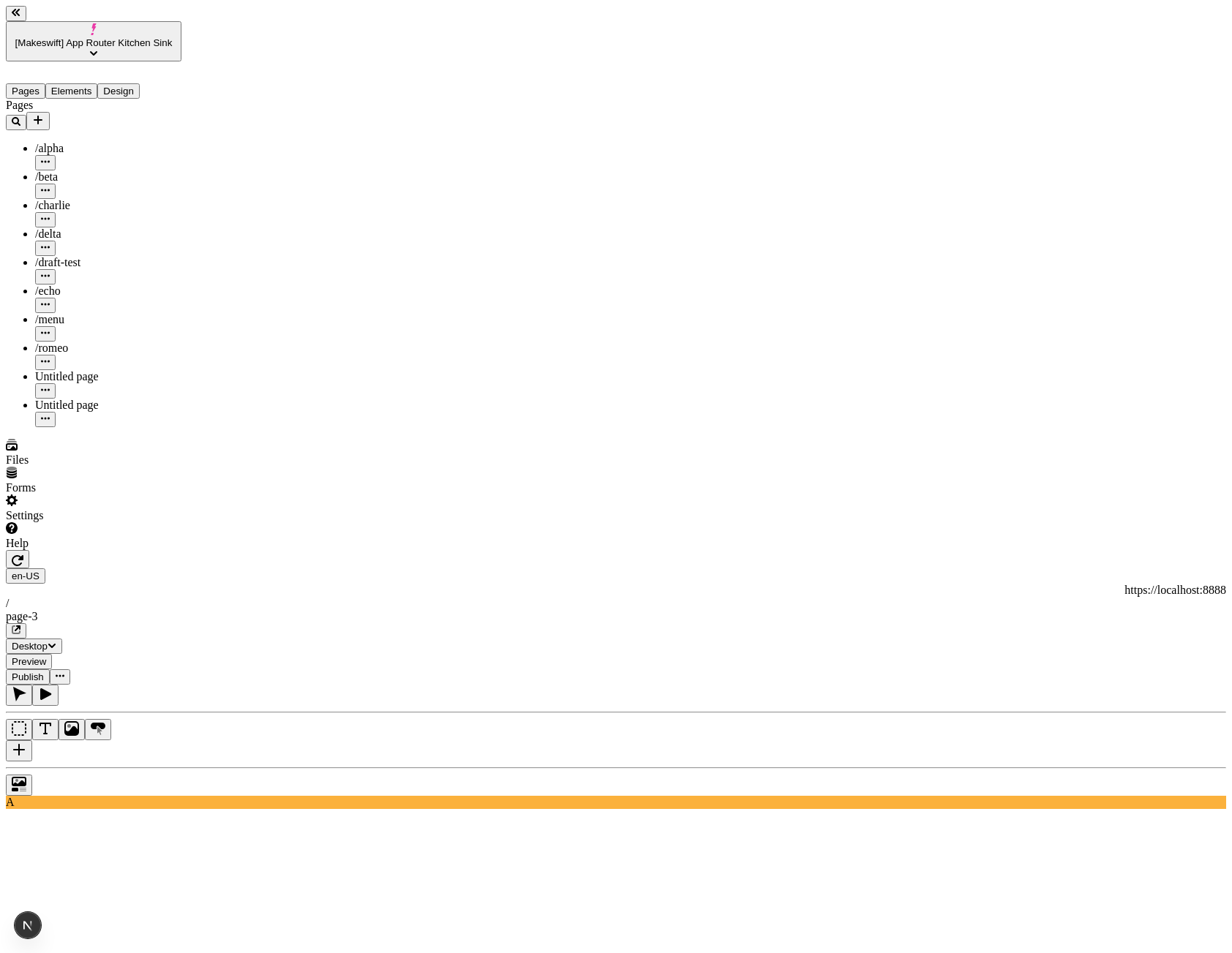 click 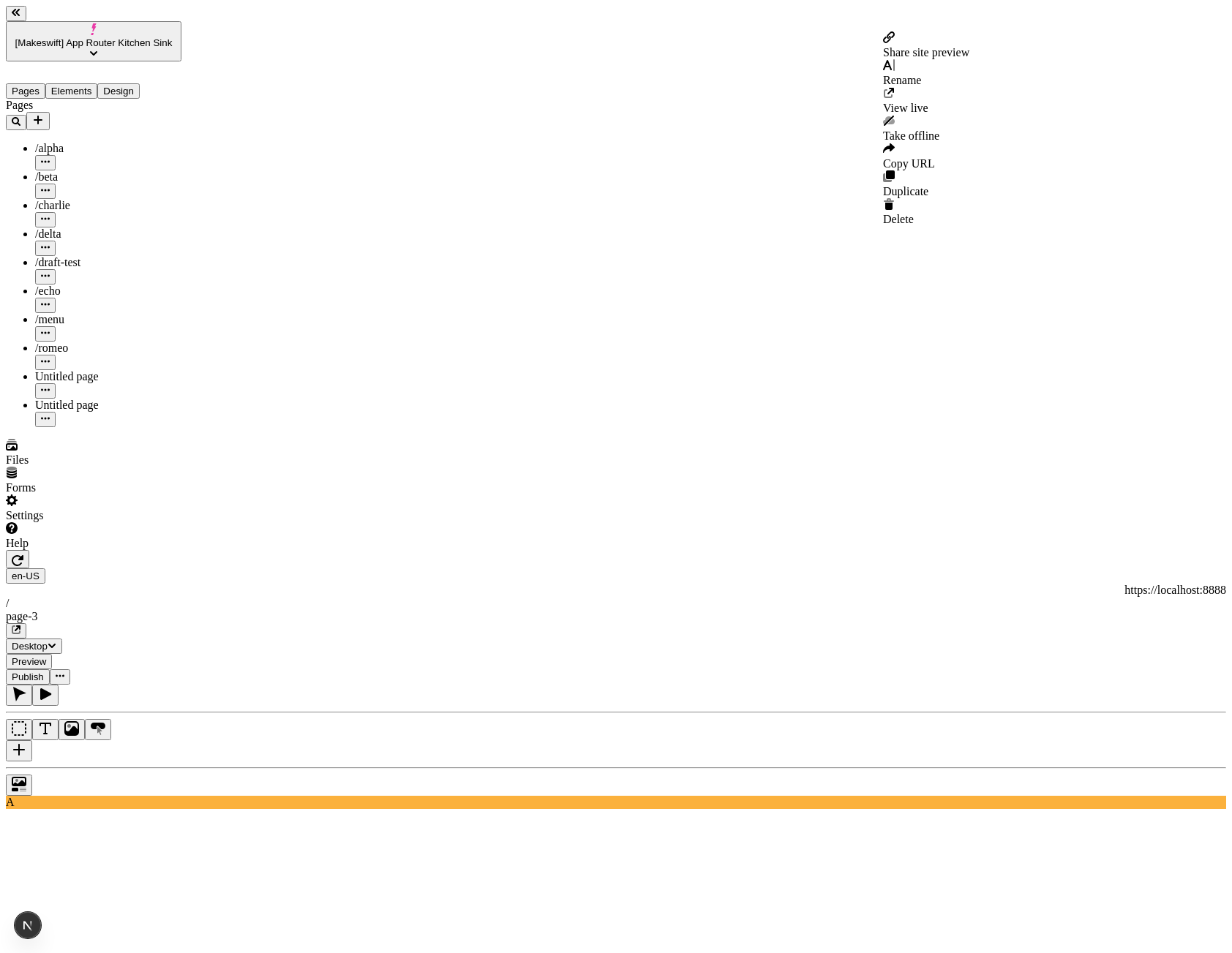click on "Share site preview" at bounding box center (926, 52) 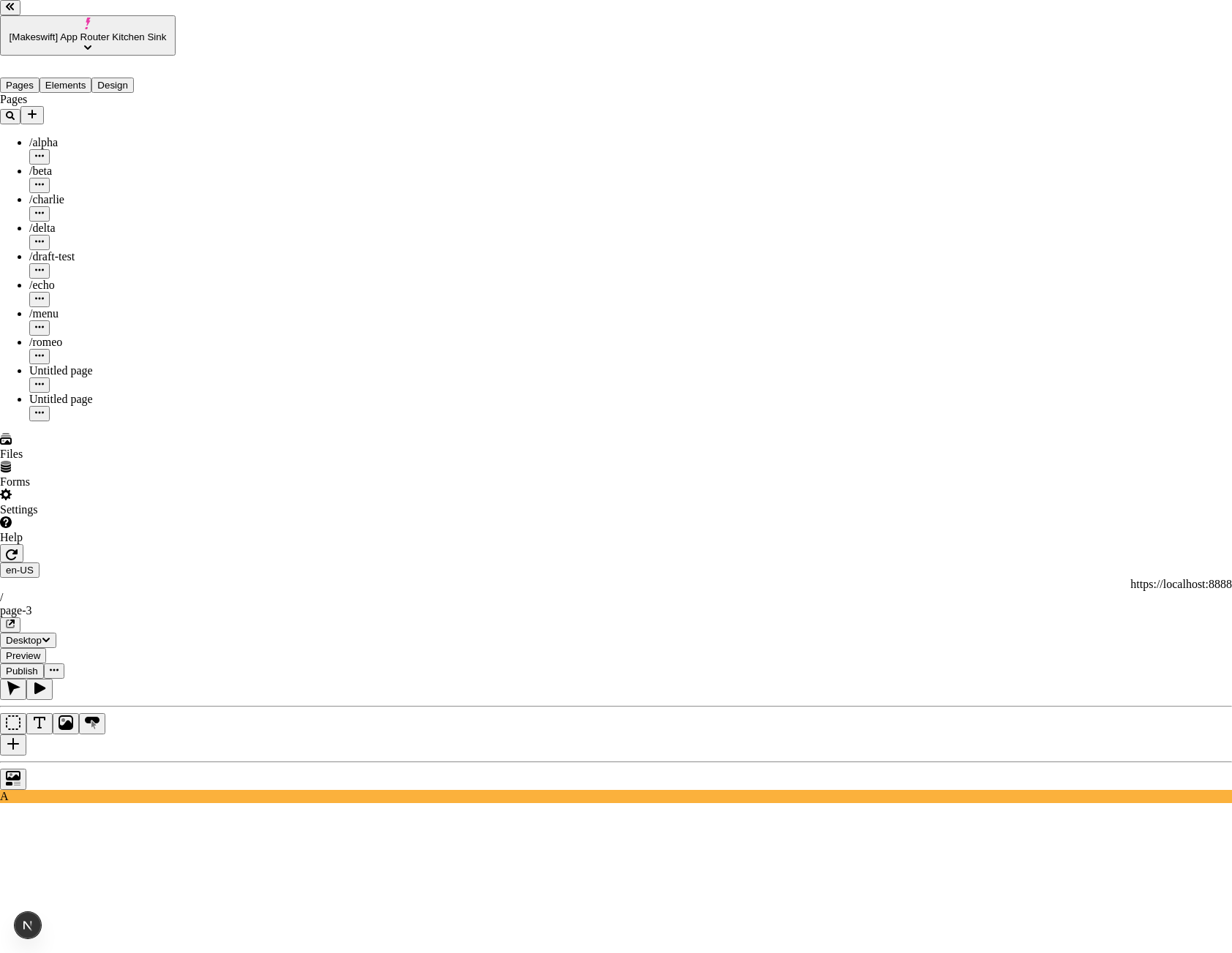 drag, startPoint x: 579, startPoint y: 455, endPoint x: 675, endPoint y: 456, distance: 96.00521 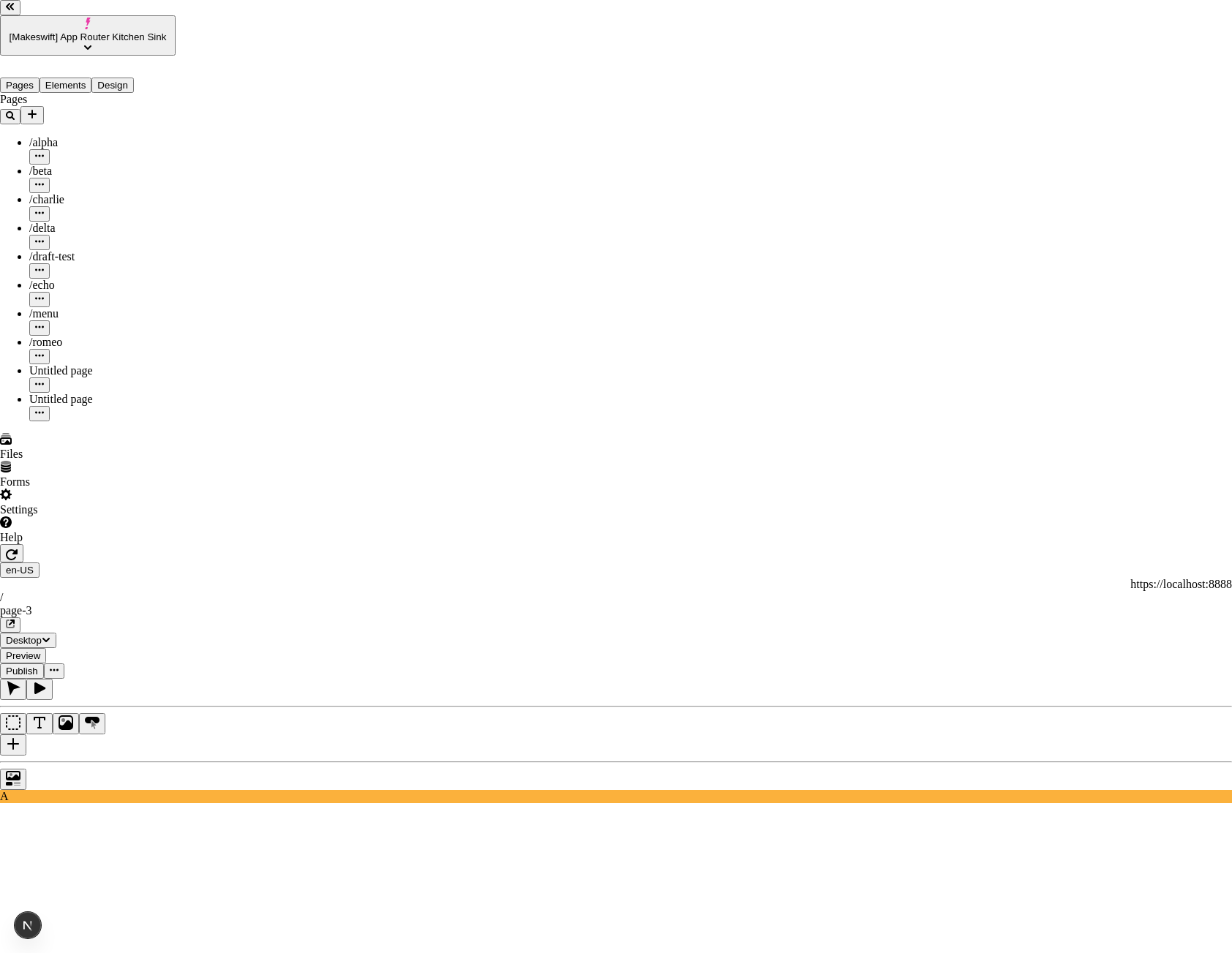 click on "http://localhost:7050/share/8i7tCGef5QGdoQctxN7JYv This preview link expires  8/8/2025" at bounding box center [616, 2375] 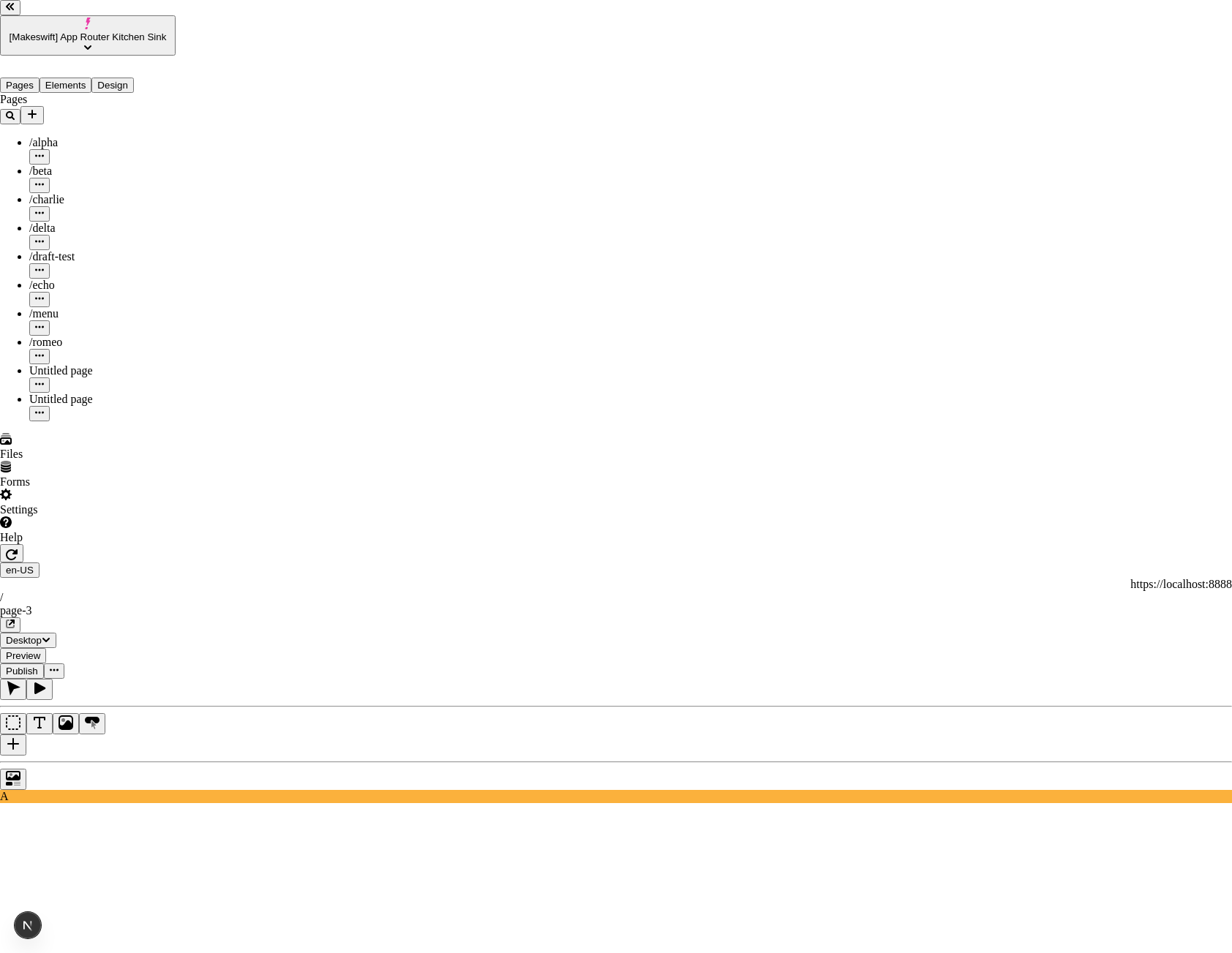 click on "This preview link expires  8/8/2025" at bounding box center [616, 2396] 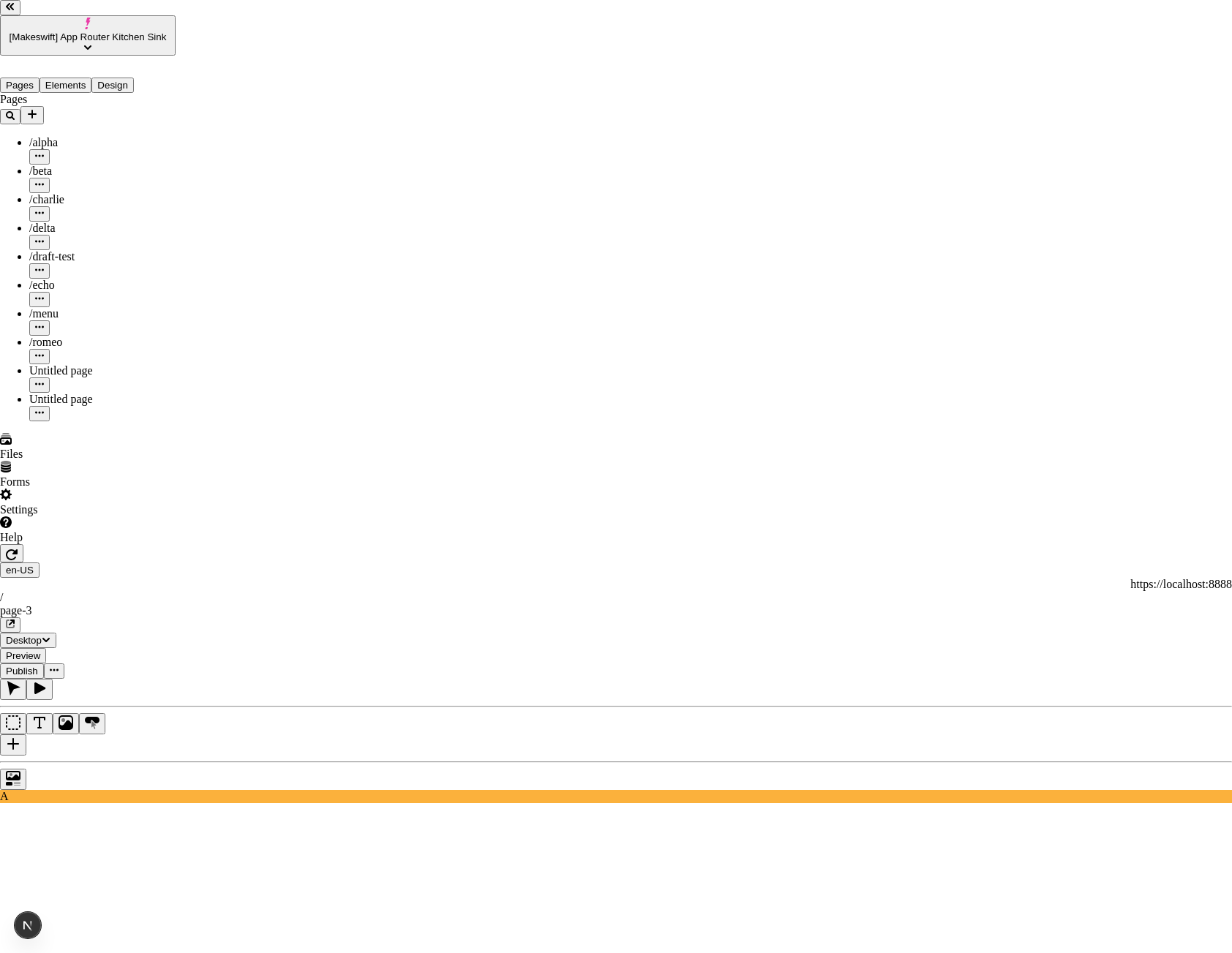 click at bounding box center (6, 2487) 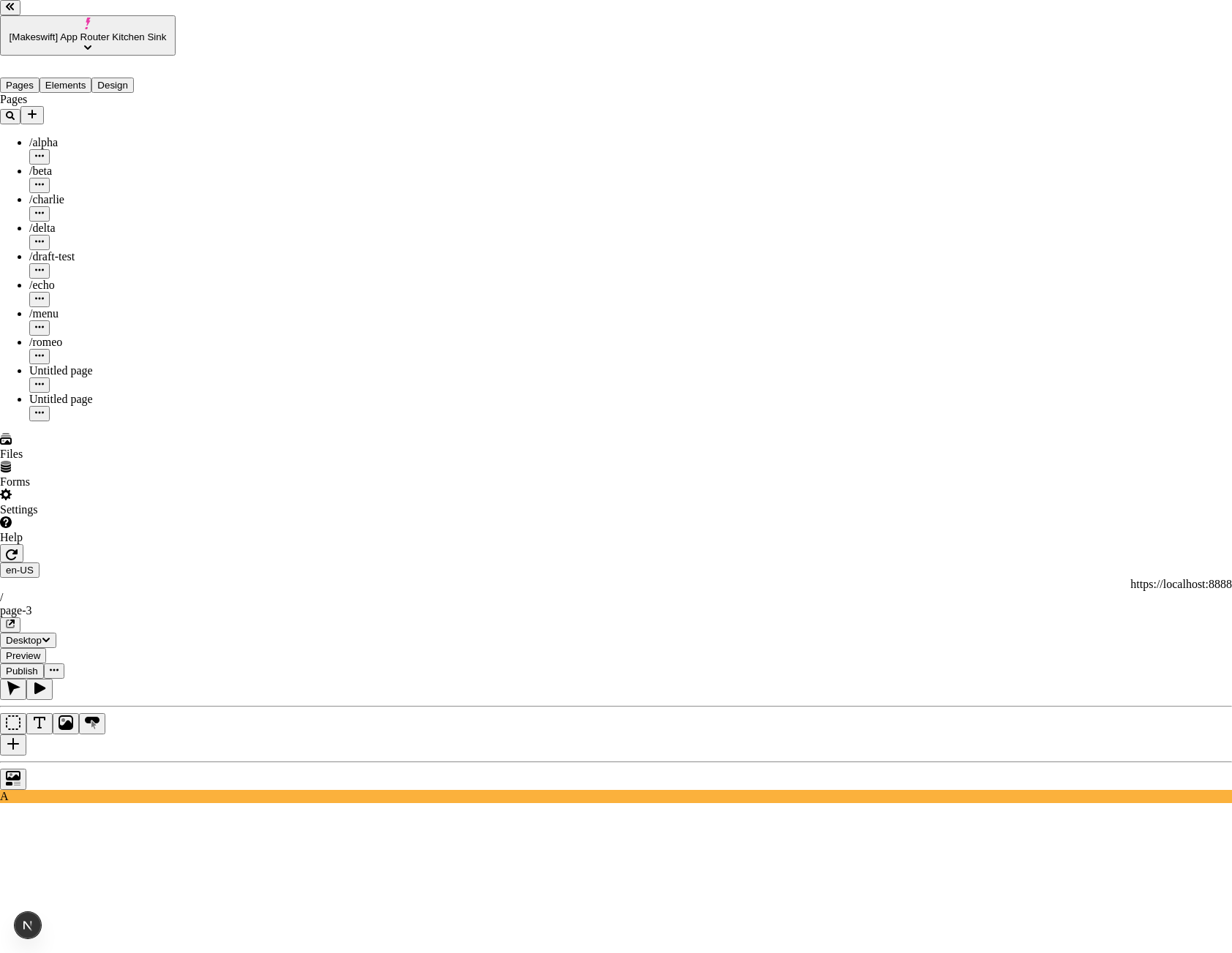 click at bounding box center [6, 2487] 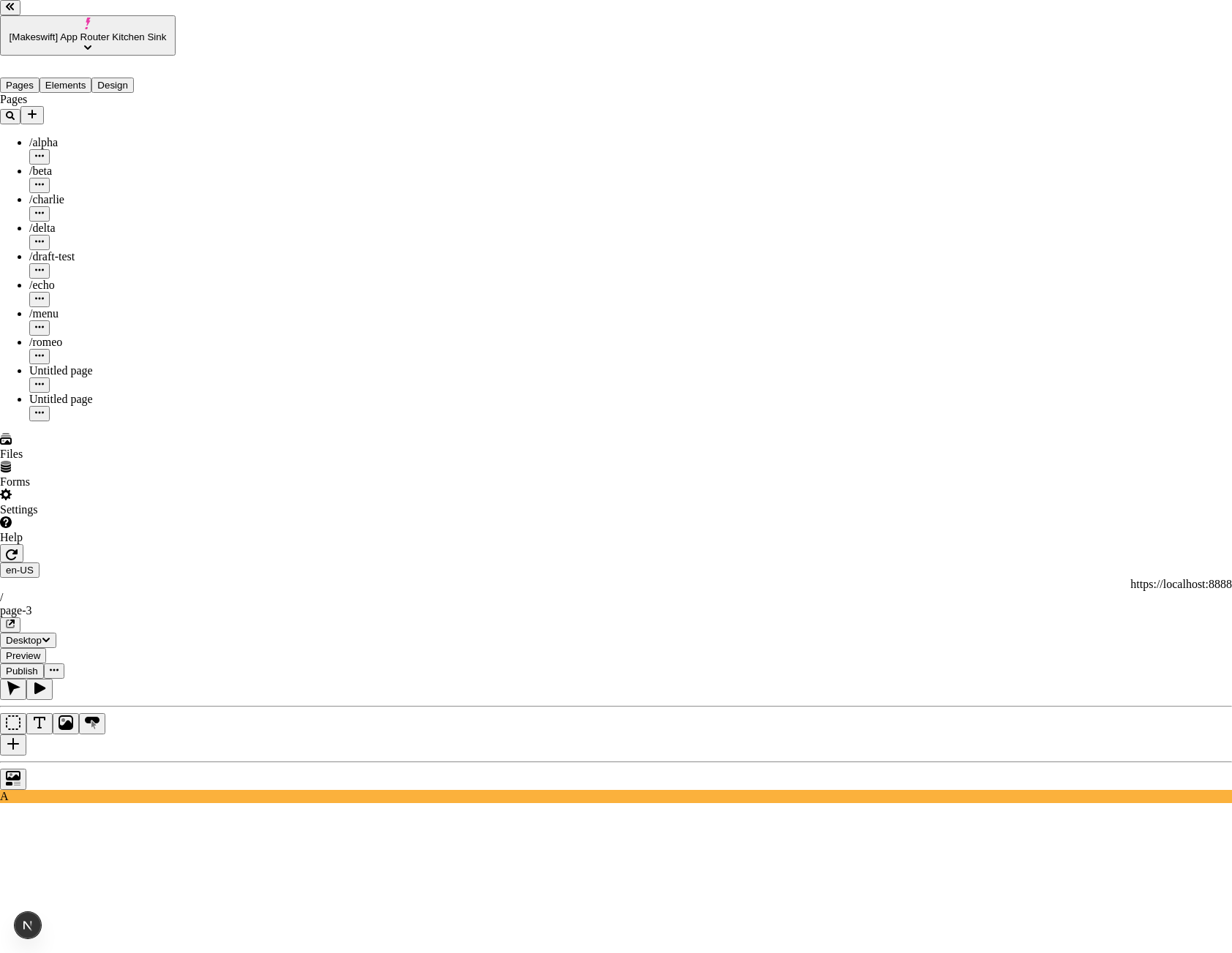 click at bounding box center (6, 2487) 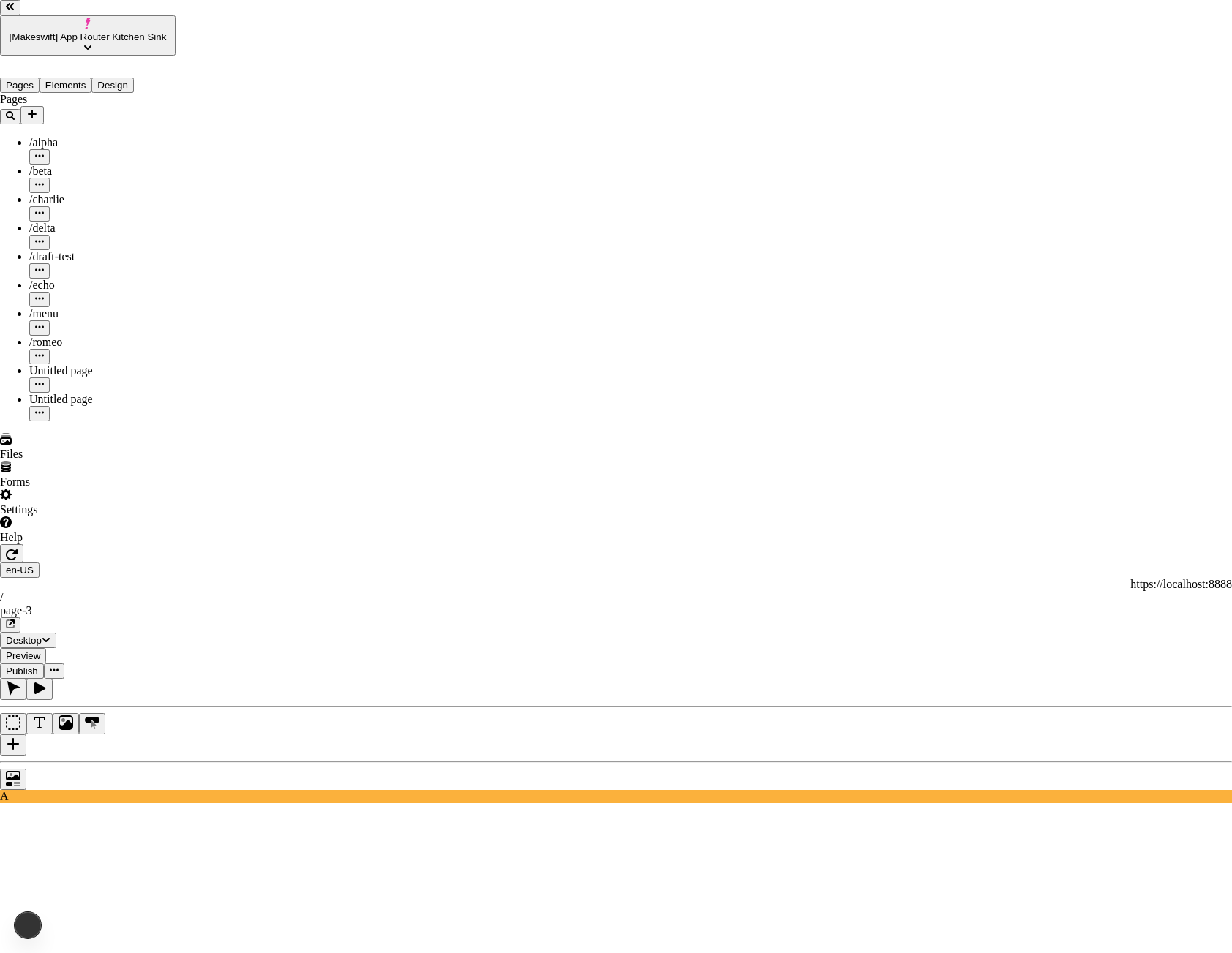 type on "http://localhost:7050/share/naWds4n8JK72c3VmKReEHt" 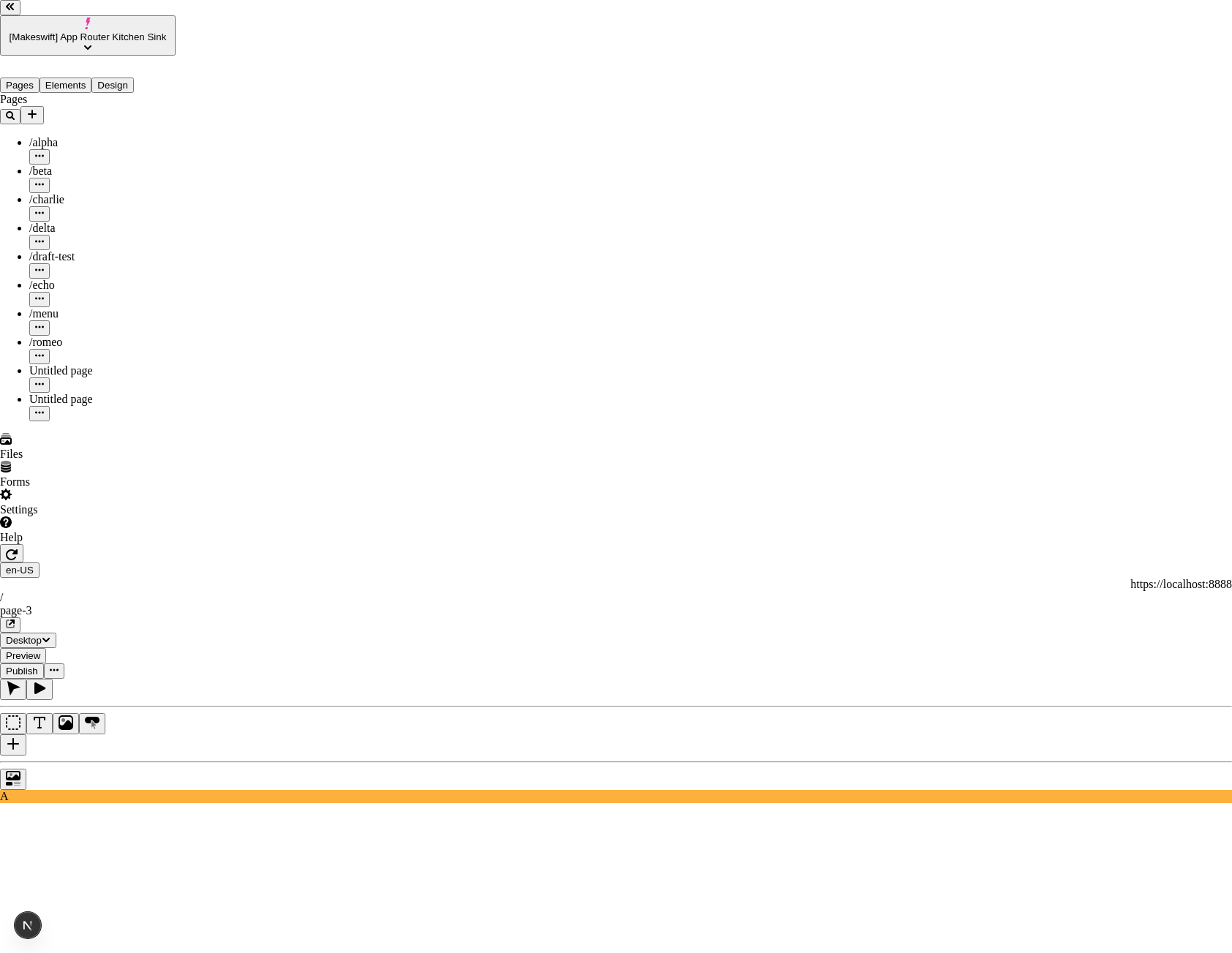 type on "http://localhost:7050/share/qdM8f27eqiuEihuEpjUkQg" 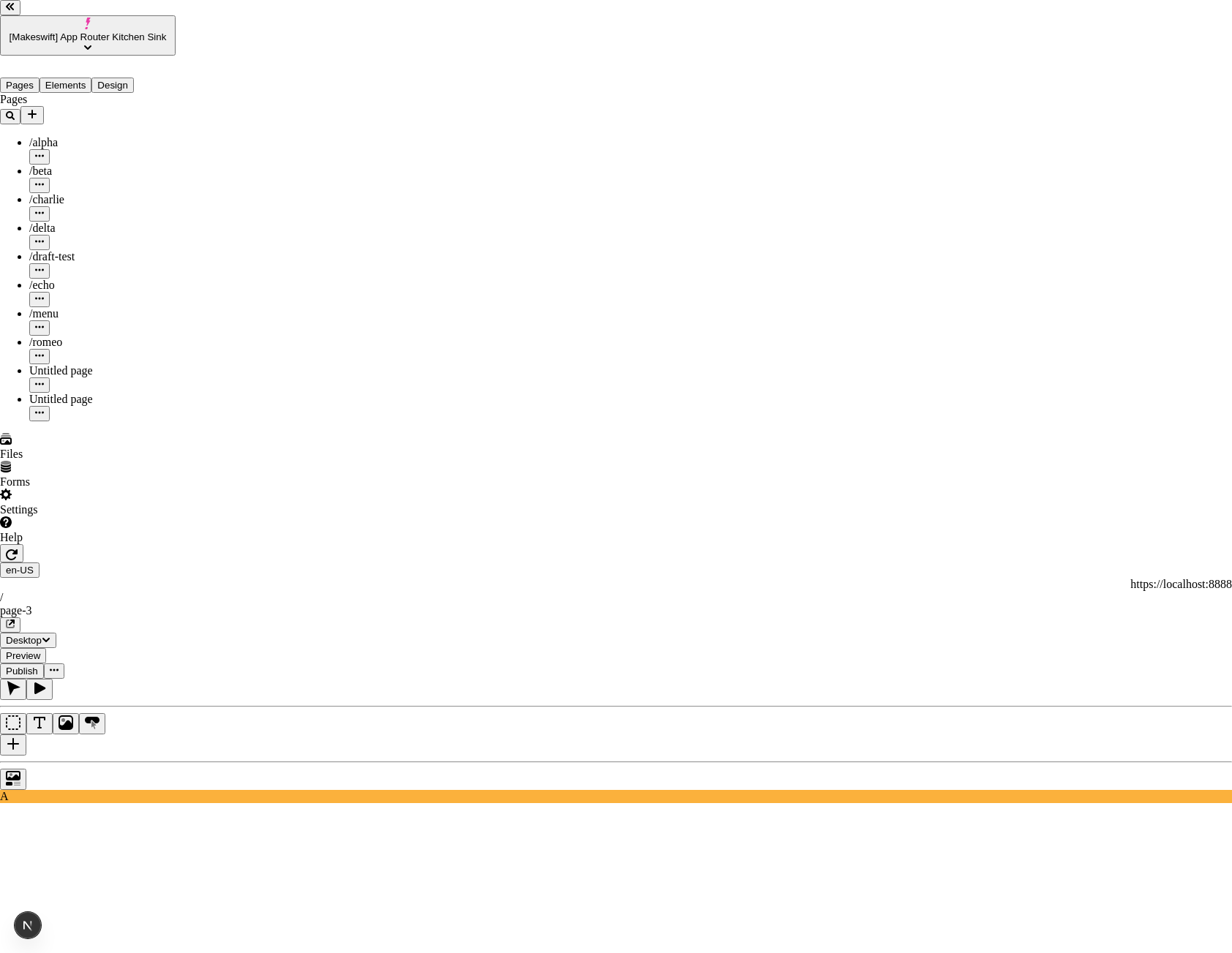 type on "http://localhost:7050/share/qdM8f27eqiuEihuEpjUkQg" 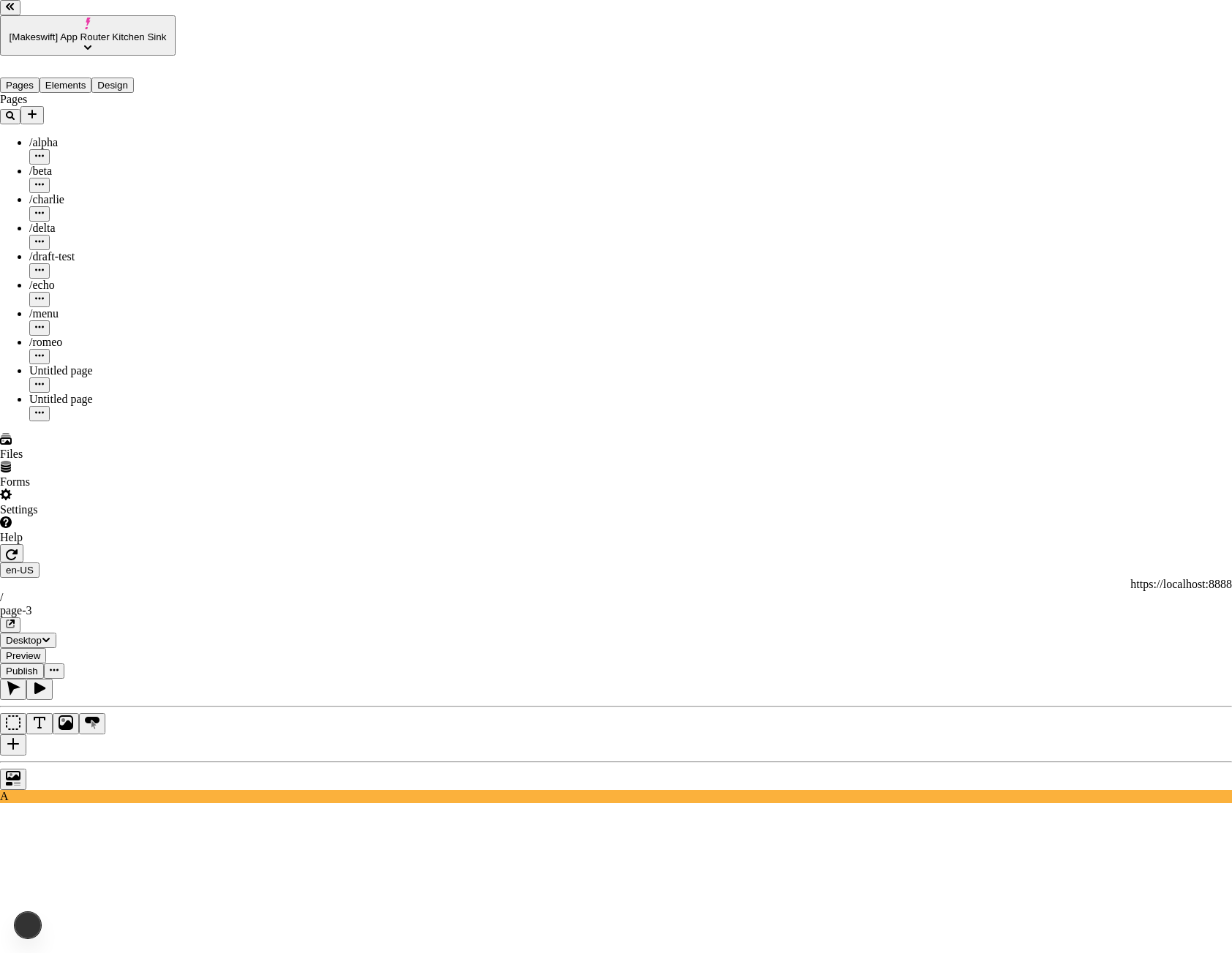 type on "http://localhost:7050/share/9tCxeGWNYPW16afXHSUBon" 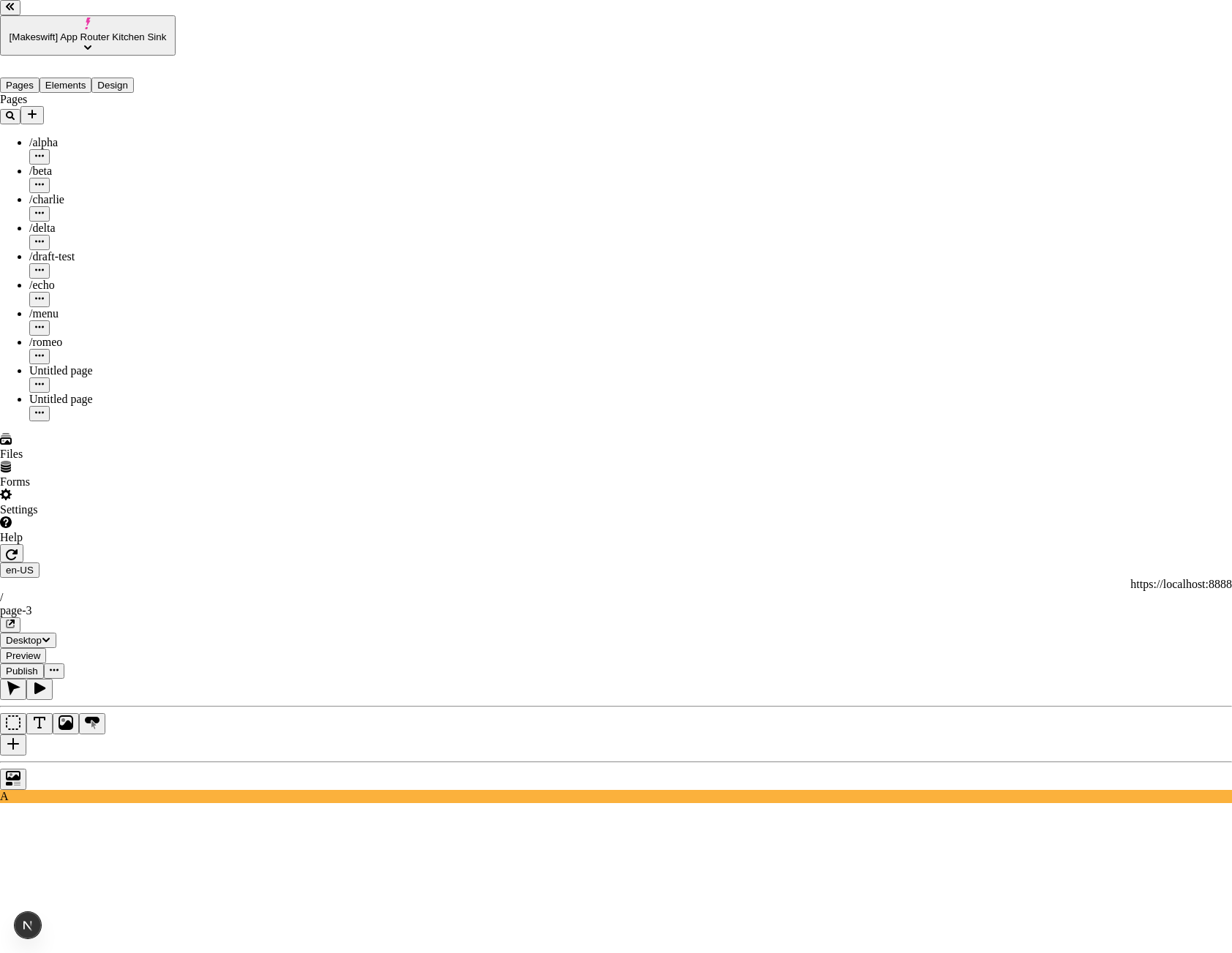 click on "Share site preview http://localhost:7050/share/881akJeTQsf9yQDjJ9BGrf This preview link expires  8/8/2025 Public preview If enabled, anyone with the link can view this preview" at bounding box center (616, 2387) 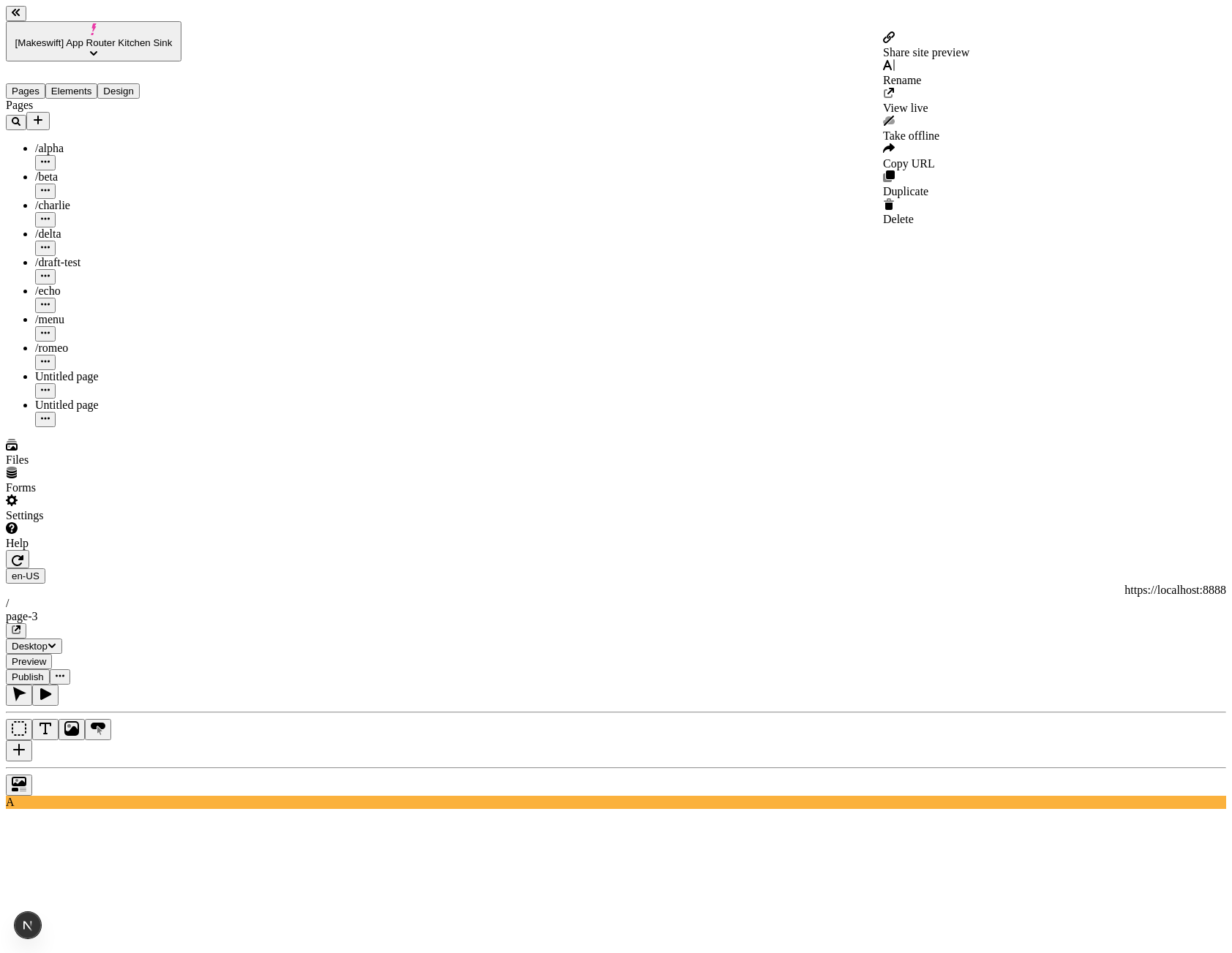 click at bounding box center (60, 677) 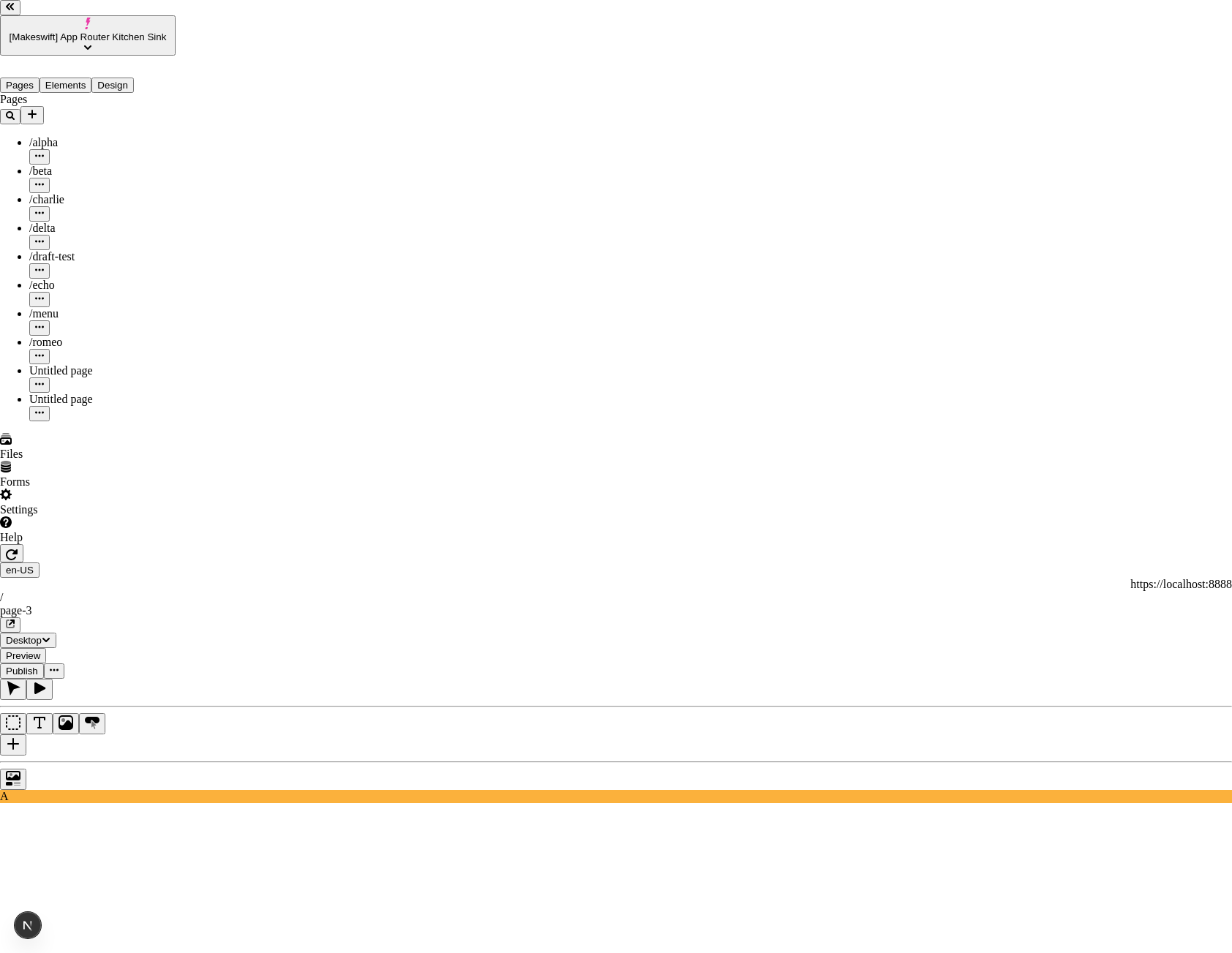 click on "Share site preview http://localhost:7050/share/91BK2vY69tSVv6Wgttff49 This preview link expires  8/8/2025 Public preview If enabled, anyone with the link can view this preview" at bounding box center [616, 2387] 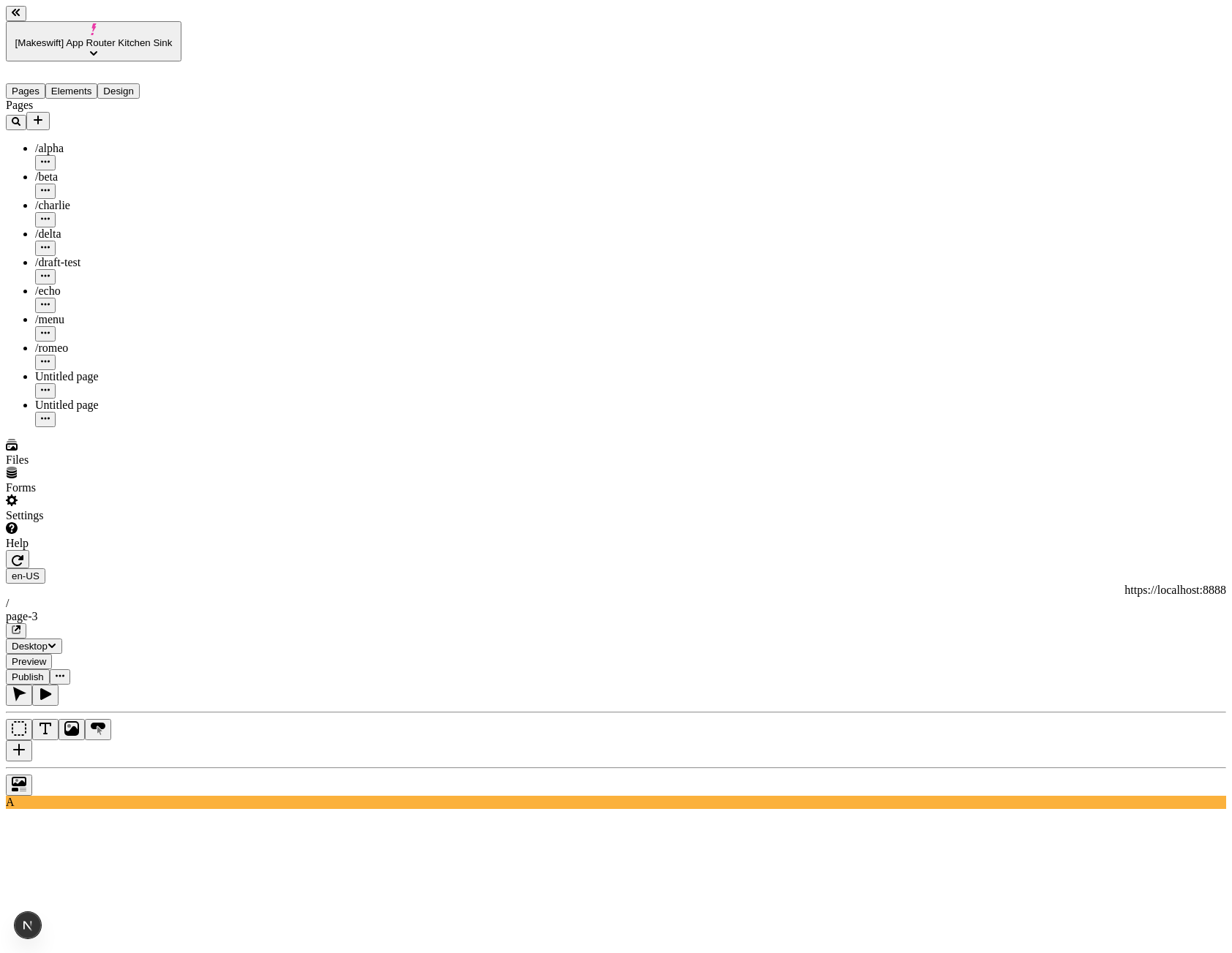 click at bounding box center (60, 677) 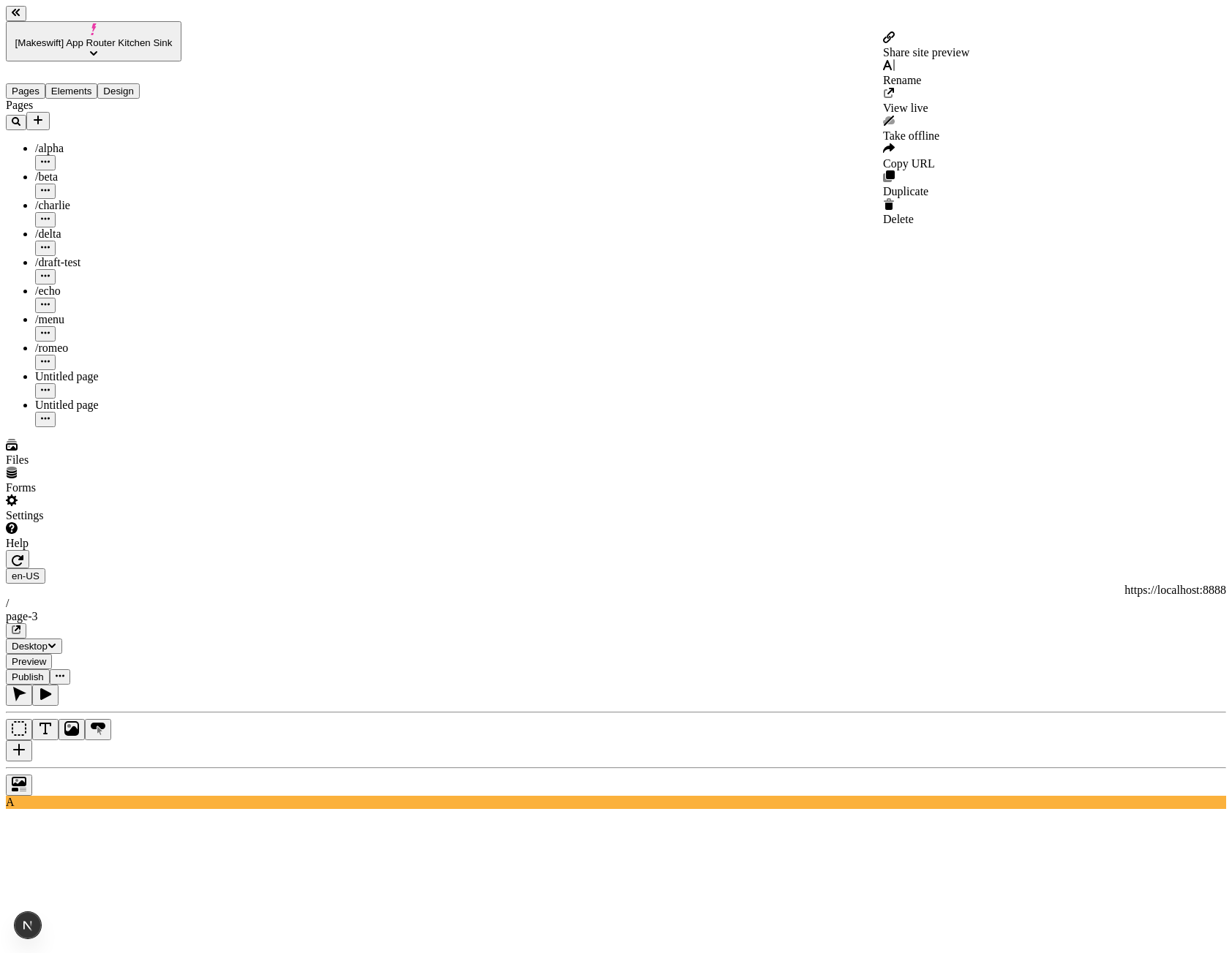 click on "Share site preview" at bounding box center [926, 52] 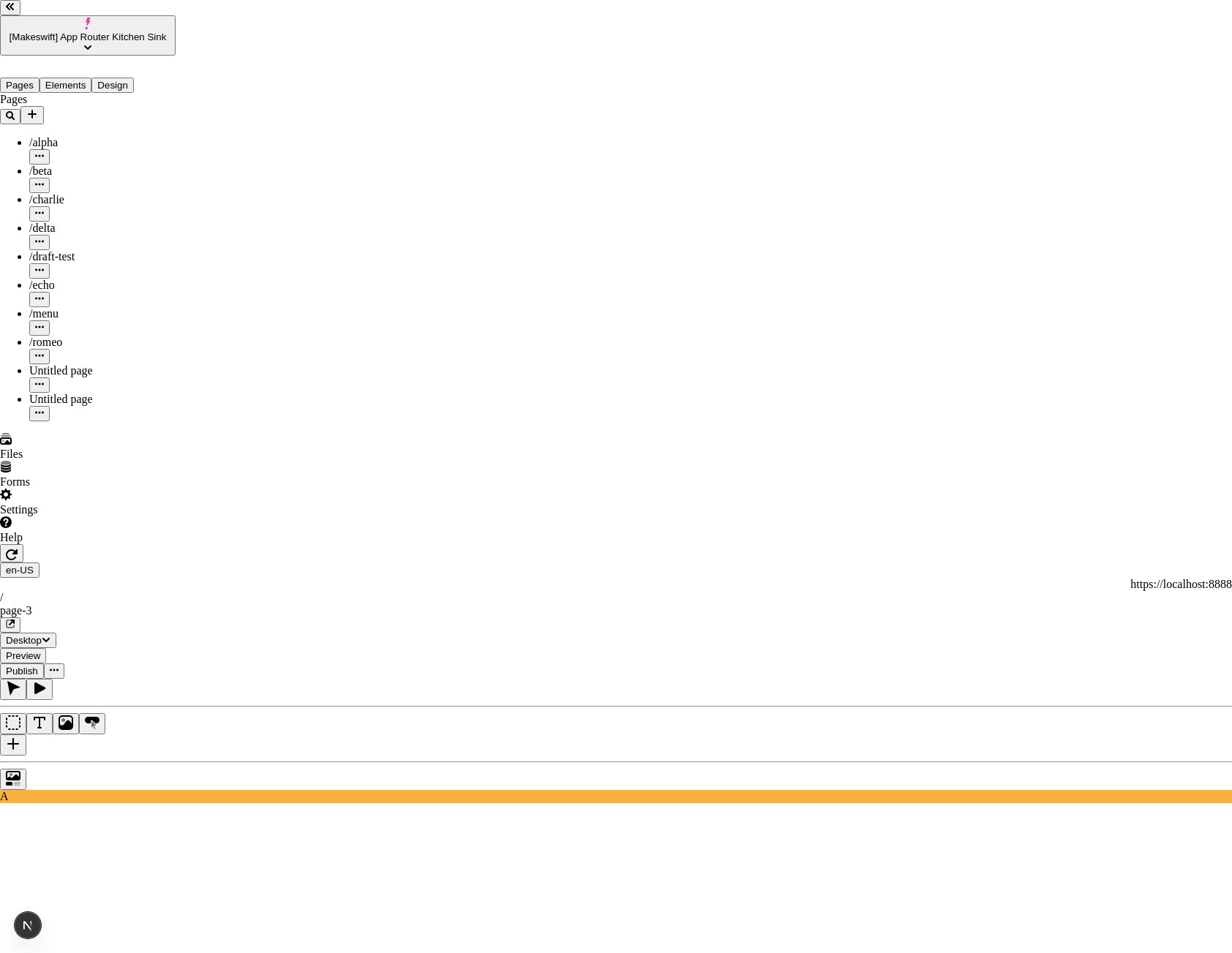 click on "This preview link expires  8/8/2025" at bounding box center (616, 2396) 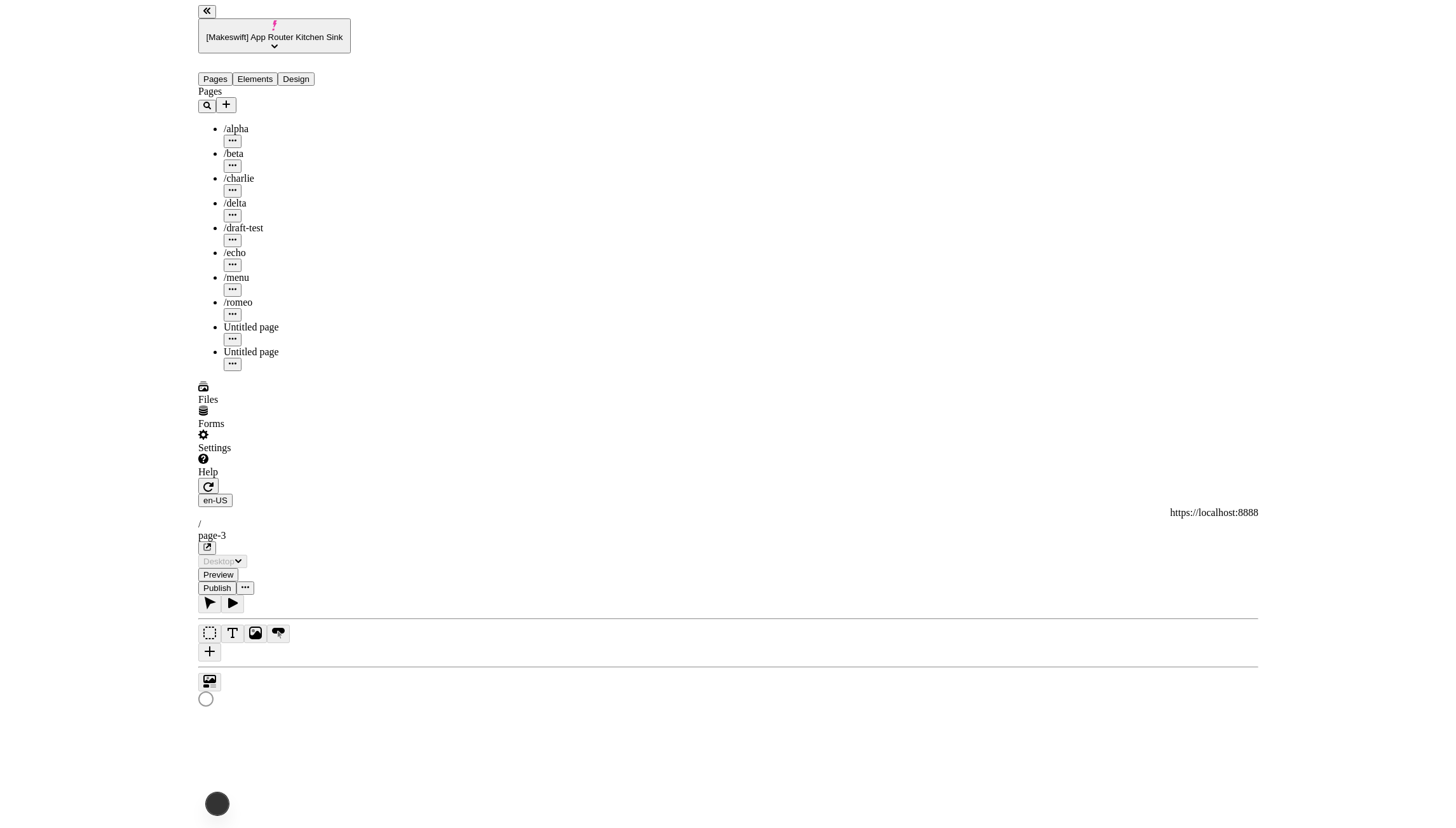 scroll, scrollTop: 0, scrollLeft: 0, axis: both 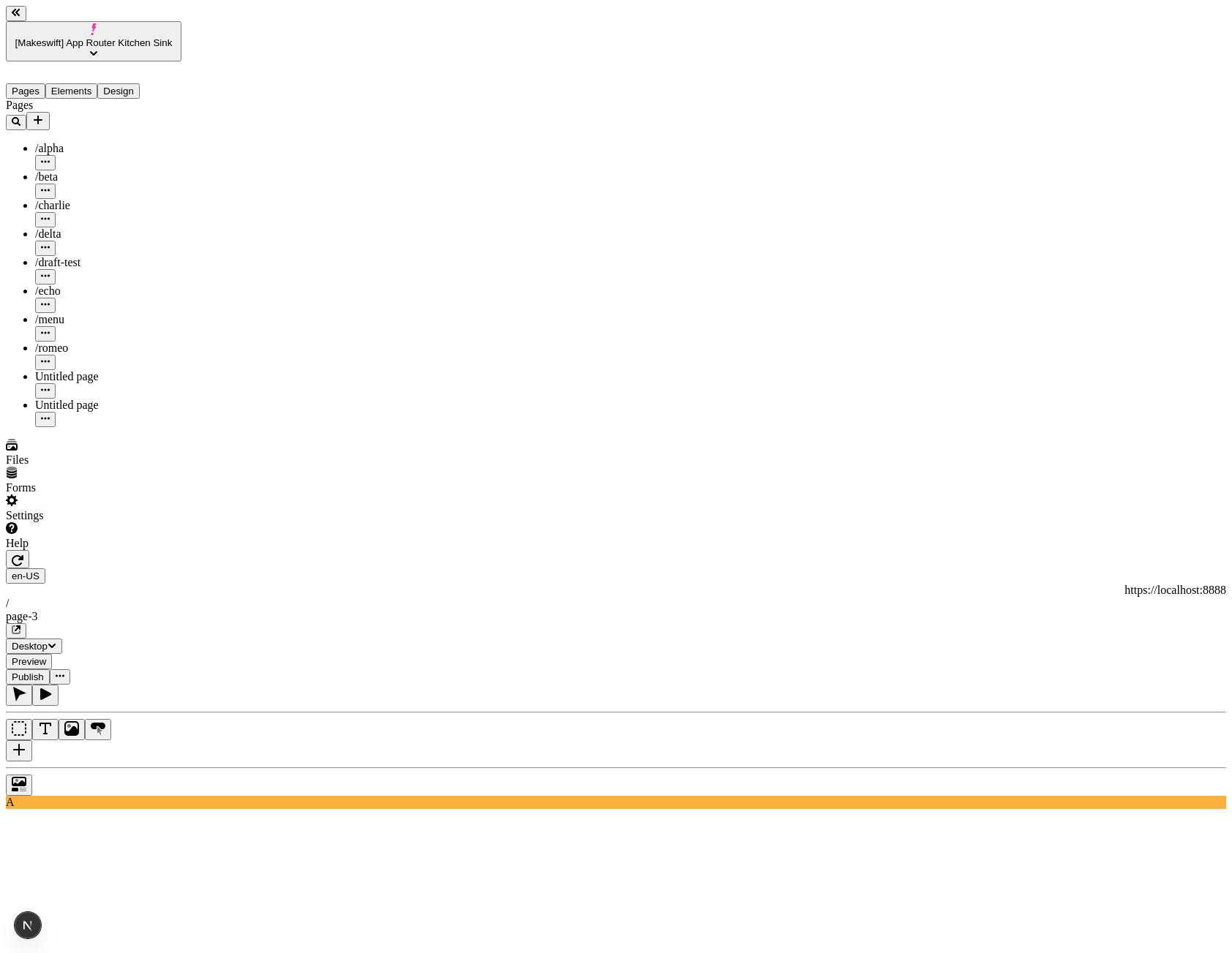 click at bounding box center [60, 677] 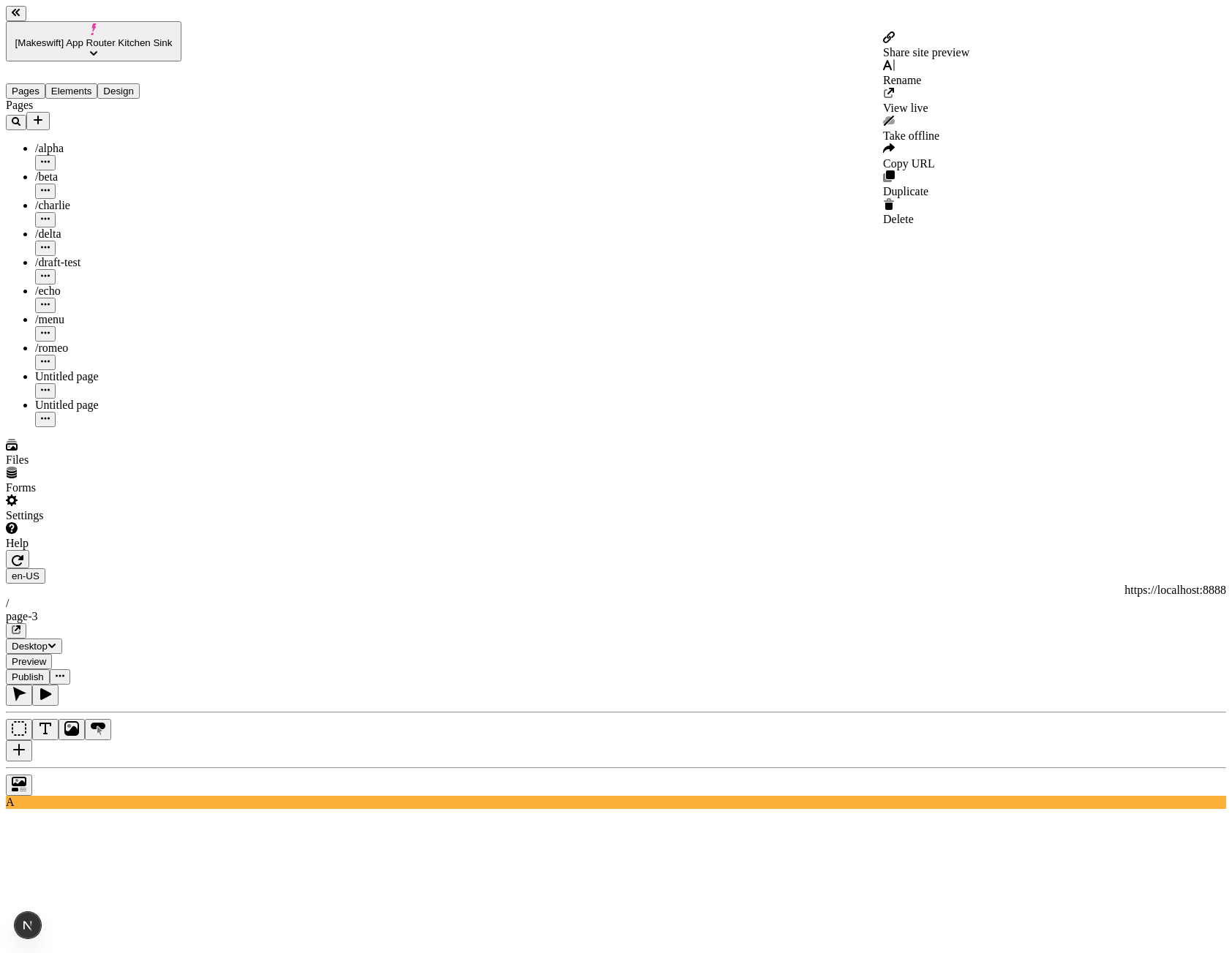 click on "Share site preview" at bounding box center (926, 45) 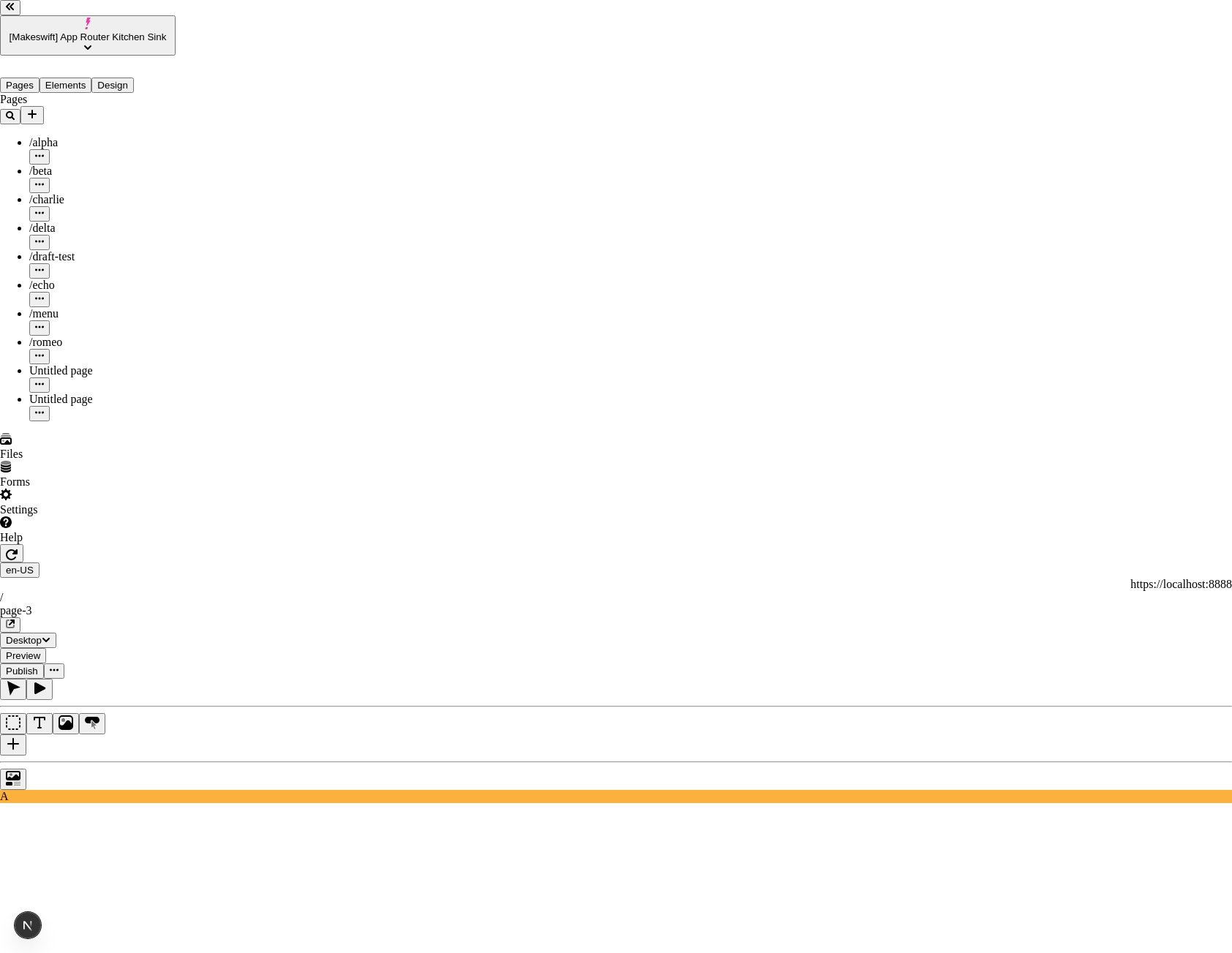 click on "http://localhost:7050/share/pXAAQ8kc9oxt39M2166FhA" at bounding box center (64, 2354) 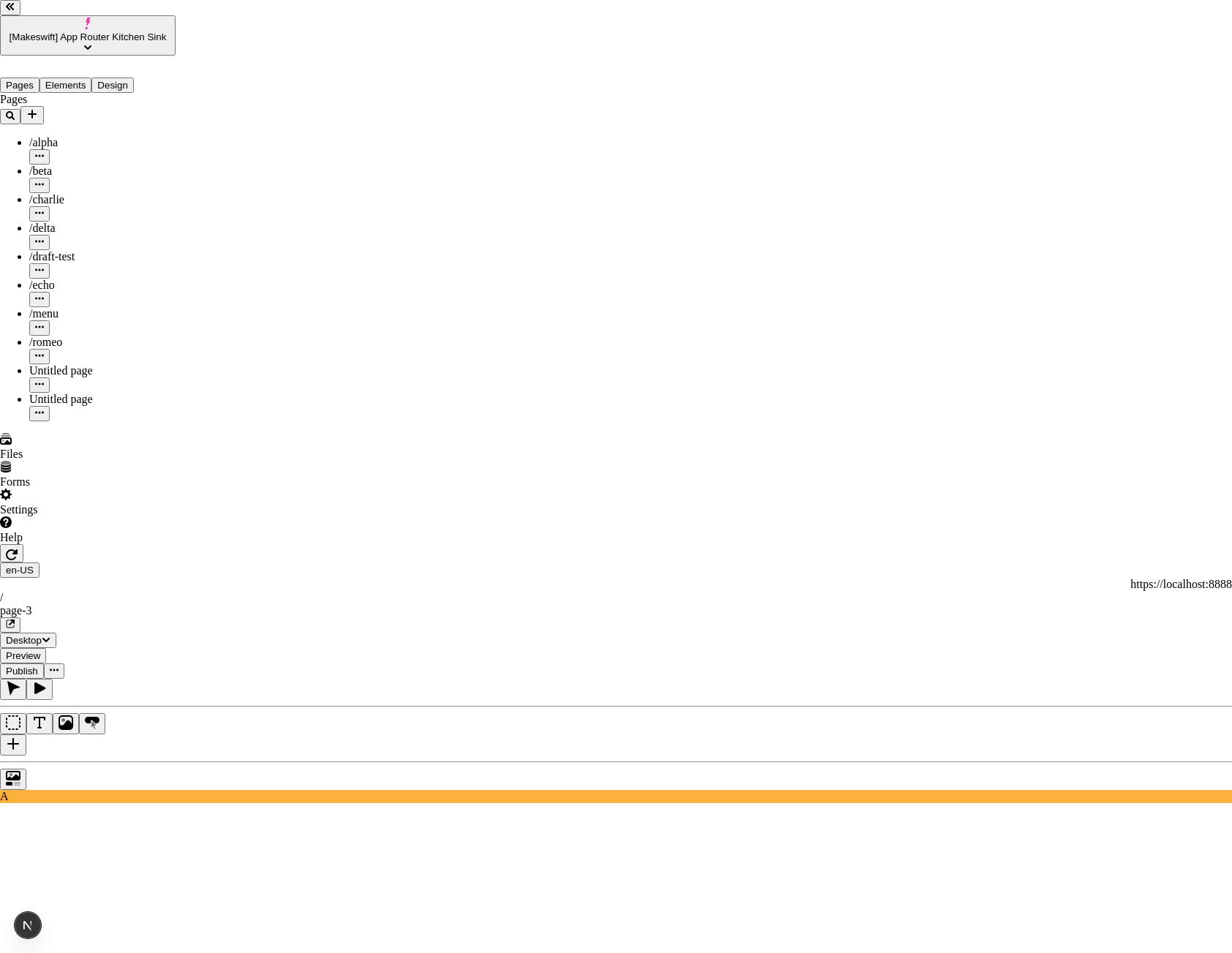 click on "http://localhost:7050/share/pXAAQ8kc9oxt39M2166FhA This preview link expires  8/8/2025" at bounding box center (616, 2375) 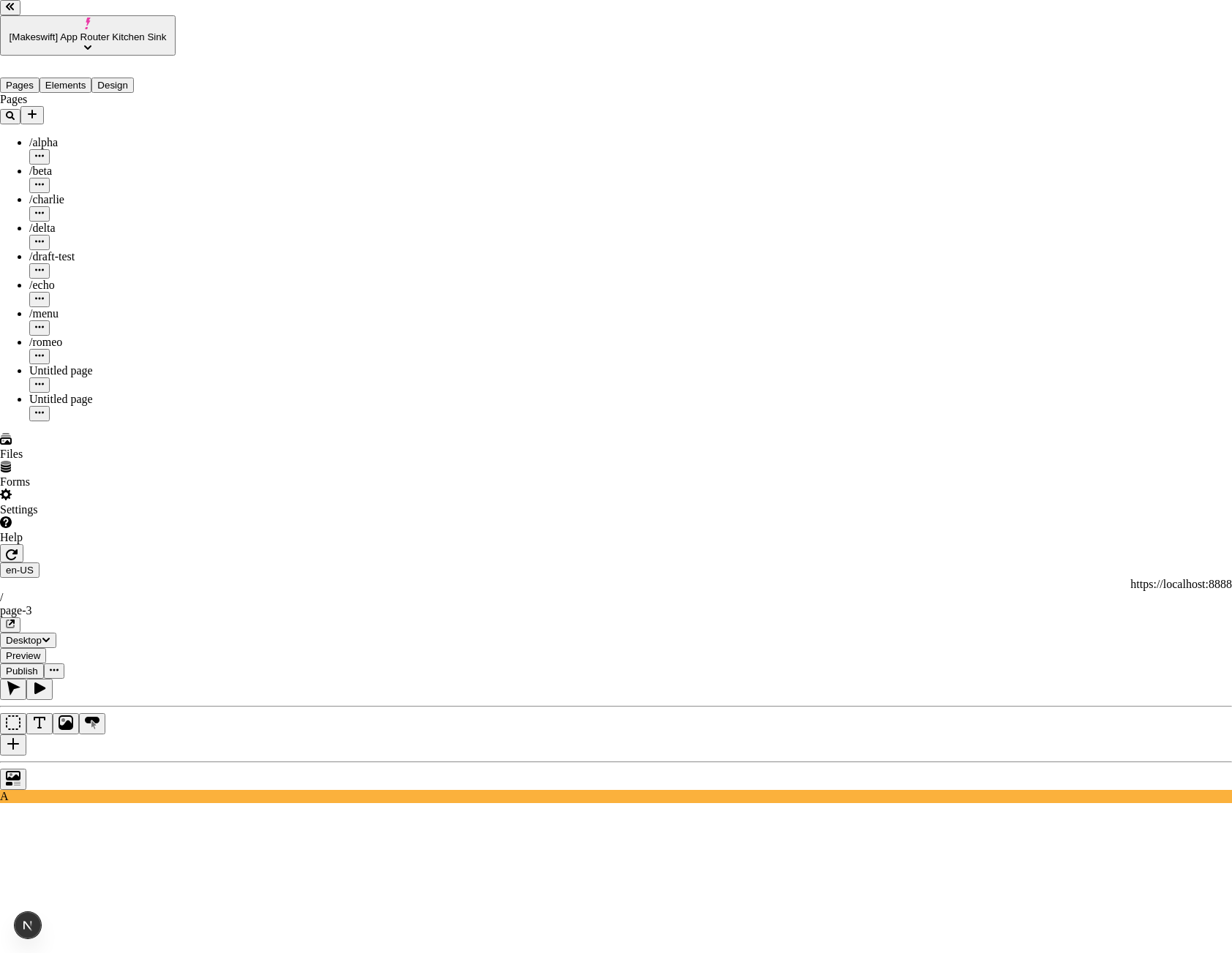 click on "http://localhost:7050/share/pXAAQ8kc9oxt39M2166FhA" at bounding box center [64, 2354] 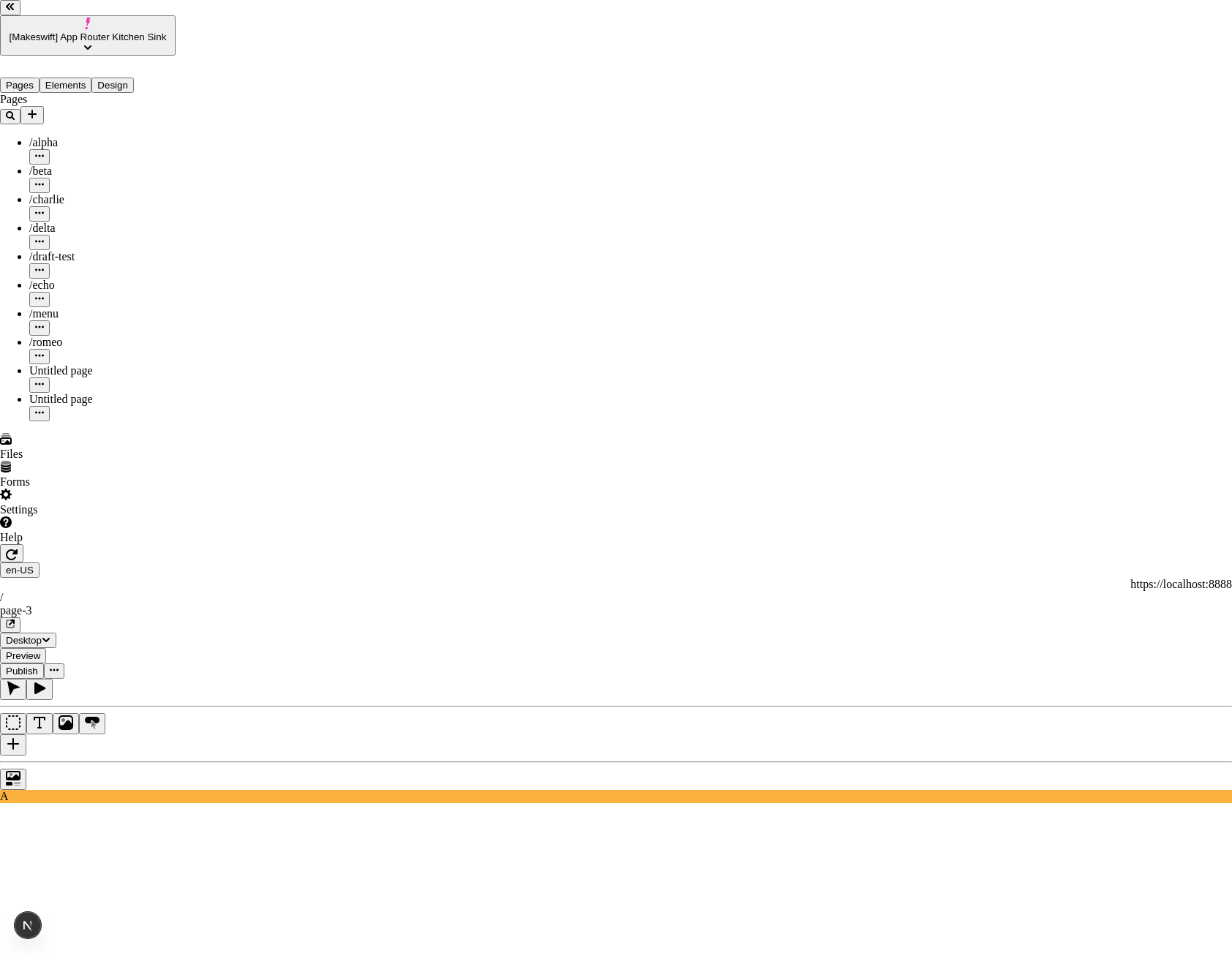drag, startPoint x: 769, startPoint y: 458, endPoint x: 766, endPoint y: 480, distance: 22.203603 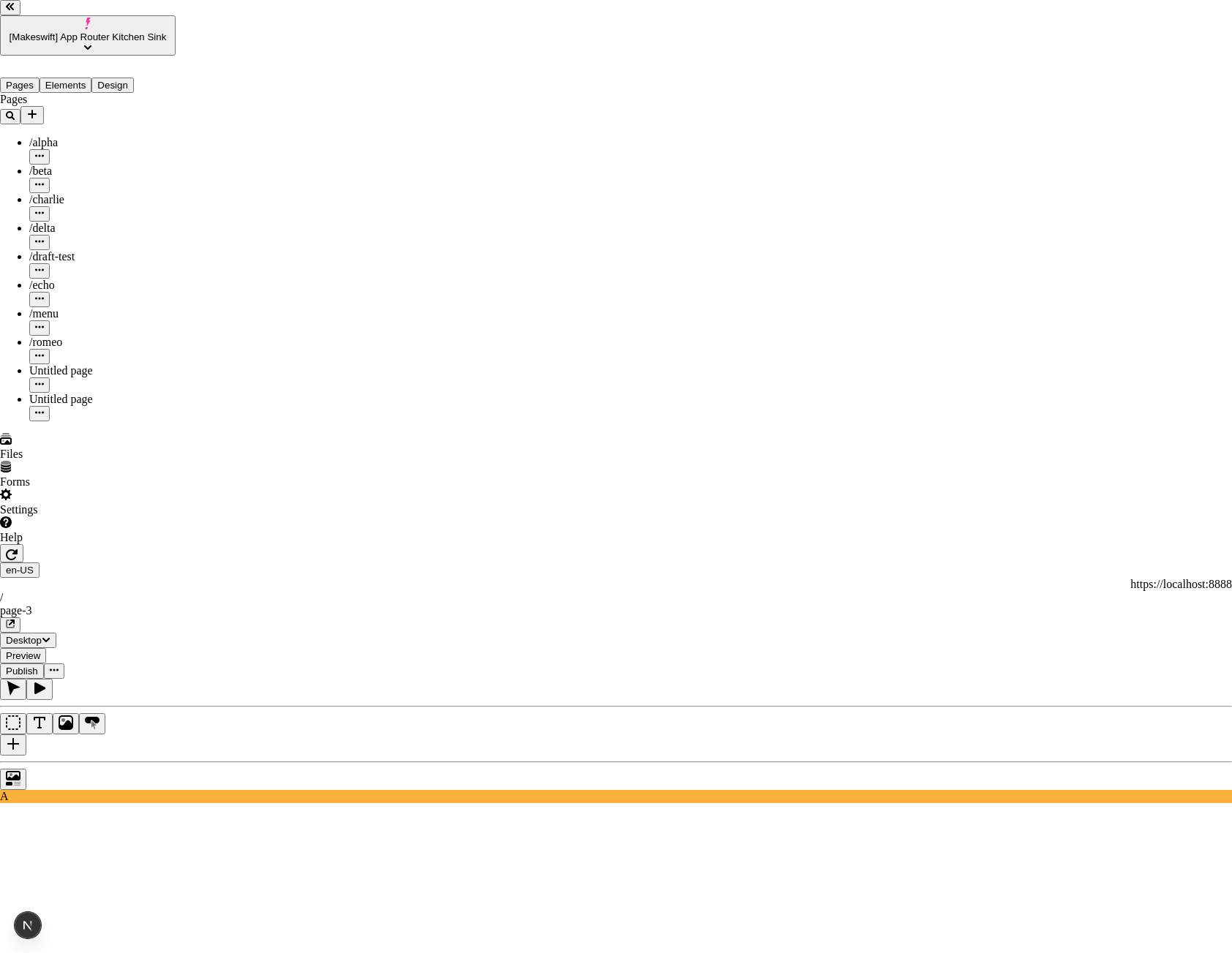 click on "http://localhost:7050/share/pXAAQ8kc9oxt39M2166FhA Copied This preview link expires  8/8/2025" at bounding box center [616, 2375] 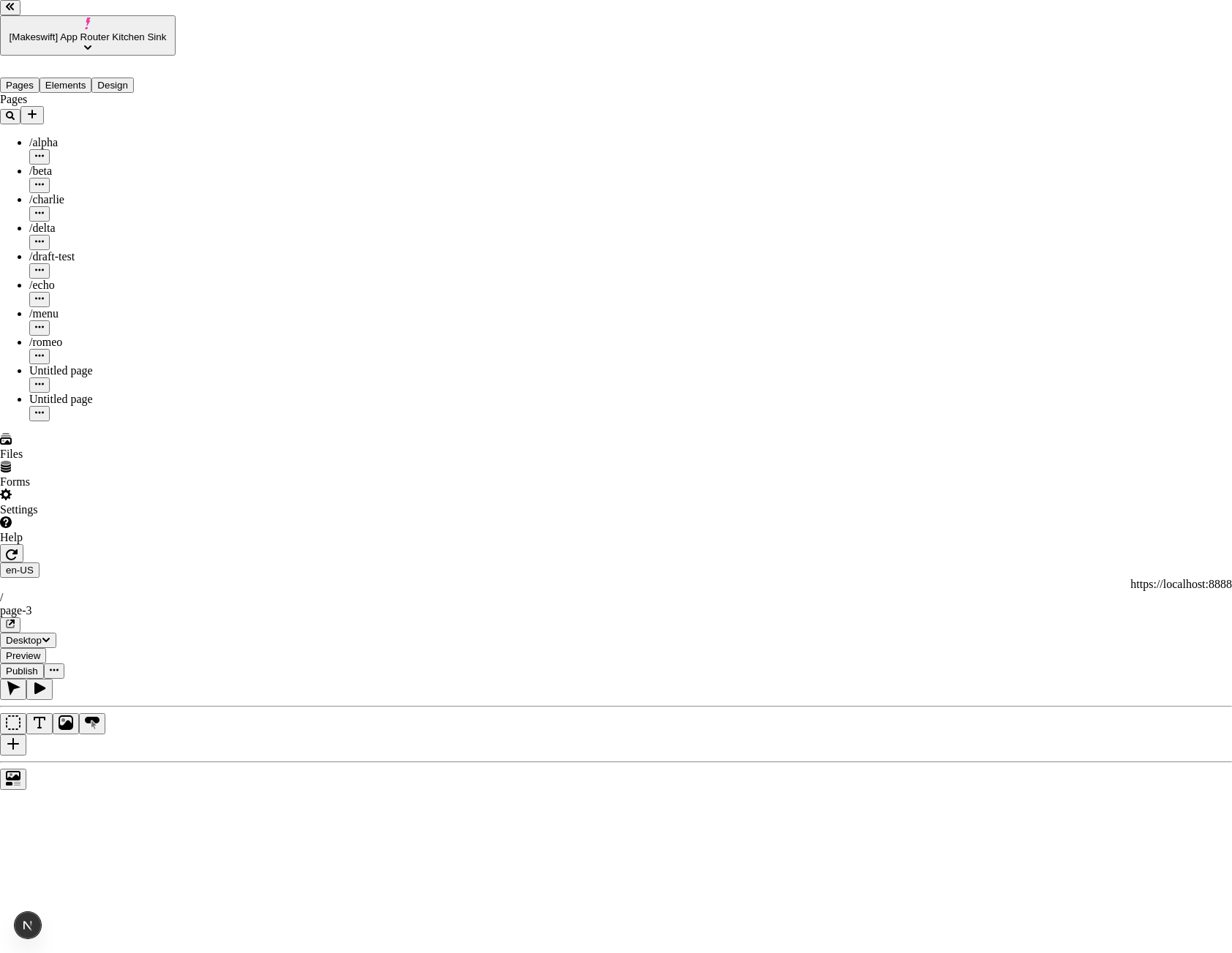 click on "Share site preview http://localhost:7050/share/pXAAQ8kc9oxt39M2166FhA This preview link expires  8/8/2025 Public preview If enabled, anyone with the link can view this preview" at bounding box center [616, 2387] 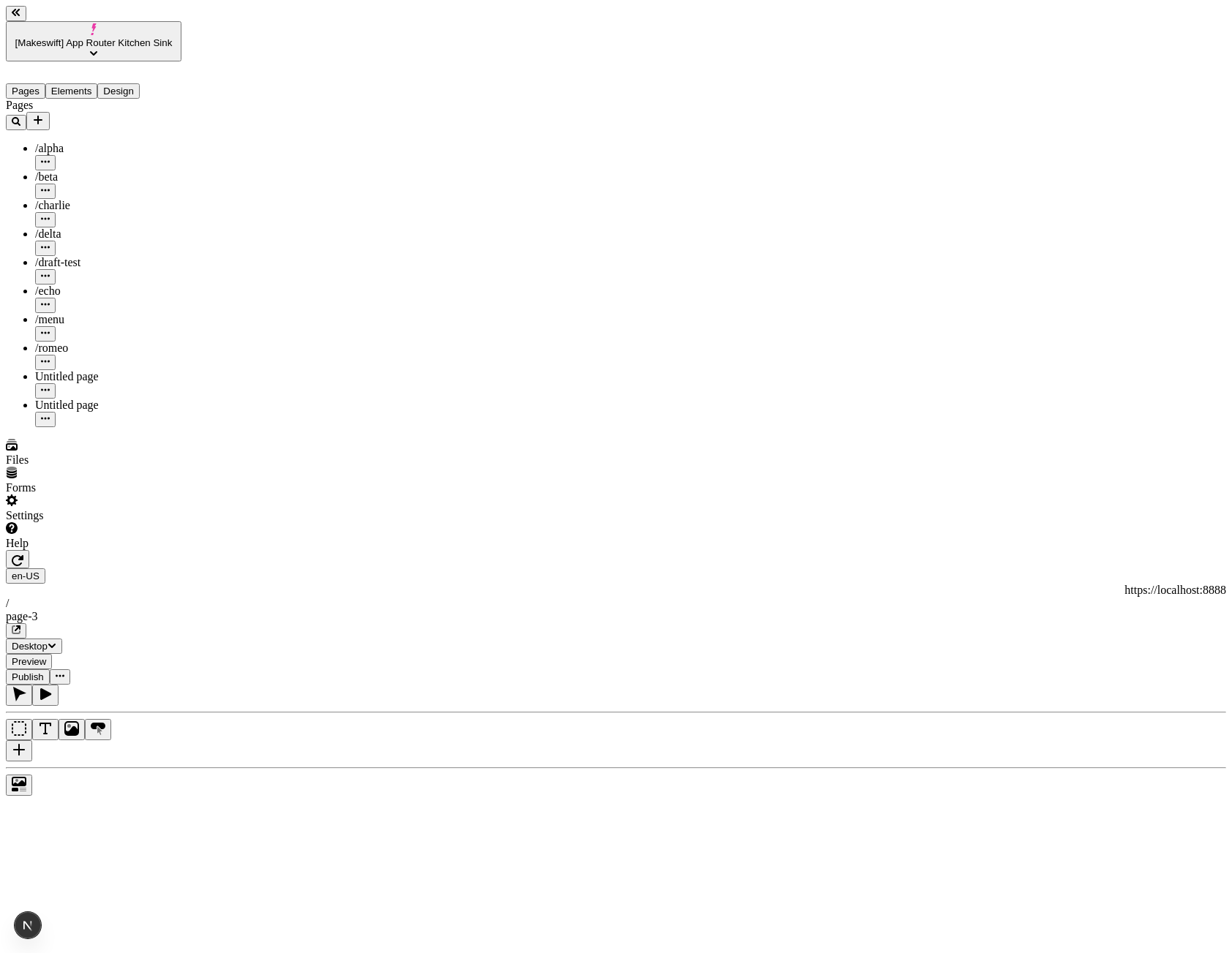 click 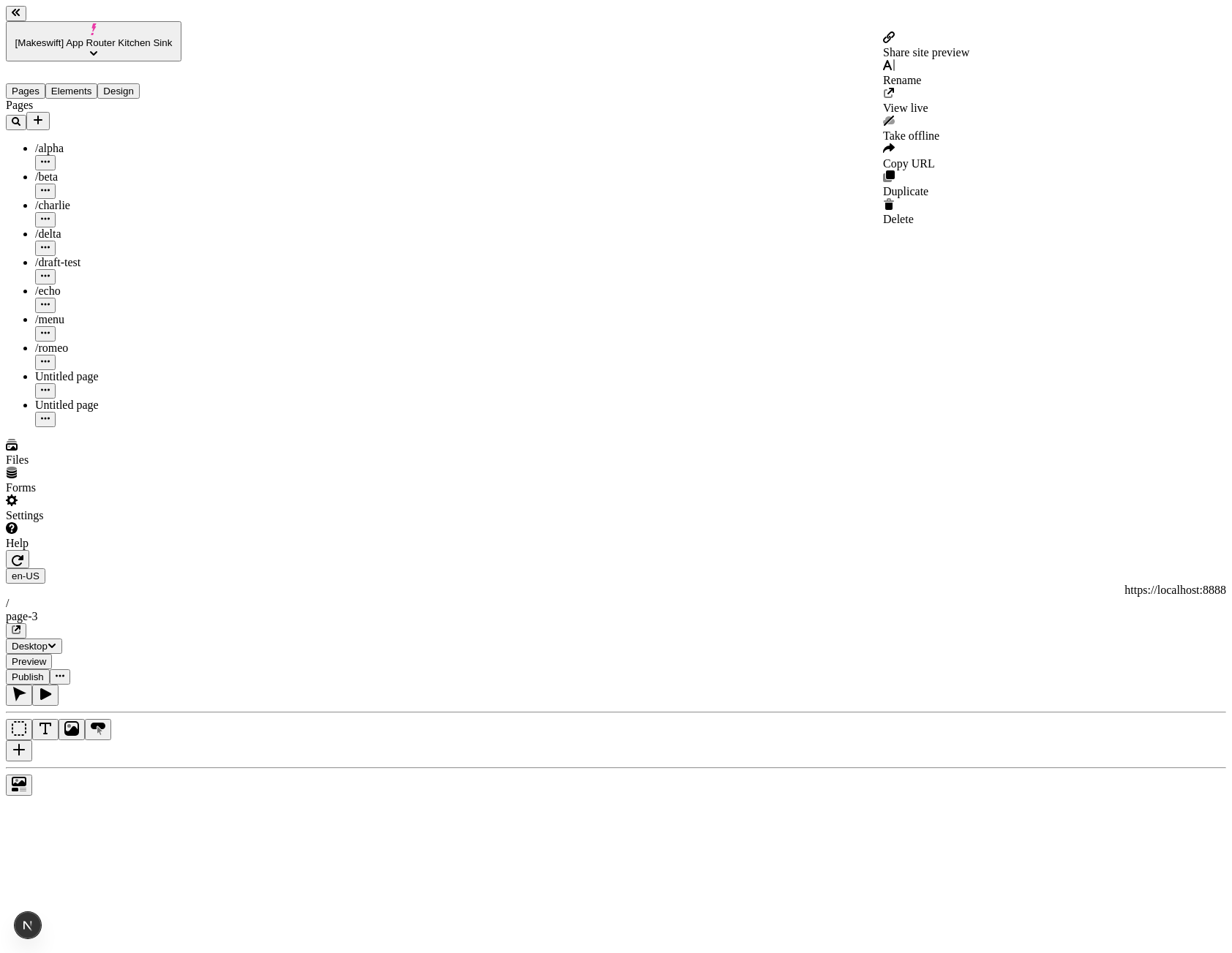 click on "Share site preview" at bounding box center (926, 45) 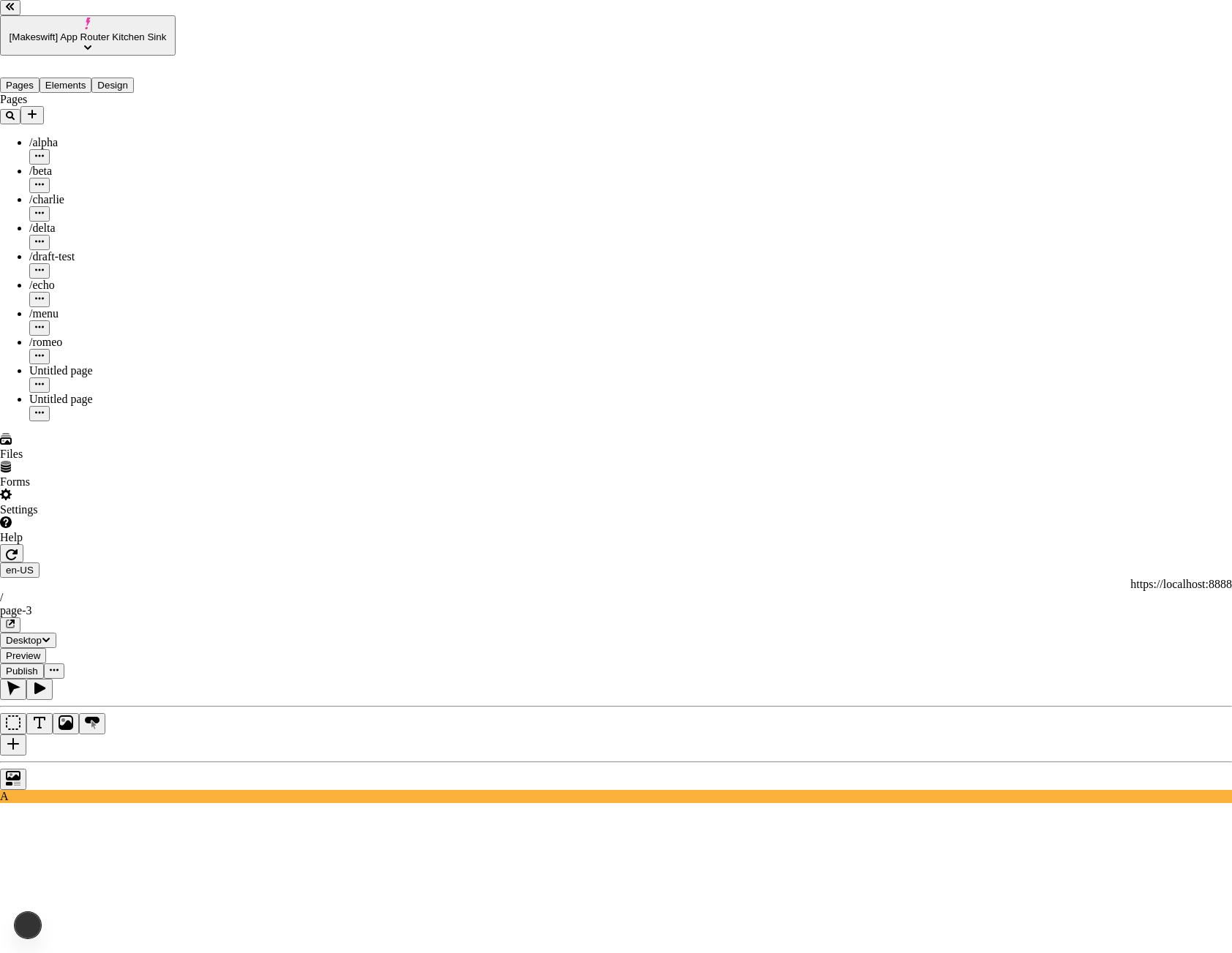 type on "http://localhost:7050/share/84cad015-f9ff-486c-a6bd-e670373c671a" 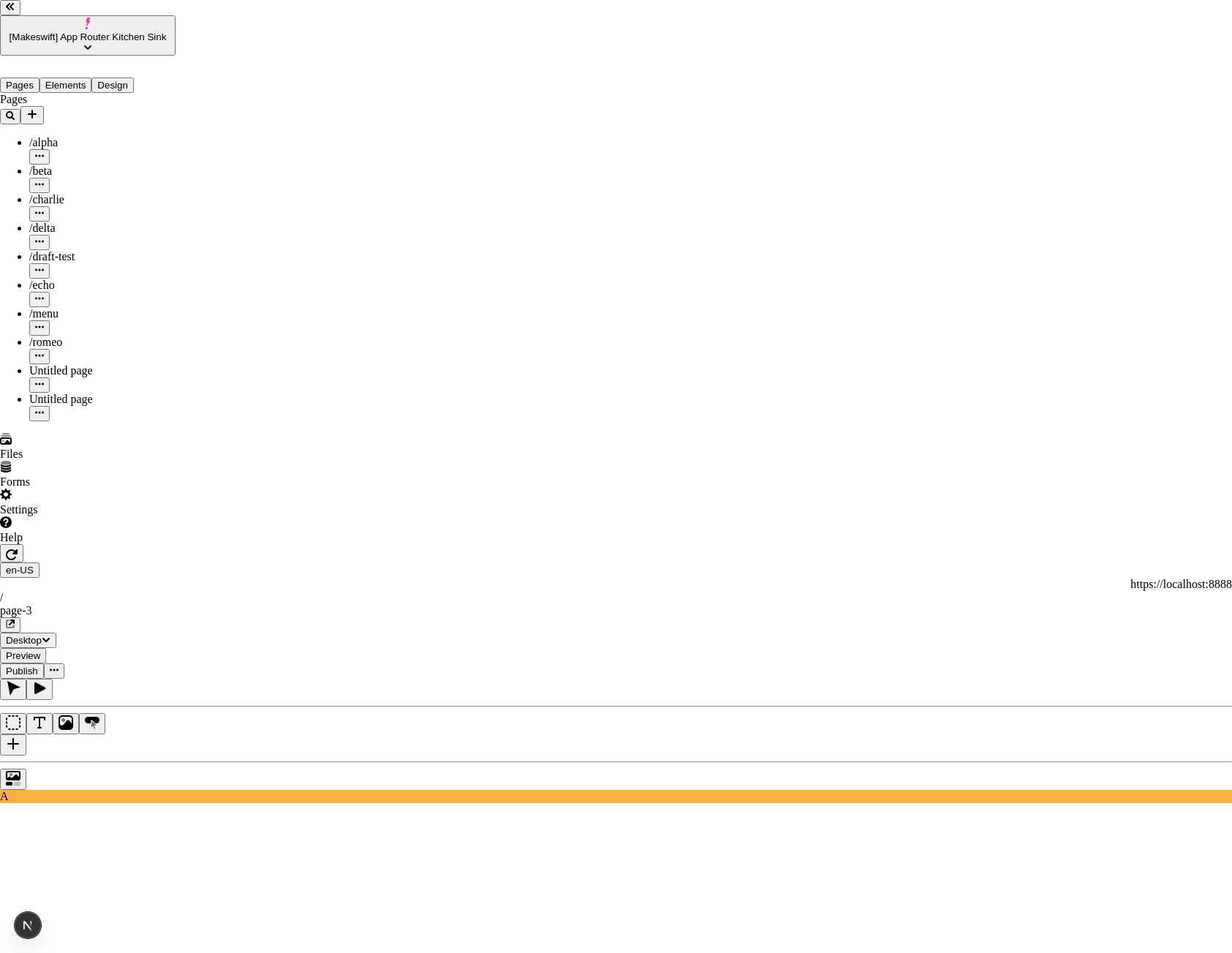 click on "http://localhost:7050/share/84cad015-f9ff-486c-a6bd-e670373c671a This preview link expires  8/8/2025" at bounding box center (616, 2375) 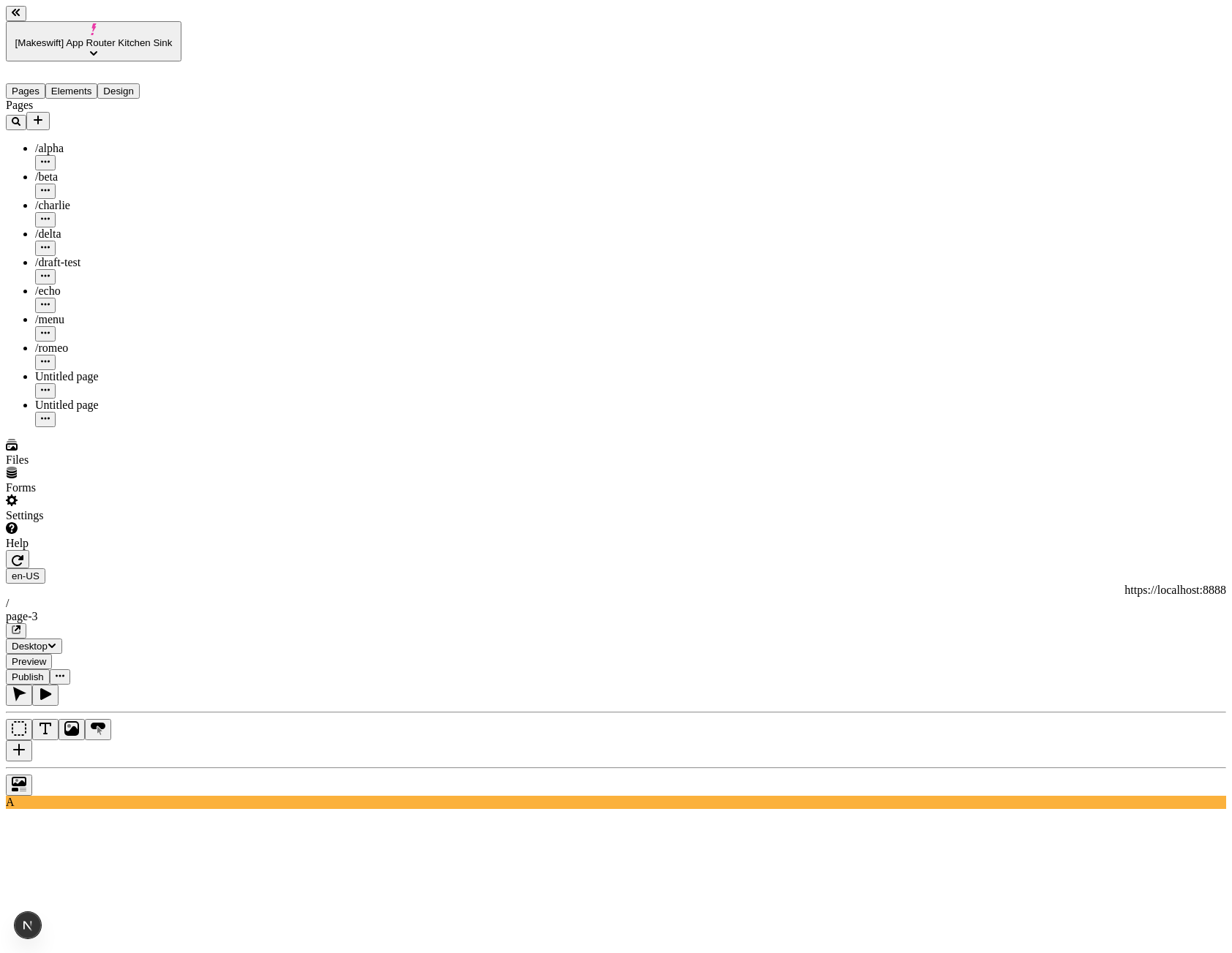 click at bounding box center [60, 677] 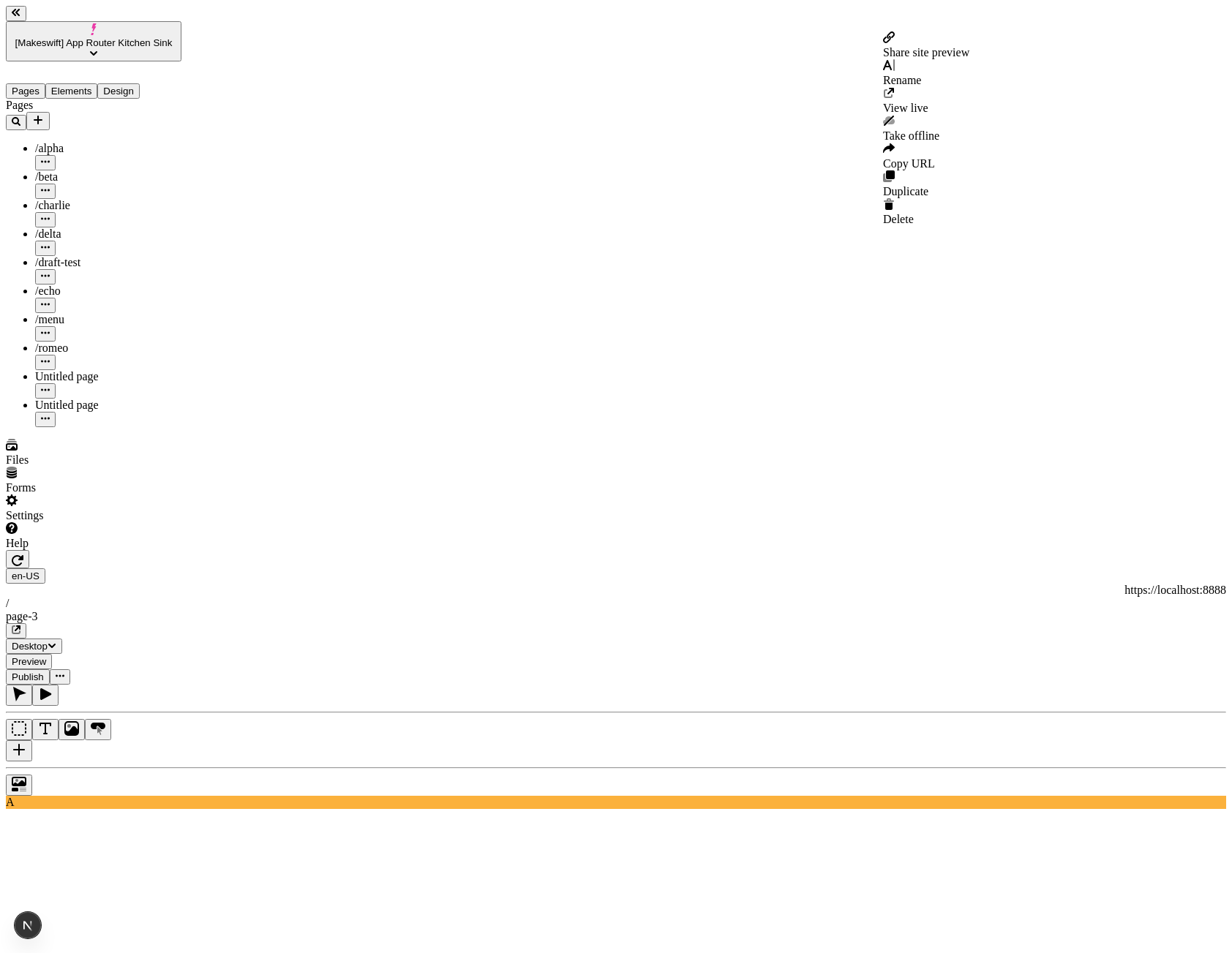 click on "Share site preview" at bounding box center [926, 52] 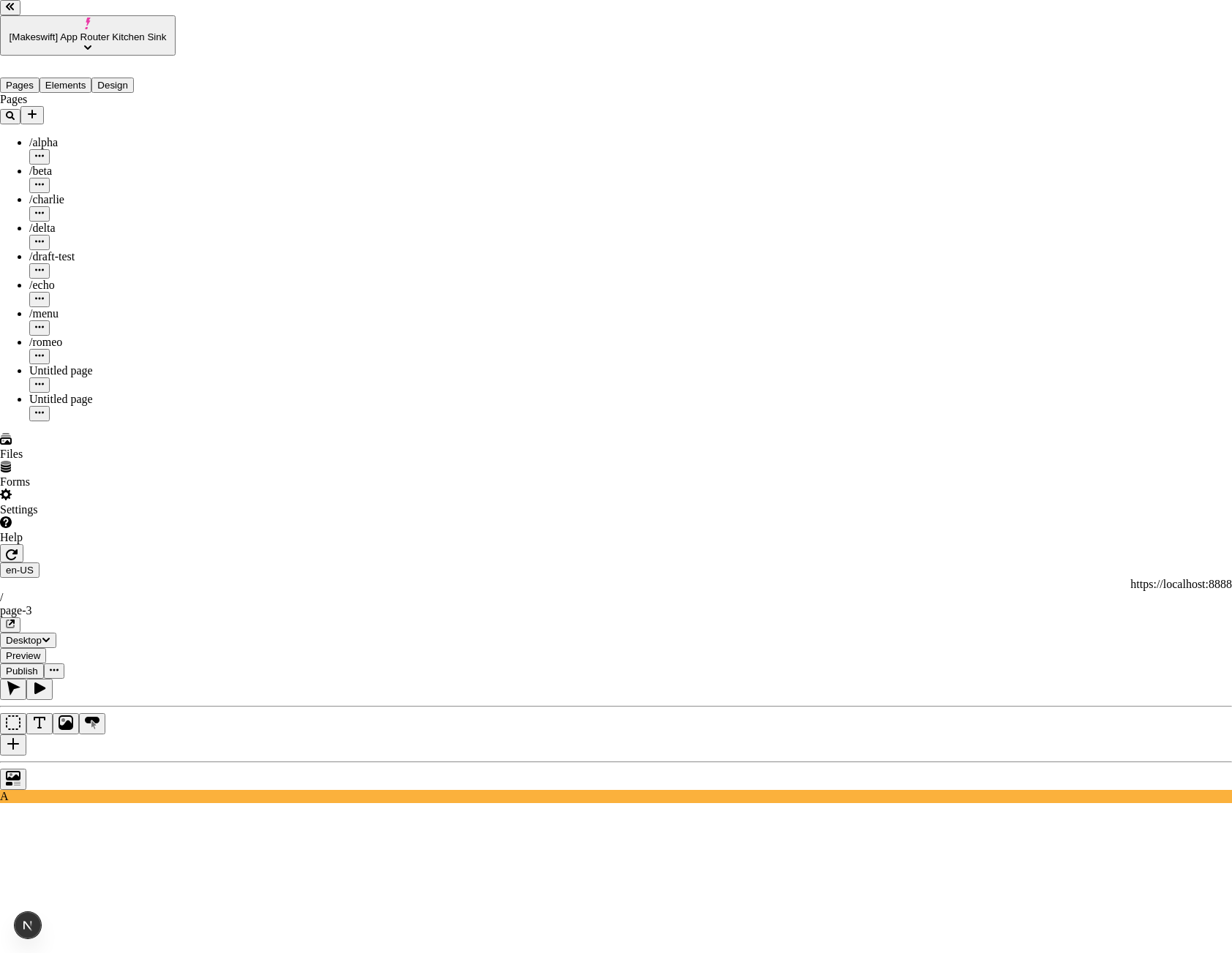 type on "http://localhost:7050/share/bacf9c27-90d0-42b0-9c44-c76bbd665156" 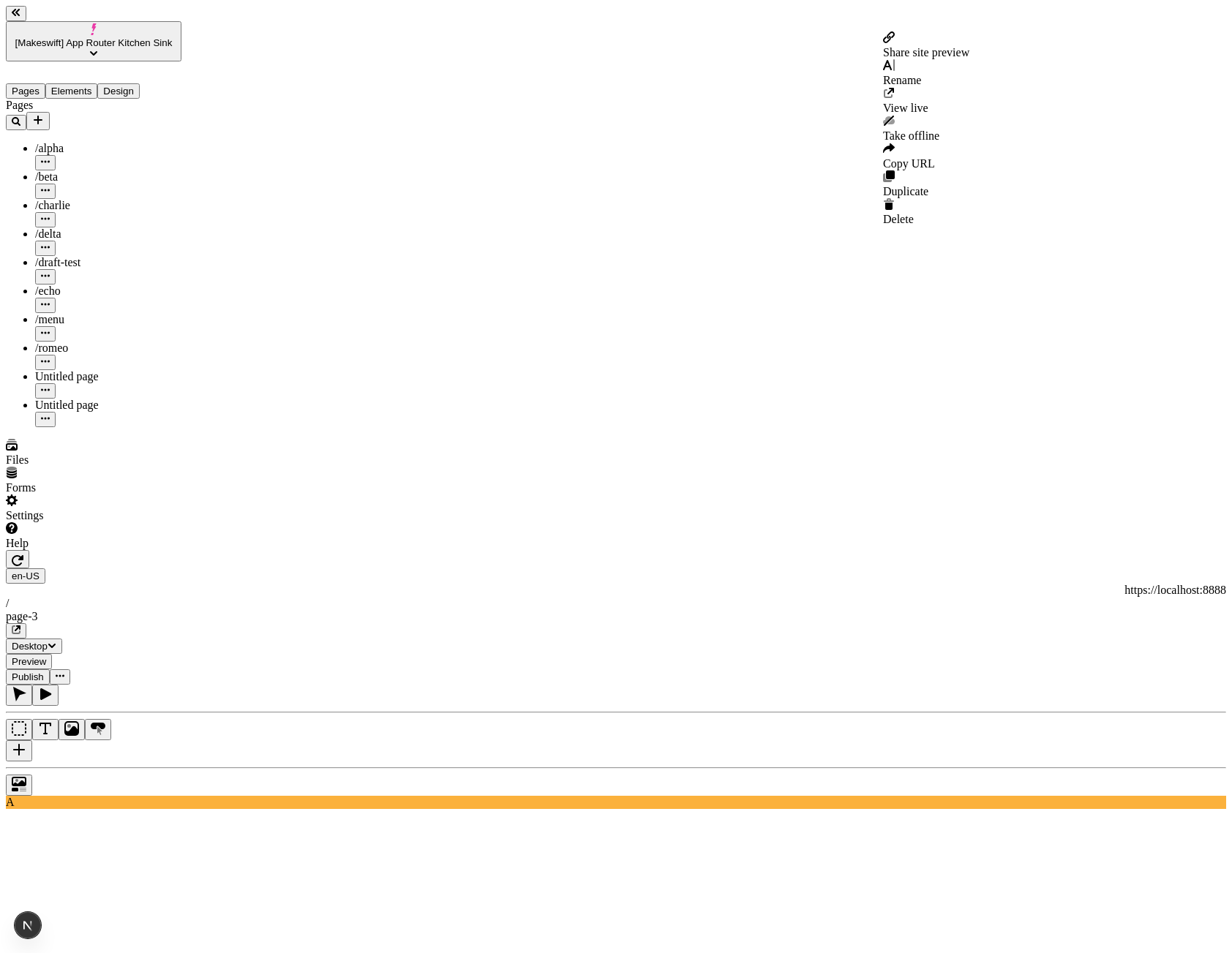 click at bounding box center [60, 677] 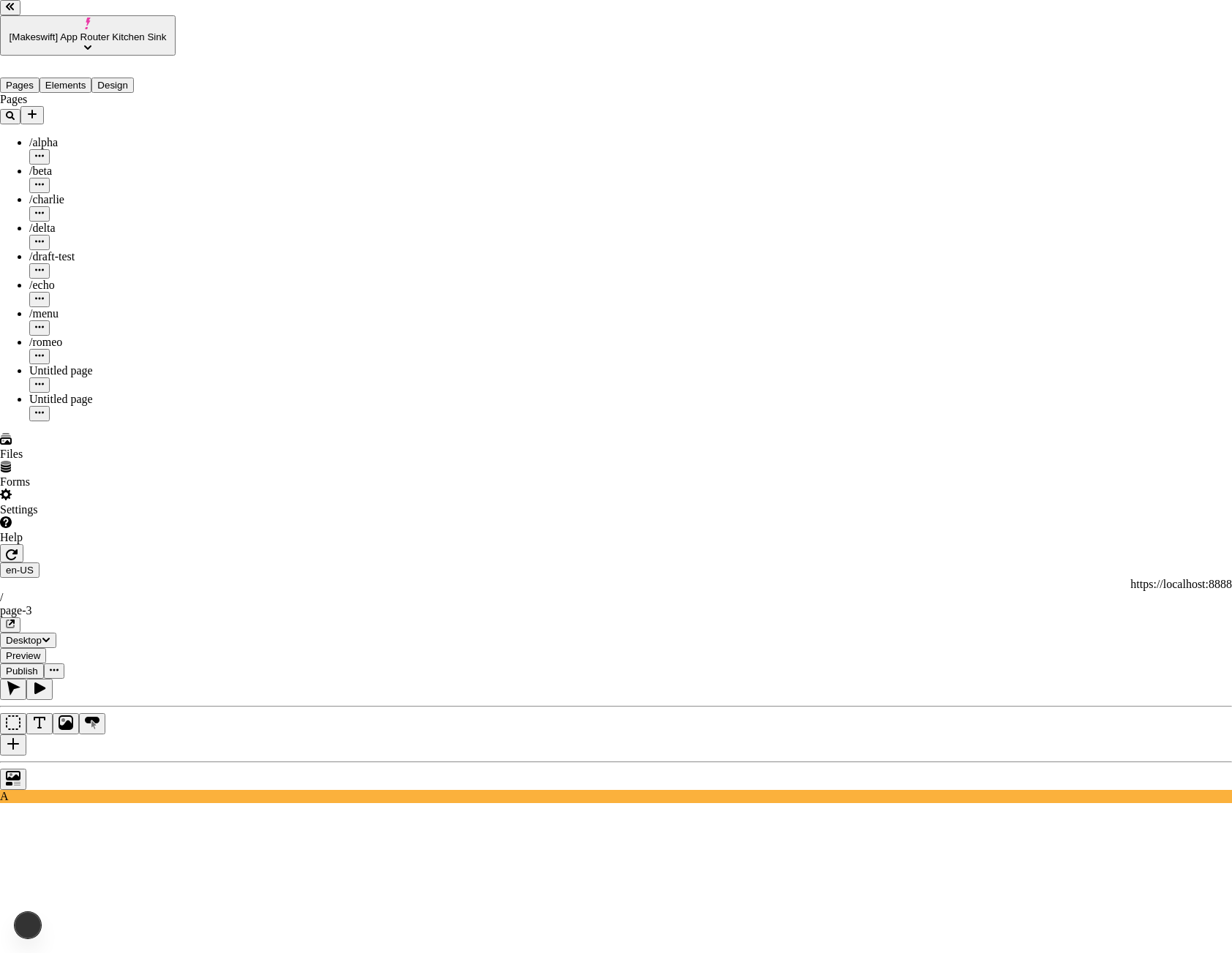 type on "http://localhost:7050/share/ff0e739d-b6ea-4776-9c6d-aa90e263805e" 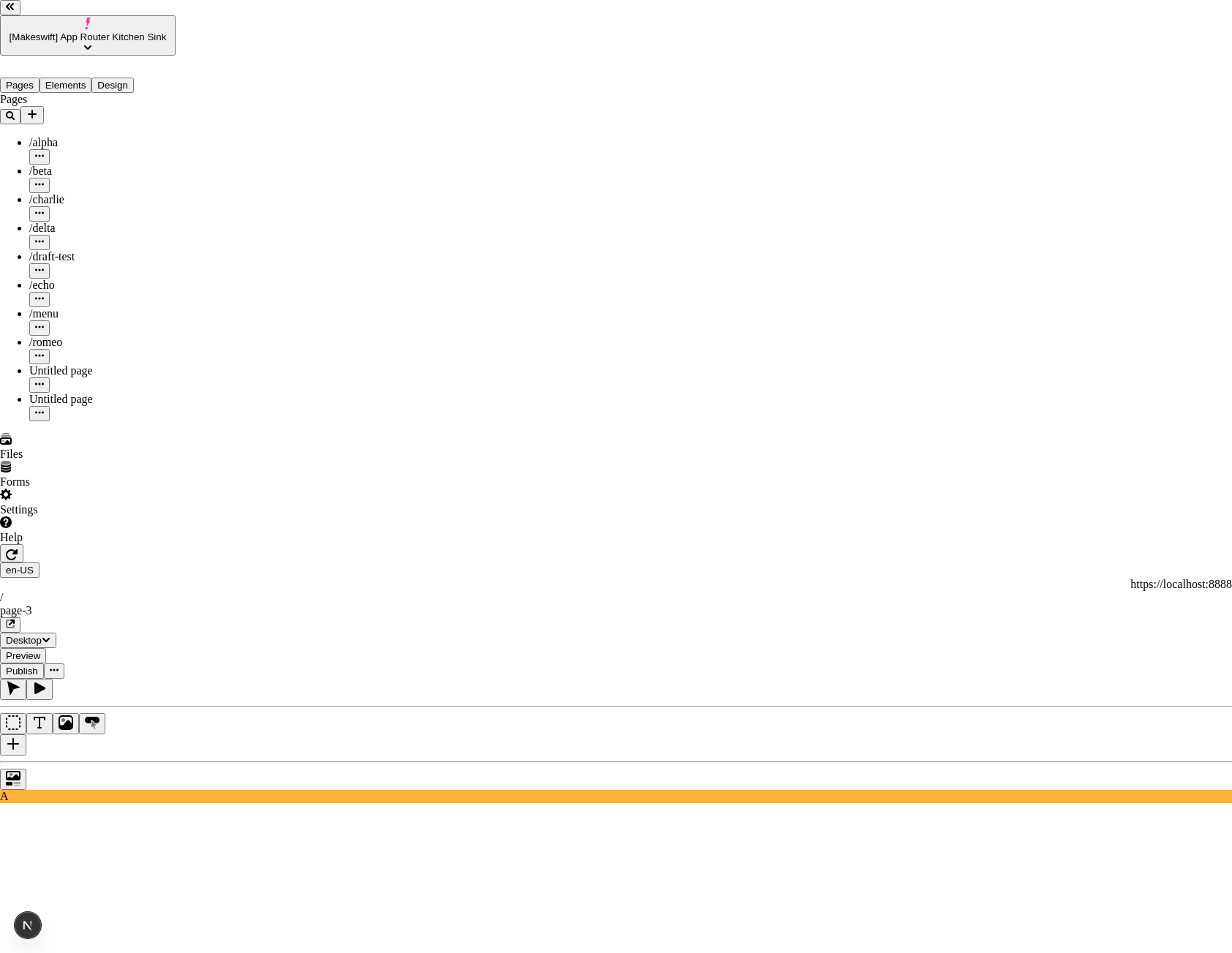 click on "Share site preview Public preview If enabled, anyone with the link can view this preview" at bounding box center [616, 2357] 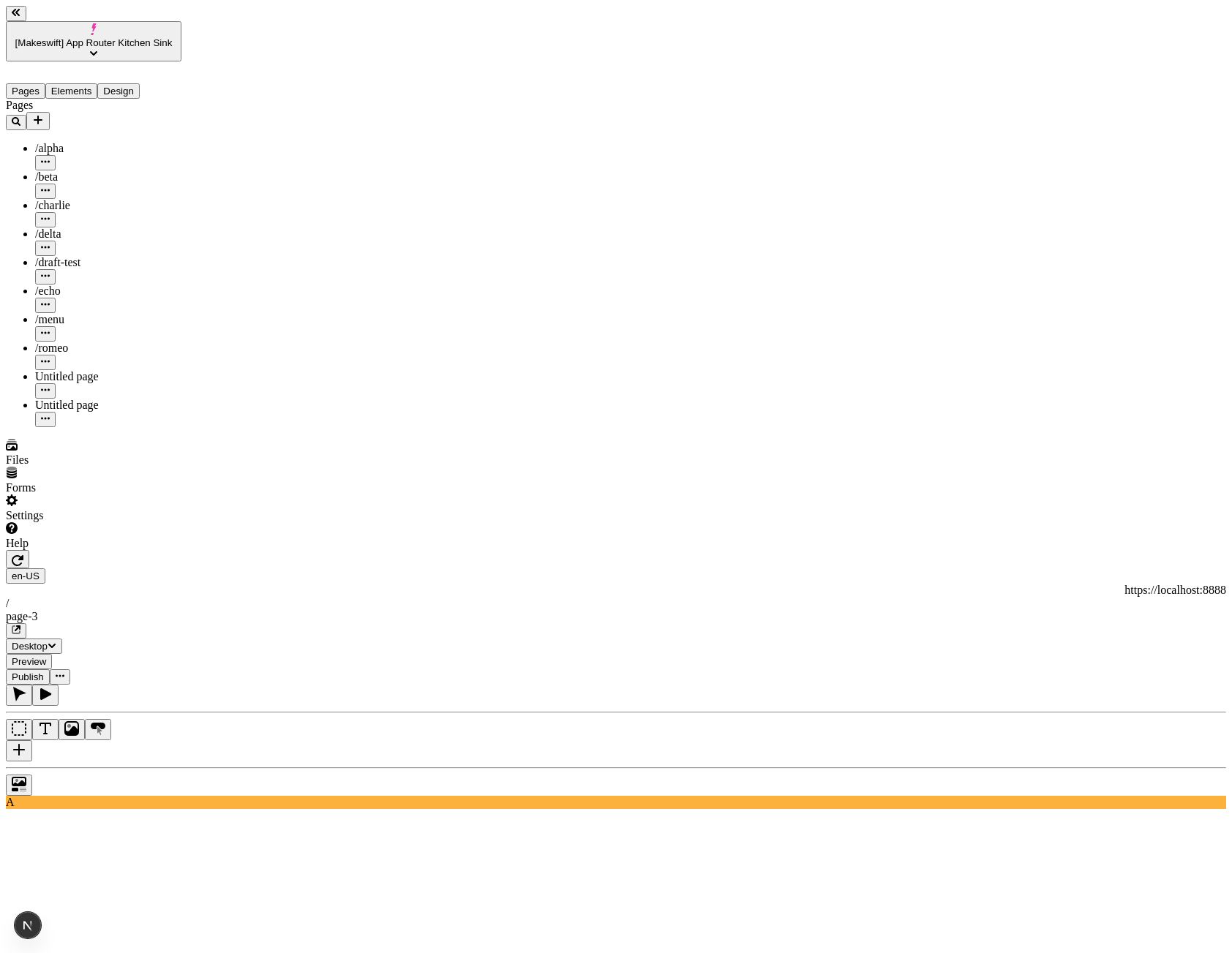 click at bounding box center [60, 677] 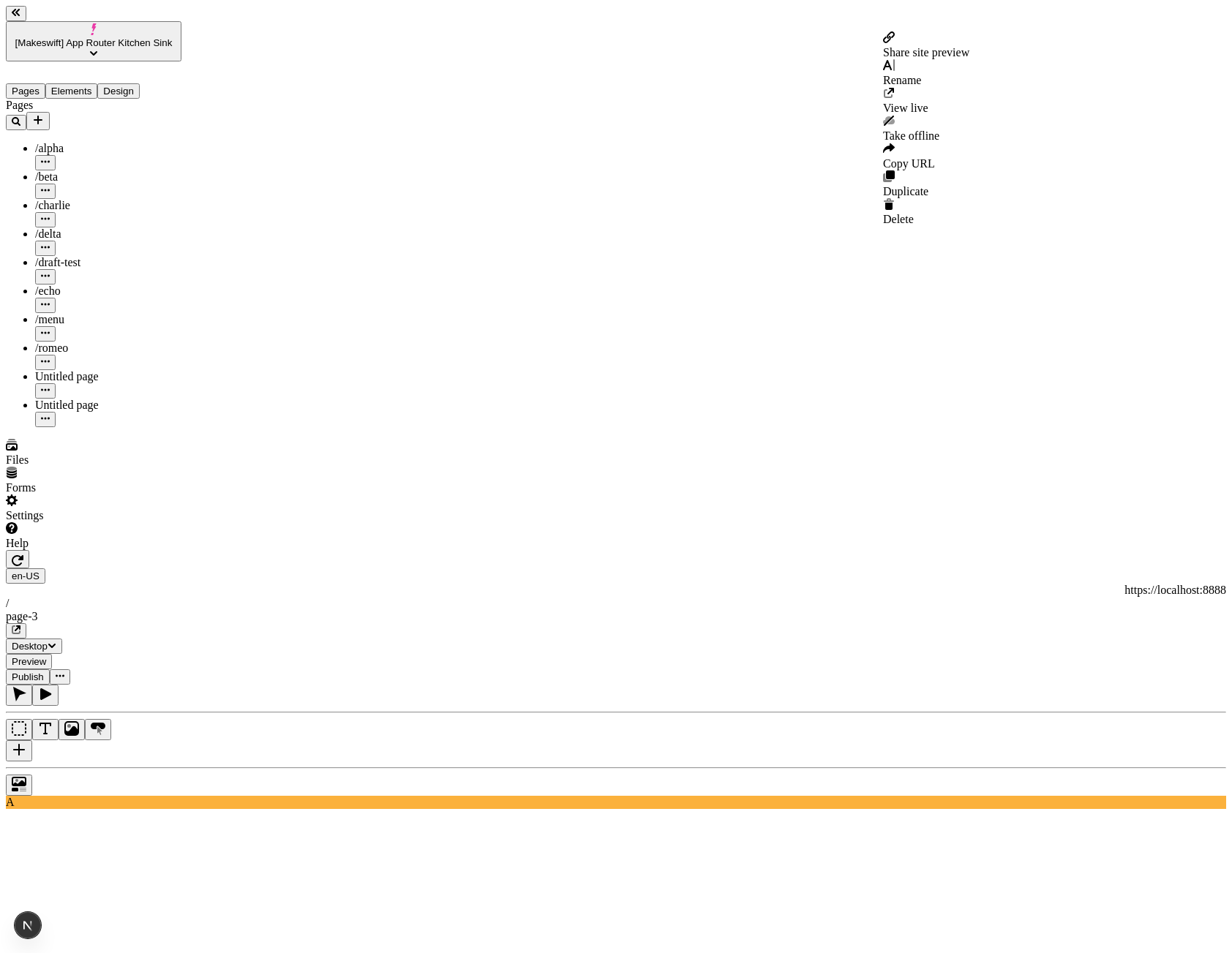 click at bounding box center (926, 39) 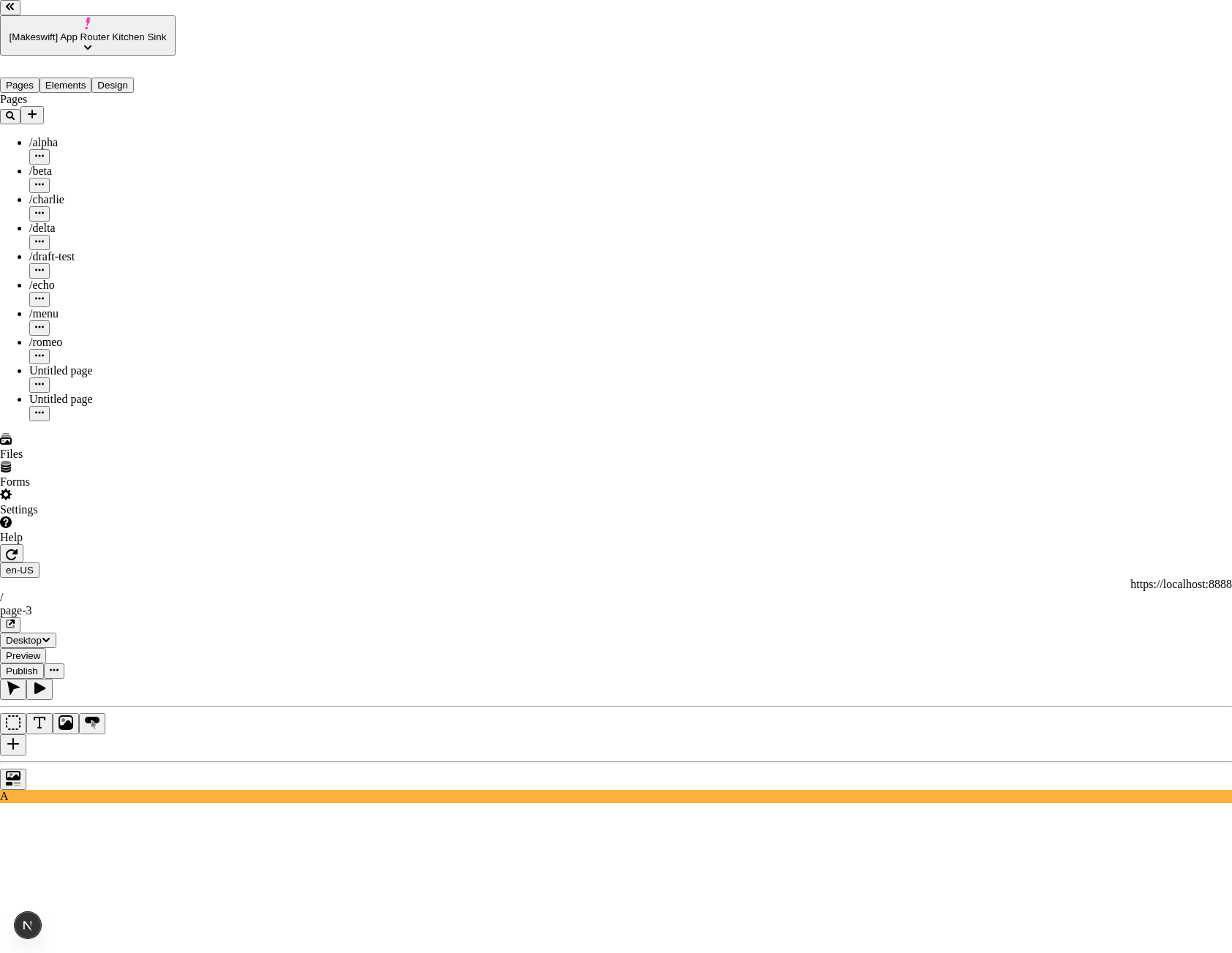 click 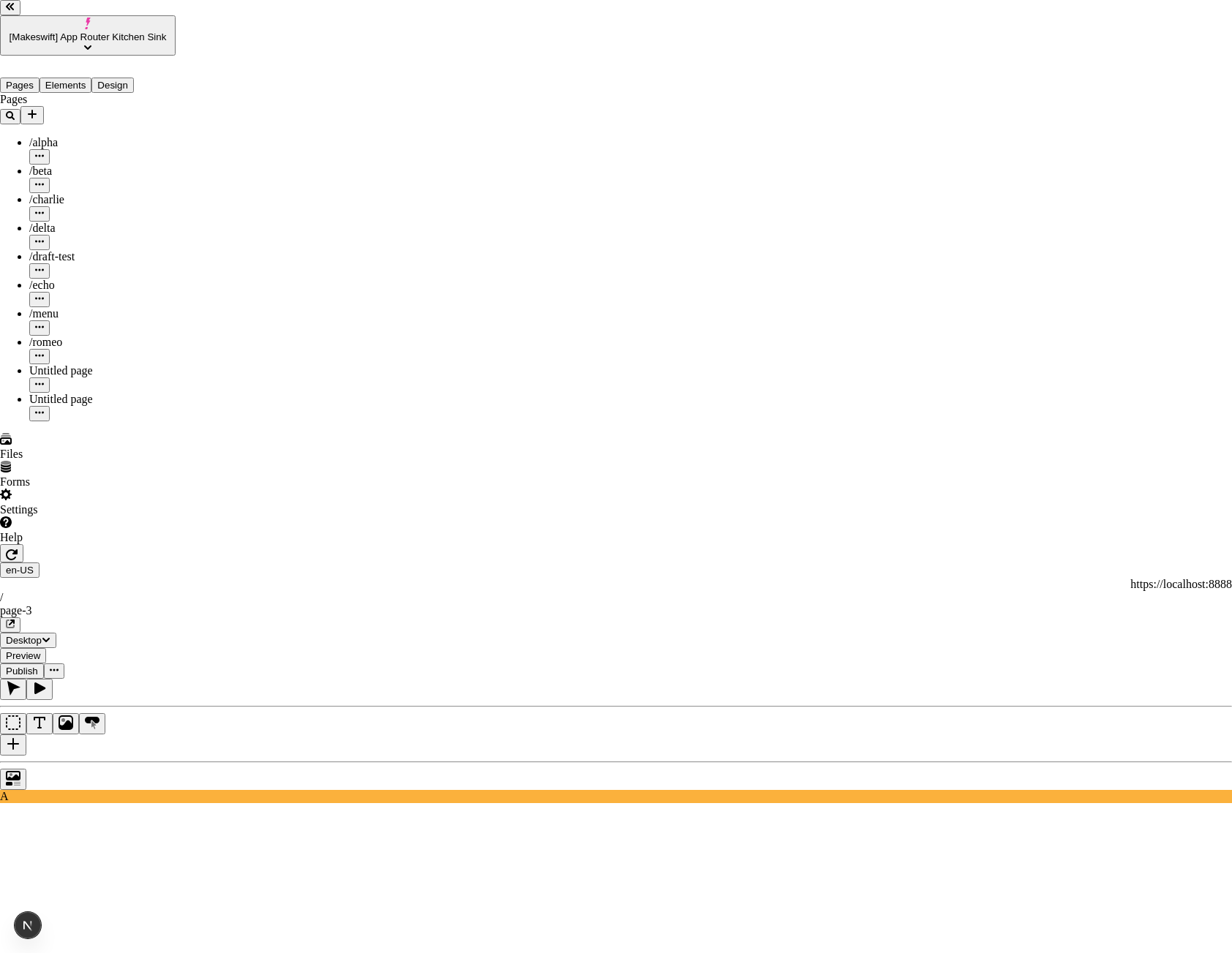 click on "http://localhost:7050/share/09ae3fc5-a75b-4532-b799-dce1658ac706 This preview link expires  8/8/2025" at bounding box center [616, 2375] 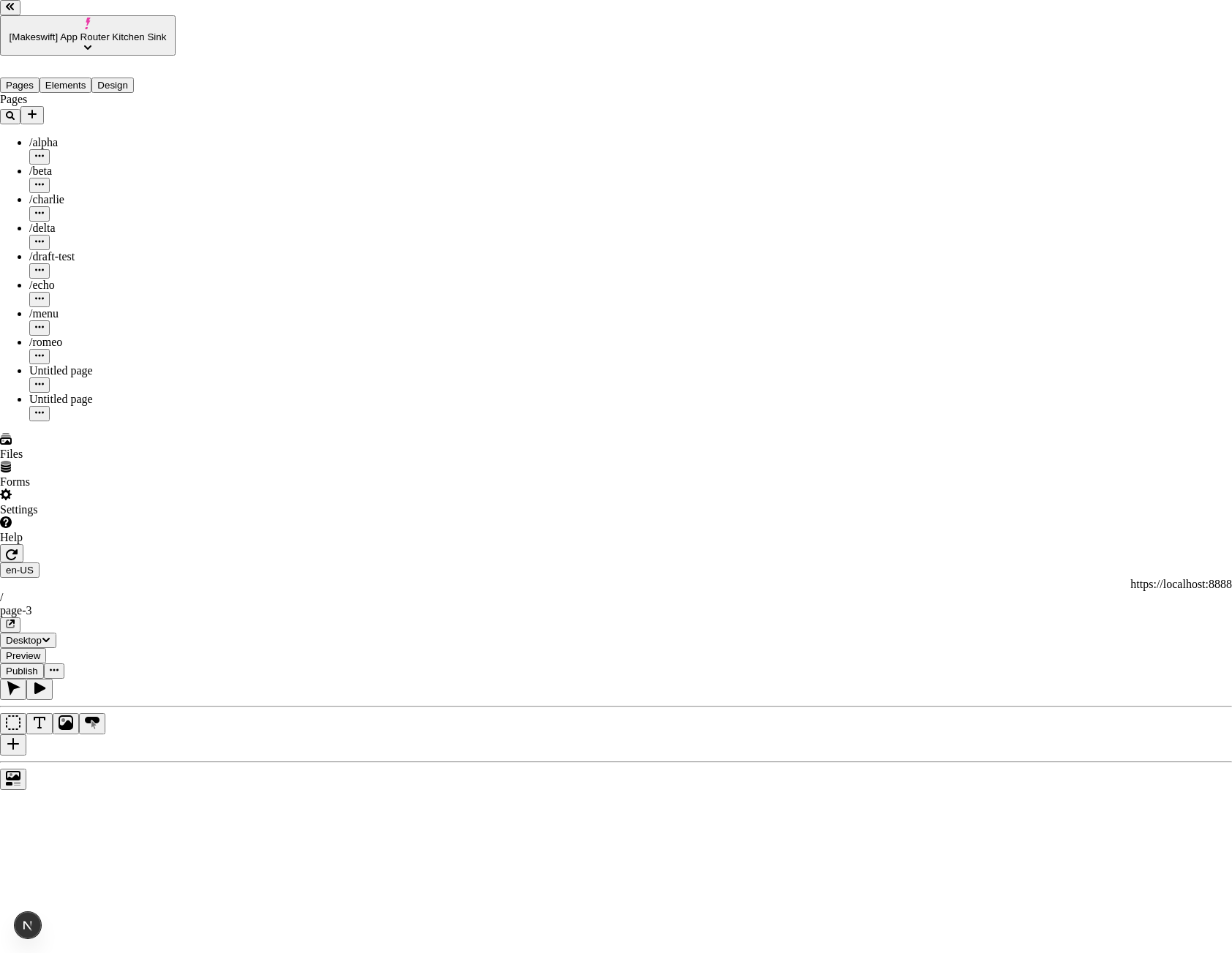 click on "This preview link expires  8/8/2025" at bounding box center [616, 2396] 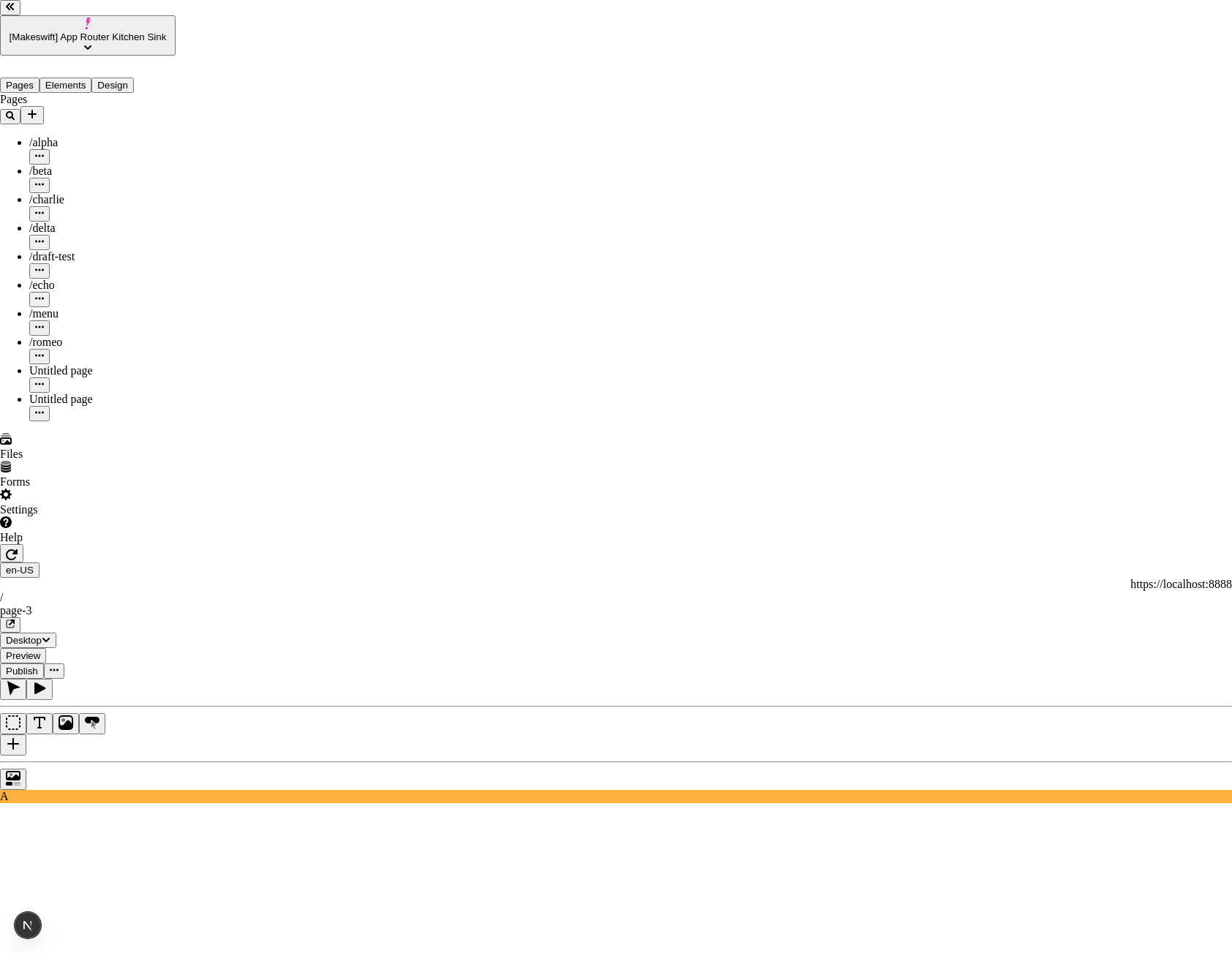 click 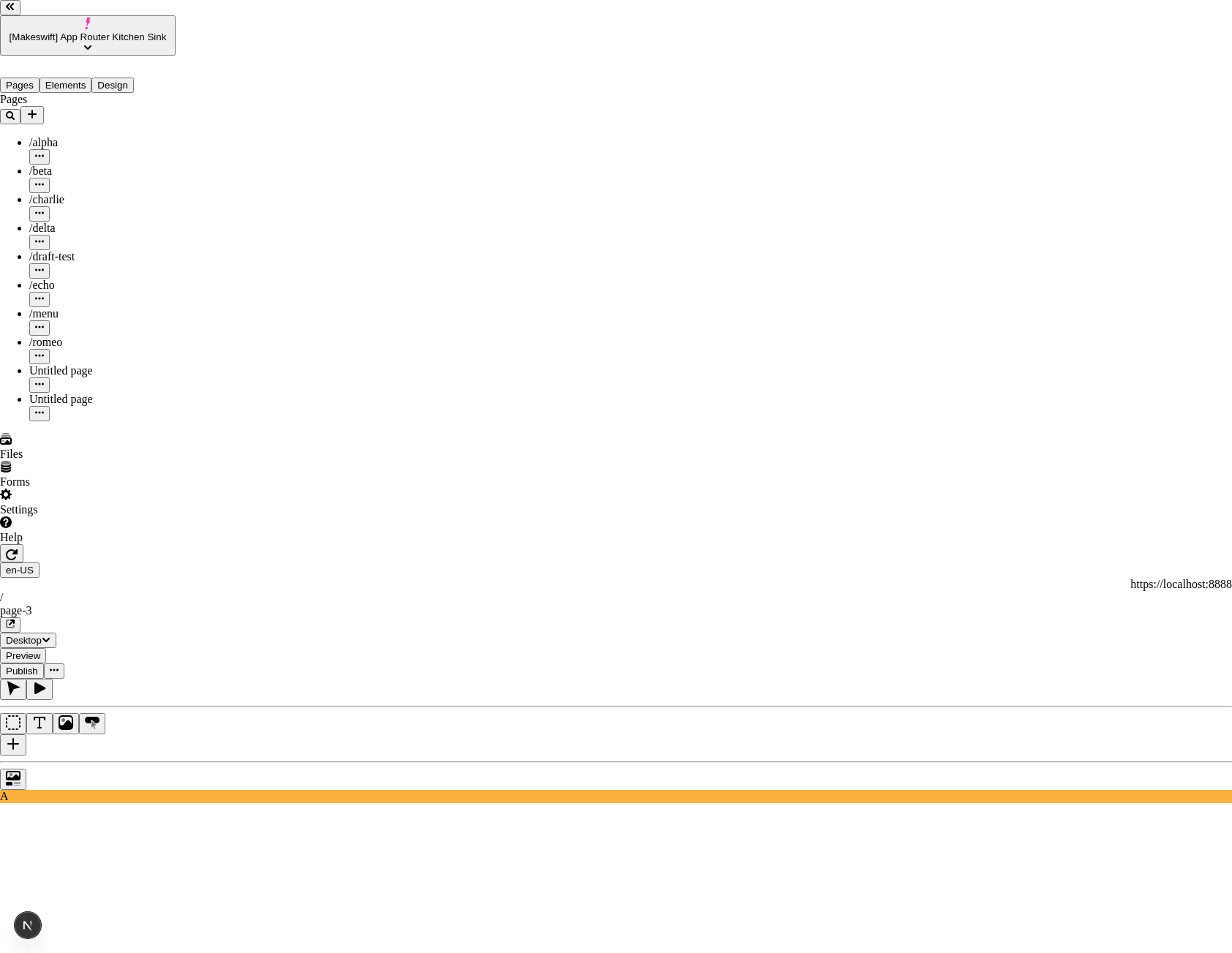 type on "http://localhost:7050/share/b43c2dec-71fc-453b-a4a5-45c470bb1d22" 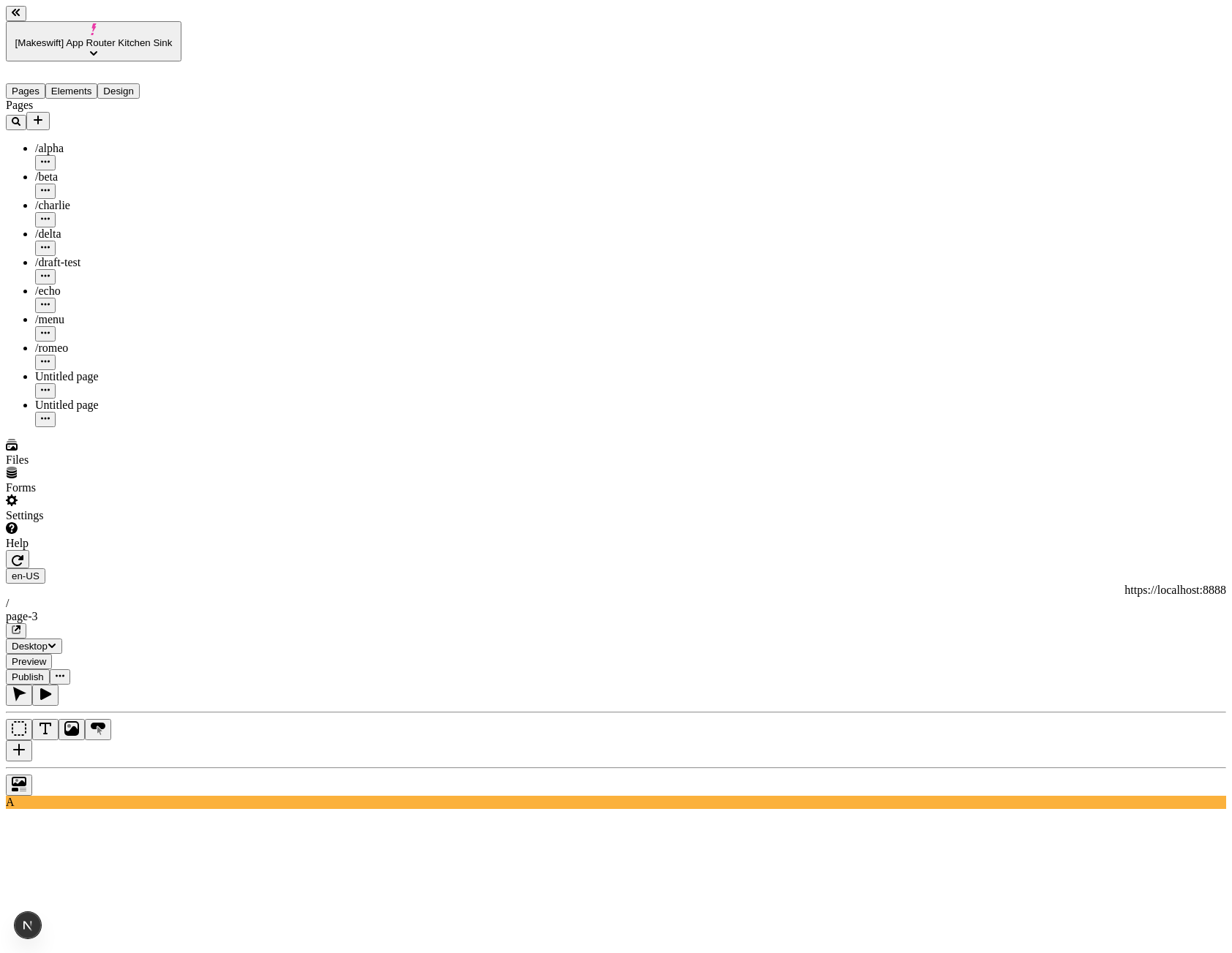 click 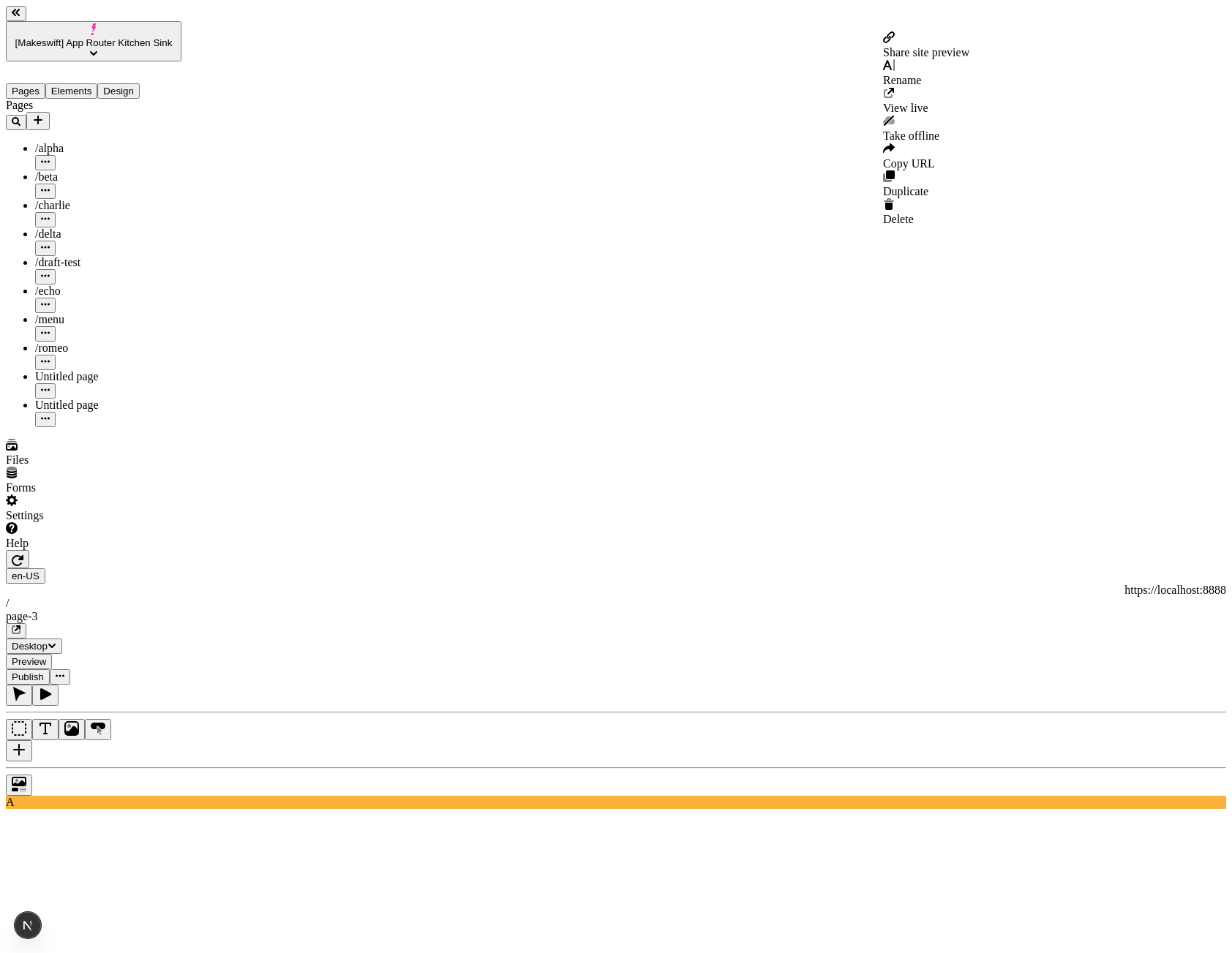 click on "Share site preview" at bounding box center [926, 52] 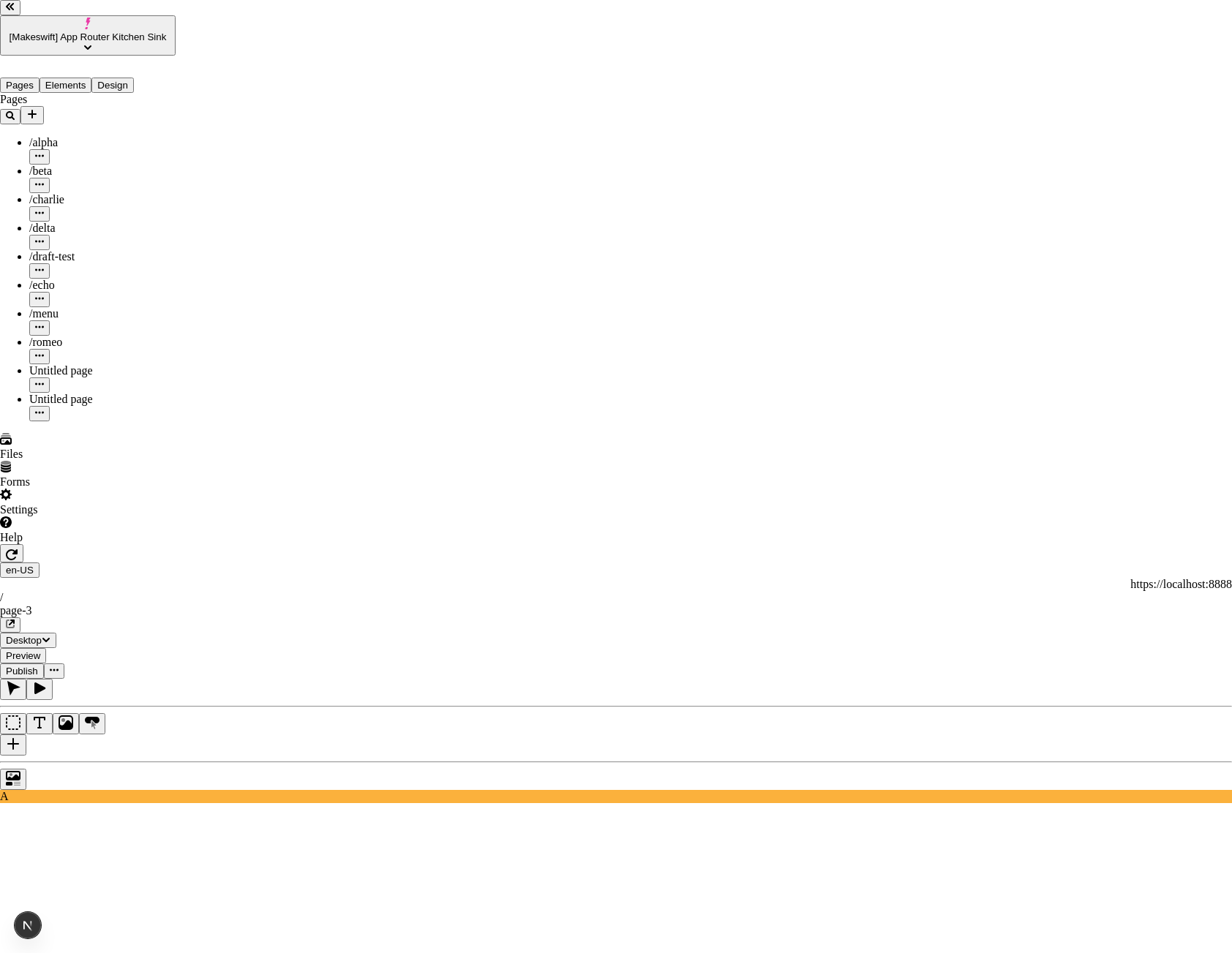 click at bounding box center [10, 2370] 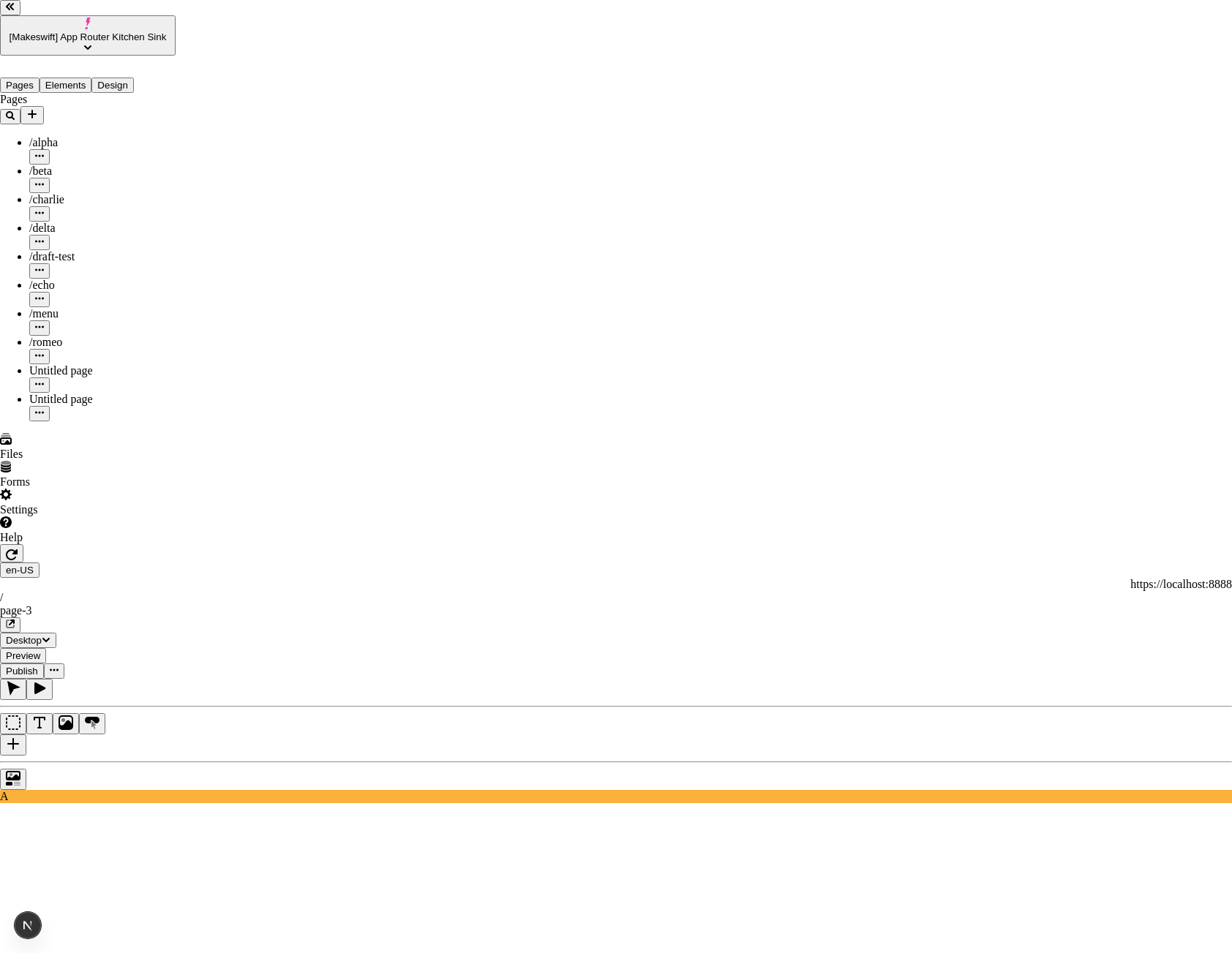 drag, startPoint x: 467, startPoint y: 456, endPoint x: 707, endPoint y: 458, distance: 240.0083 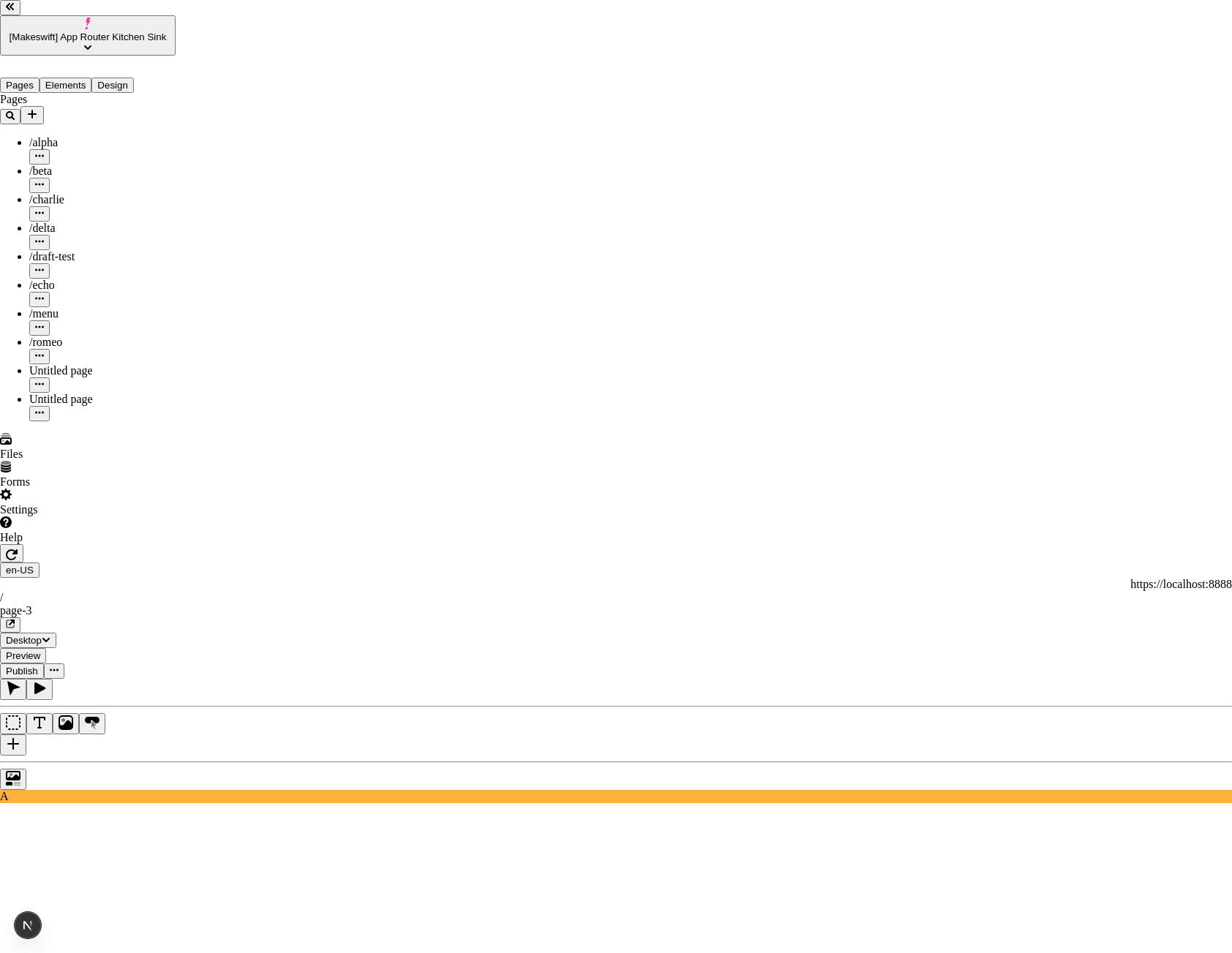 click at bounding box center (10, 2370) 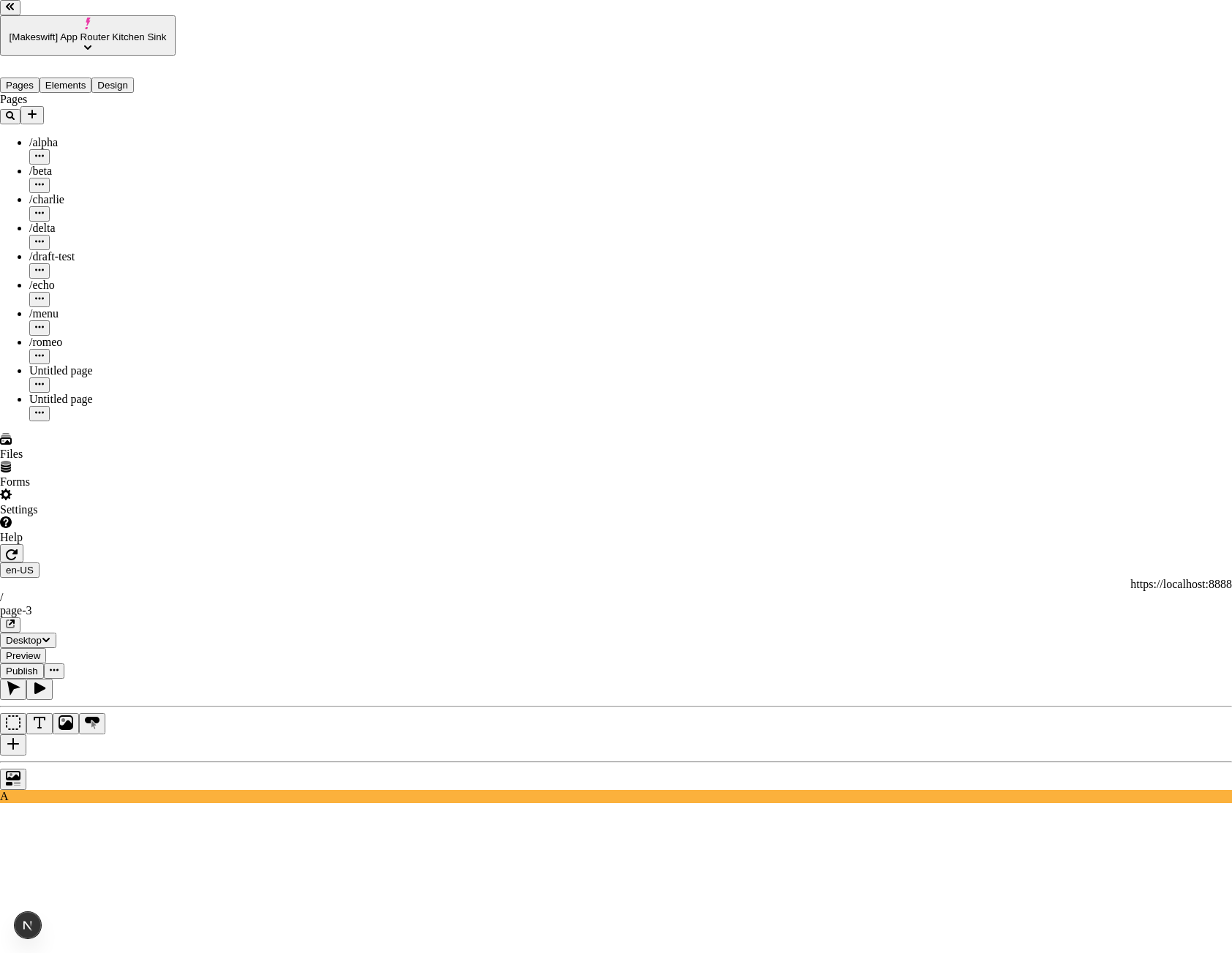 click on "http://localhost:7050/share/5c0b8c19-a547-4c21-ae83-6b5790ddd164" at bounding box center [64, 2354] 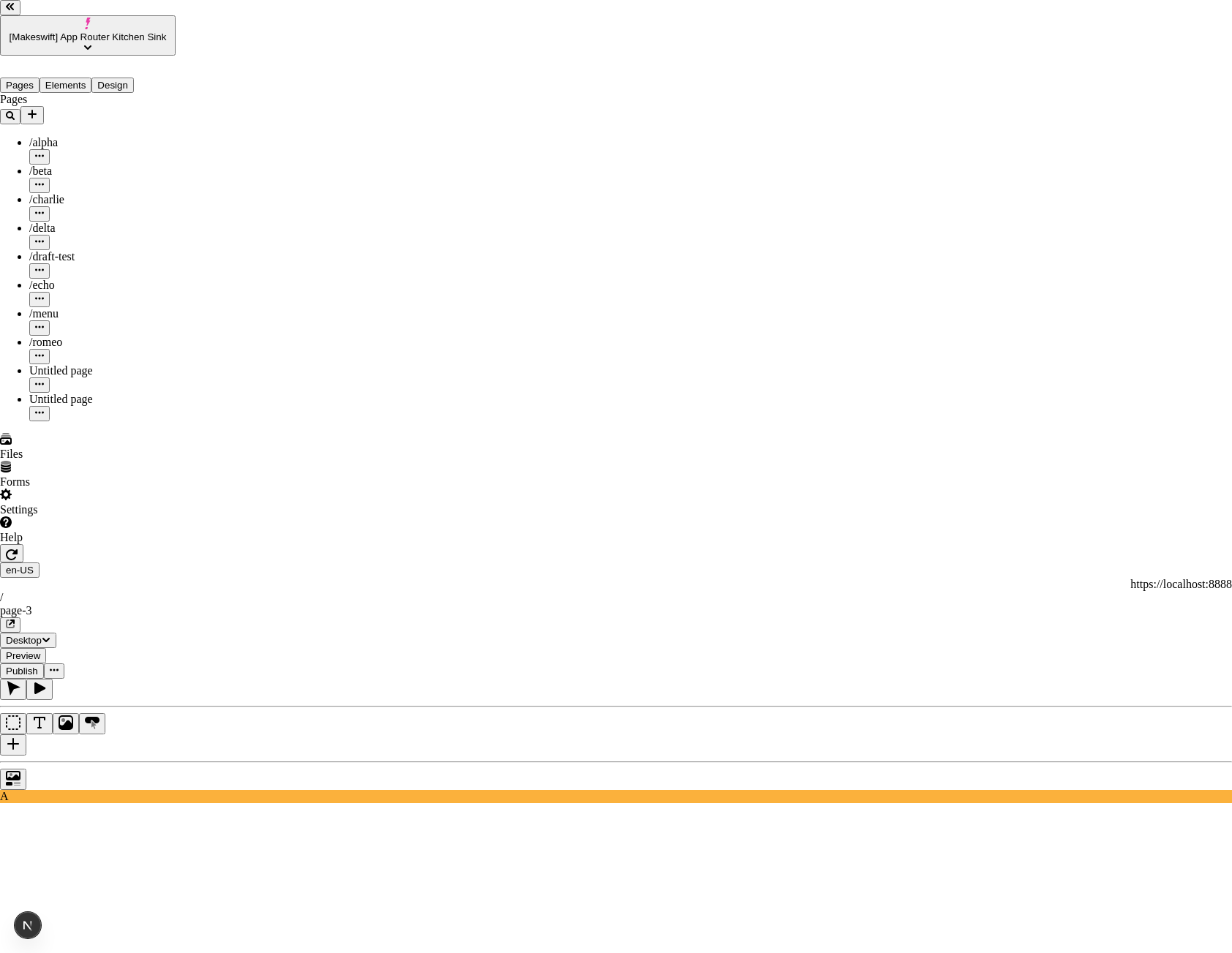 click on "http://localhost:7050/share/5c0b8c19-a547-4c21-ae83-6b5790ddd164" at bounding box center [64, 2354] 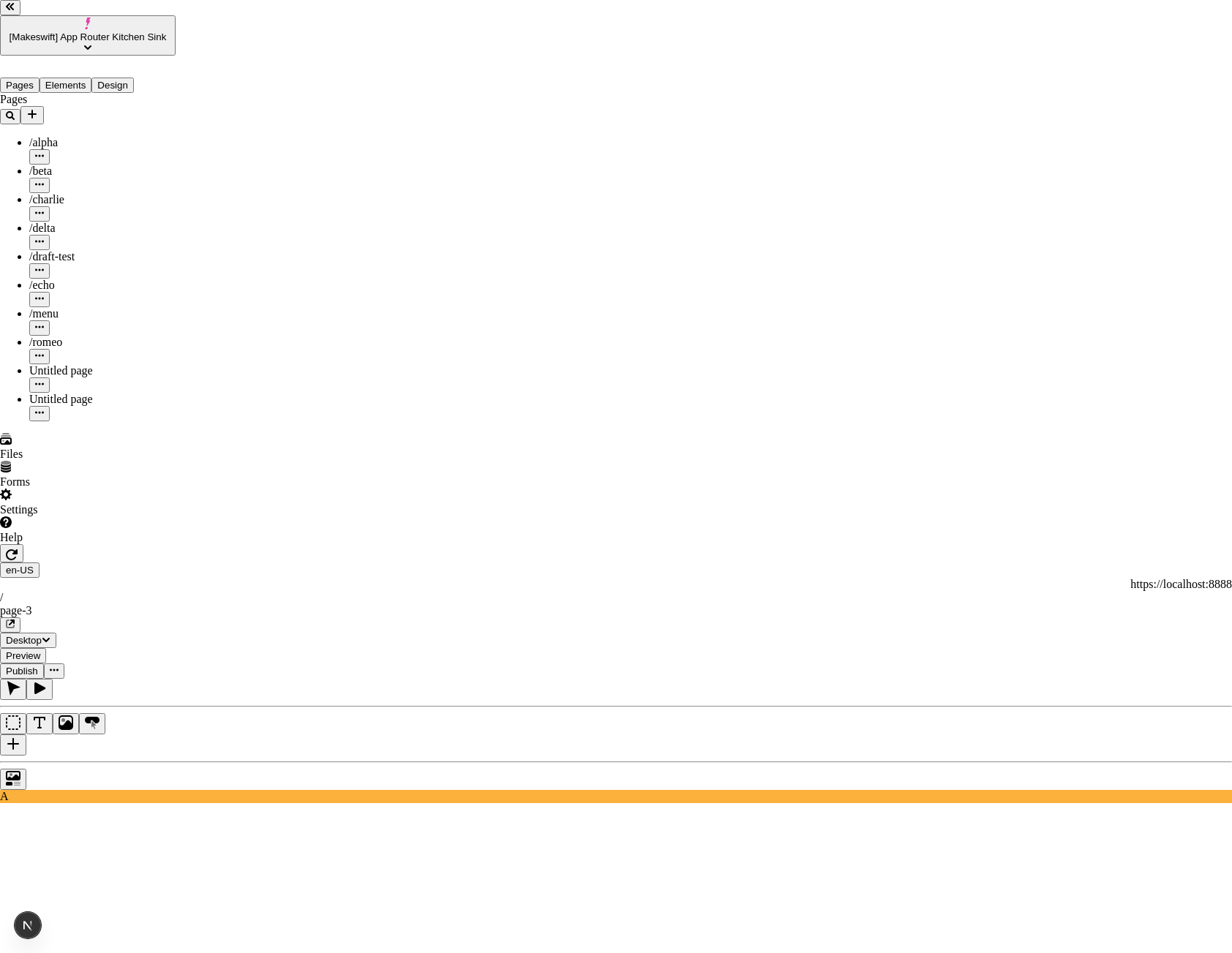 click at bounding box center (6, 2487) 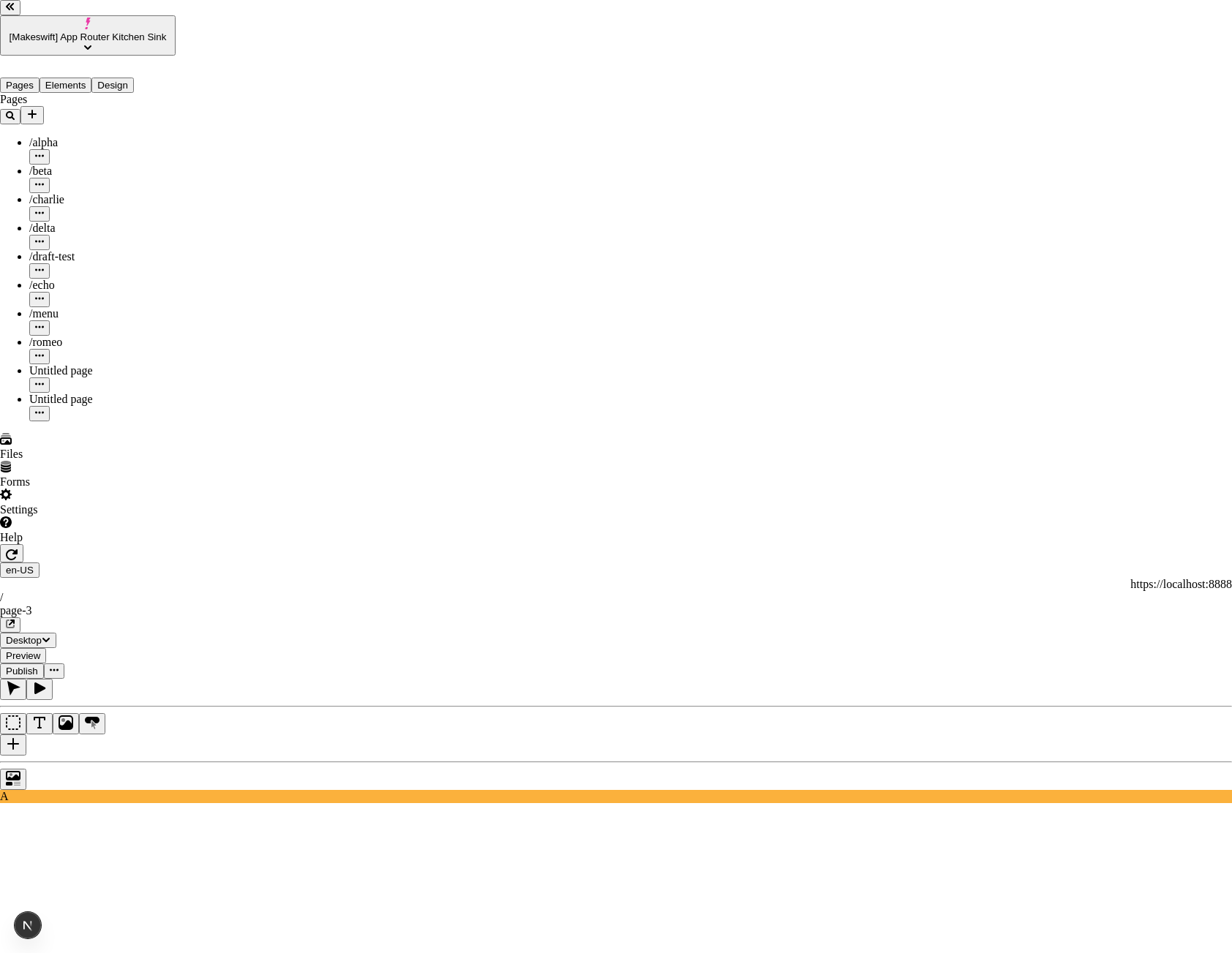 click at bounding box center [6, 2487] 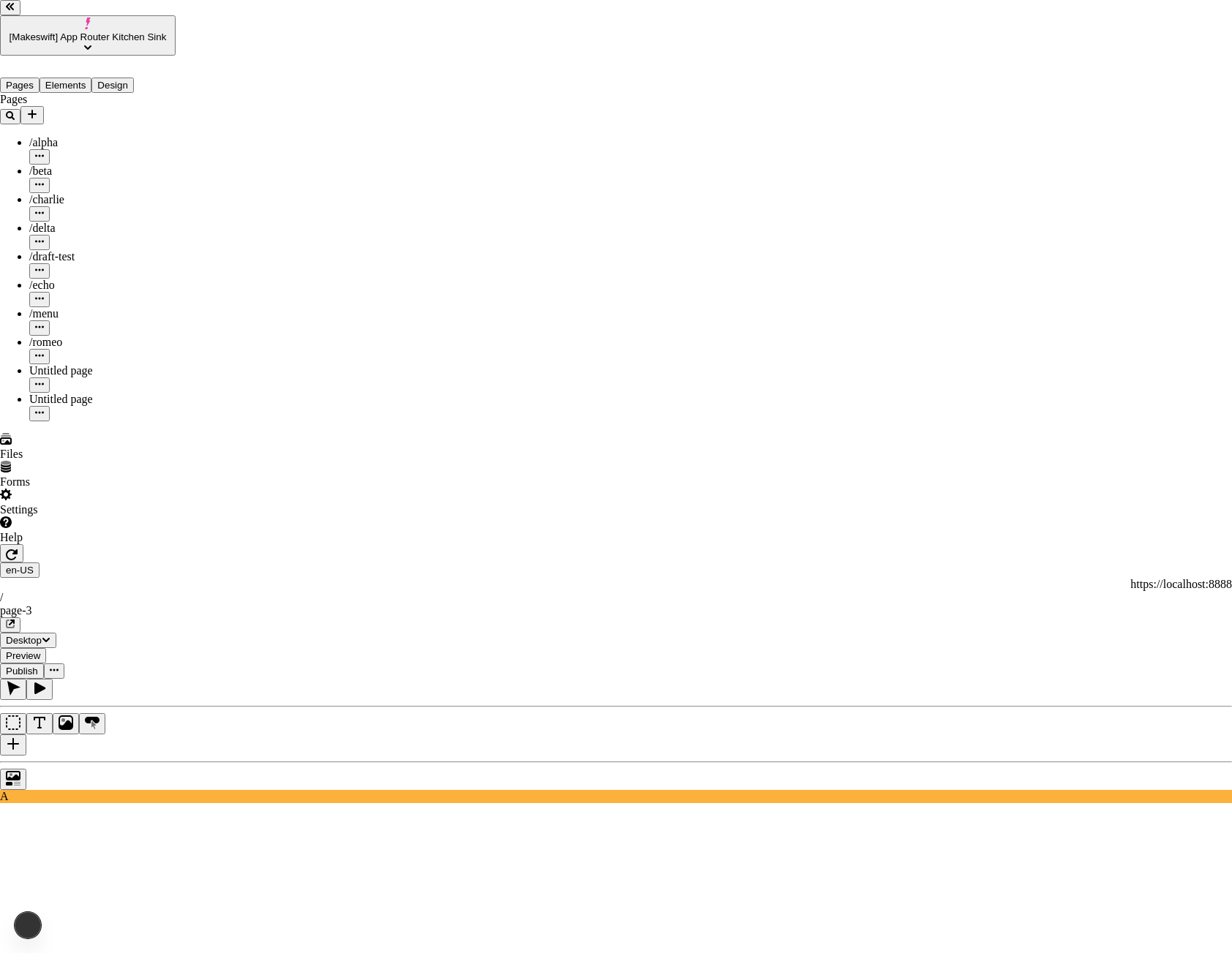 type on "http://localhost:7050/share/813e75f4-6548-457a-b554-c3cee86a5774" 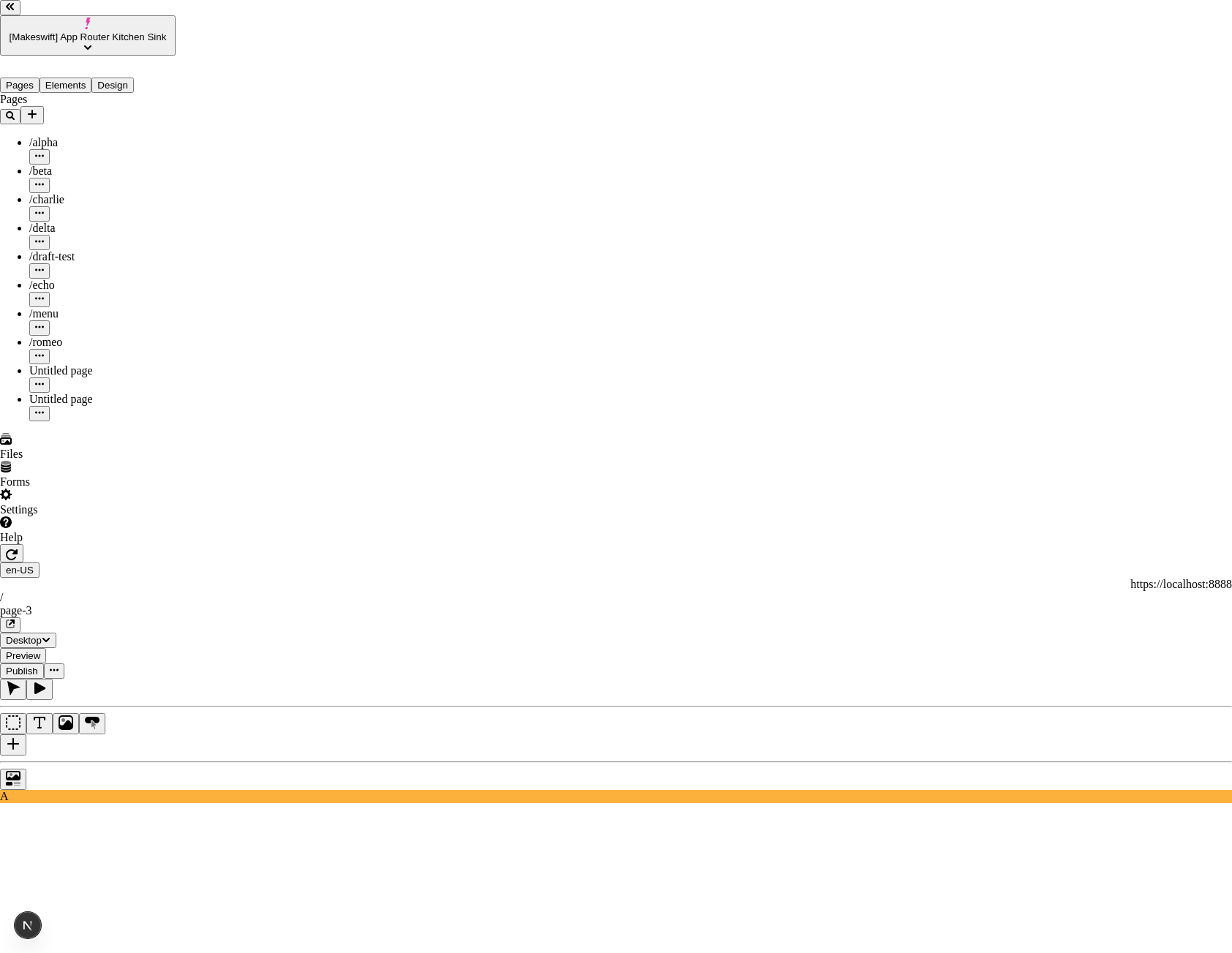 click on "http://localhost:7050/share/813e75f4-6548-457a-b554-c3cee86a5774" at bounding box center [64, 2354] 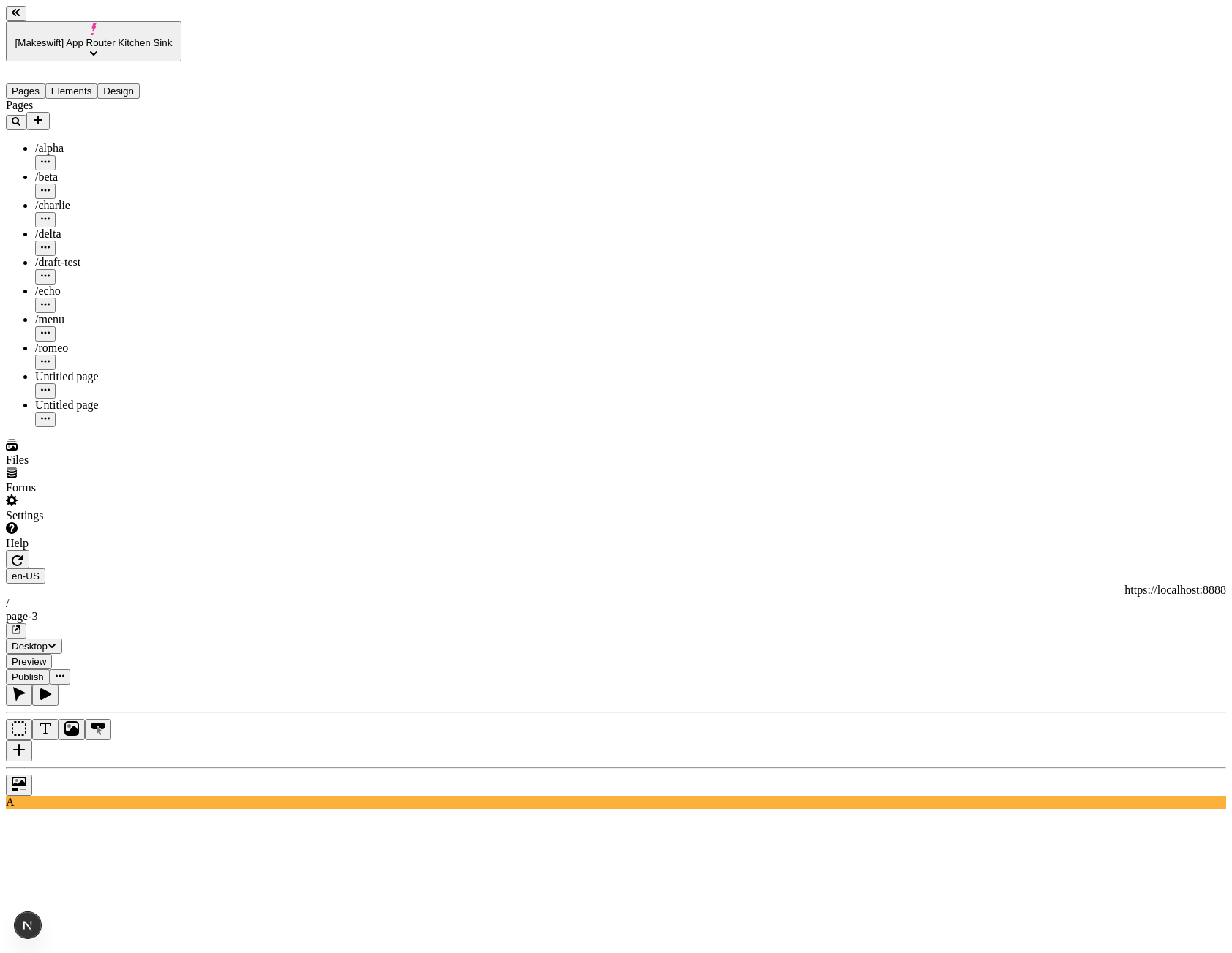 click at bounding box center (60, 677) 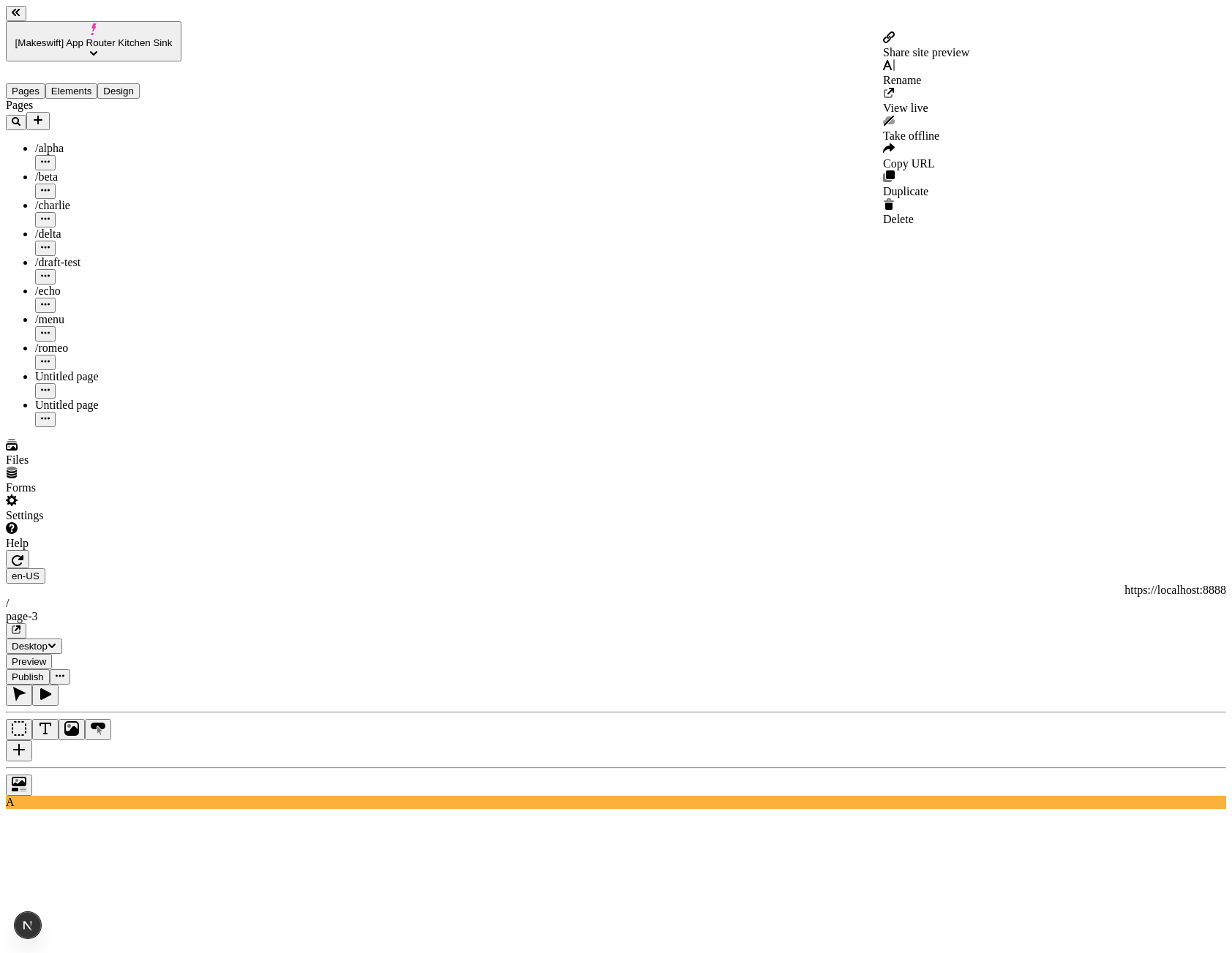 click on "Share site preview" at bounding box center [926, 52] 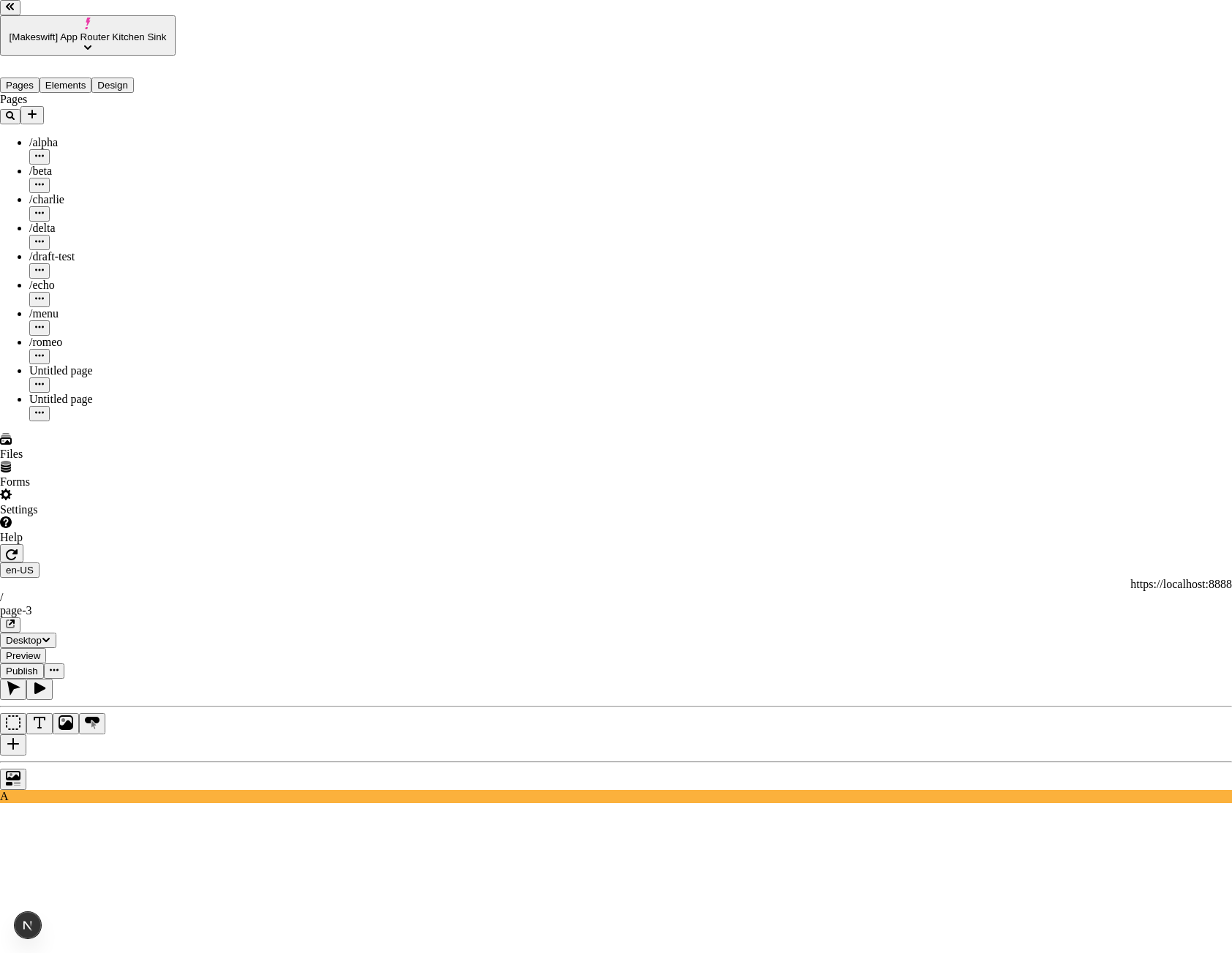 click 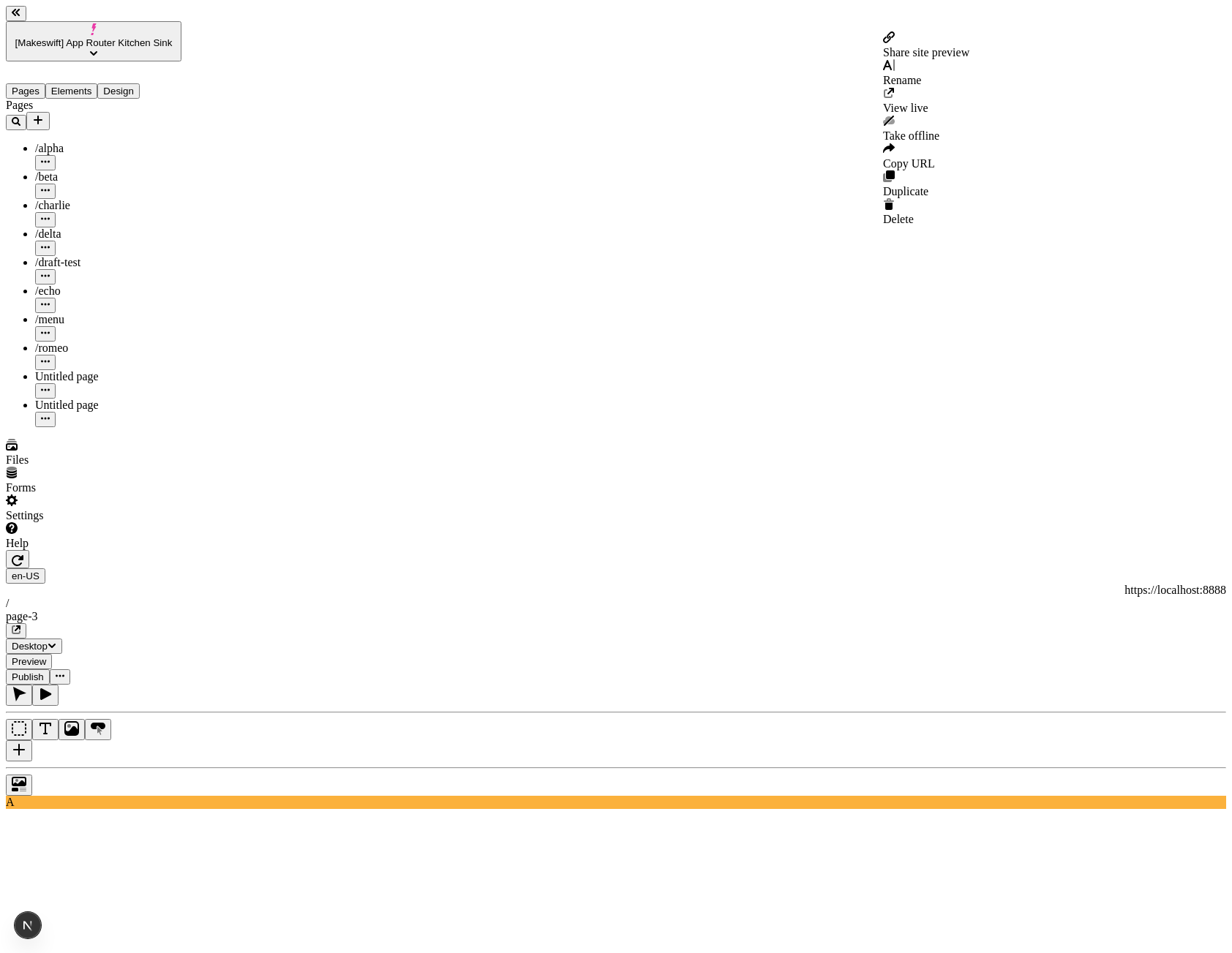 click on "Share site preview" at bounding box center [926, 45] 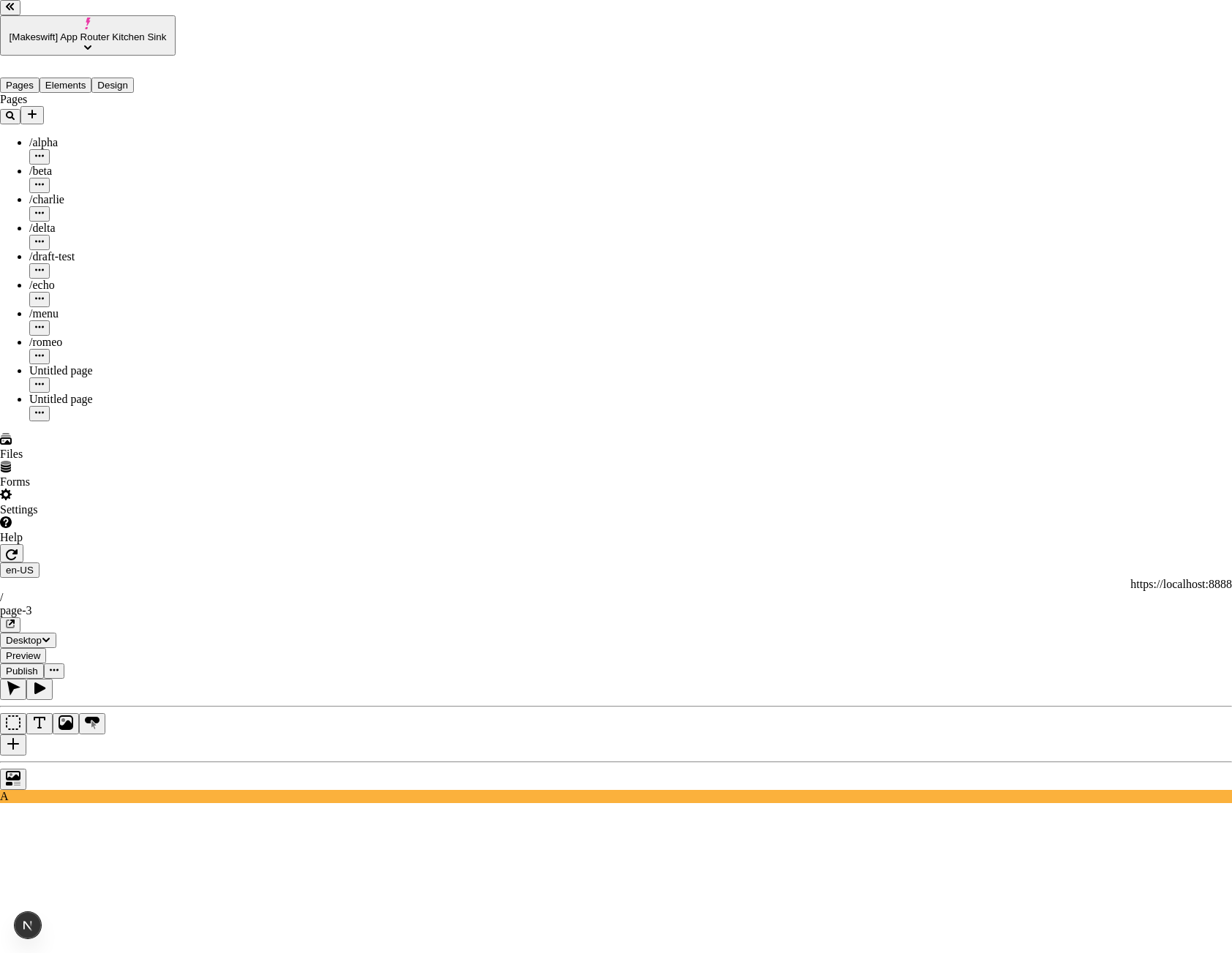 click at bounding box center [12, 2338] 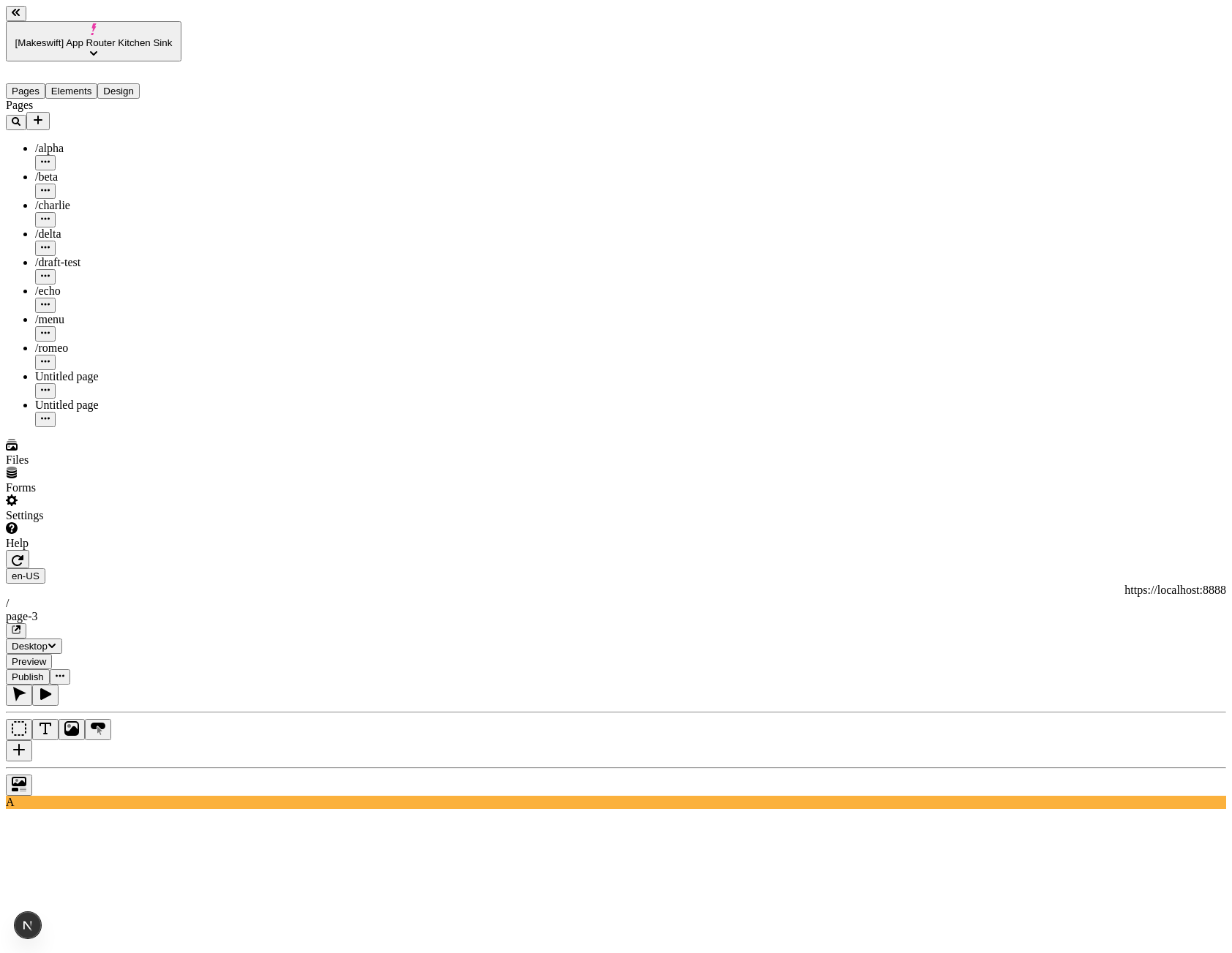 click 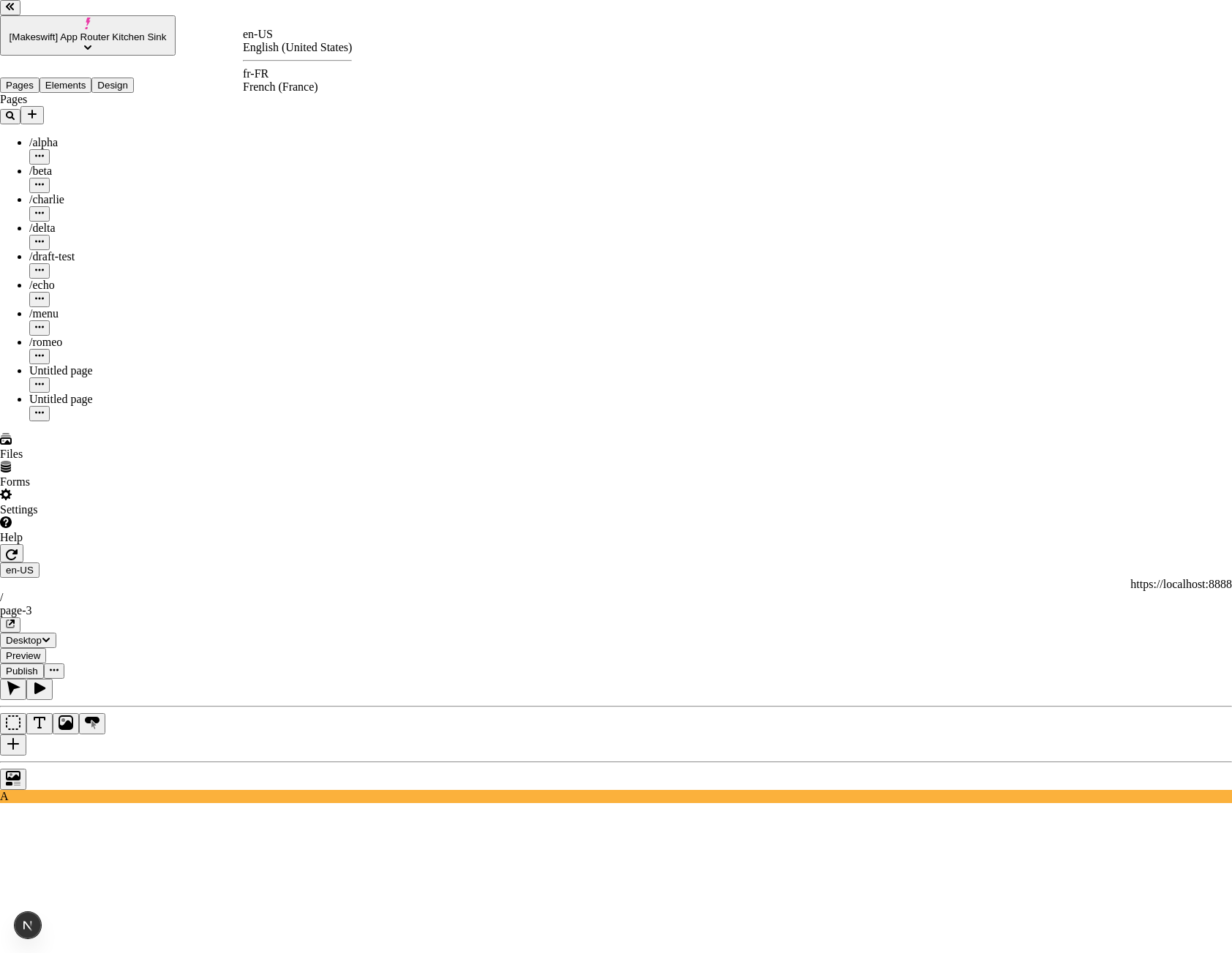 click on "[Makeswift] App Router Kitchen Sink Pages Elements Design Pages /alpha /beta /charlie /delta /draft-test /echo /menu /romeo Untitled page Untitled page Files Forms Settings Help en-US https://localhost:8888 / page-3 Desktop Preview Publish A Metadata Online Path /page-3 Title Description Social Image Choose an image Choose Exclude from search engines Canonical URL Sitemap priority 0.75 Sitemap frequency Hourly Snippets en-US English (United States) fr-FR French (France)" at bounding box center [616, 1138] 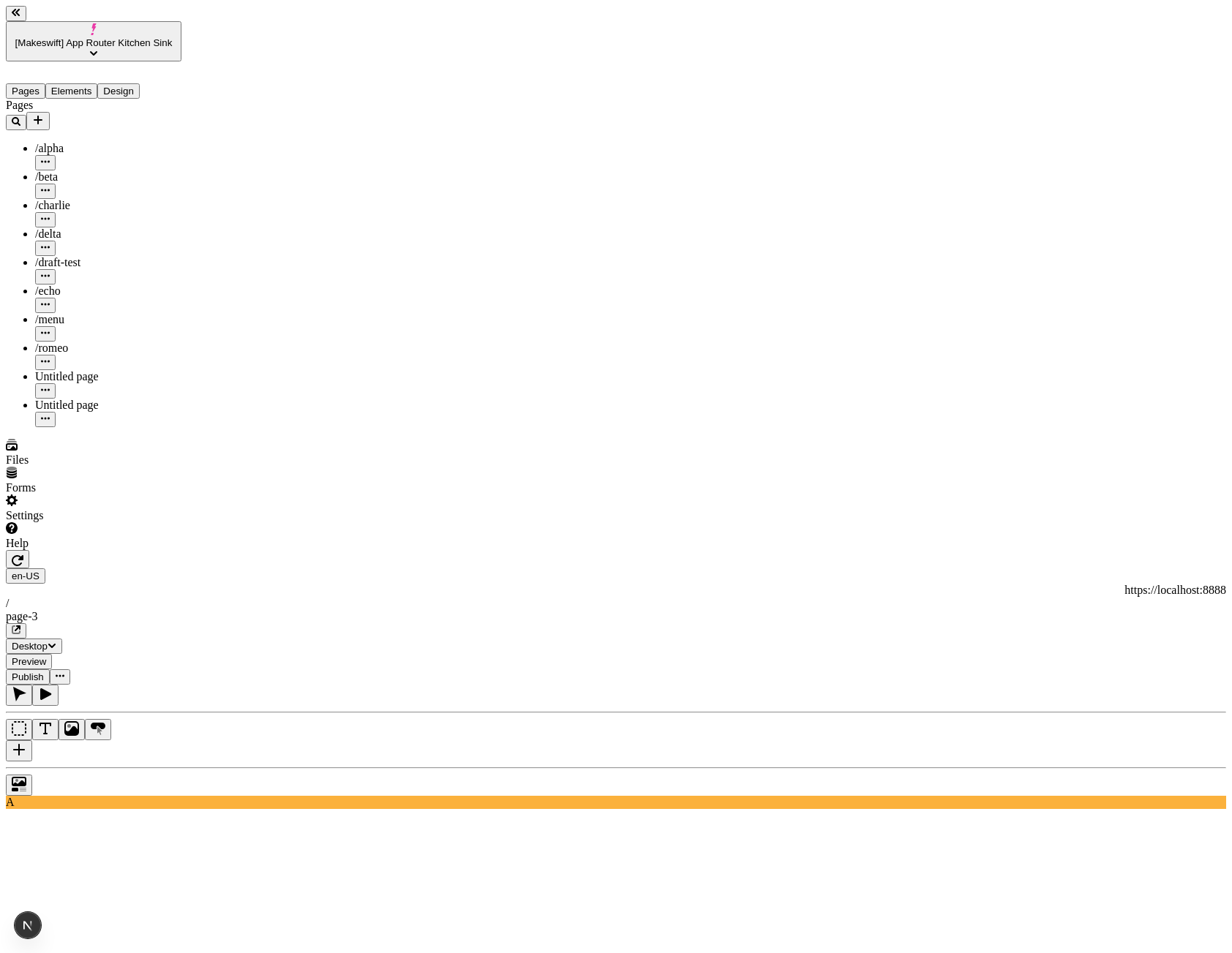 click at bounding box center [60, 677] 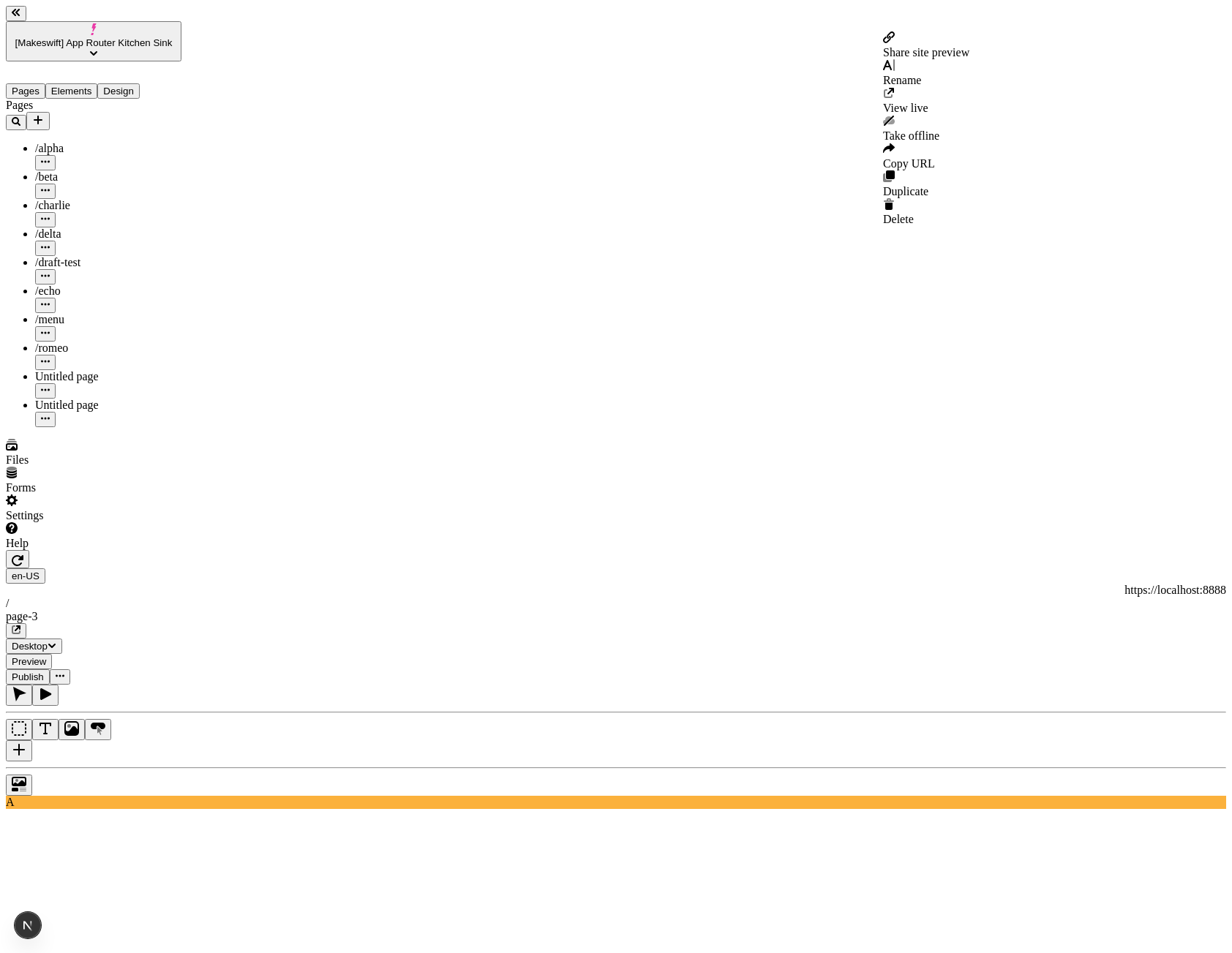 click on "Share site preview" at bounding box center [926, 45] 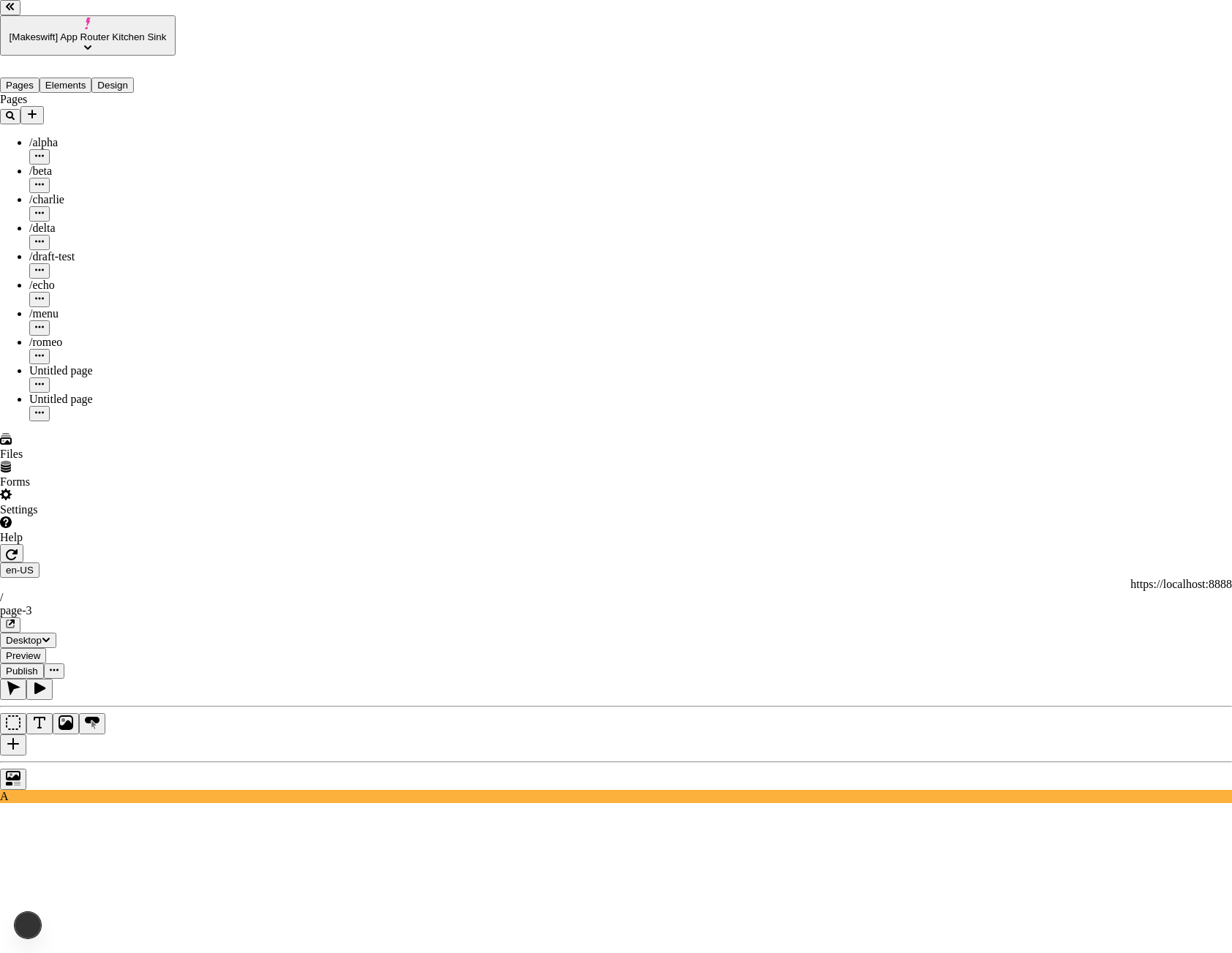 type on "http://localhost:7050/share/16787827-0857-4a93-8446-0155b1028702" 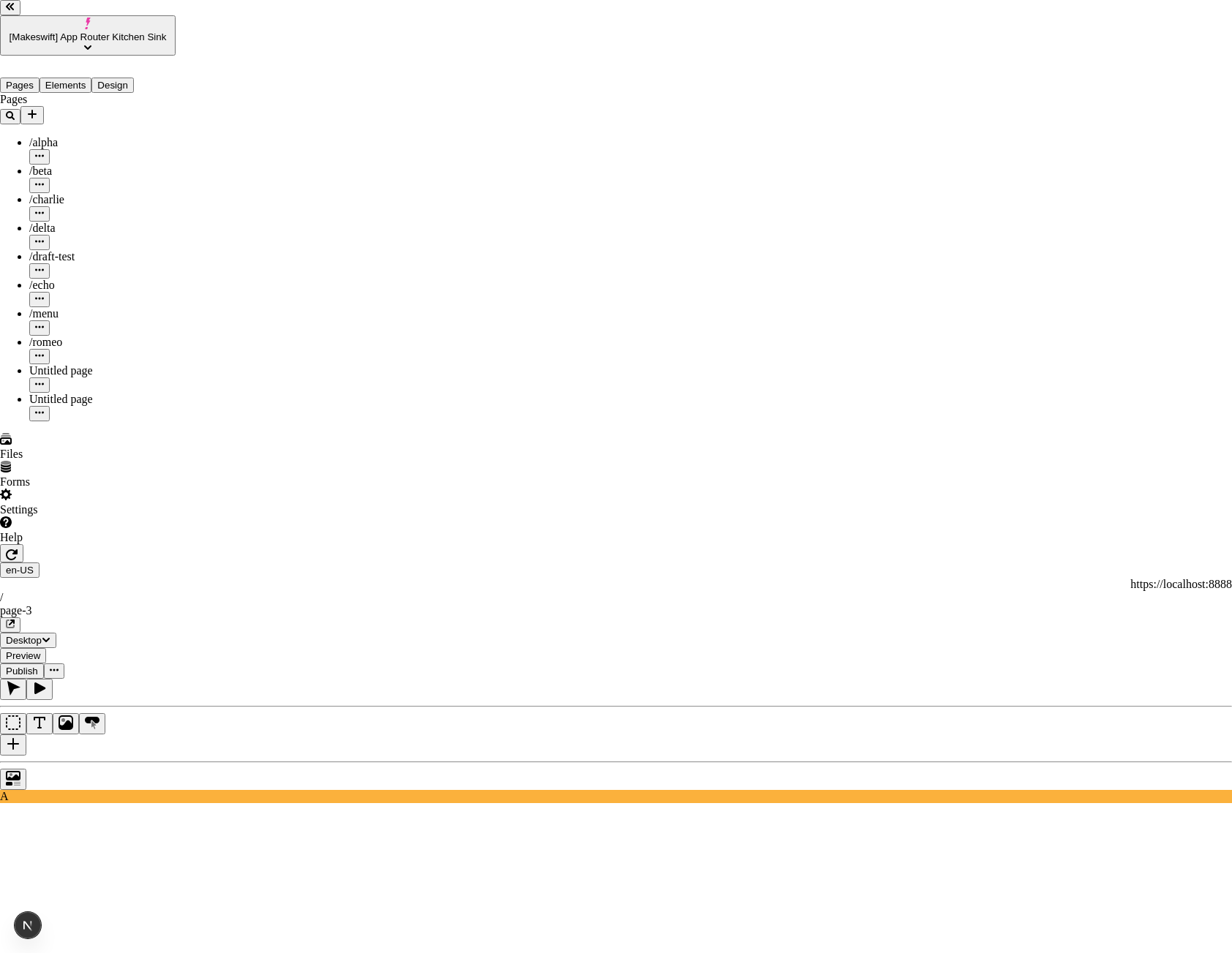 click 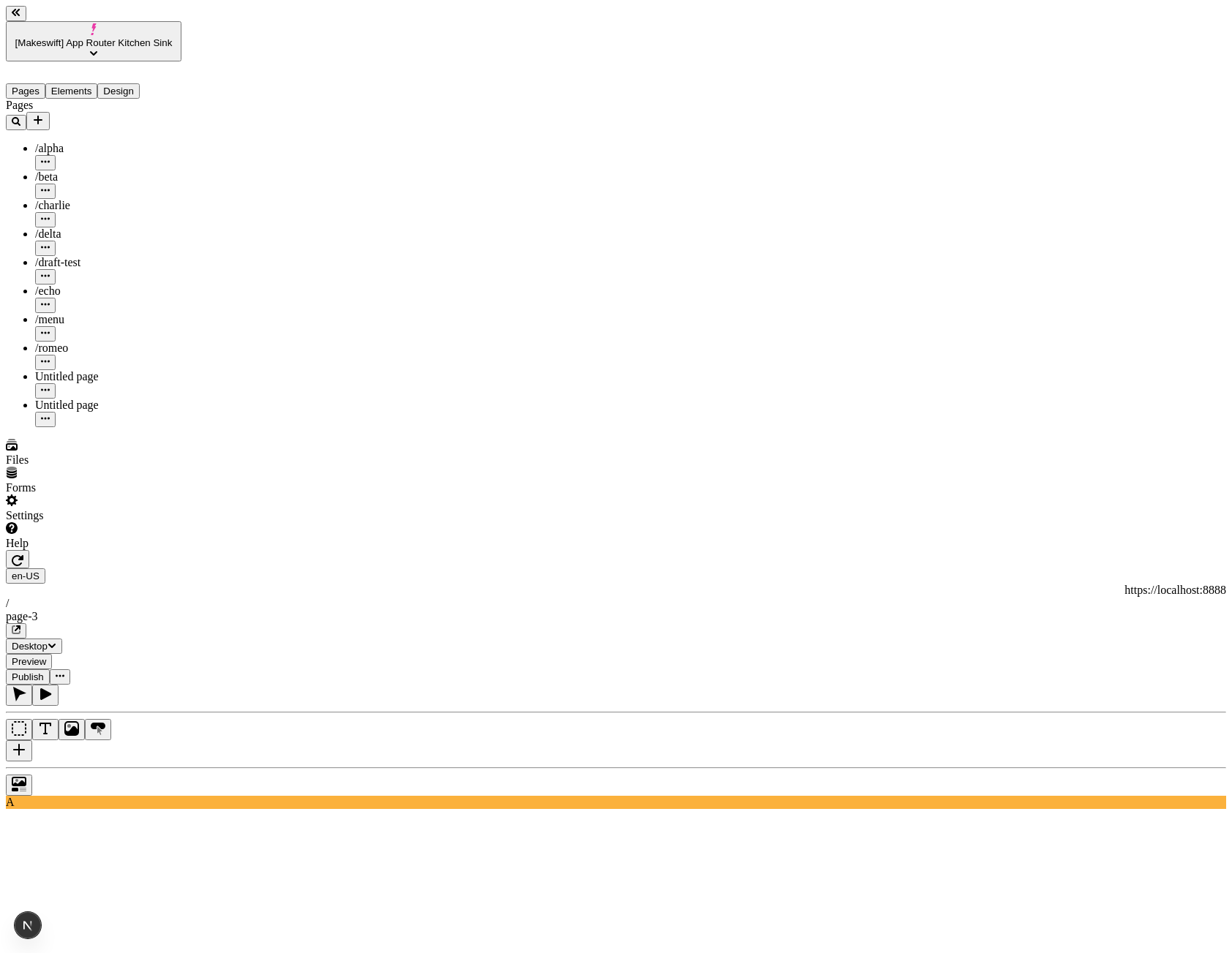 click at bounding box center [60, 677] 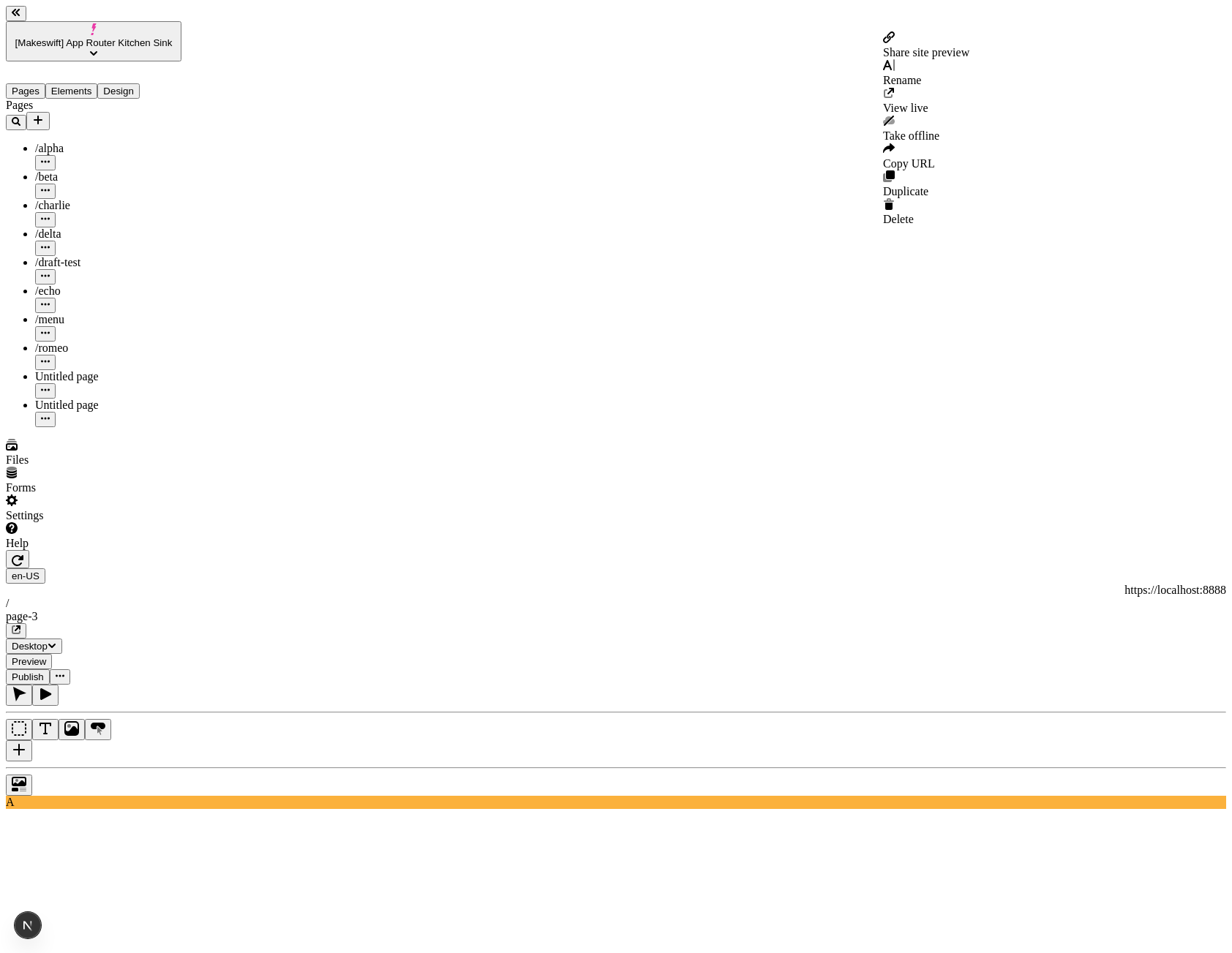 click on "Share site preview" at bounding box center [926, 52] 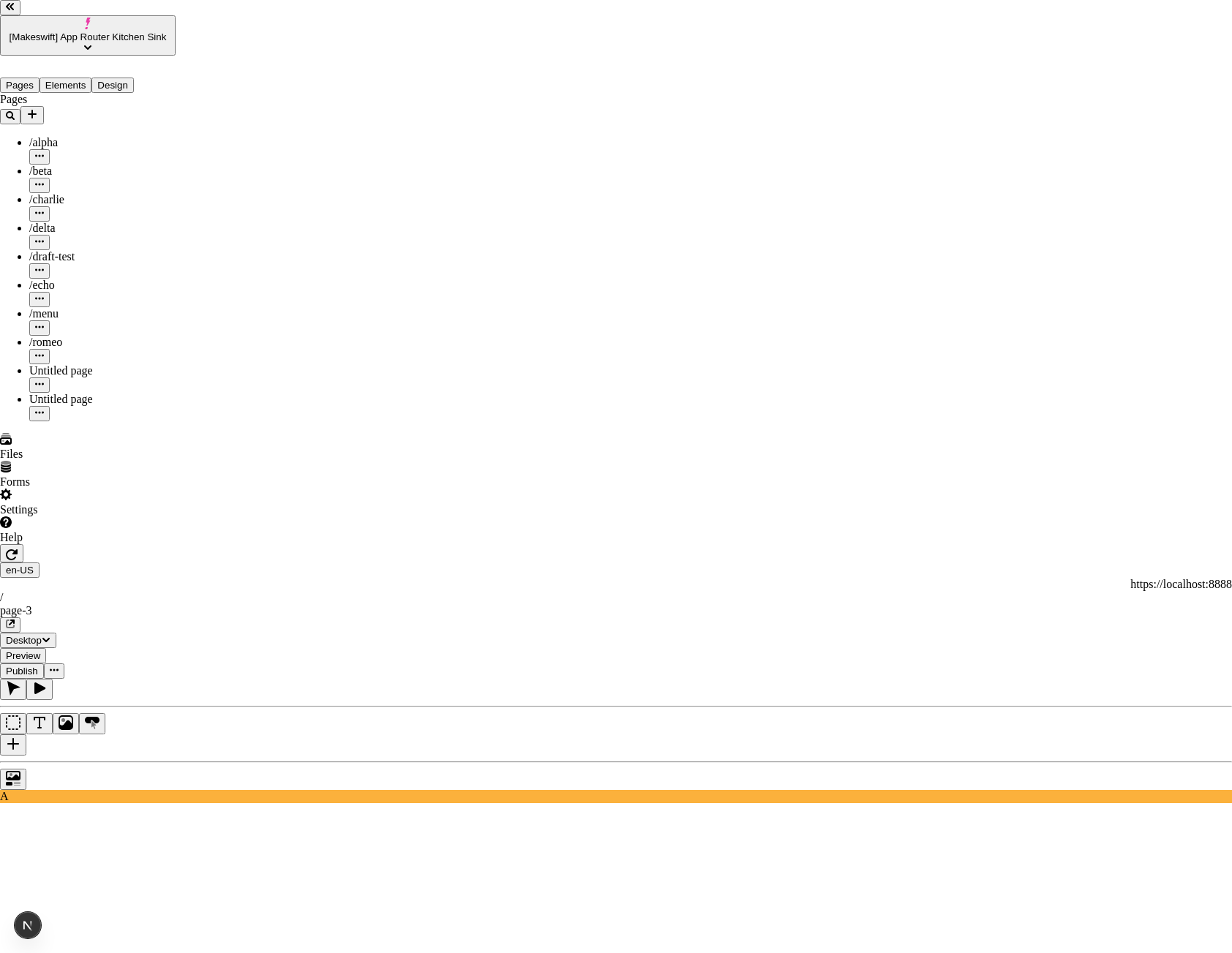 click on "Share site preview http://localhost:7050/share/eb88bc1b-cfe1-4b06-ad29-0016695ccdbc This preview link expires  8/8/2025 Public preview If enabled, anyone with the link can view this preview" at bounding box center (616, 2387) 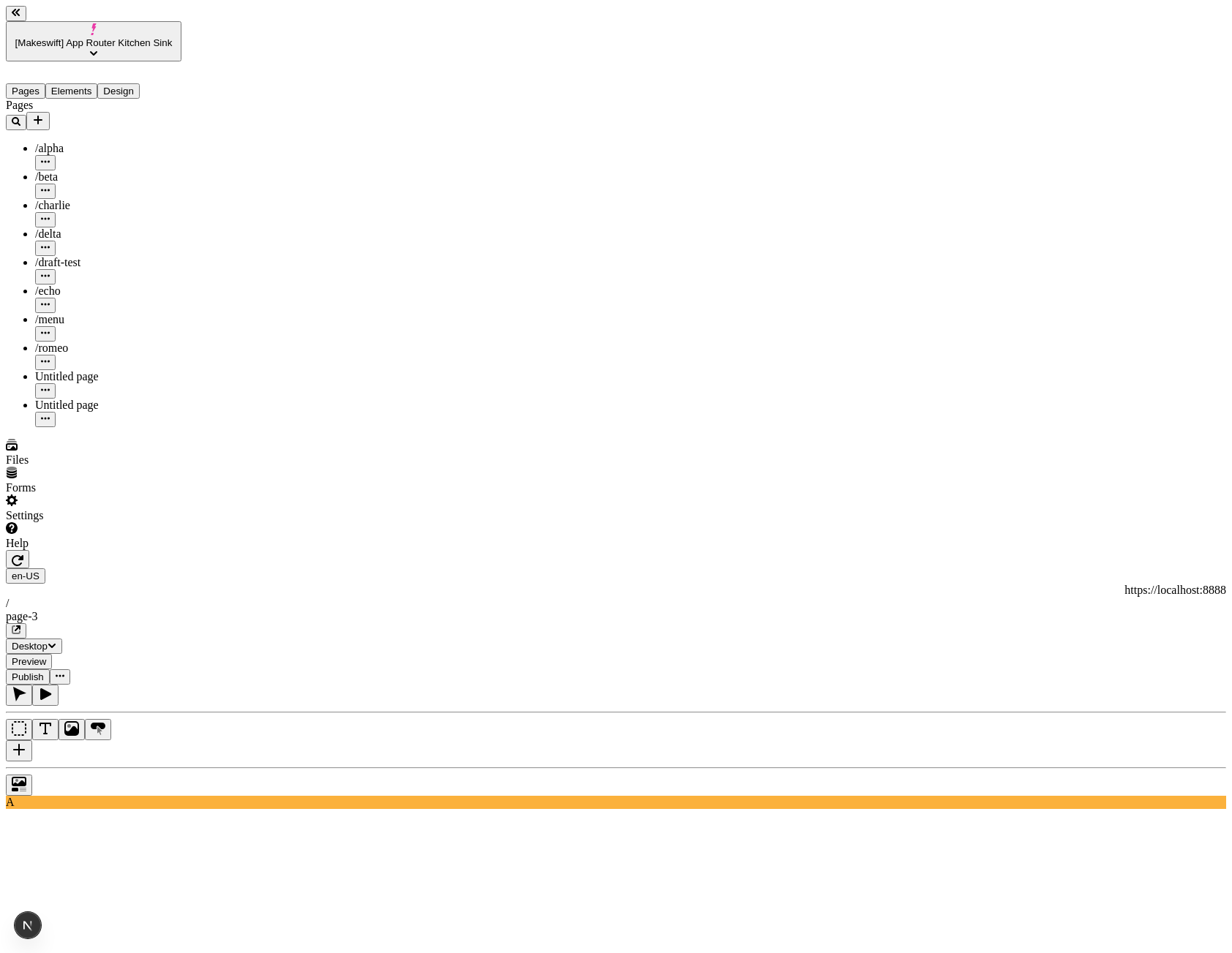 click 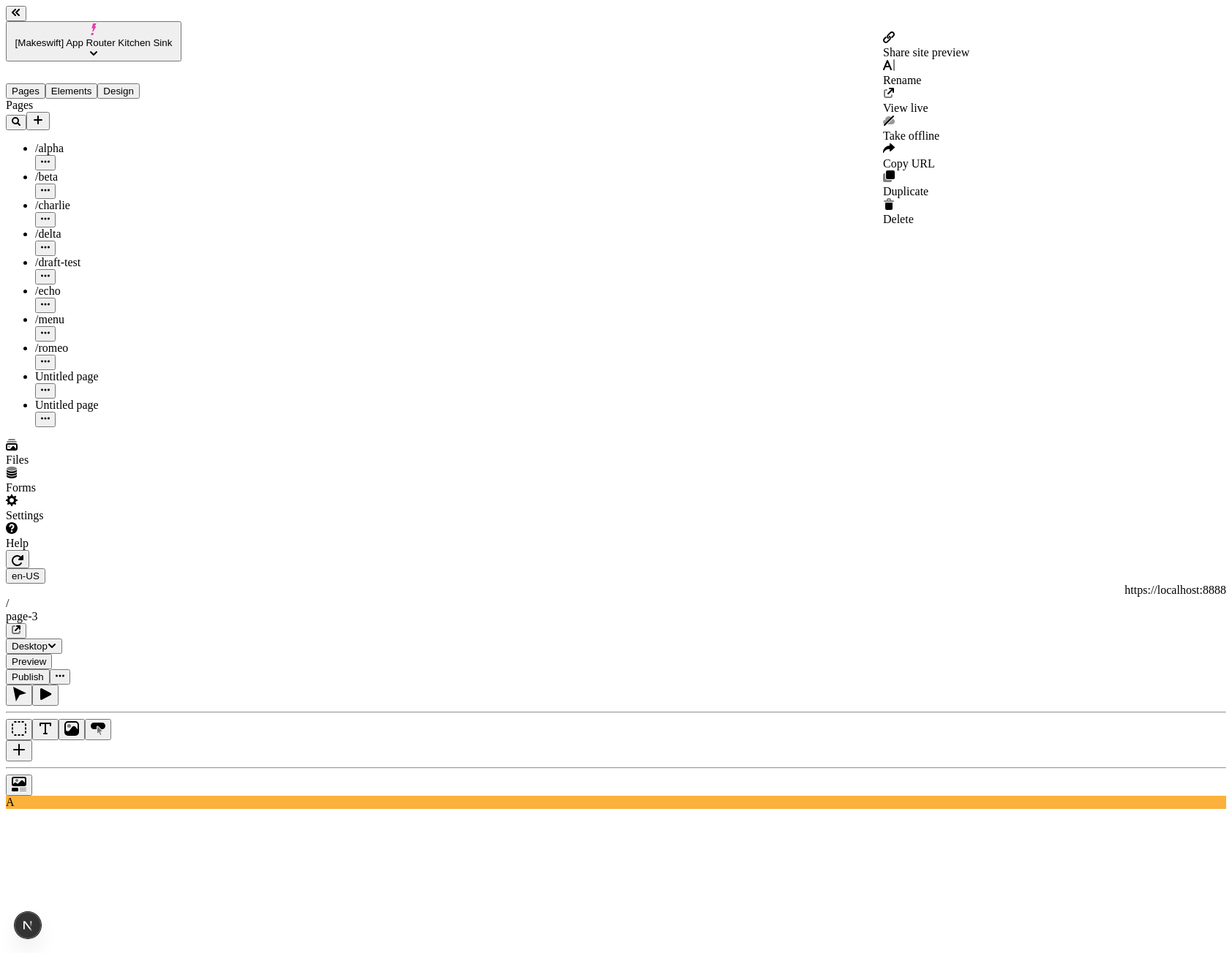 click on "Share site preview" at bounding box center (926, 52) 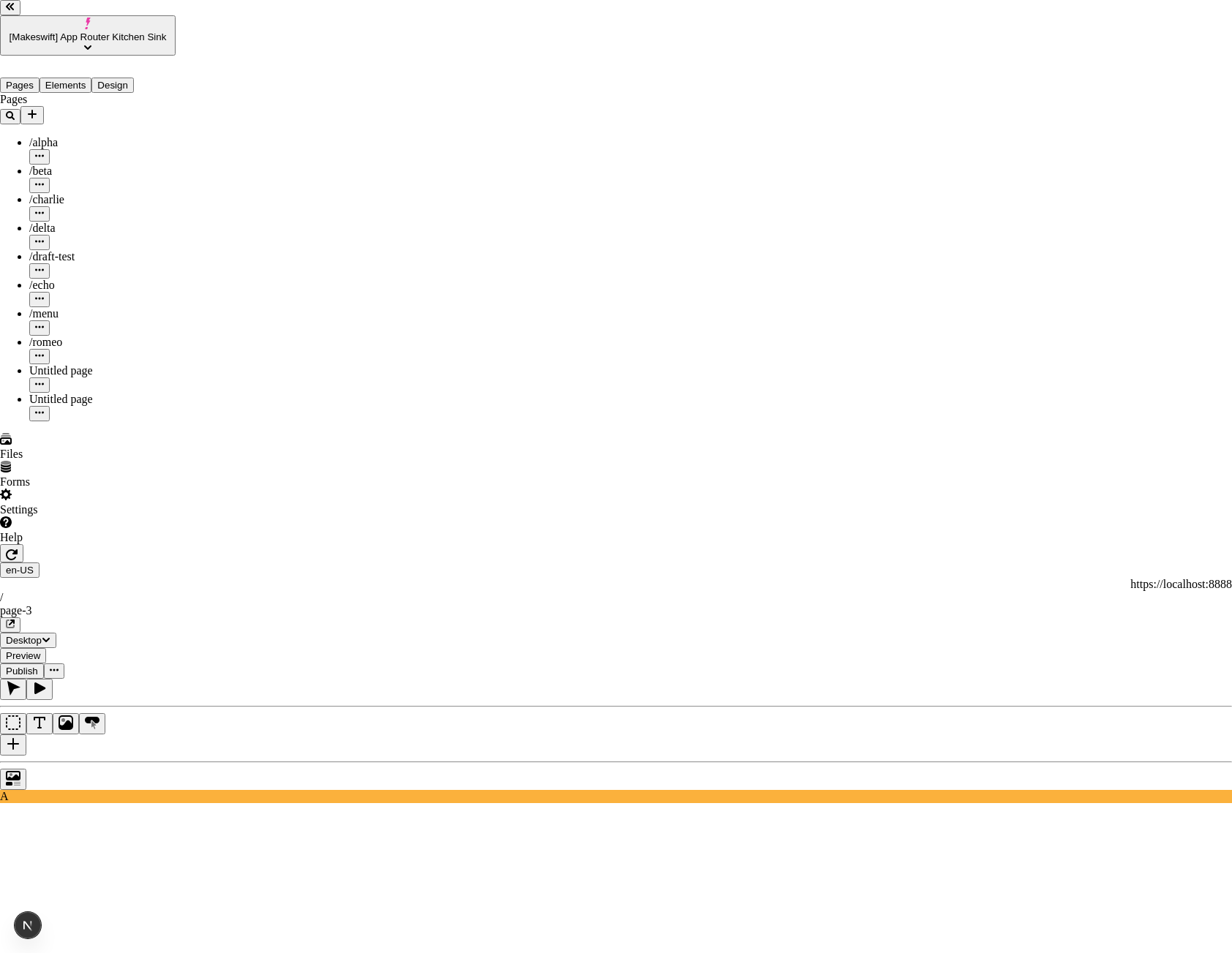 click 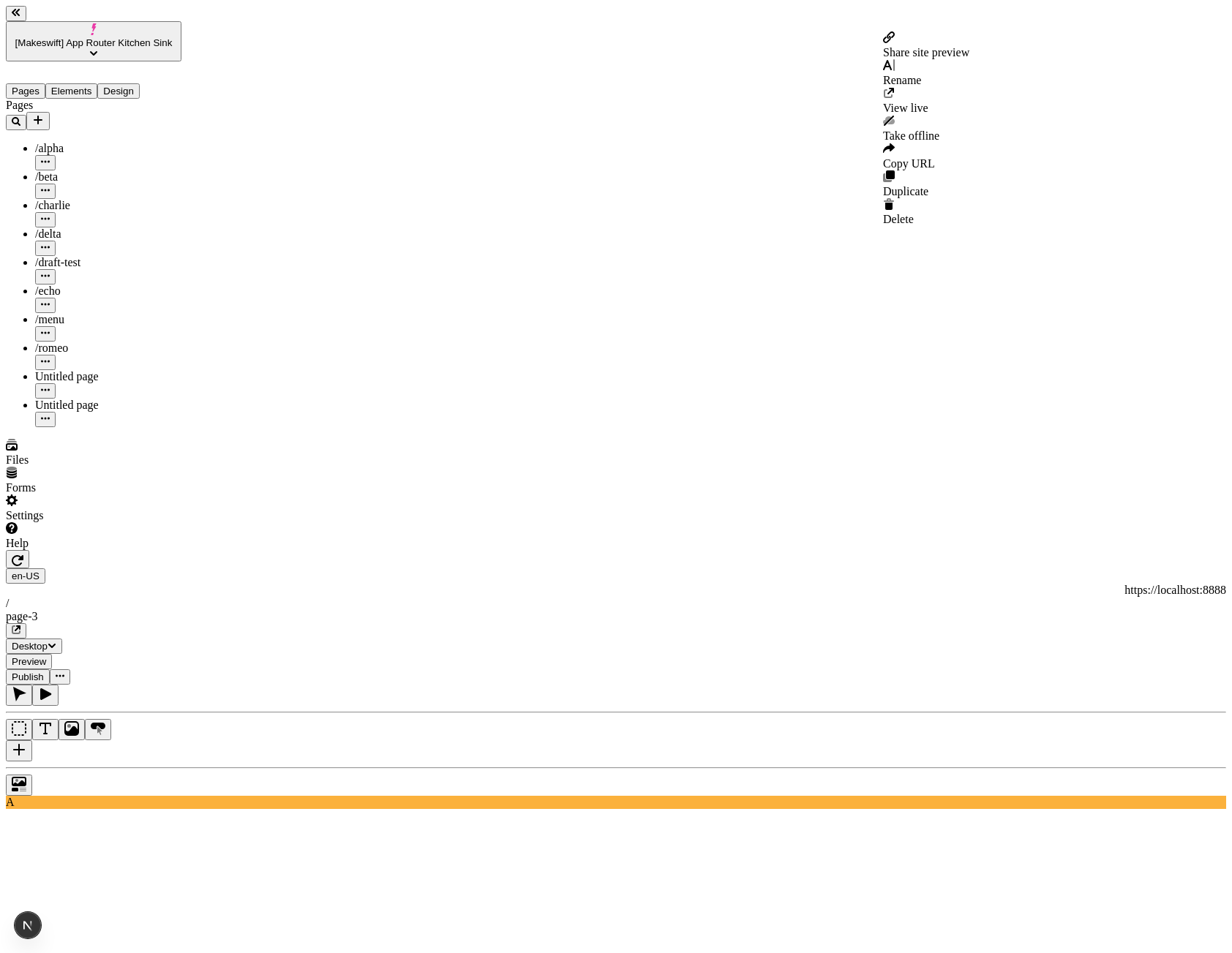 click at bounding box center (60, 677) 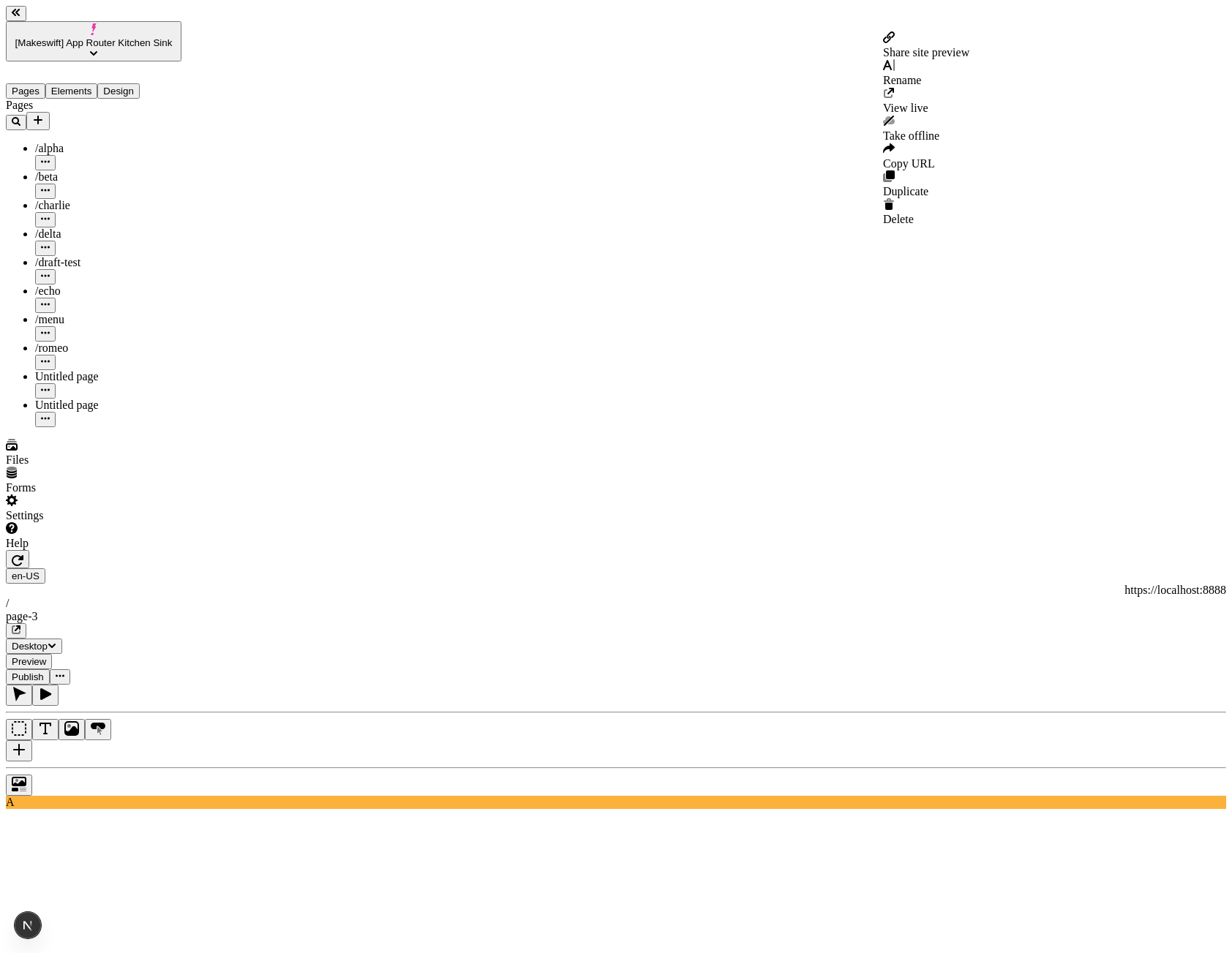 click on "Share site preview" at bounding box center [926, 52] 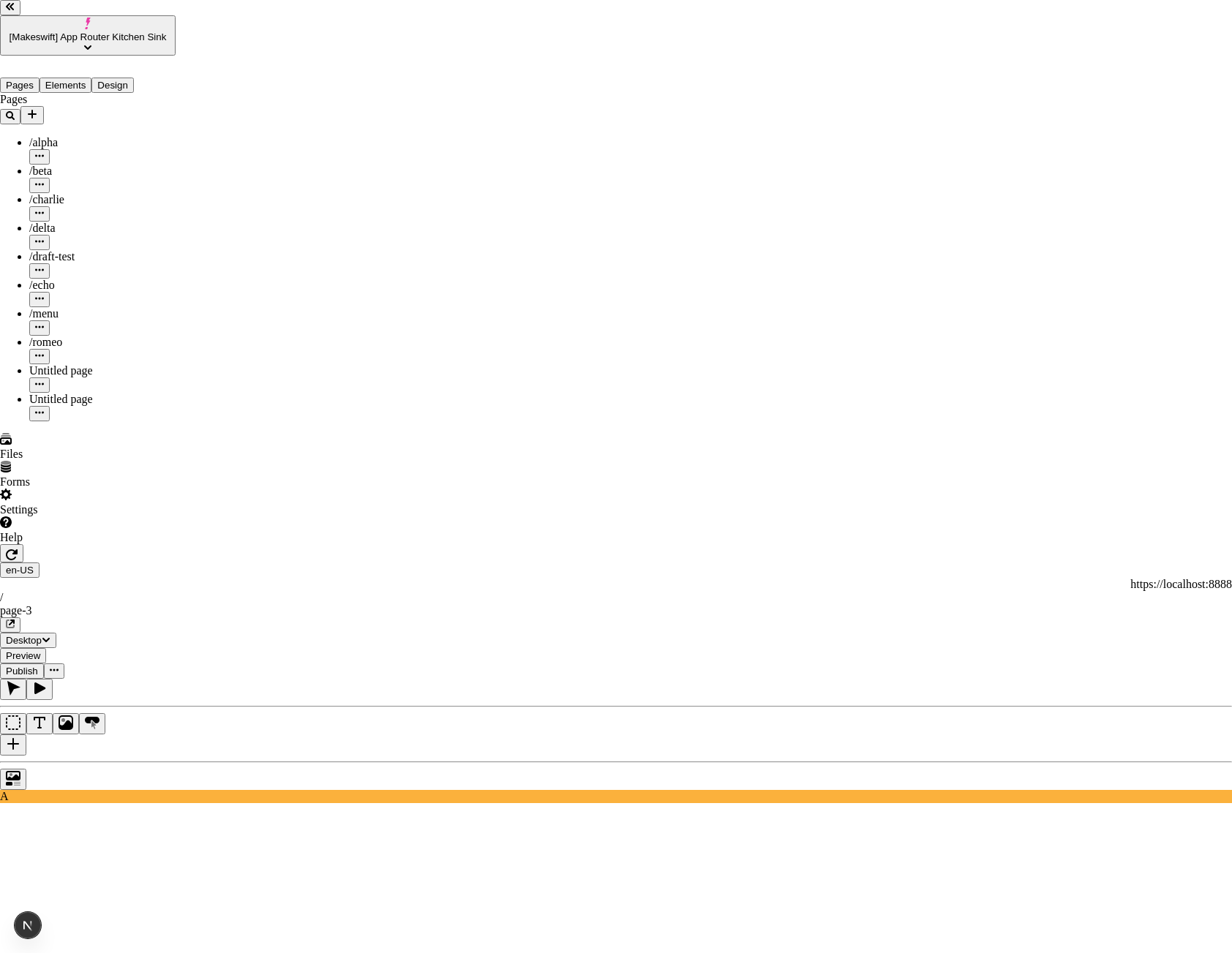 drag, startPoint x: 568, startPoint y: 454, endPoint x: 734, endPoint y: 451, distance: 166.02711 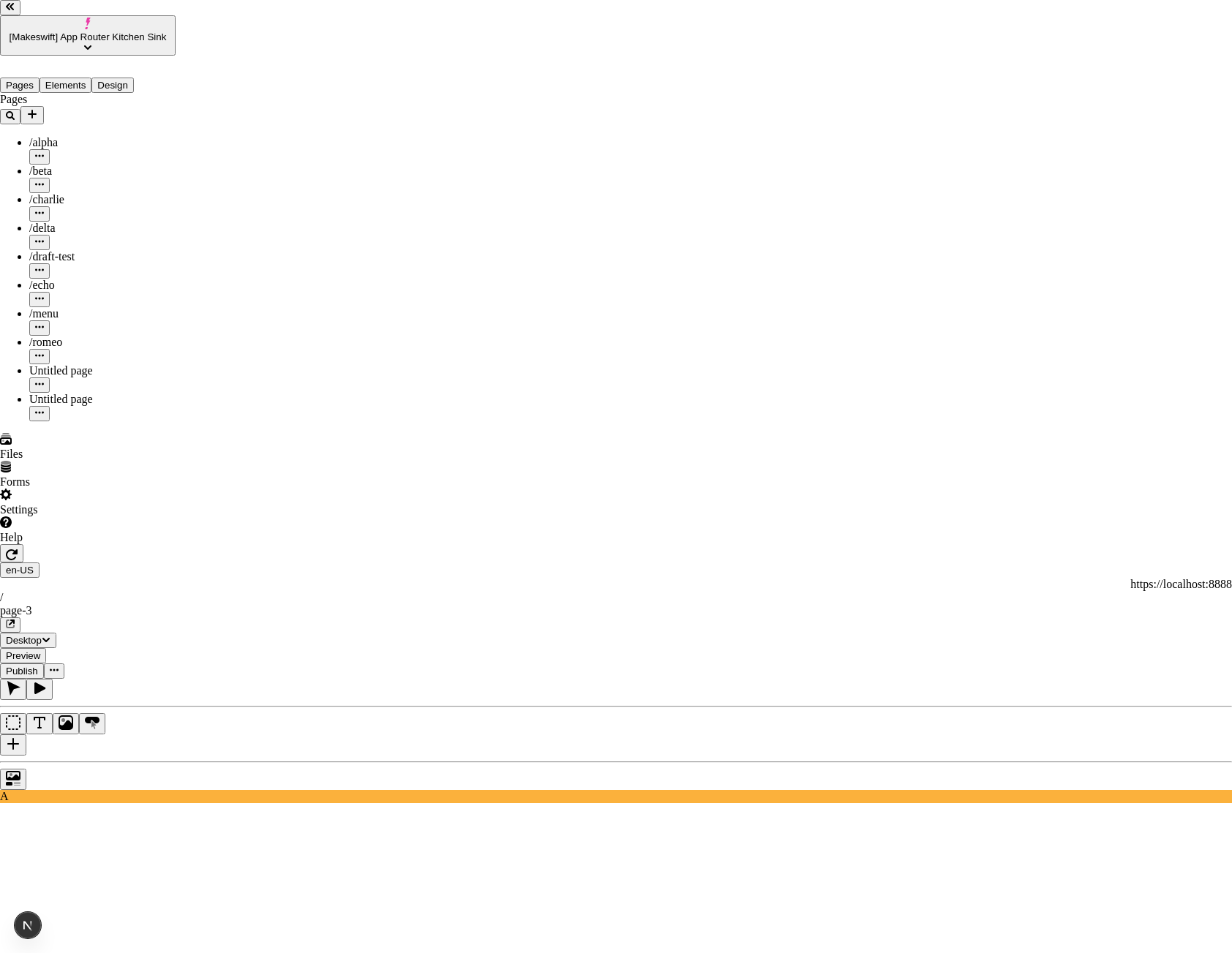 click on "http://localhost:7050/share/5c7ba2b5-50e3-4b1e-9ac7-6b45a9fdcb44" at bounding box center (64, 2354) 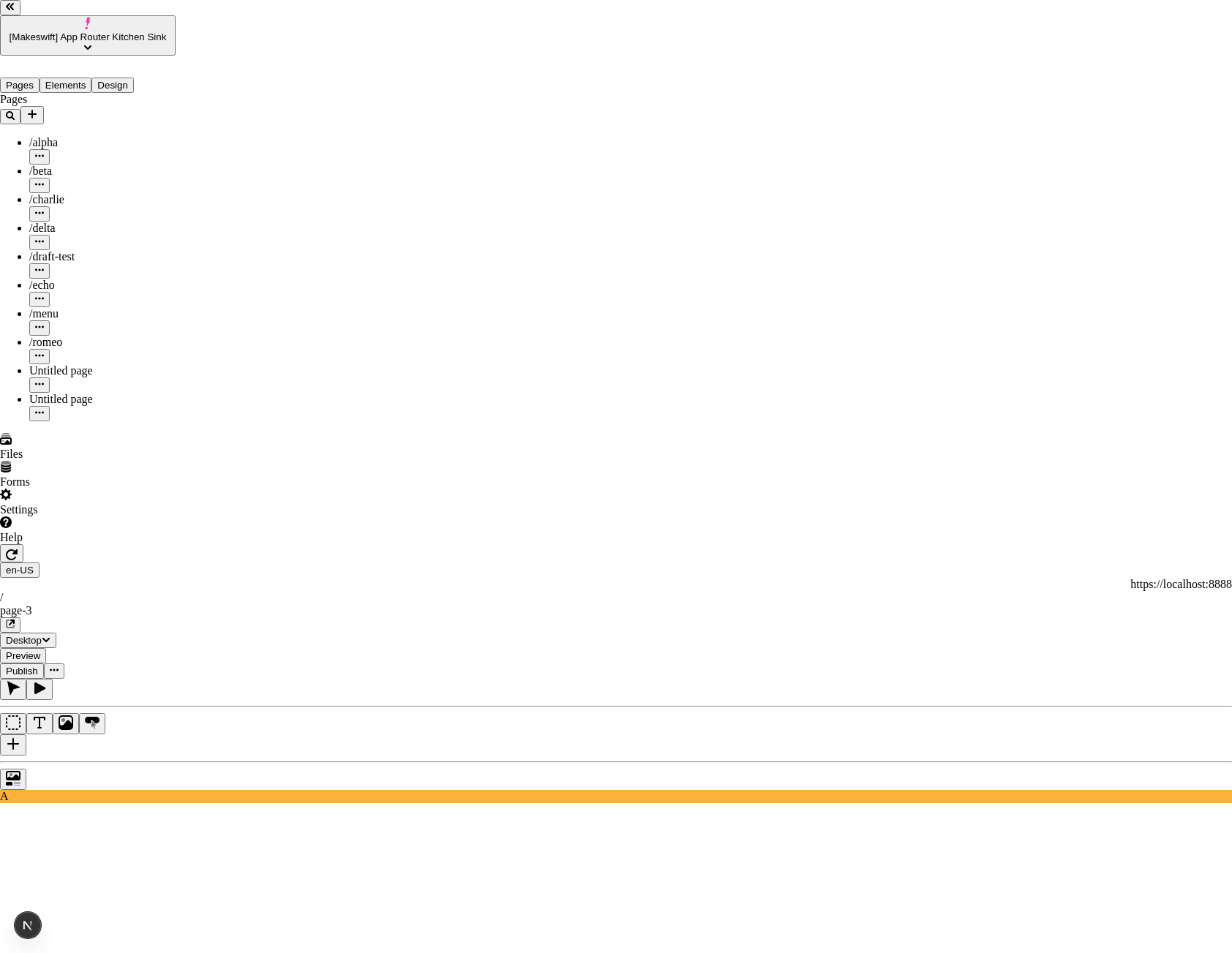 click on "http://localhost:7050/share/5c7ba2b5-50e3-4b1e-9ac7-6b45a9fdcb44 This preview link expires  8/8/2025" at bounding box center (616, 2375) 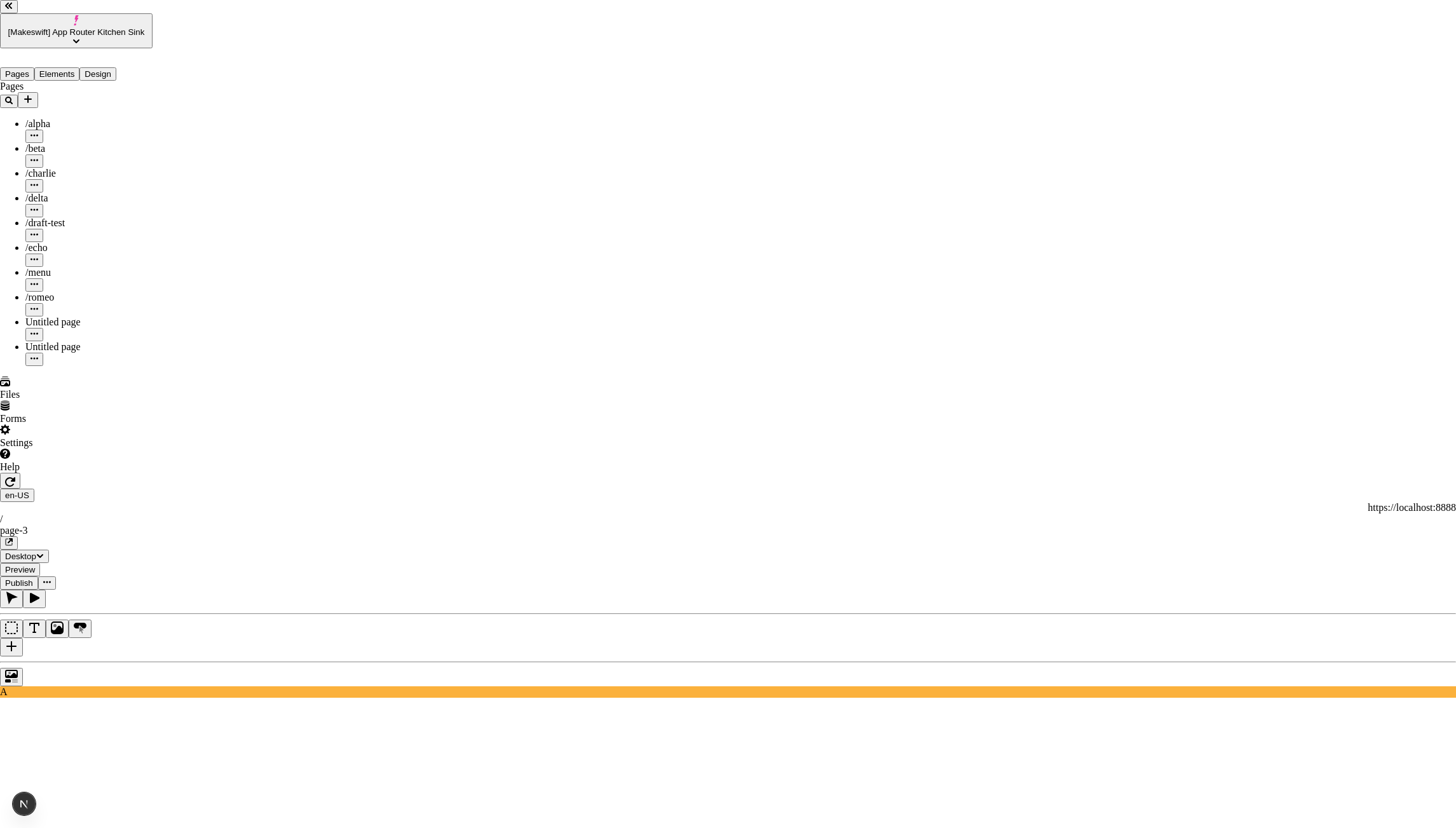 click 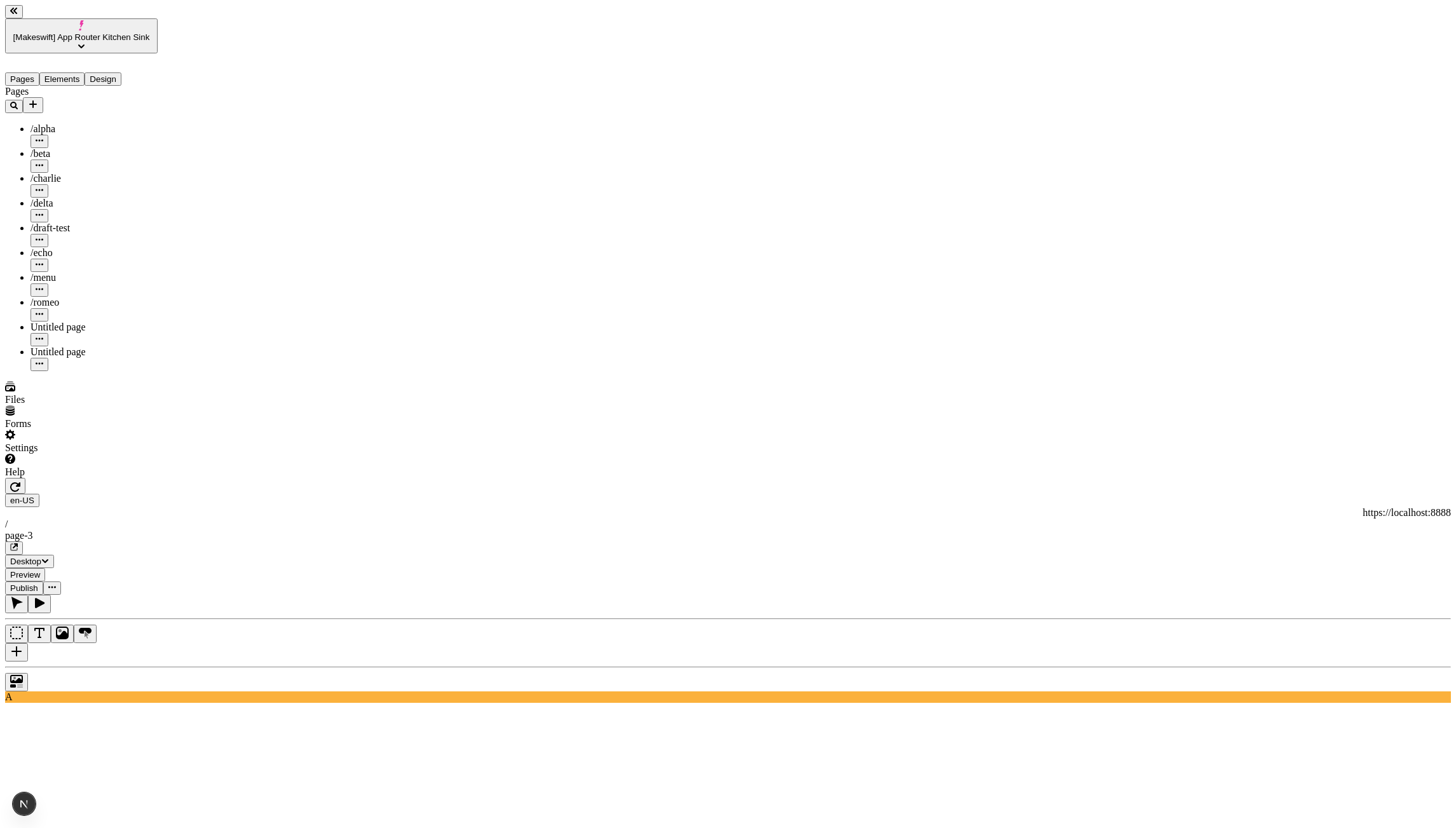 click at bounding box center (728, 679) 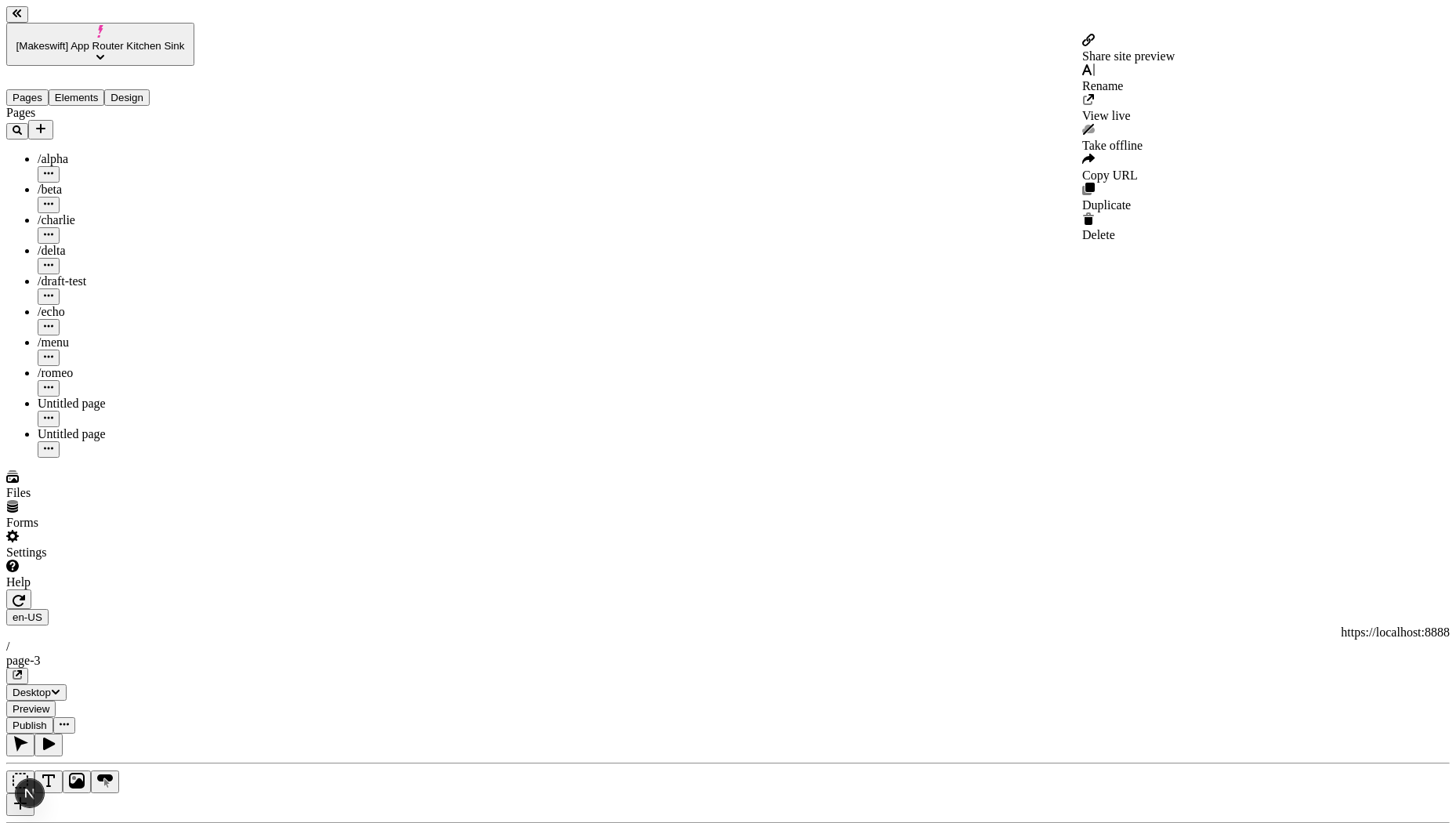 click at bounding box center [64, 725] 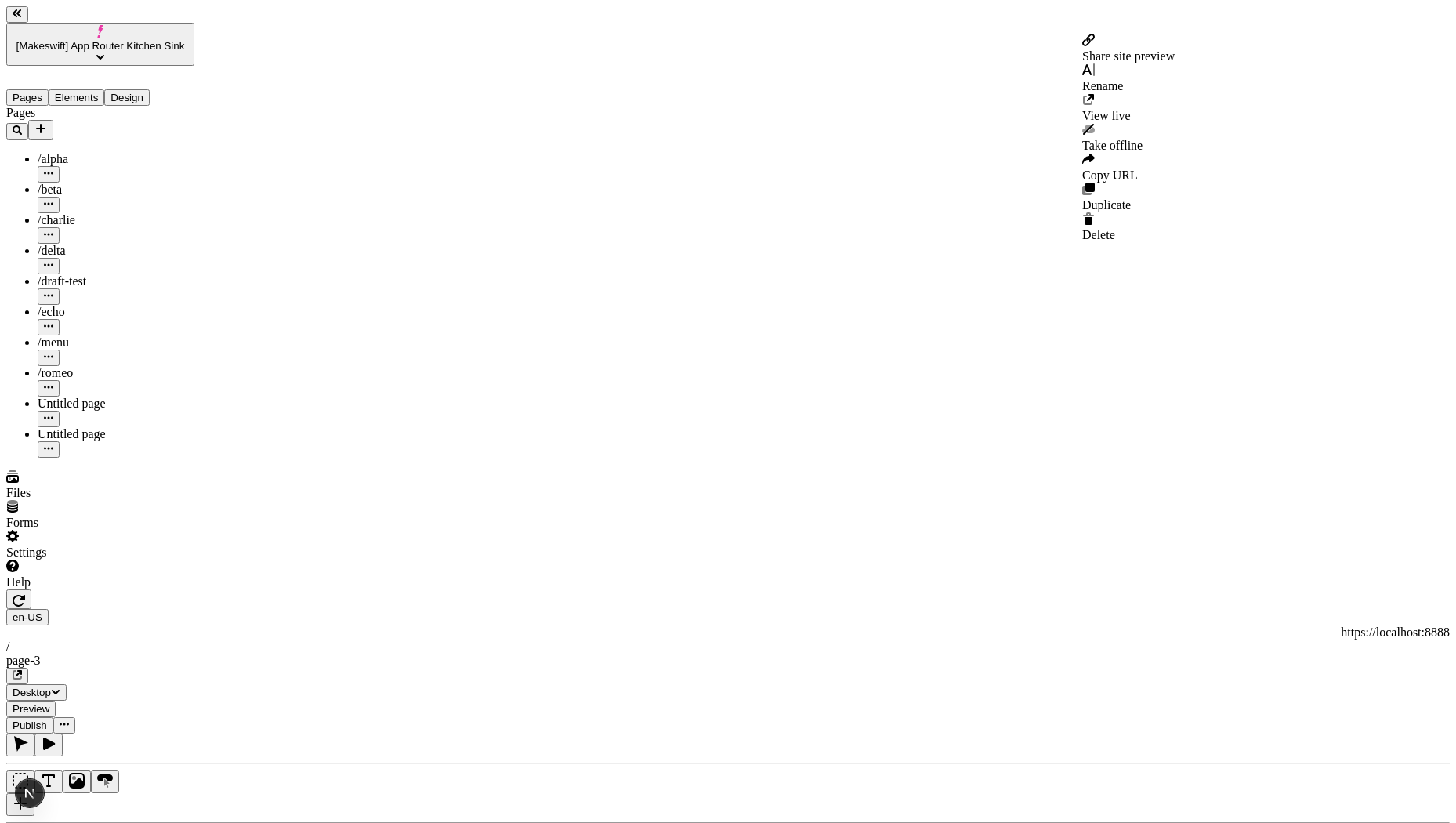 click on "Share site preview" at bounding box center (1128, 56) 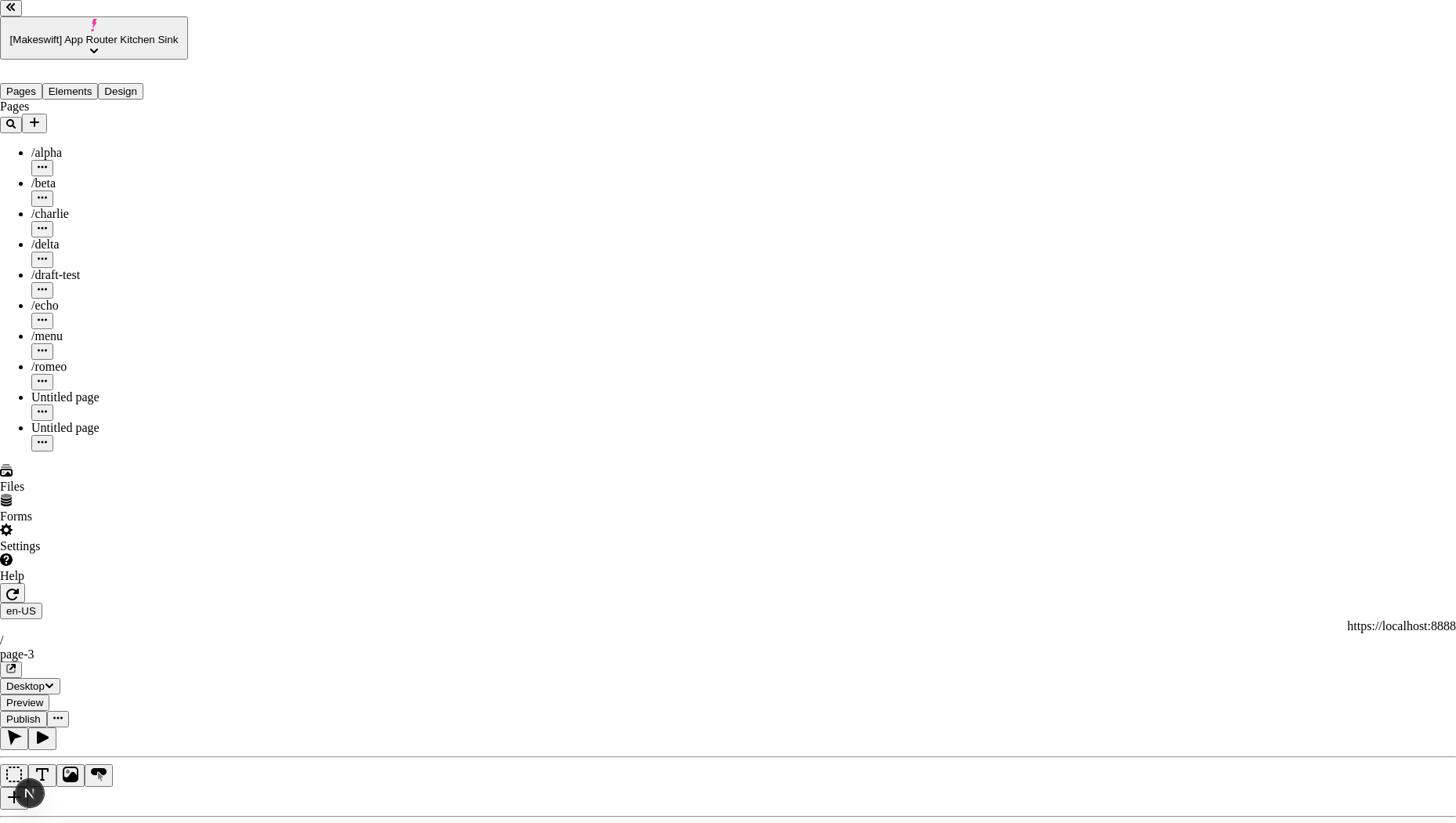 click at bounding box center (11, 2341) 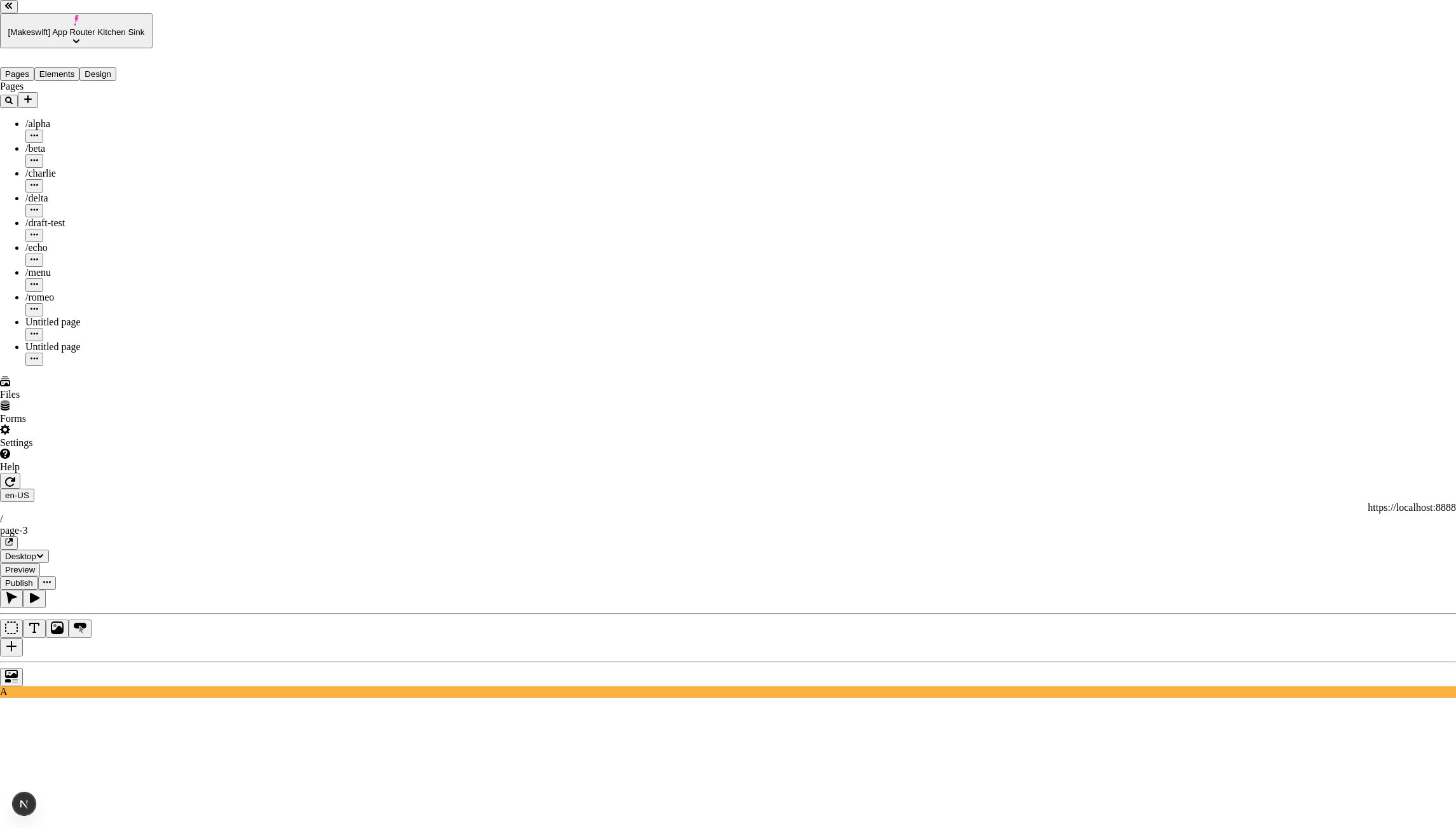 click on "Share site preview http://localhost:7050/share/2afeedfd-68b2-46fb-b7c8-aed24360e976 This preview link expires  8/8/2025 Public preview If enabled, anyone with the link can view this preview" at bounding box center [728, 2074] 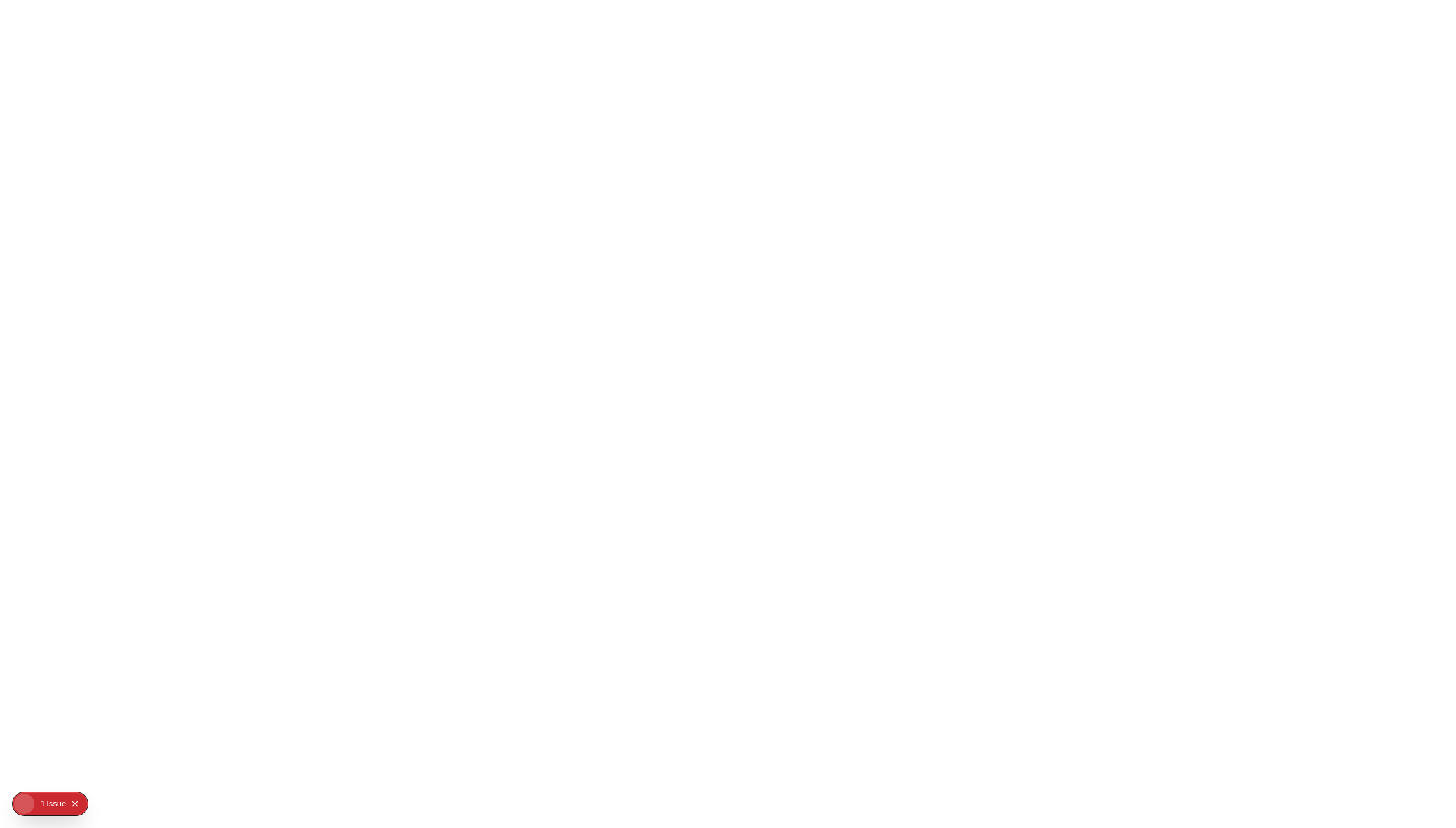 scroll, scrollTop: 0, scrollLeft: 0, axis: both 